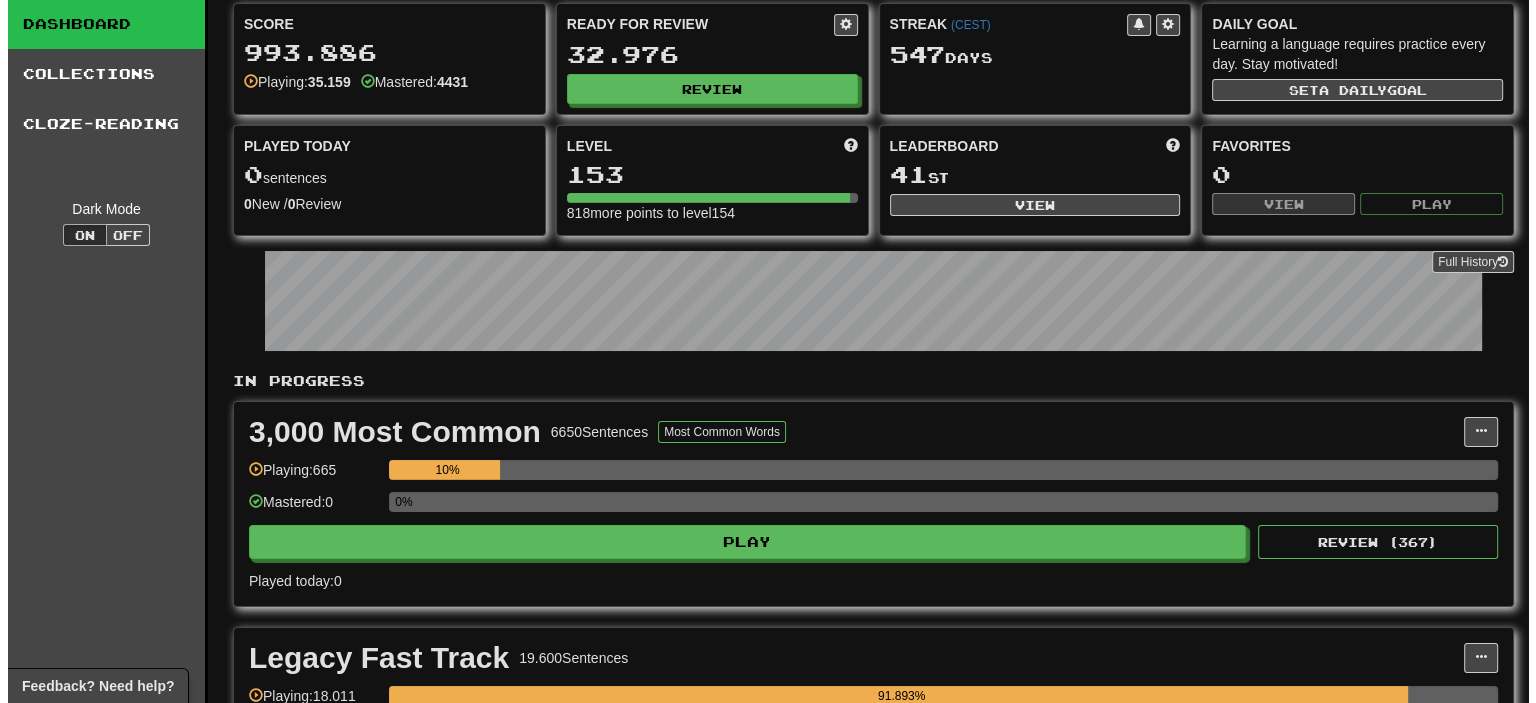 scroll, scrollTop: 300, scrollLeft: 0, axis: vertical 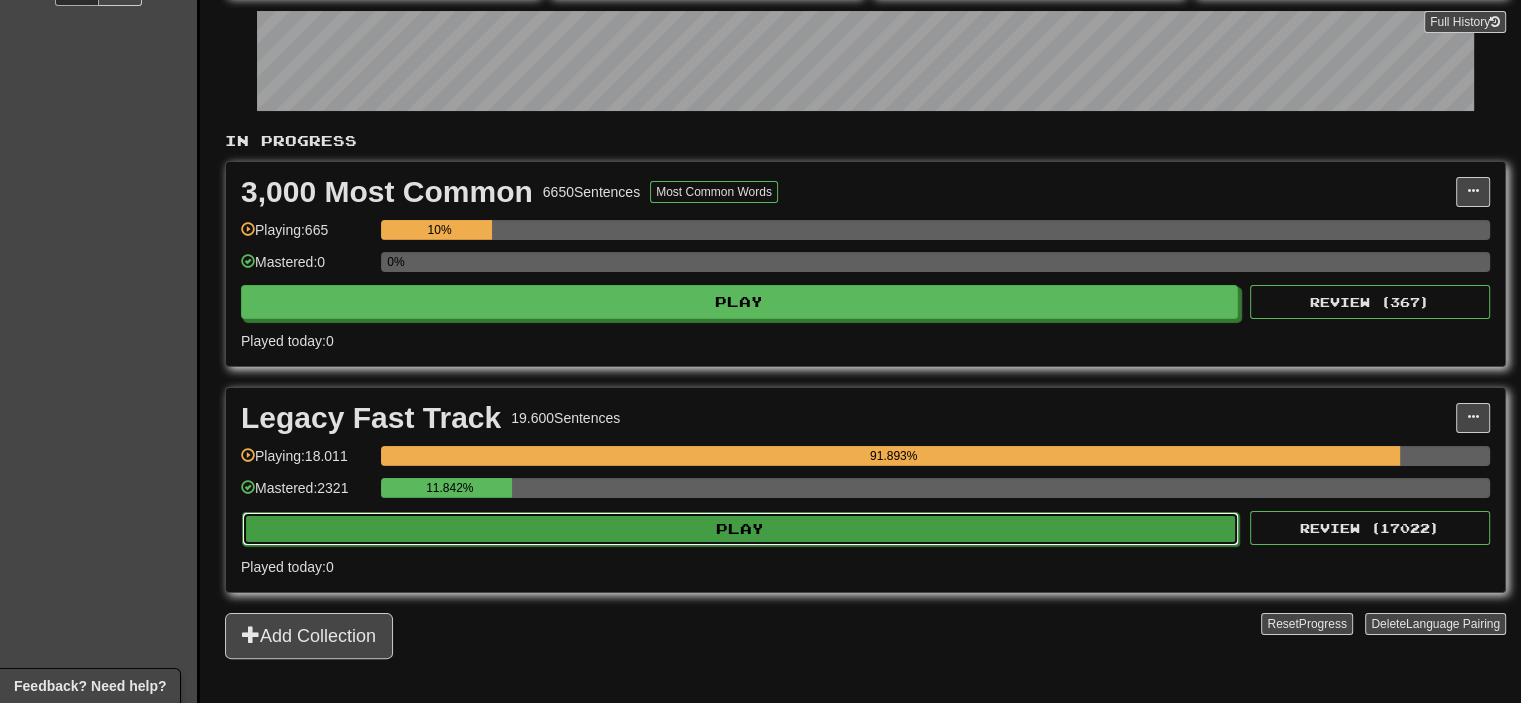 click on "Play" at bounding box center [740, 529] 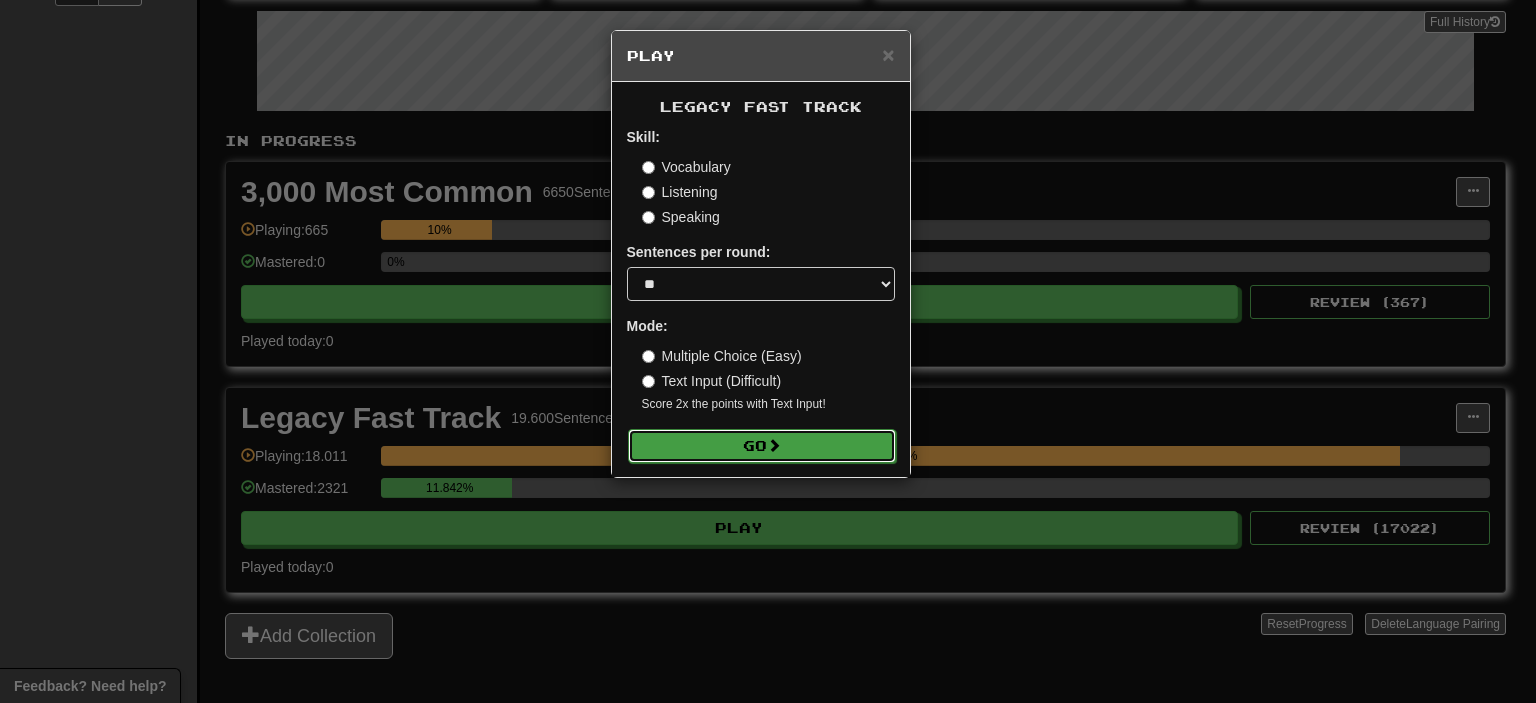 click on "Go" at bounding box center [762, 446] 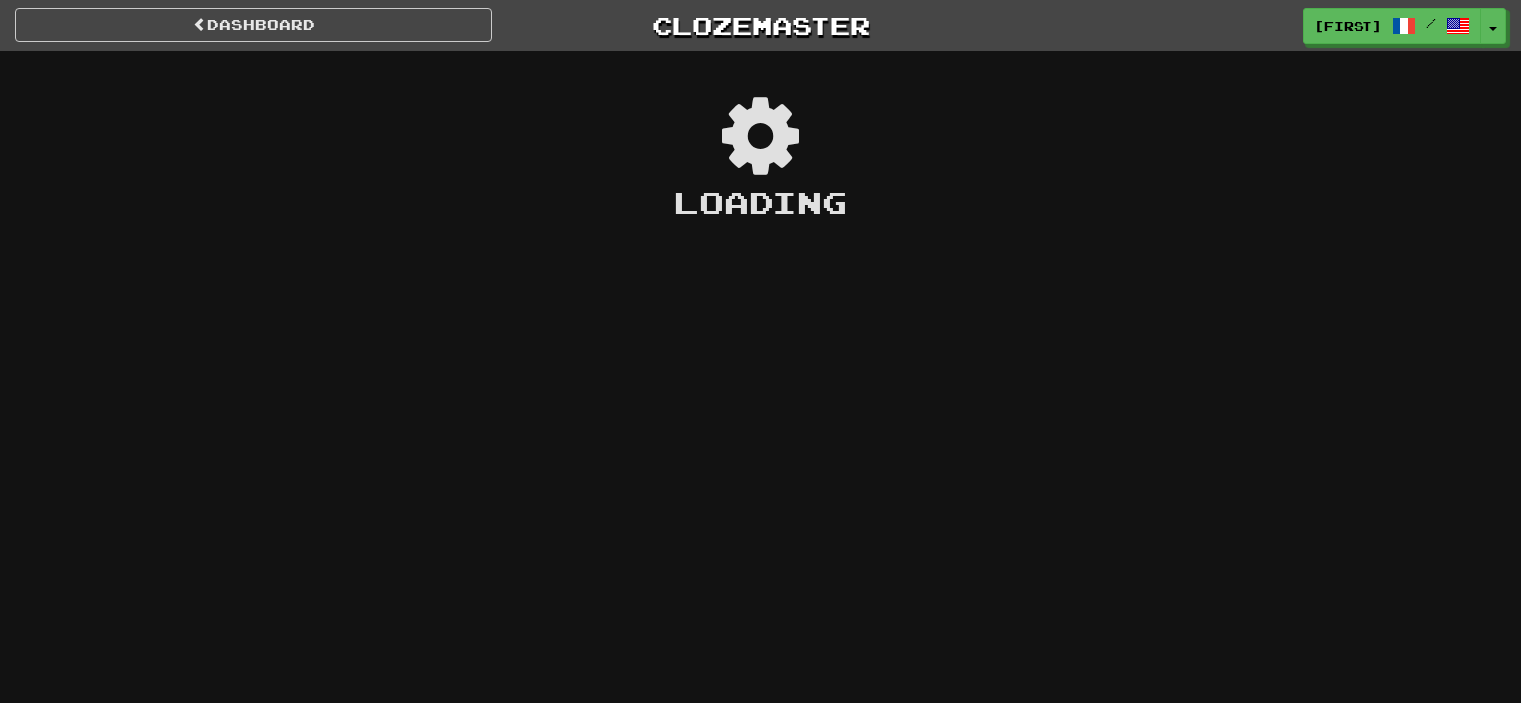 scroll, scrollTop: 0, scrollLeft: 0, axis: both 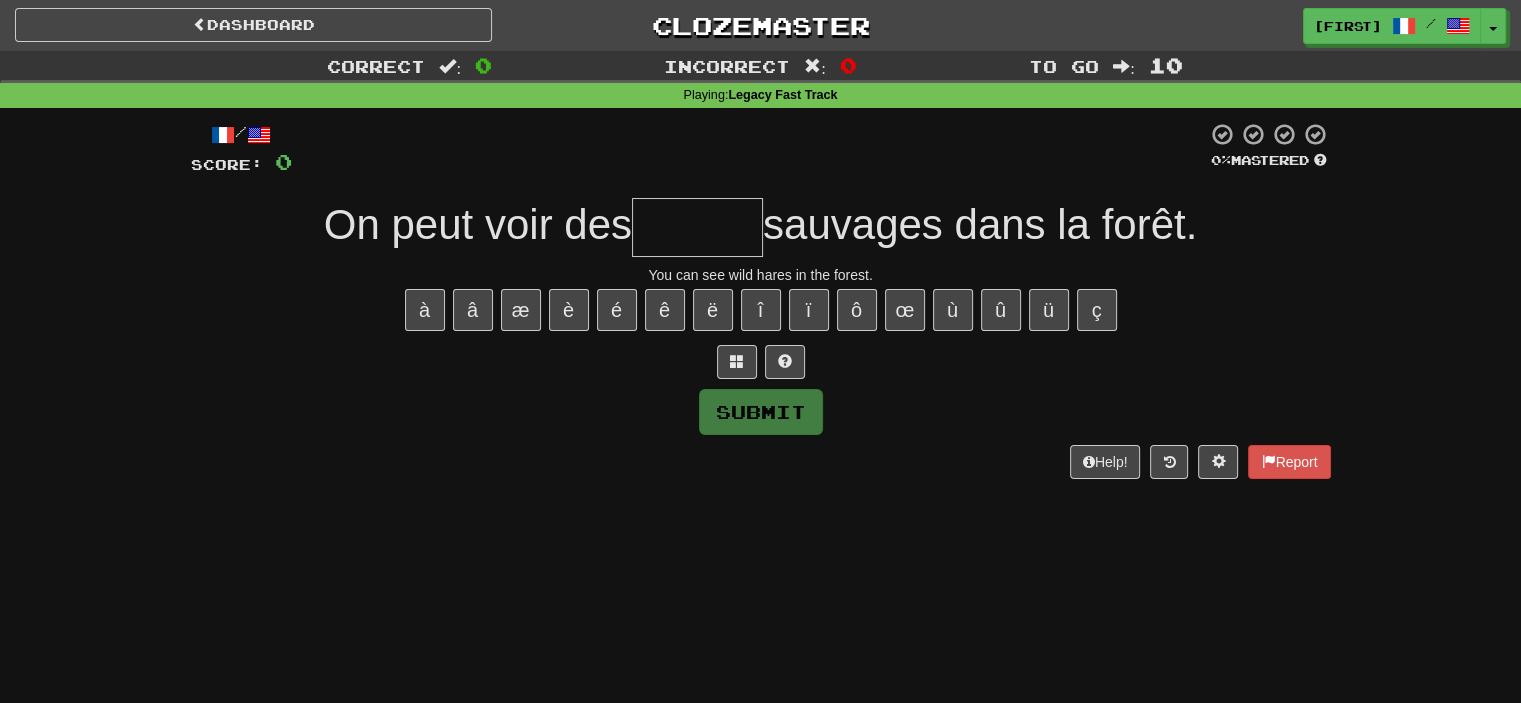 type on "*" 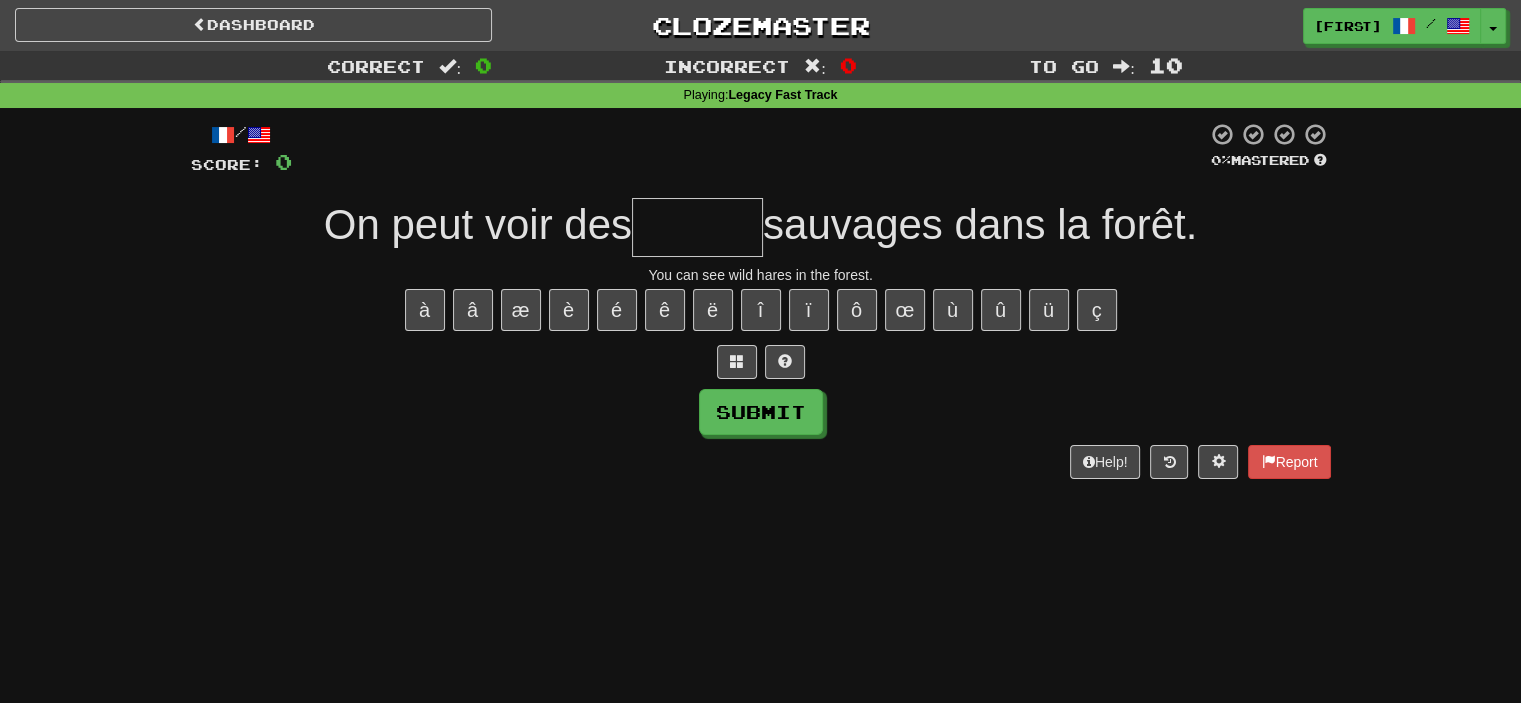 type on "*" 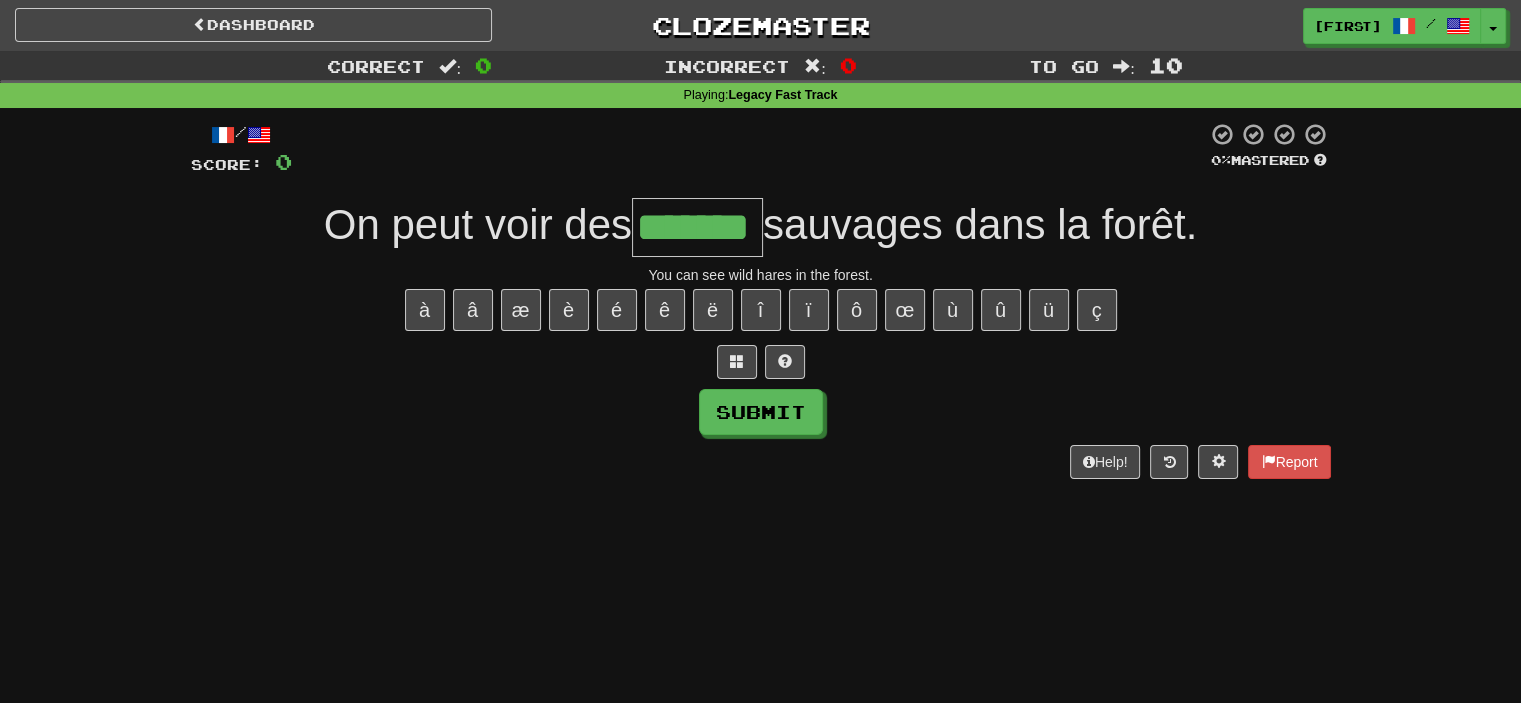 type on "*******" 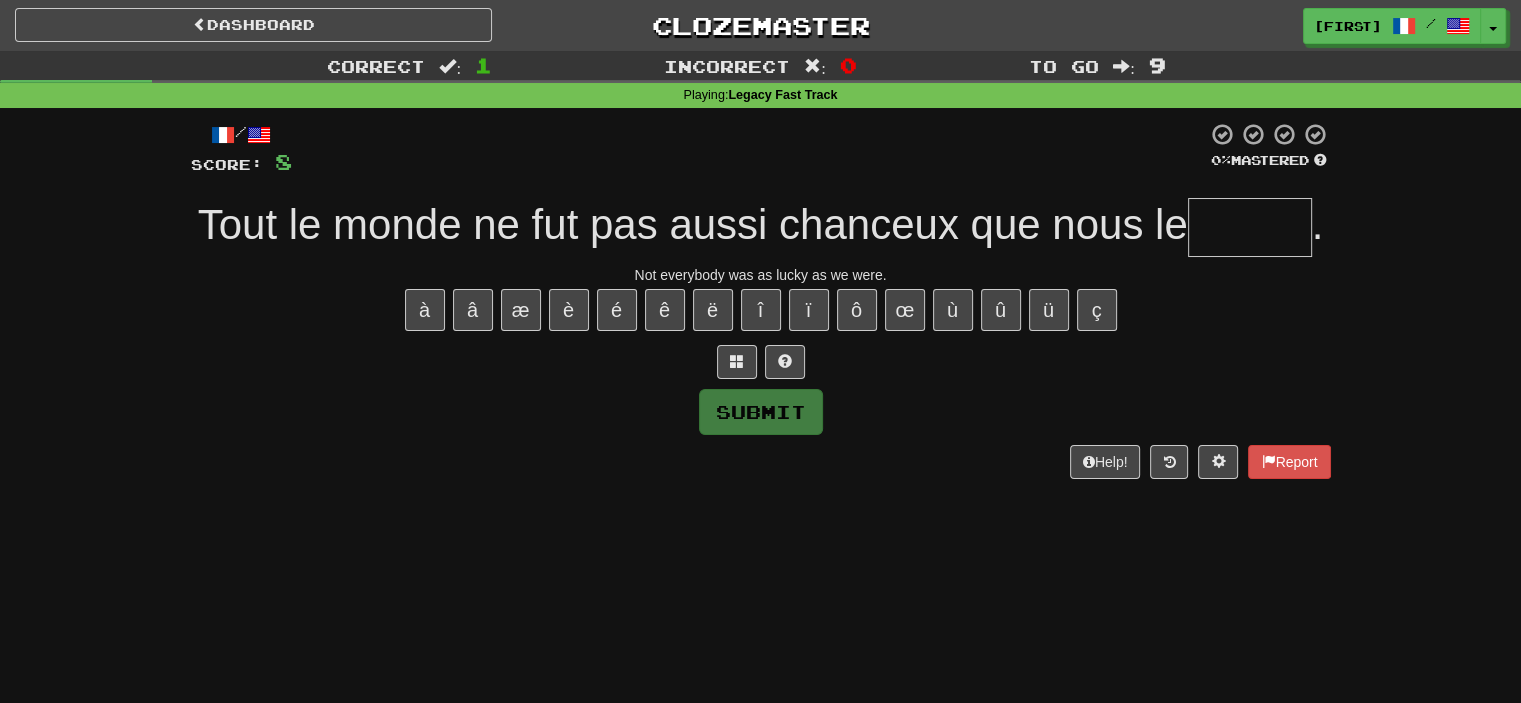 type on "*" 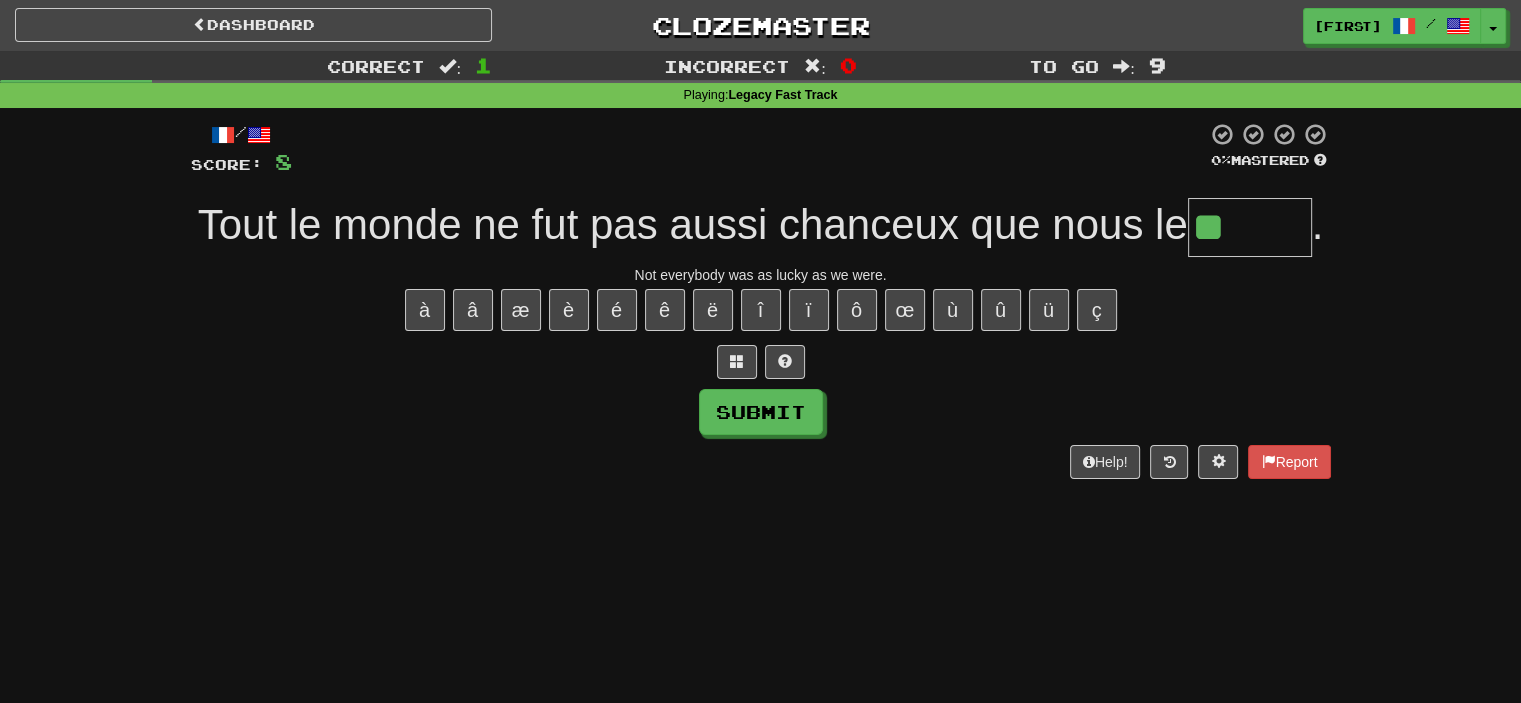paste on "*" 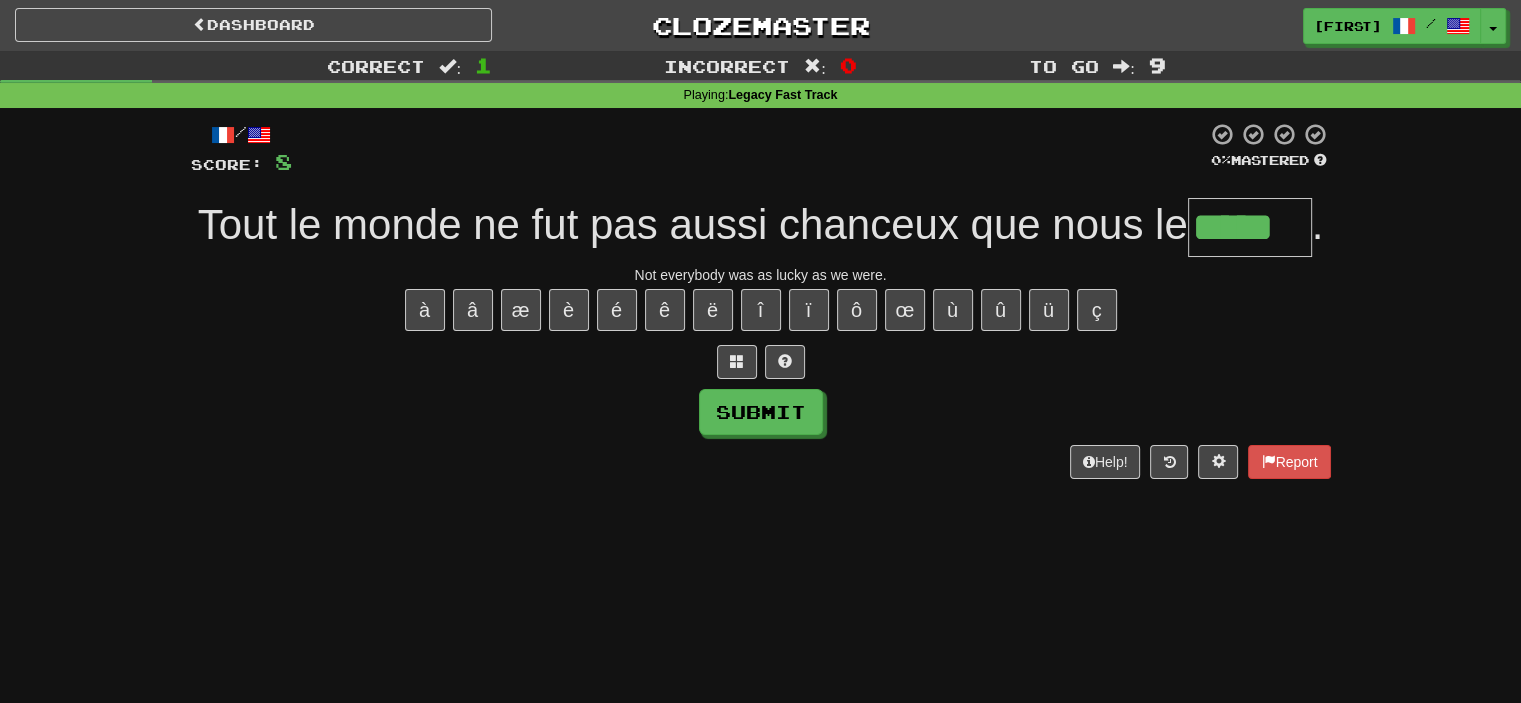 type on "*****" 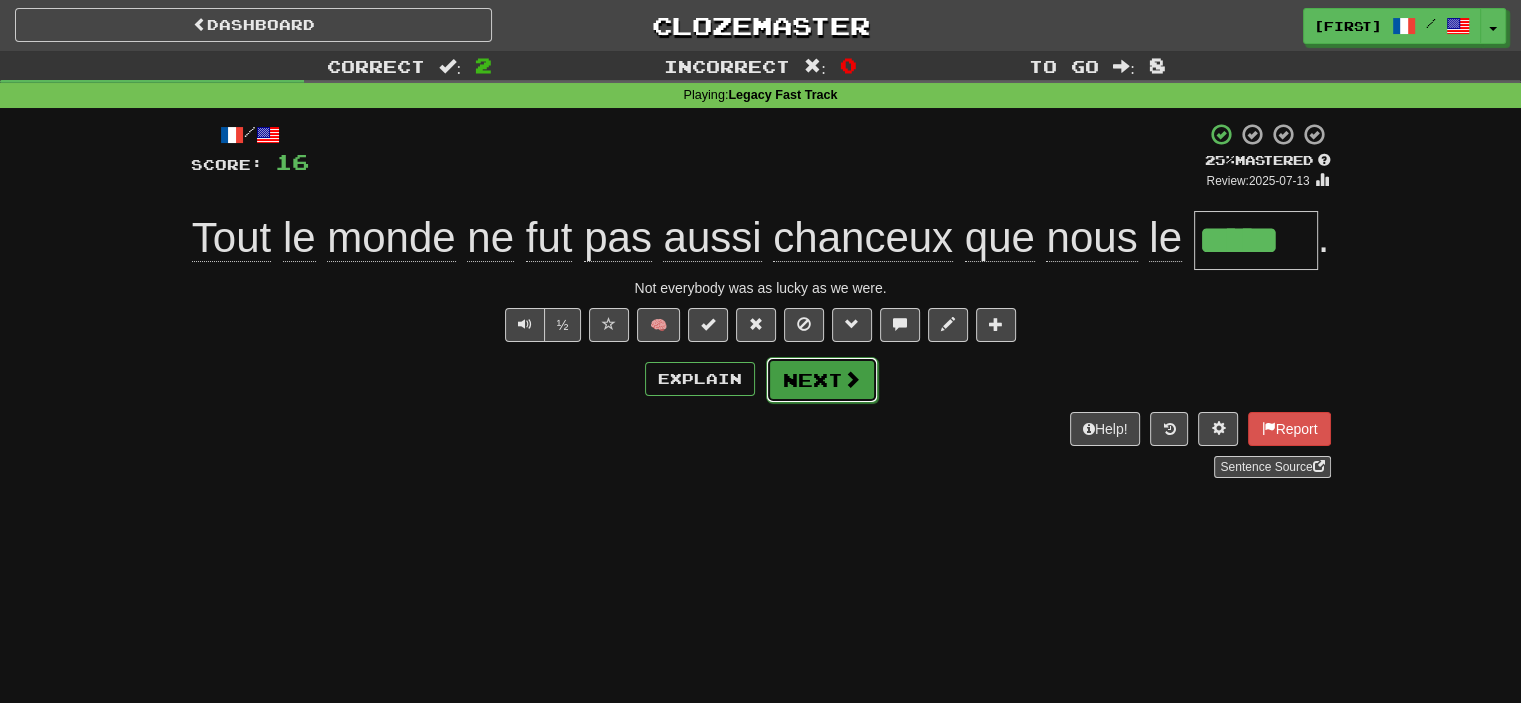 click on "Next" at bounding box center [822, 380] 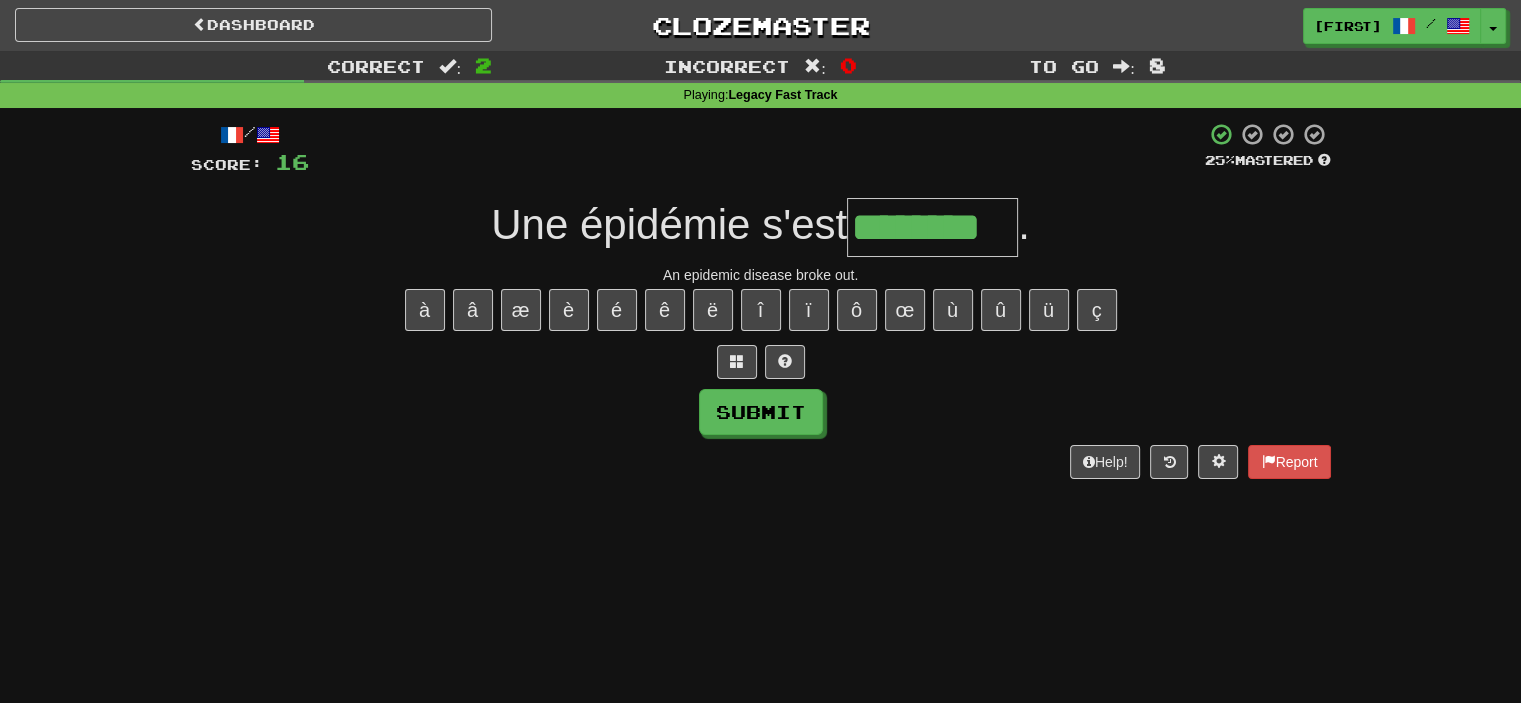type on "********" 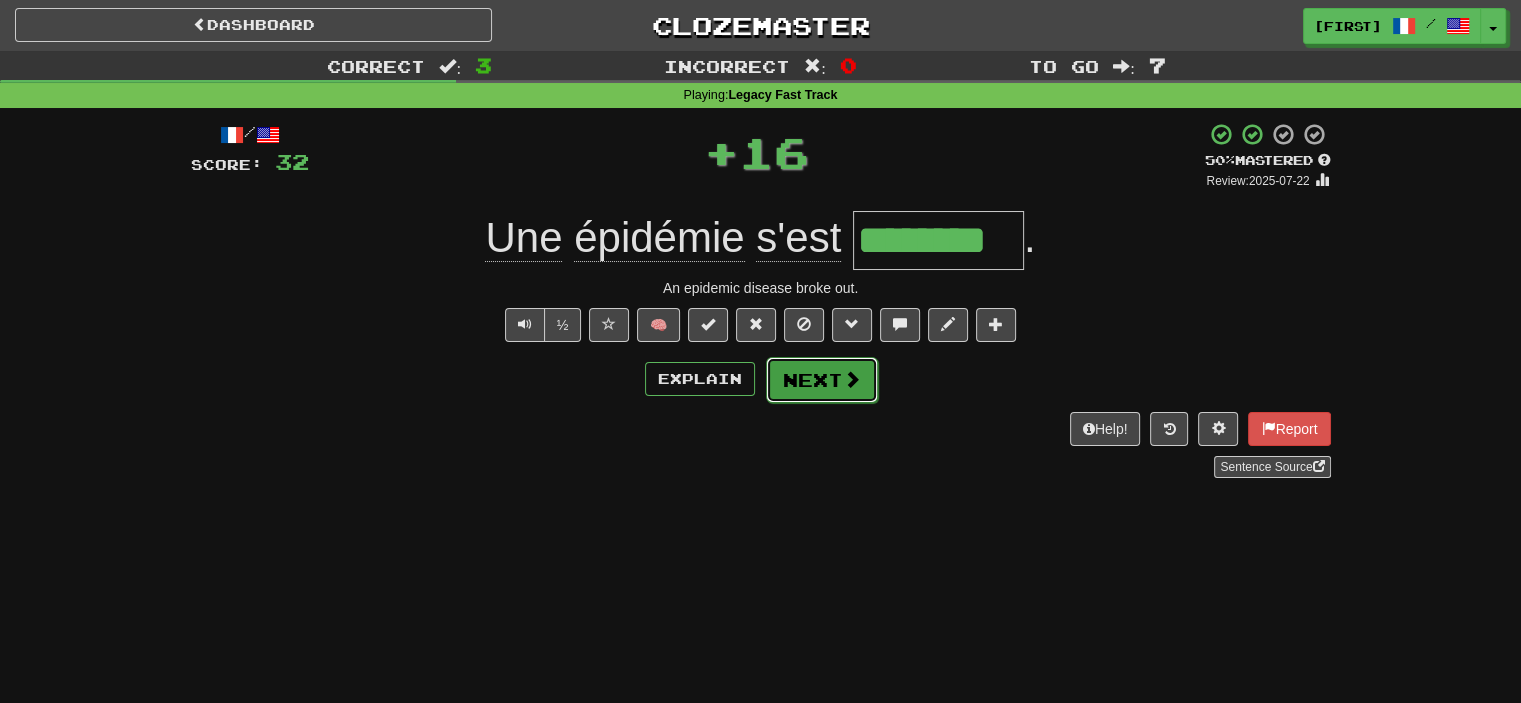 click on "Next" at bounding box center (822, 380) 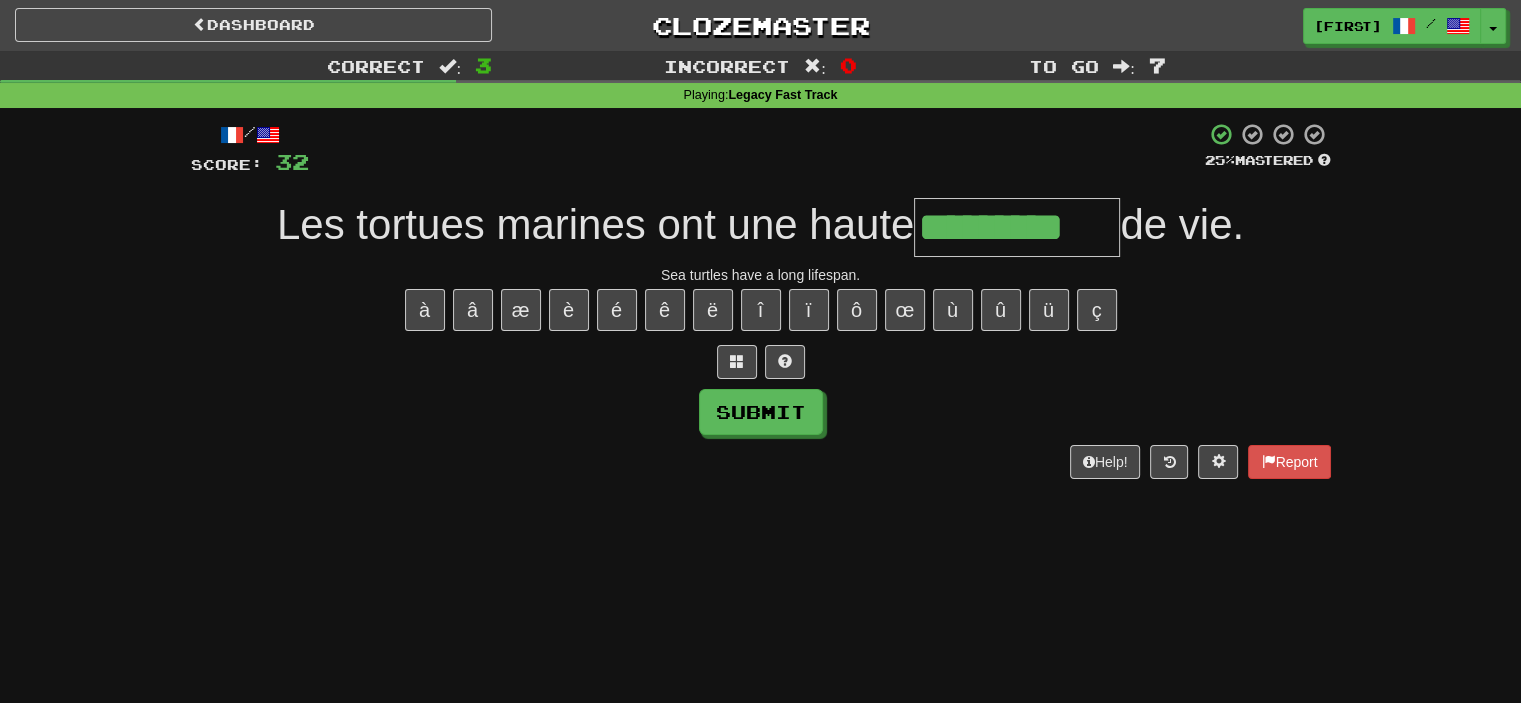 type on "*********" 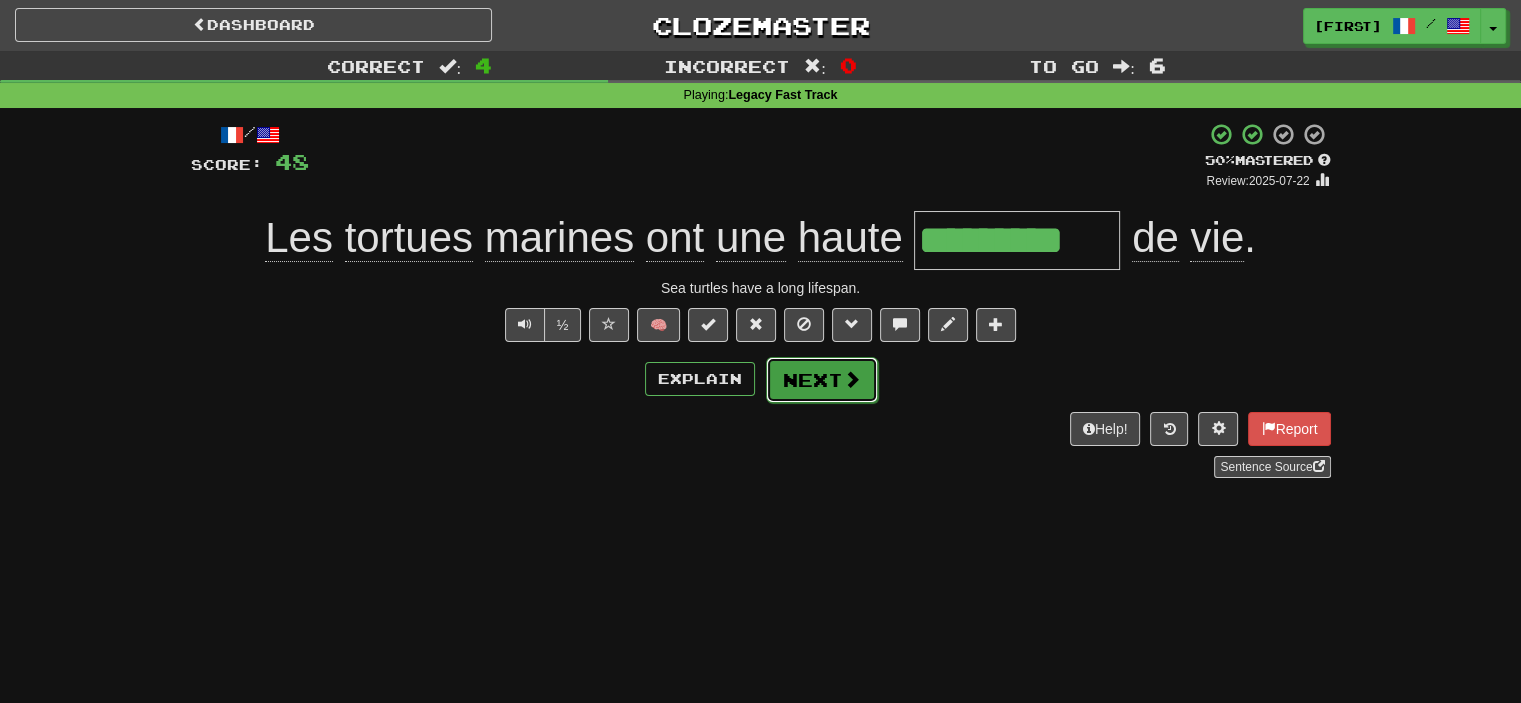 click on "Next" at bounding box center [822, 380] 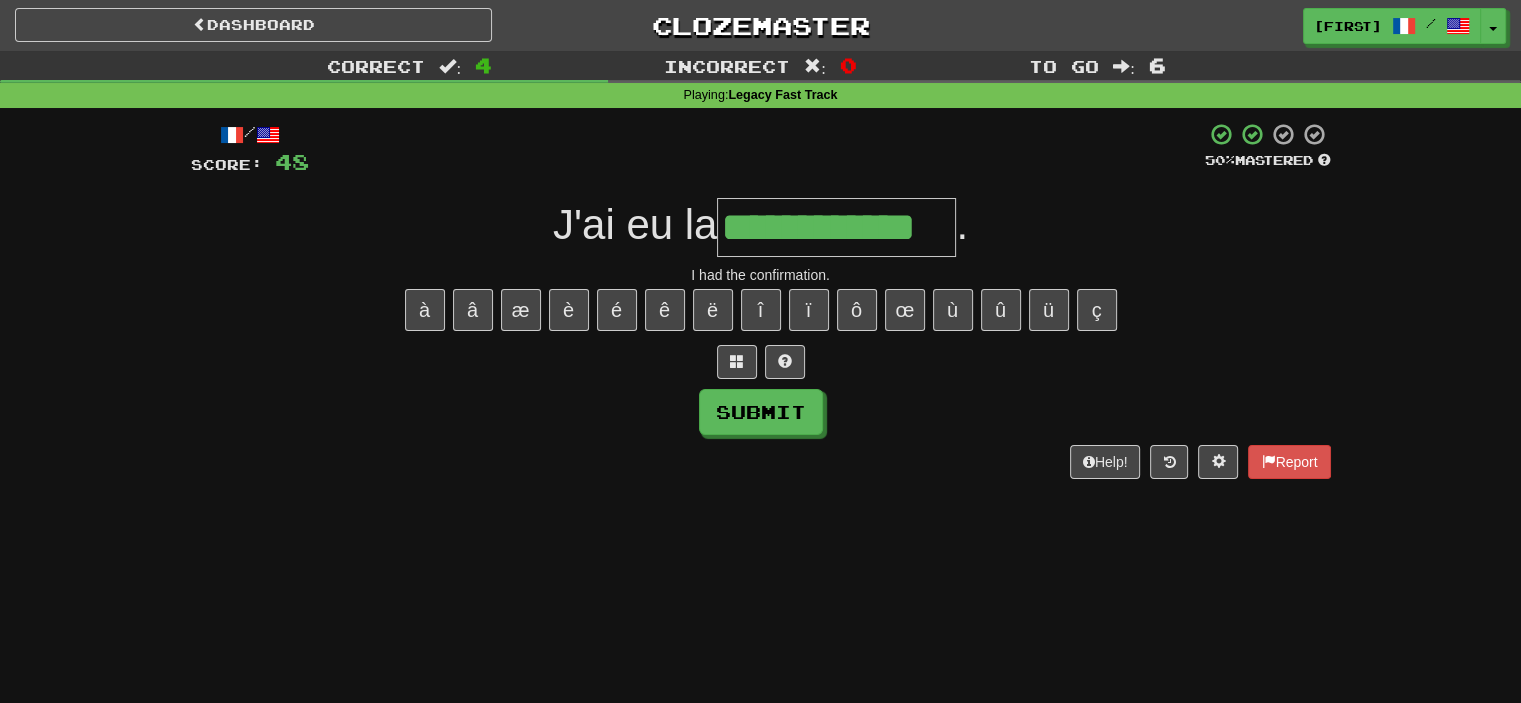 type on "**********" 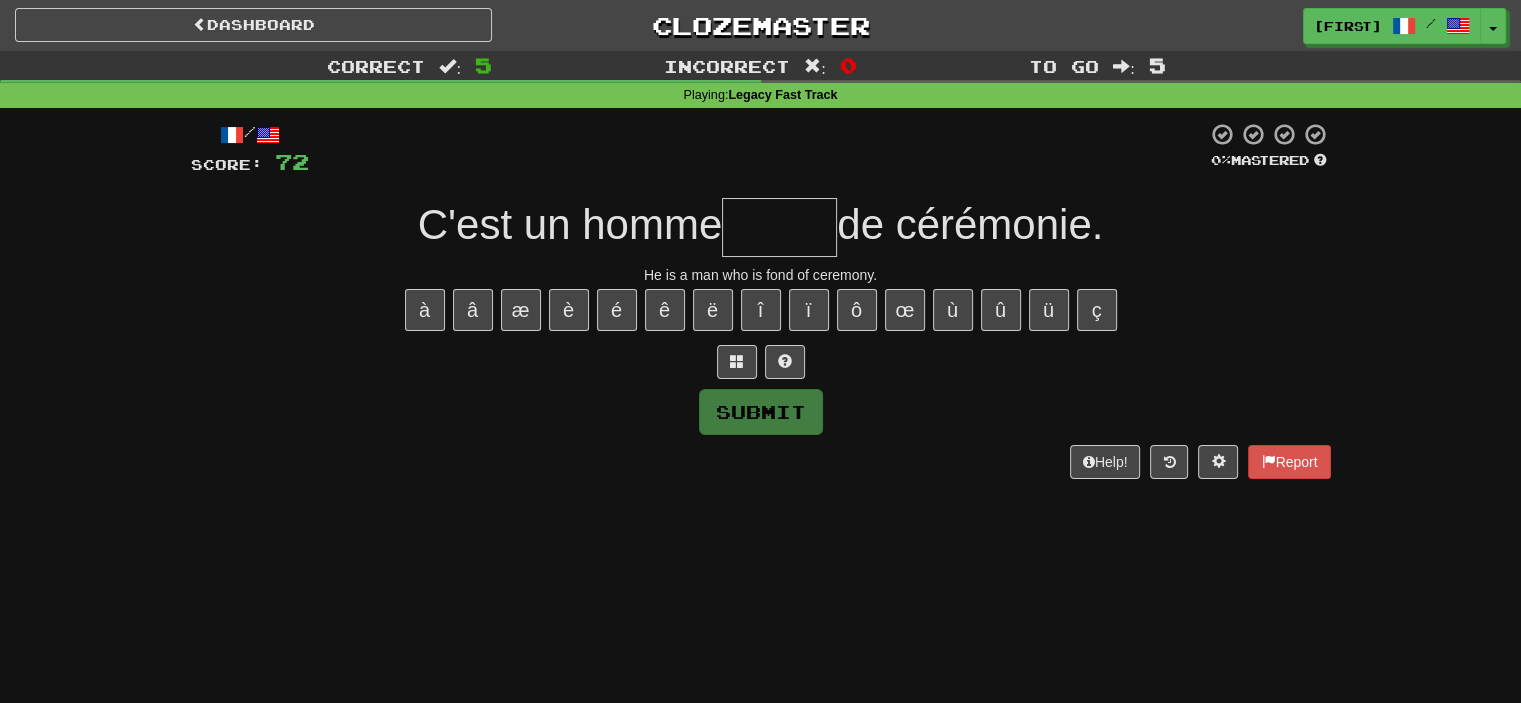 type on "*" 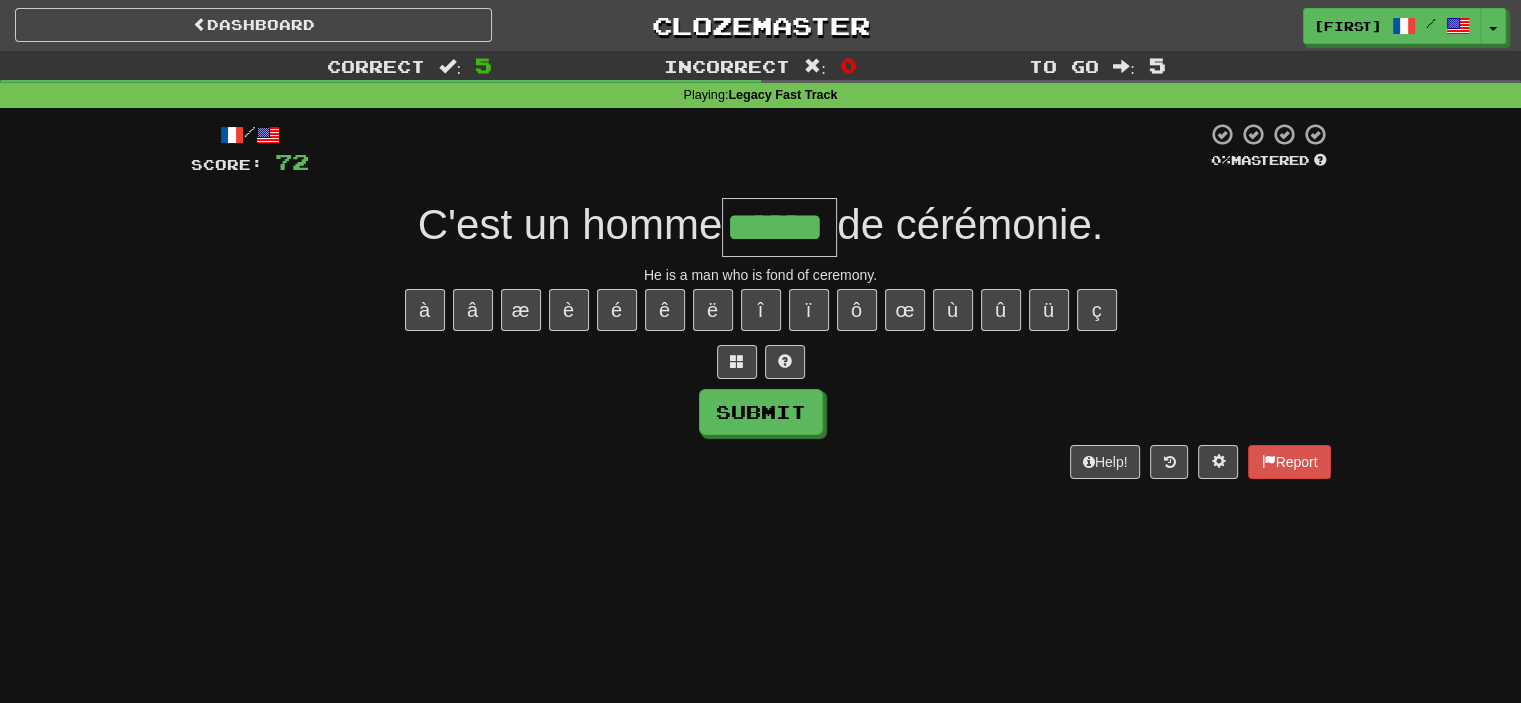 type on "******" 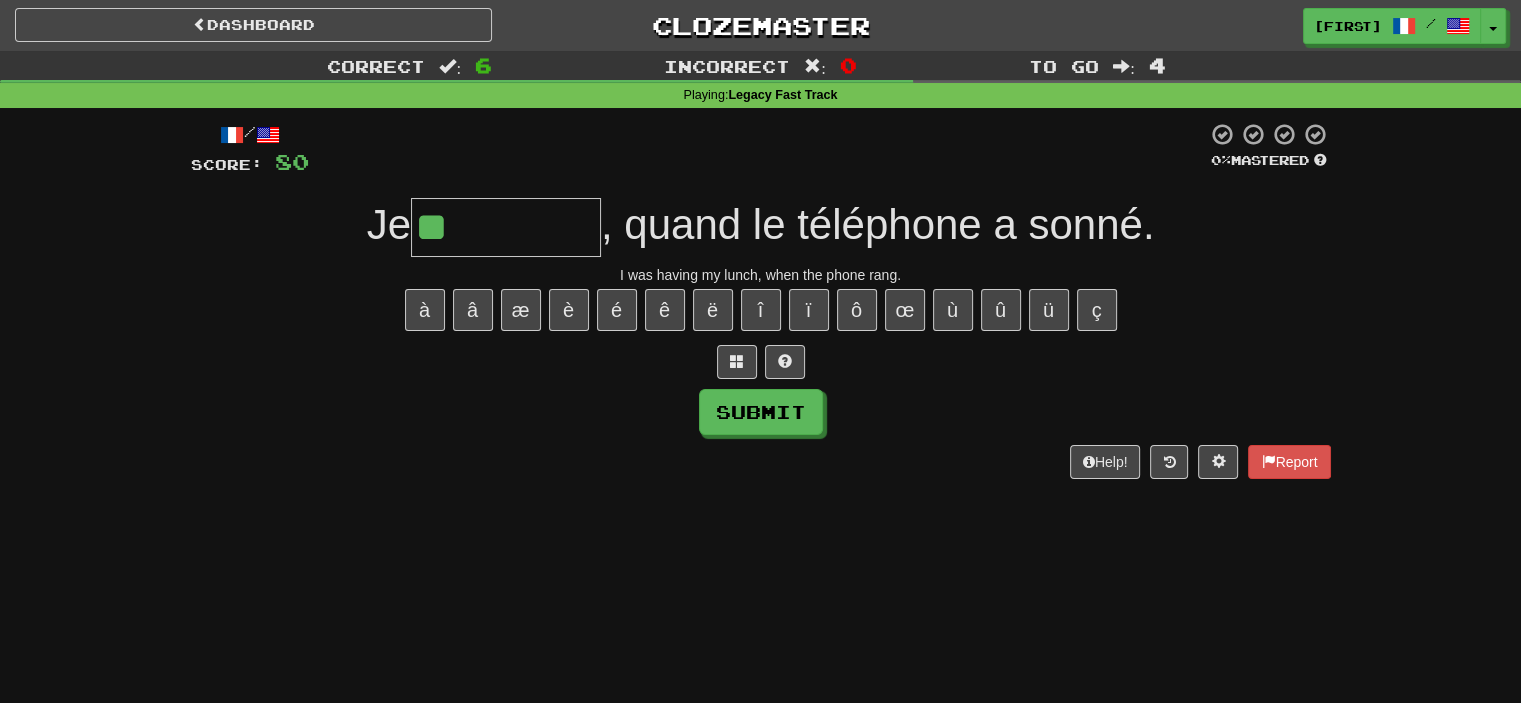 paste on "*" 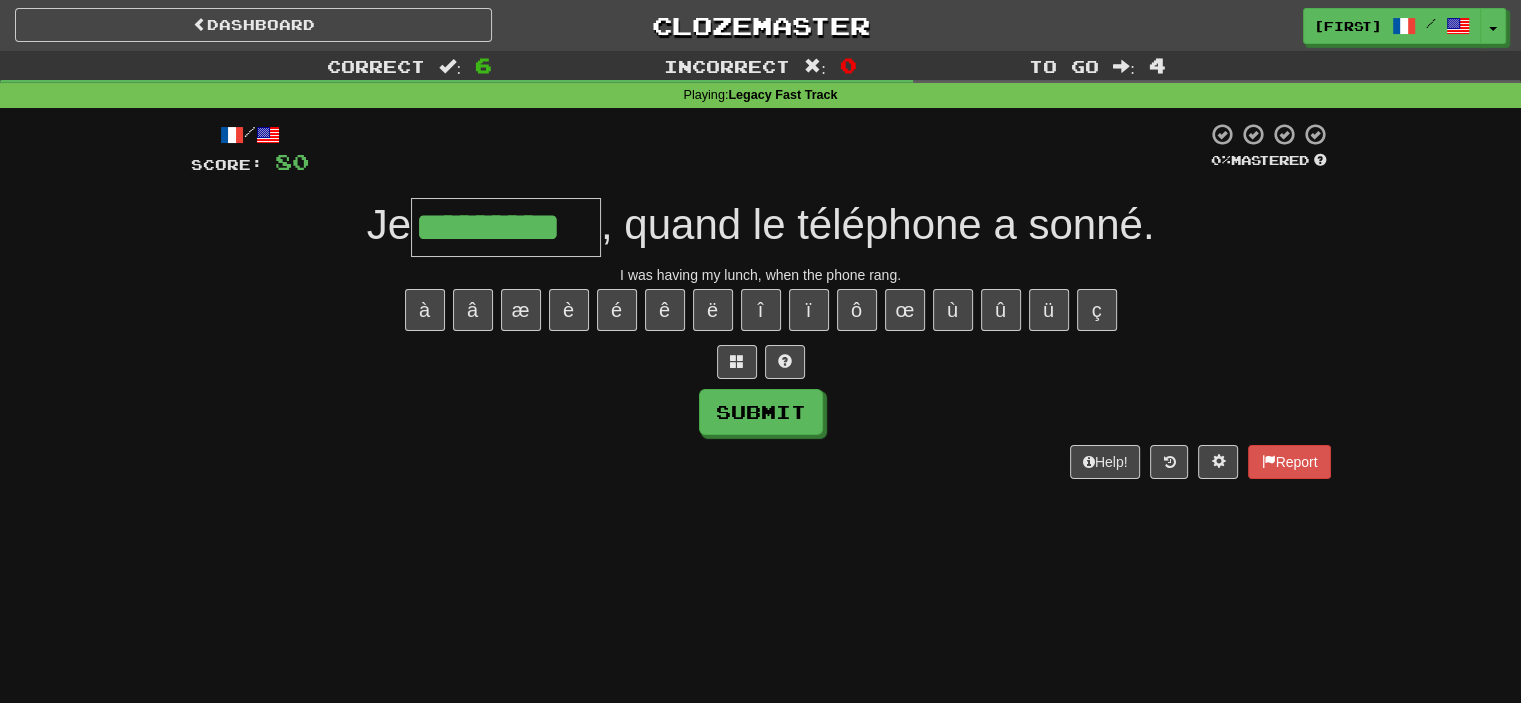 type on "*********" 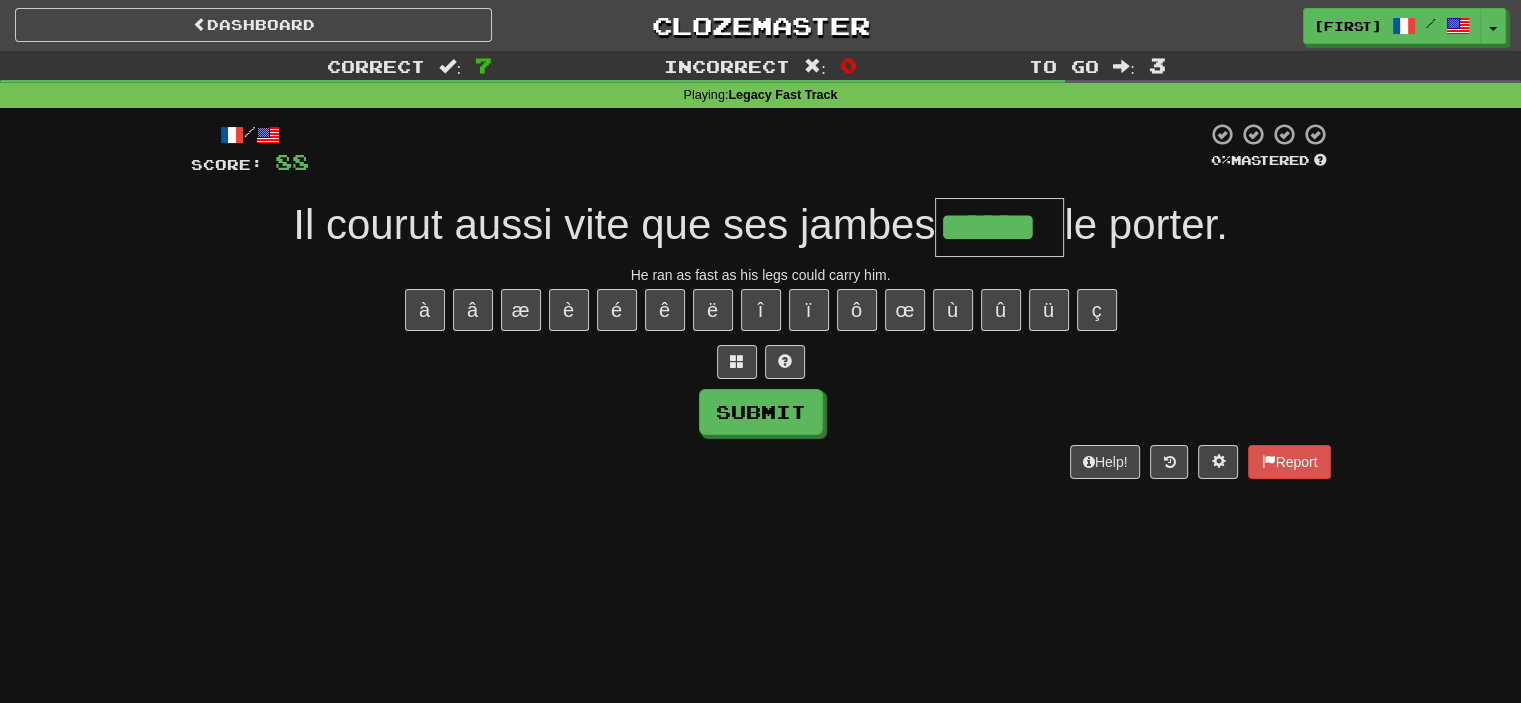 type on "******" 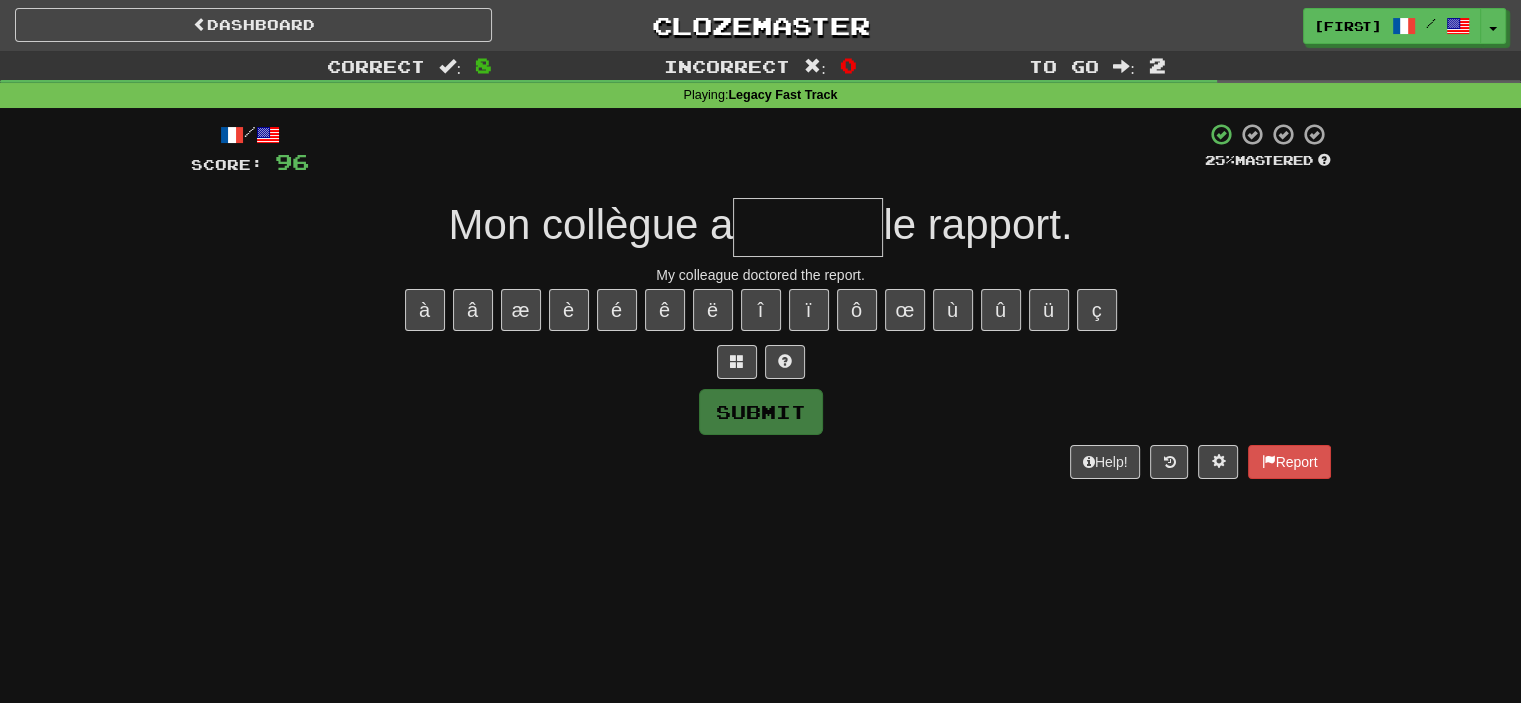 type on "*" 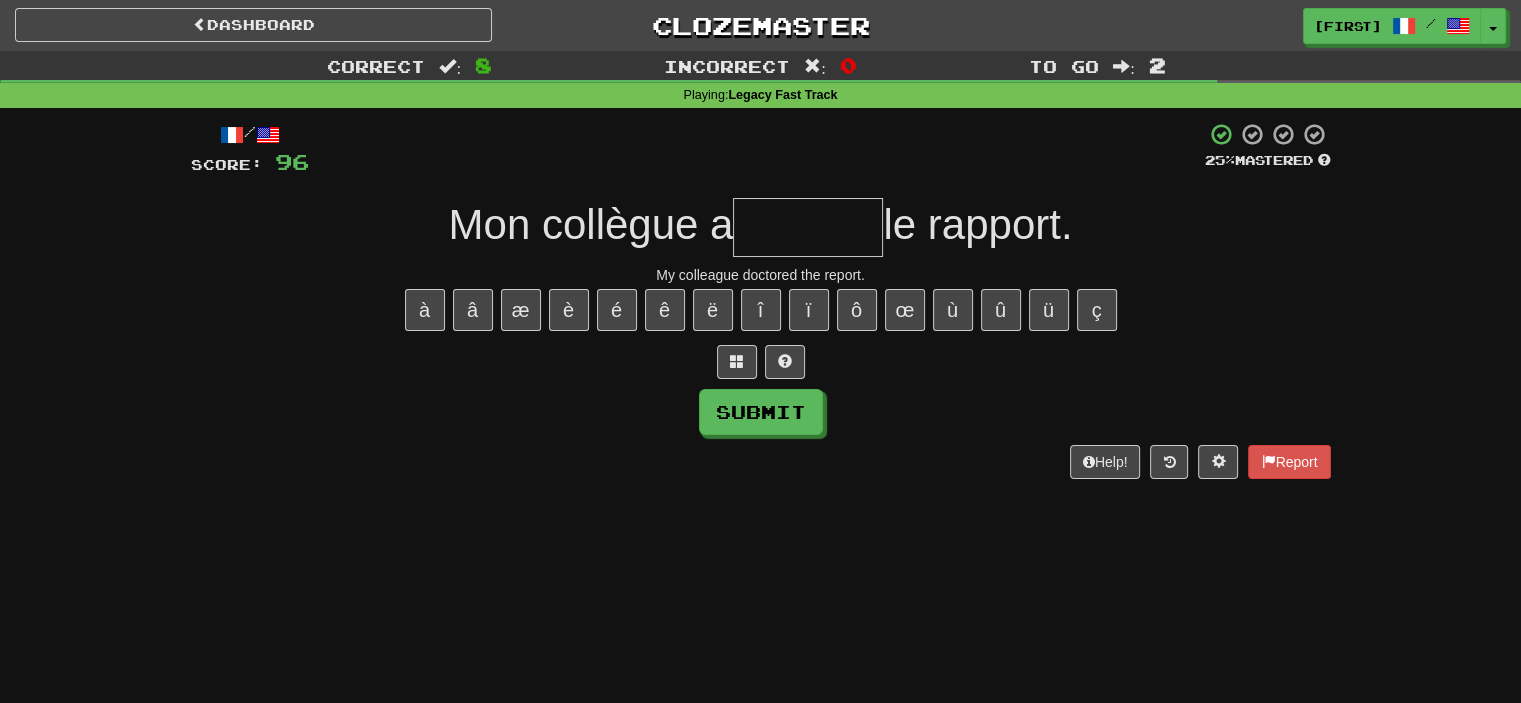 type on "*" 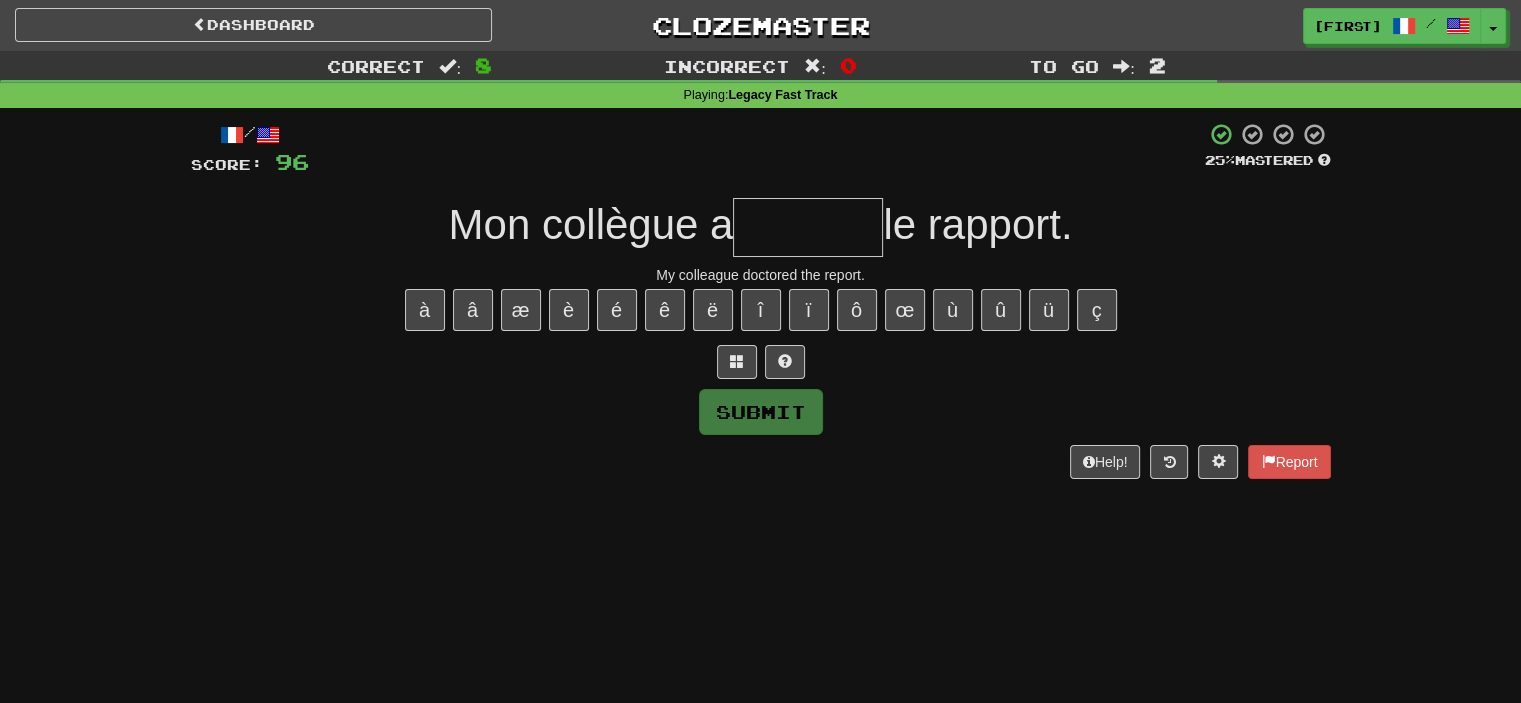 type on "*" 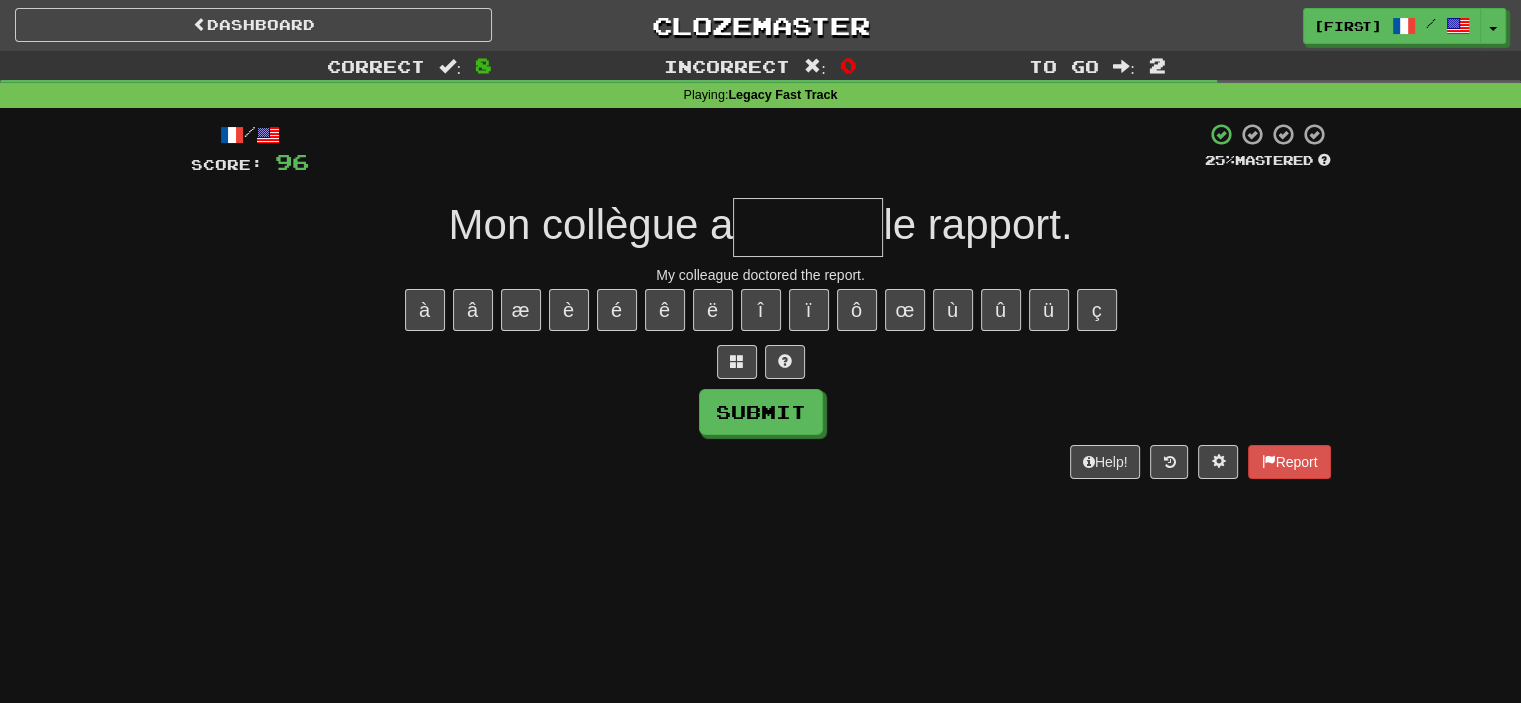type on "*" 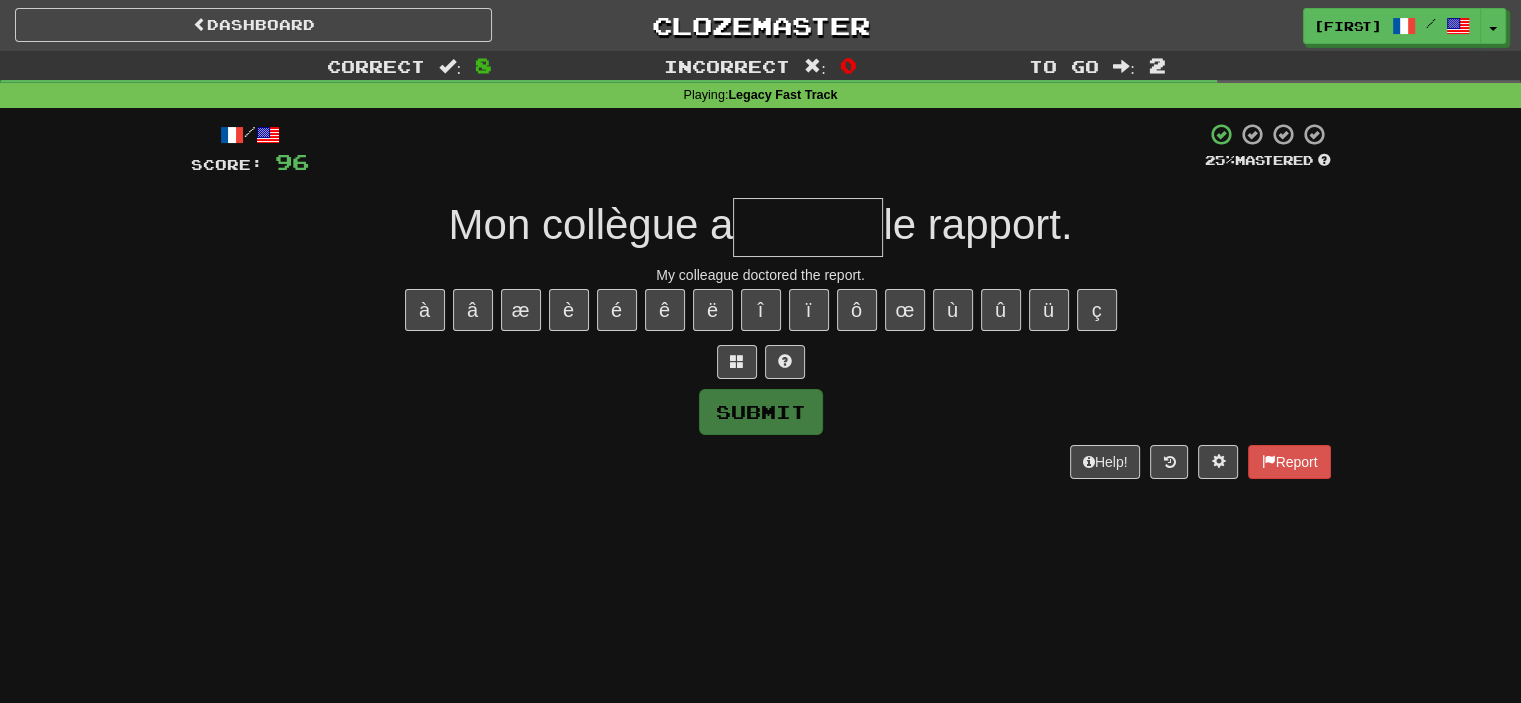 type on "*" 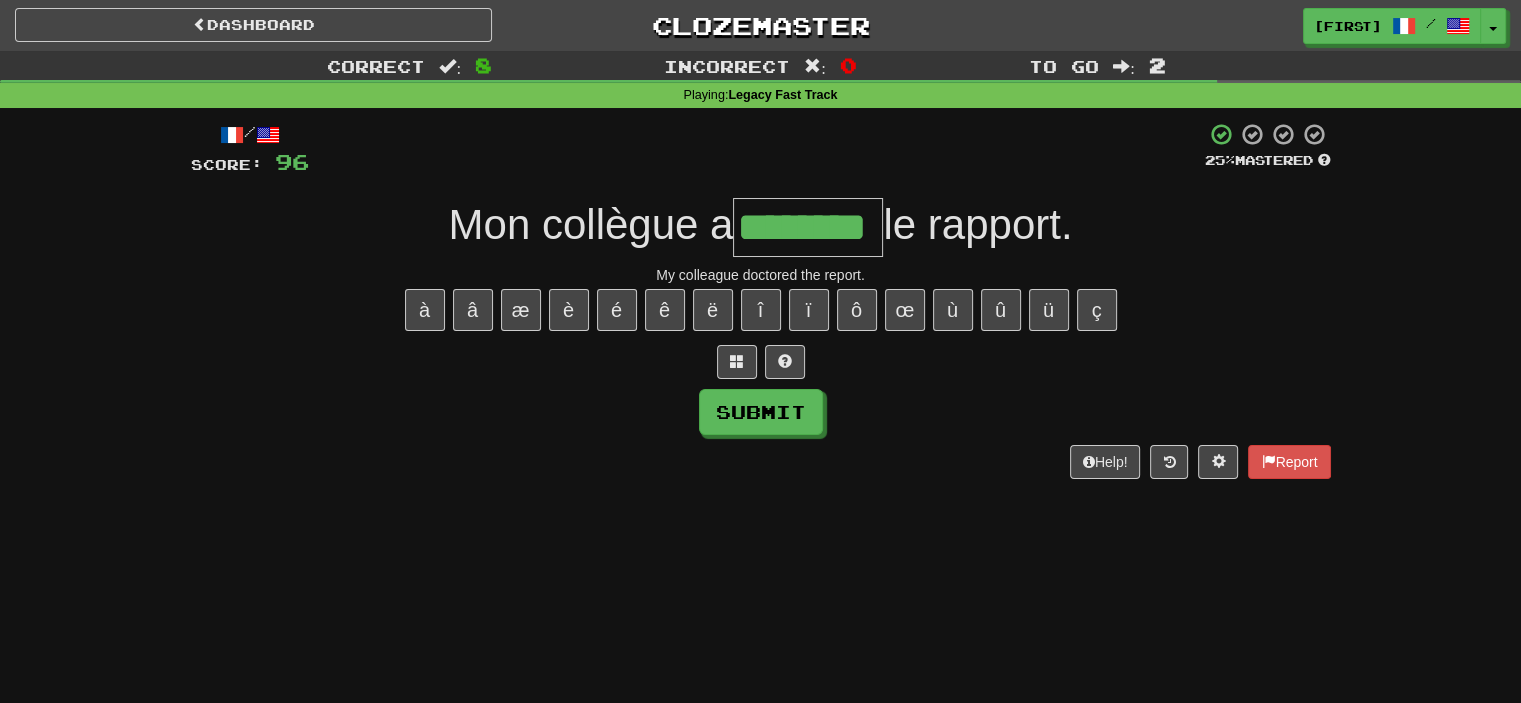 type on "********" 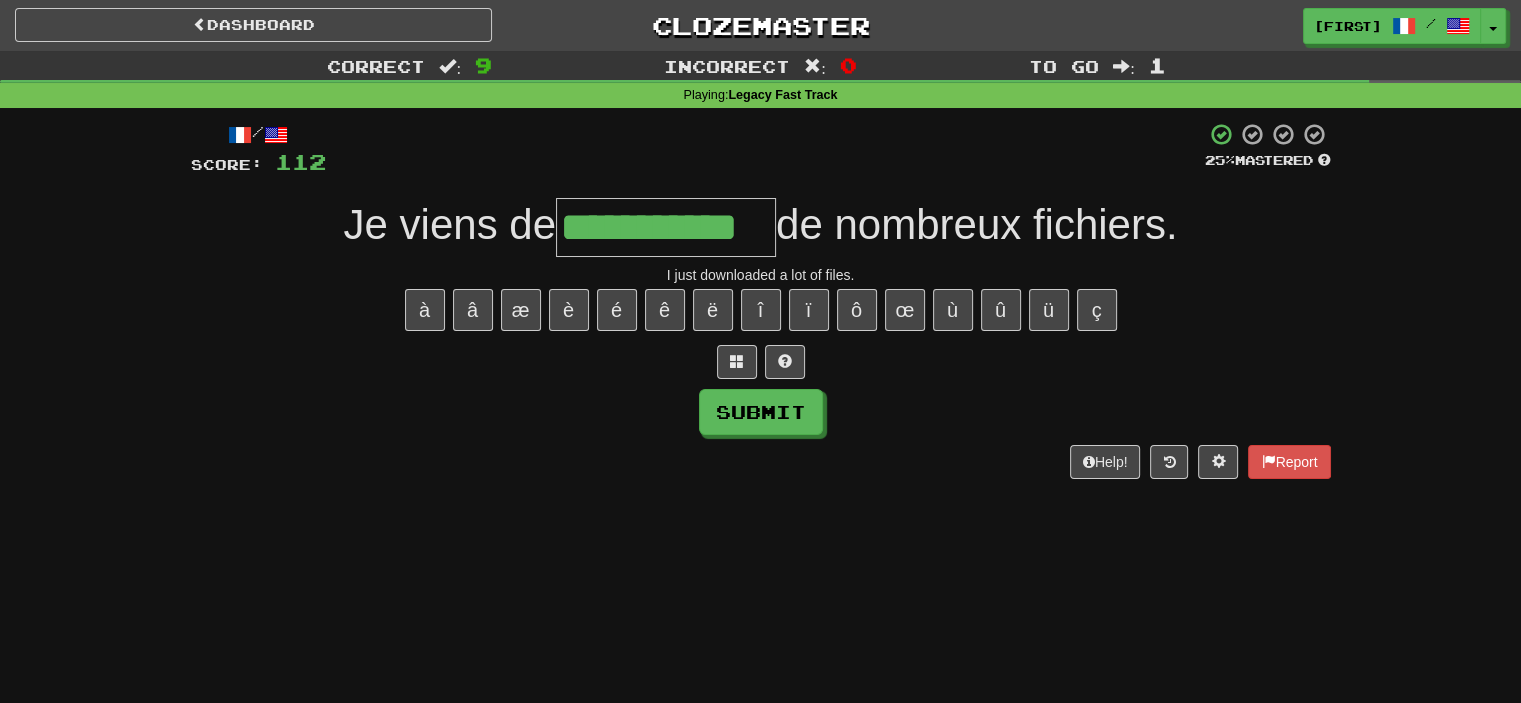 type on "**********" 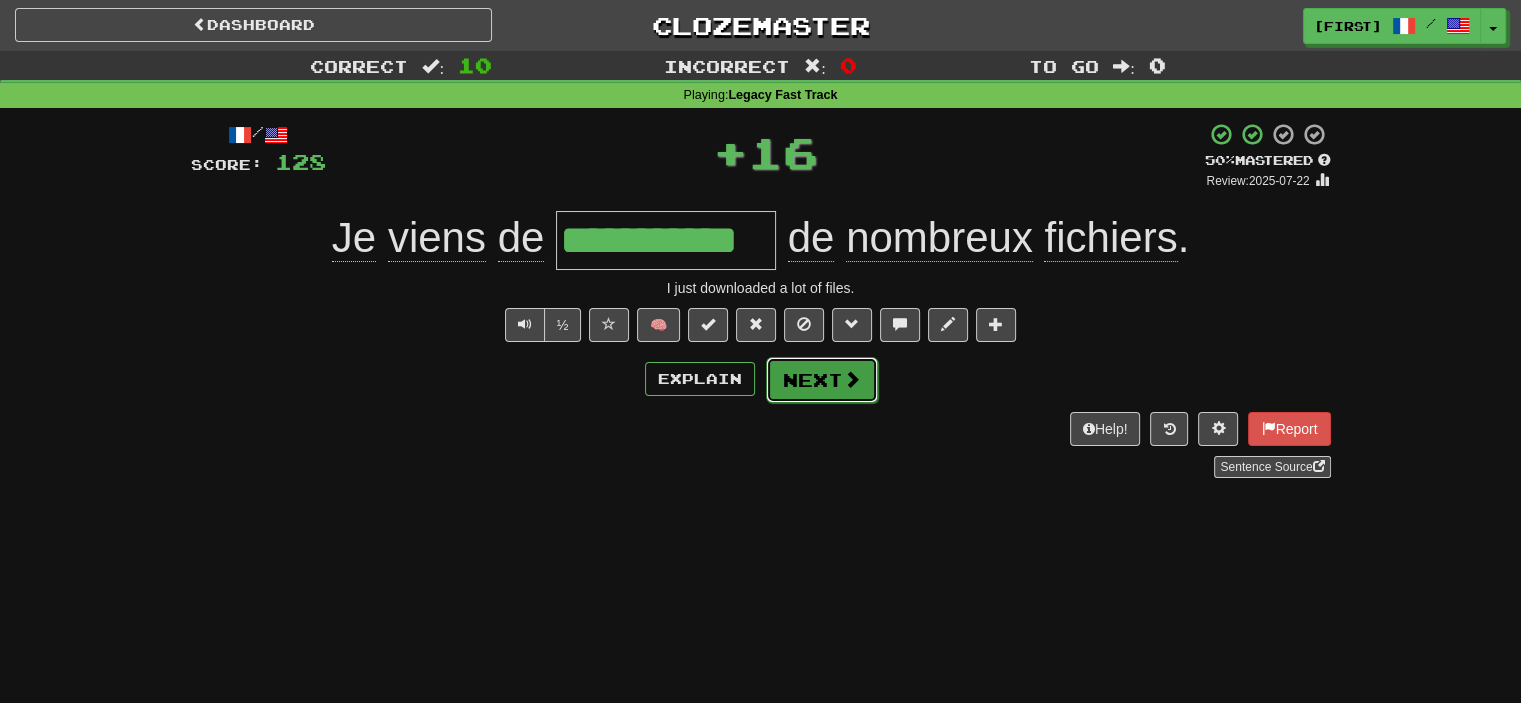 click on "Next" at bounding box center (822, 380) 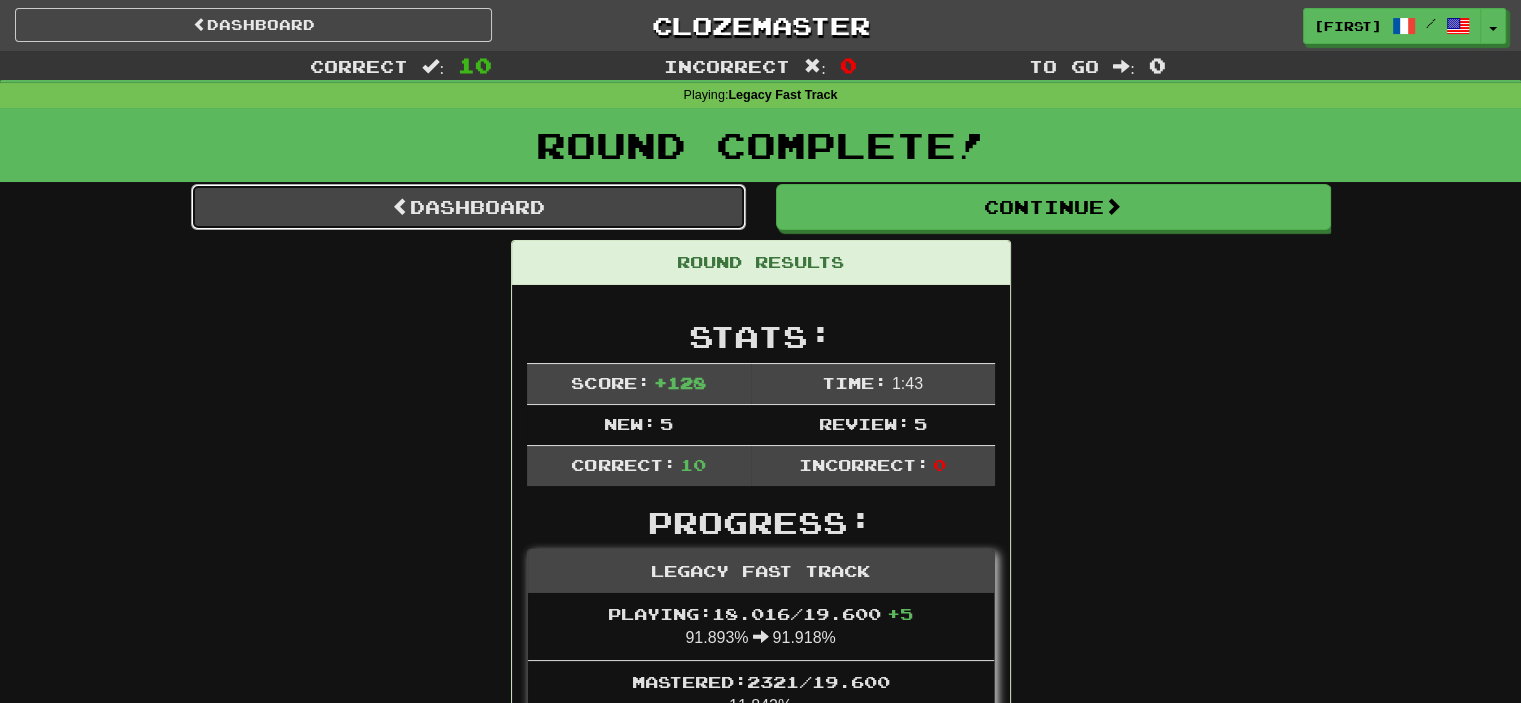 click at bounding box center (401, 206) 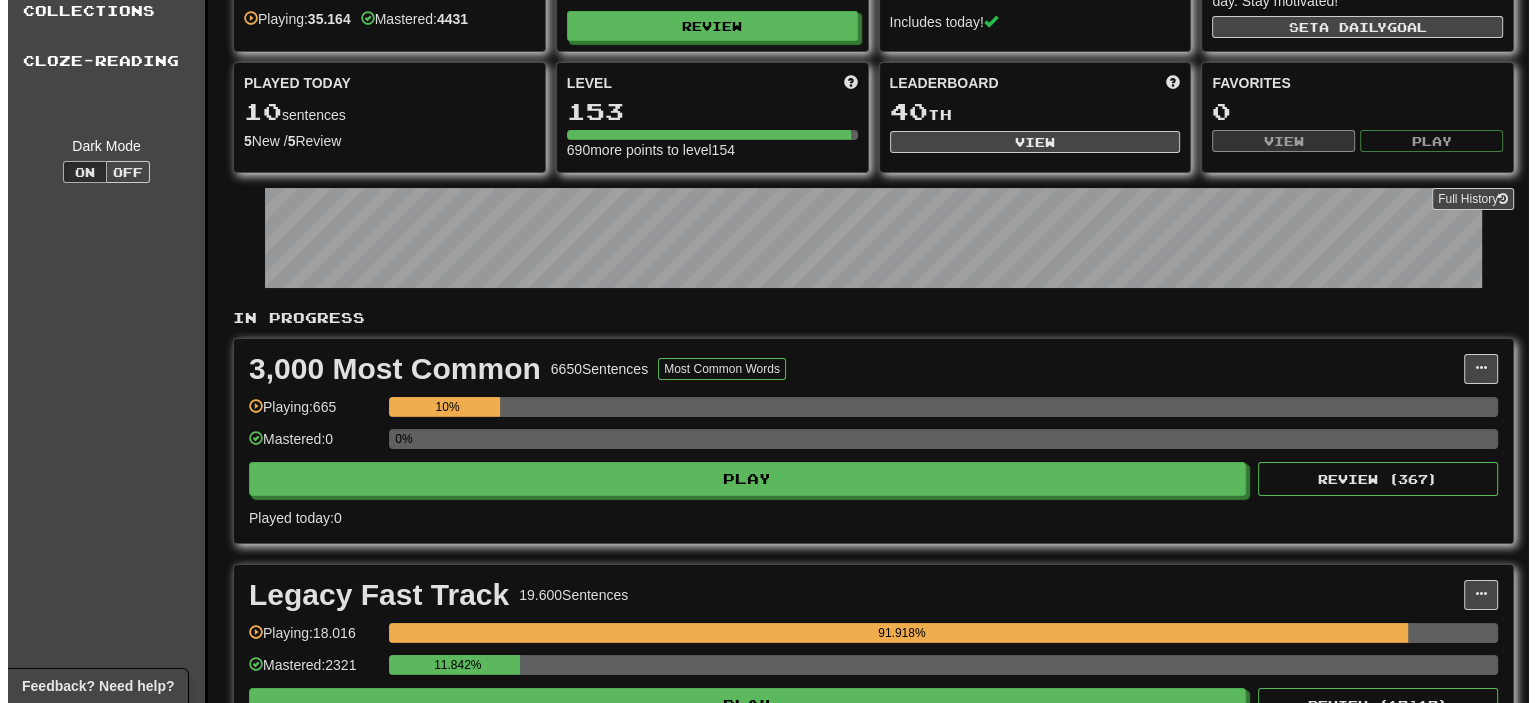 scroll, scrollTop: 100, scrollLeft: 0, axis: vertical 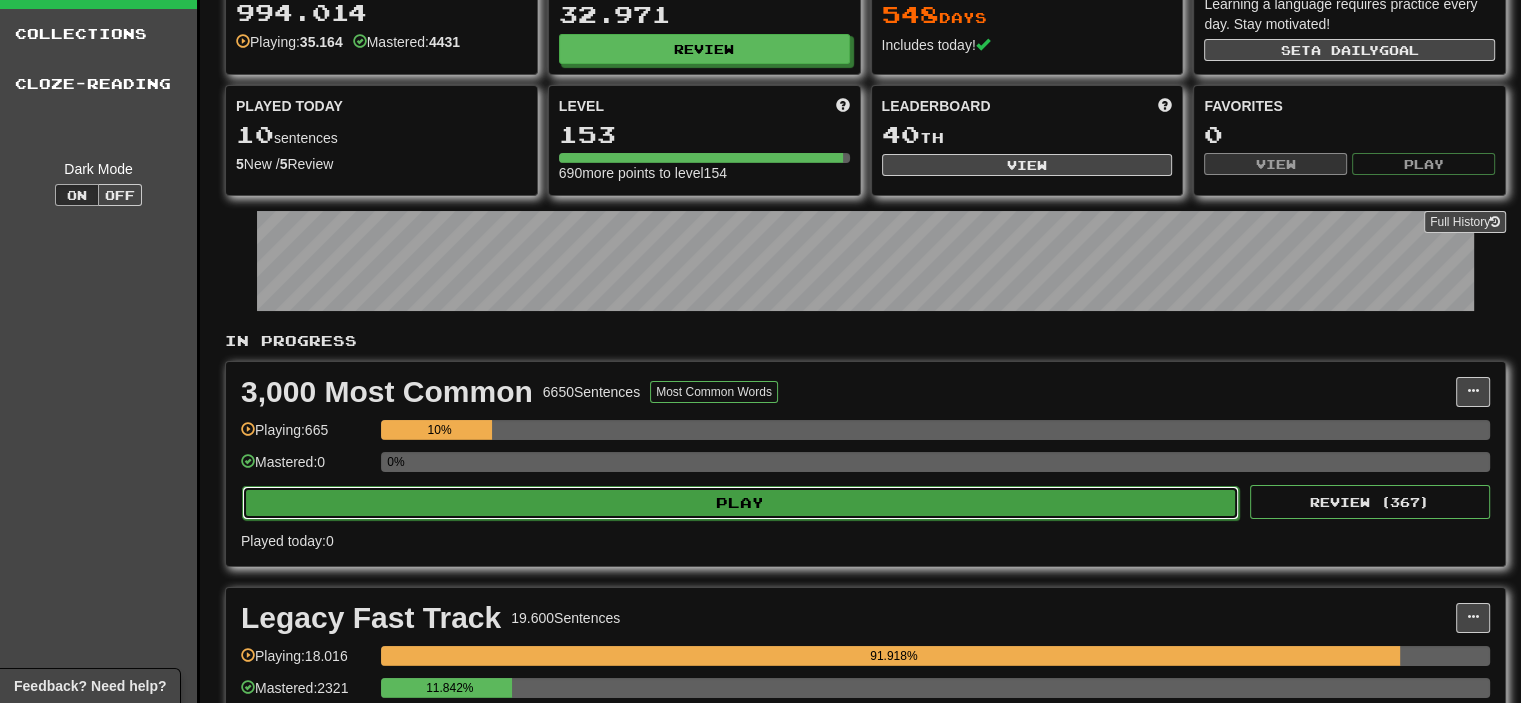 click on "Play" at bounding box center [740, 503] 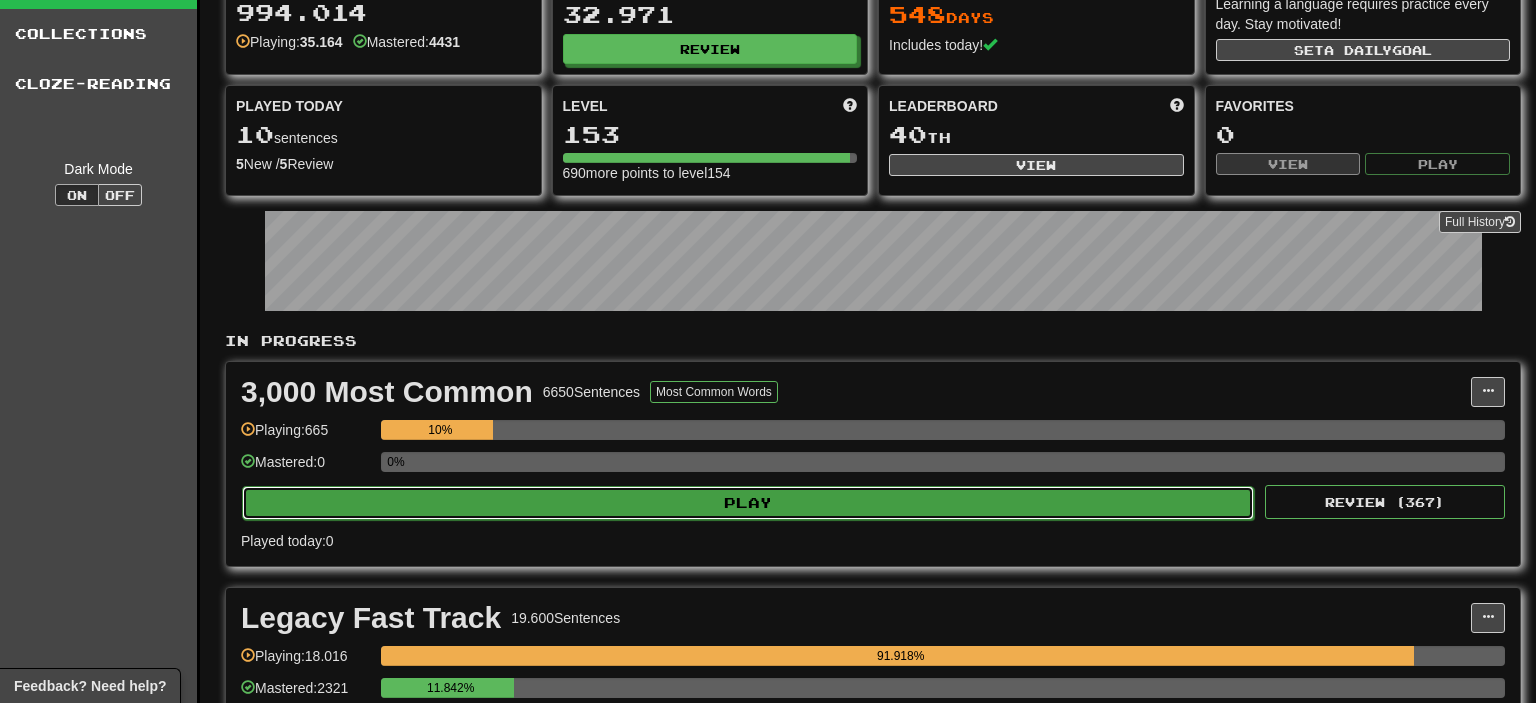 select on "**" 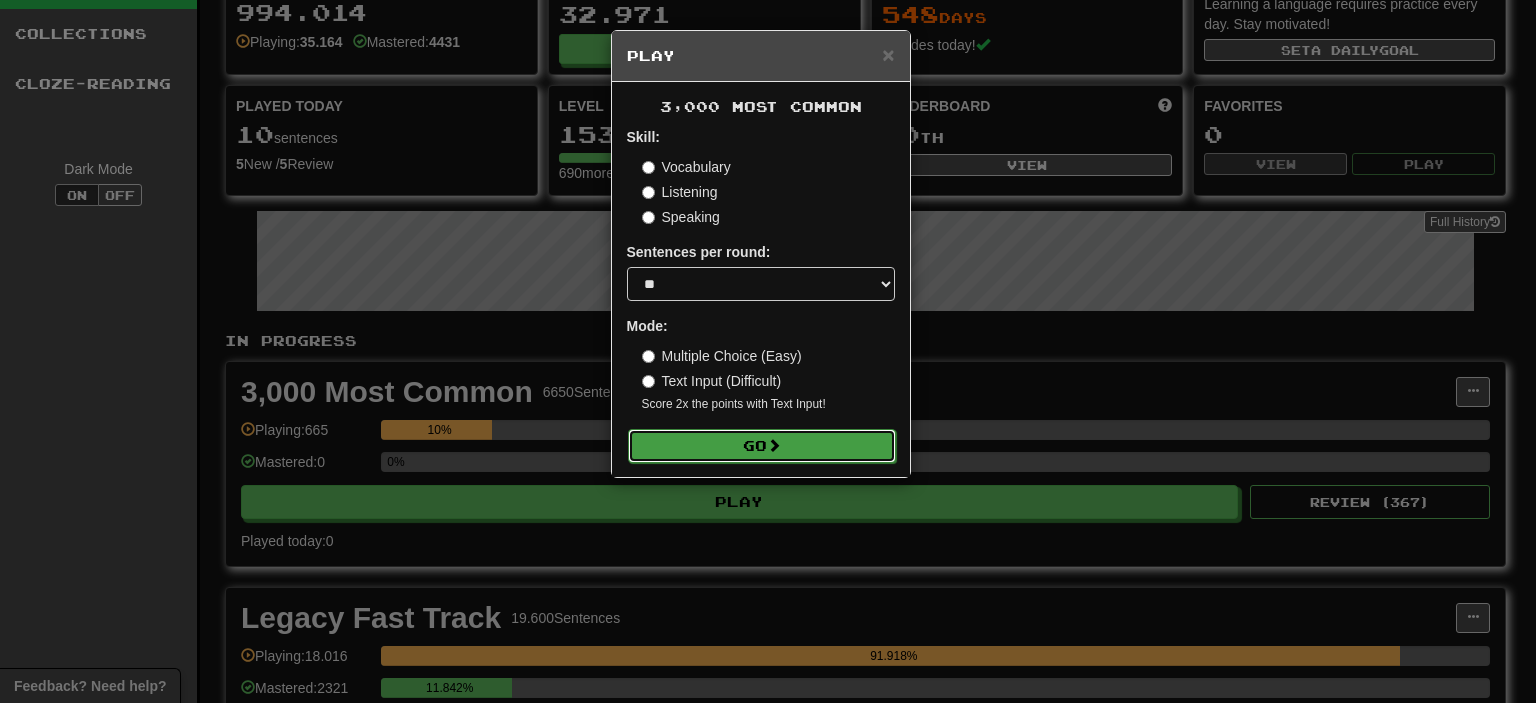 click on "Go" at bounding box center [762, 446] 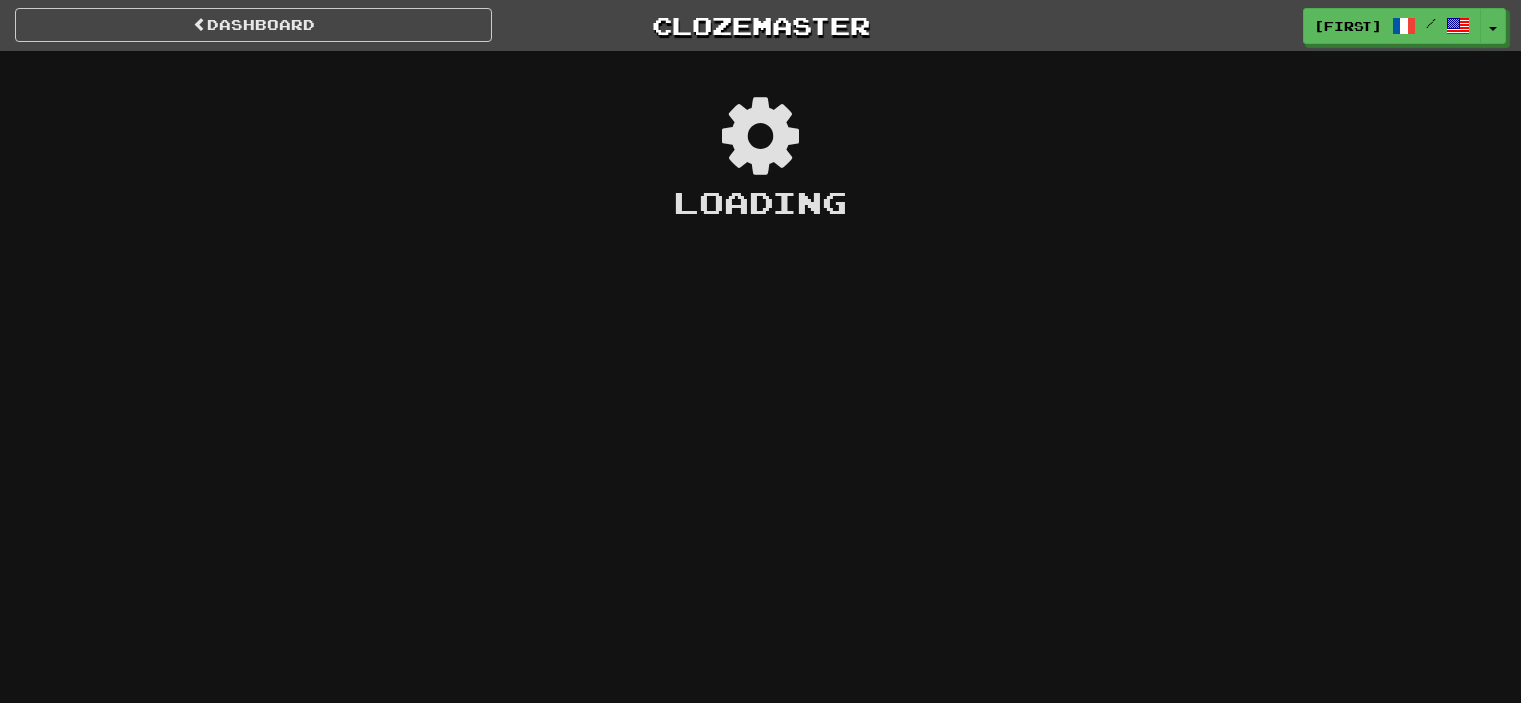 scroll, scrollTop: 0, scrollLeft: 0, axis: both 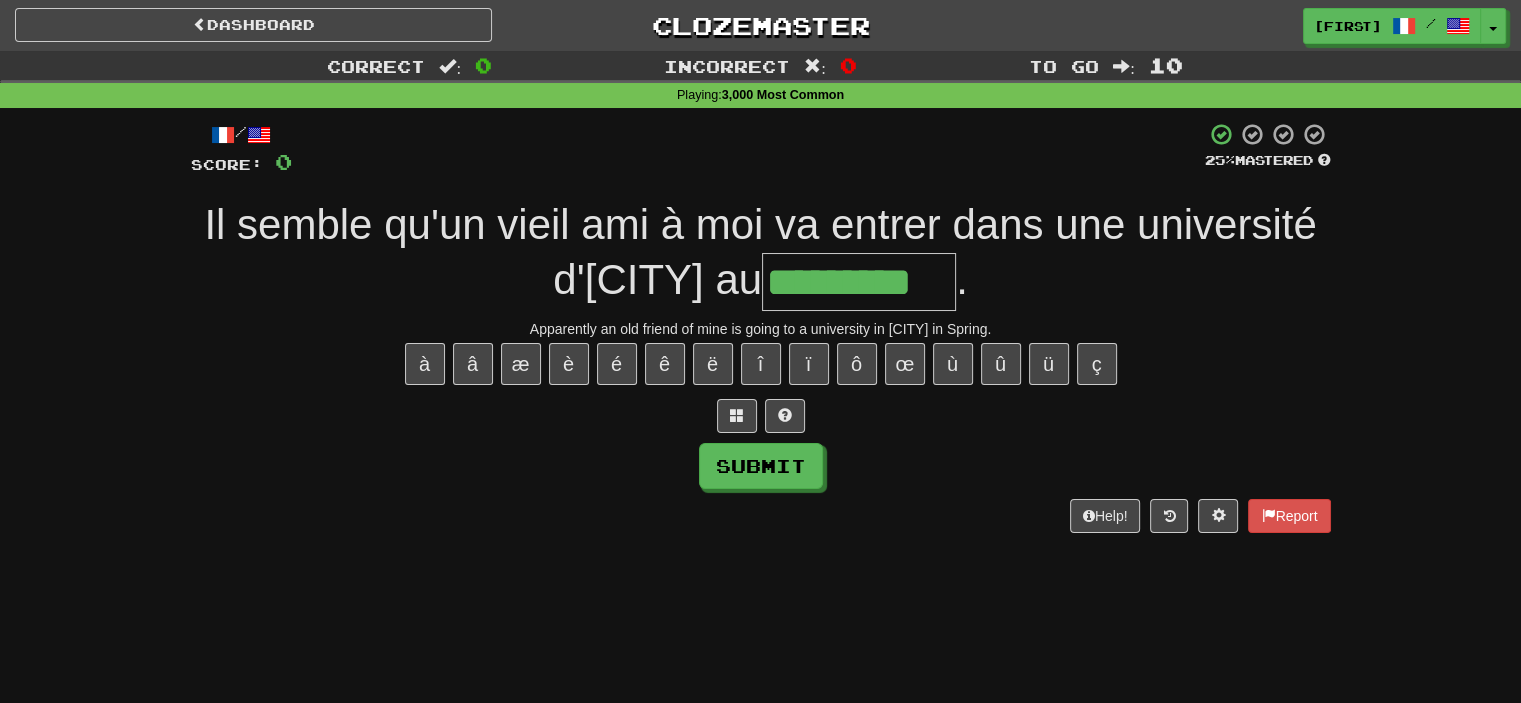 type on "*********" 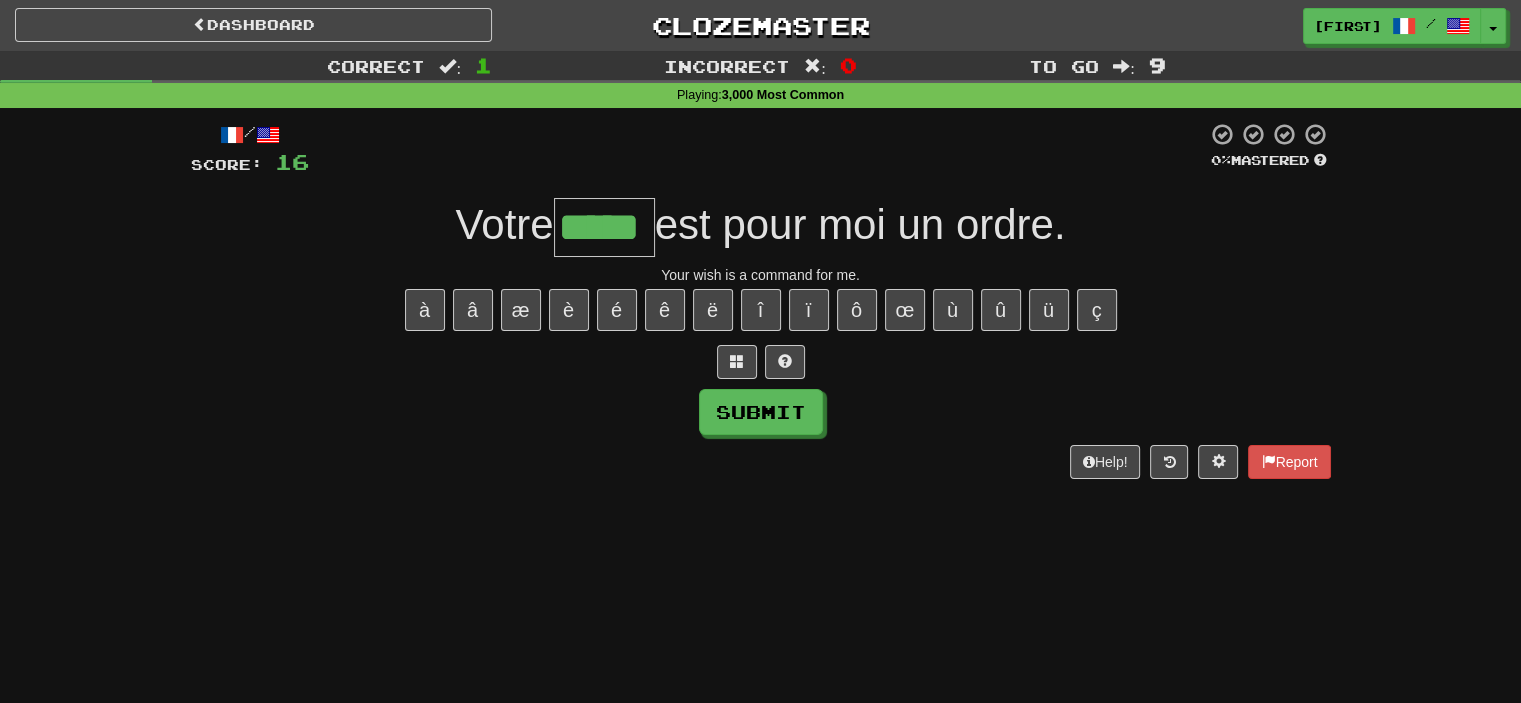 type on "*****" 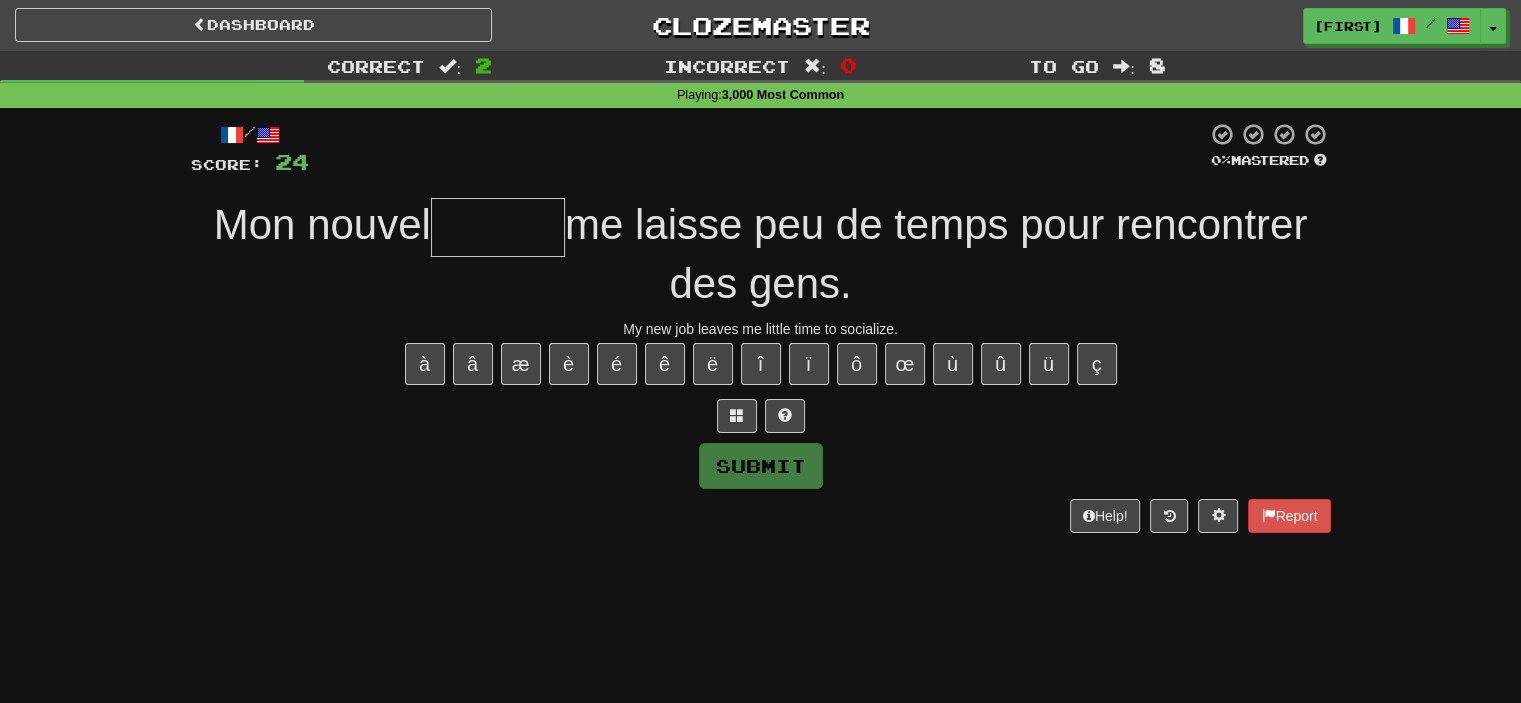 type on "*" 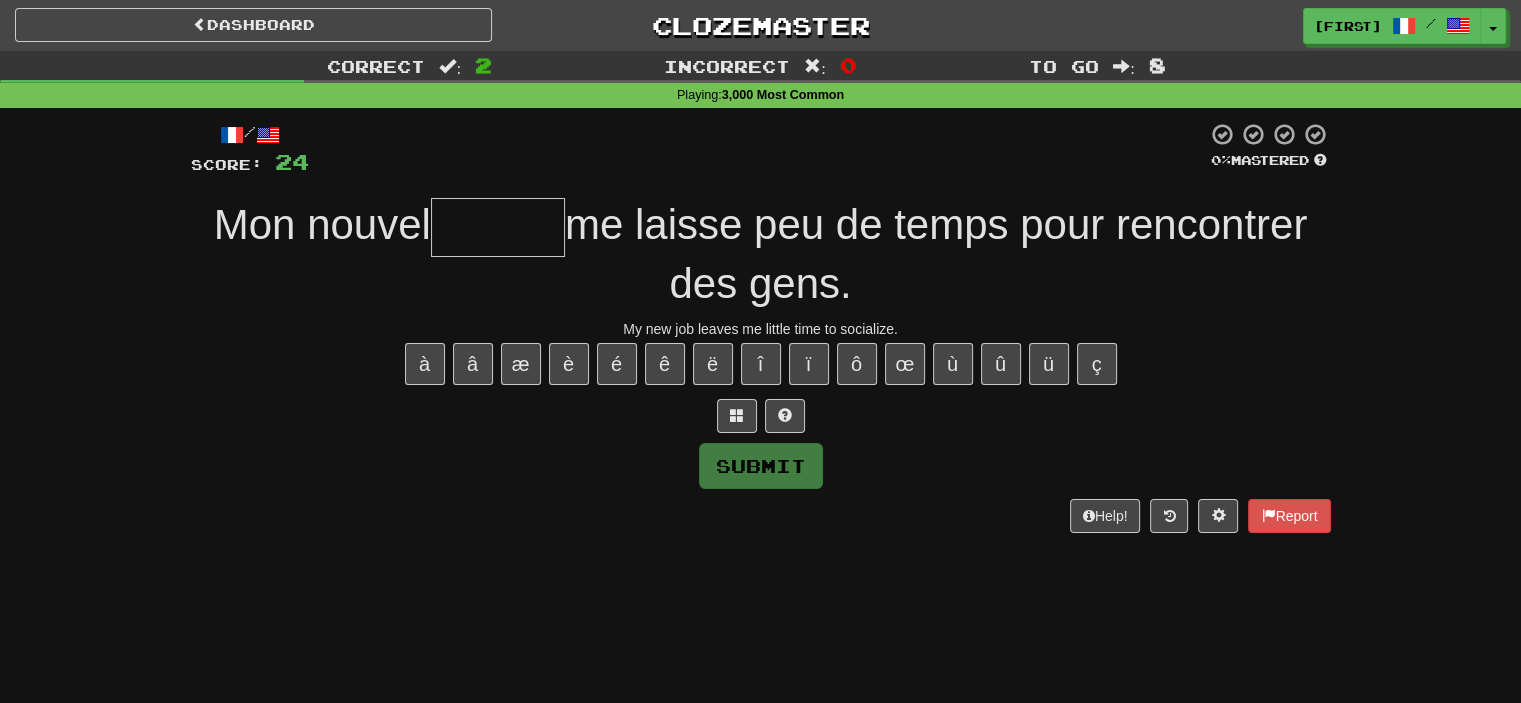 type on "*" 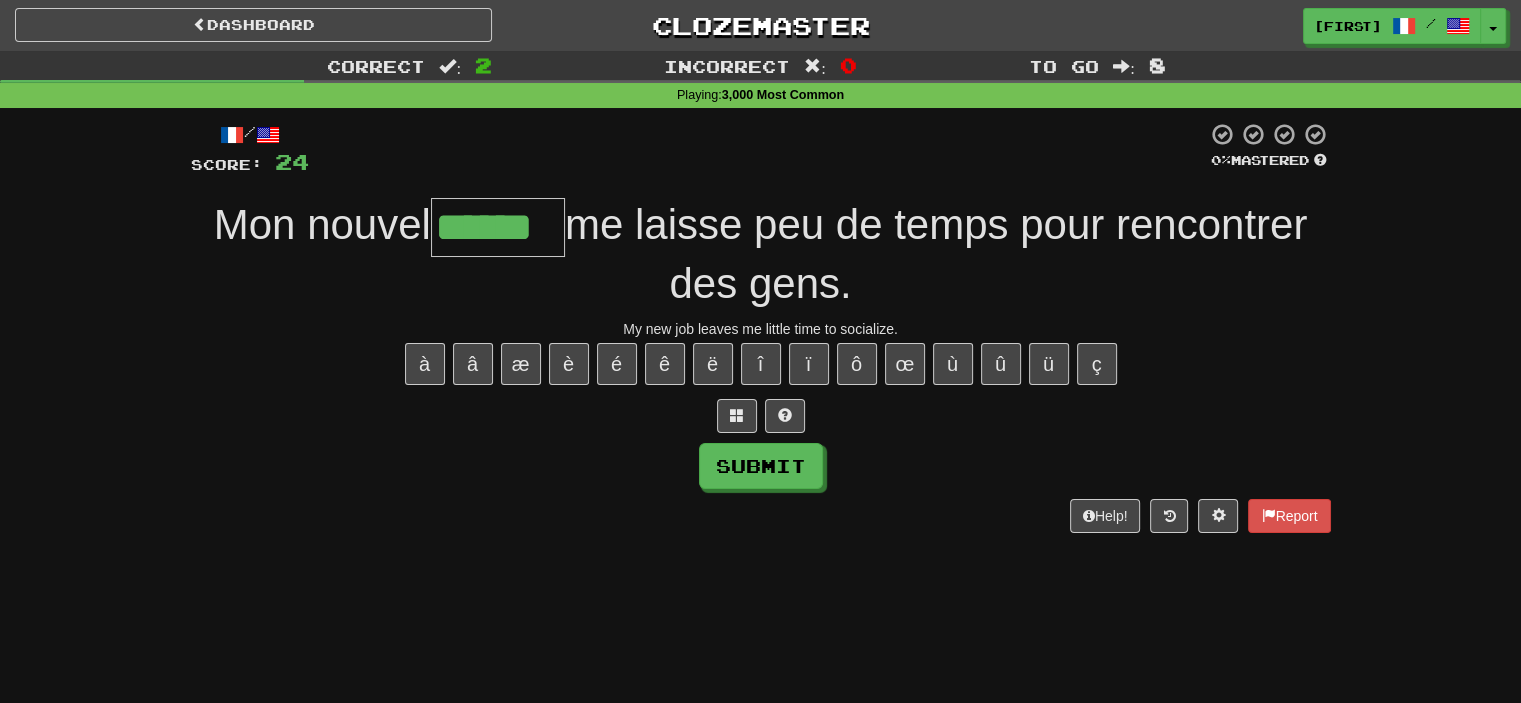 type on "******" 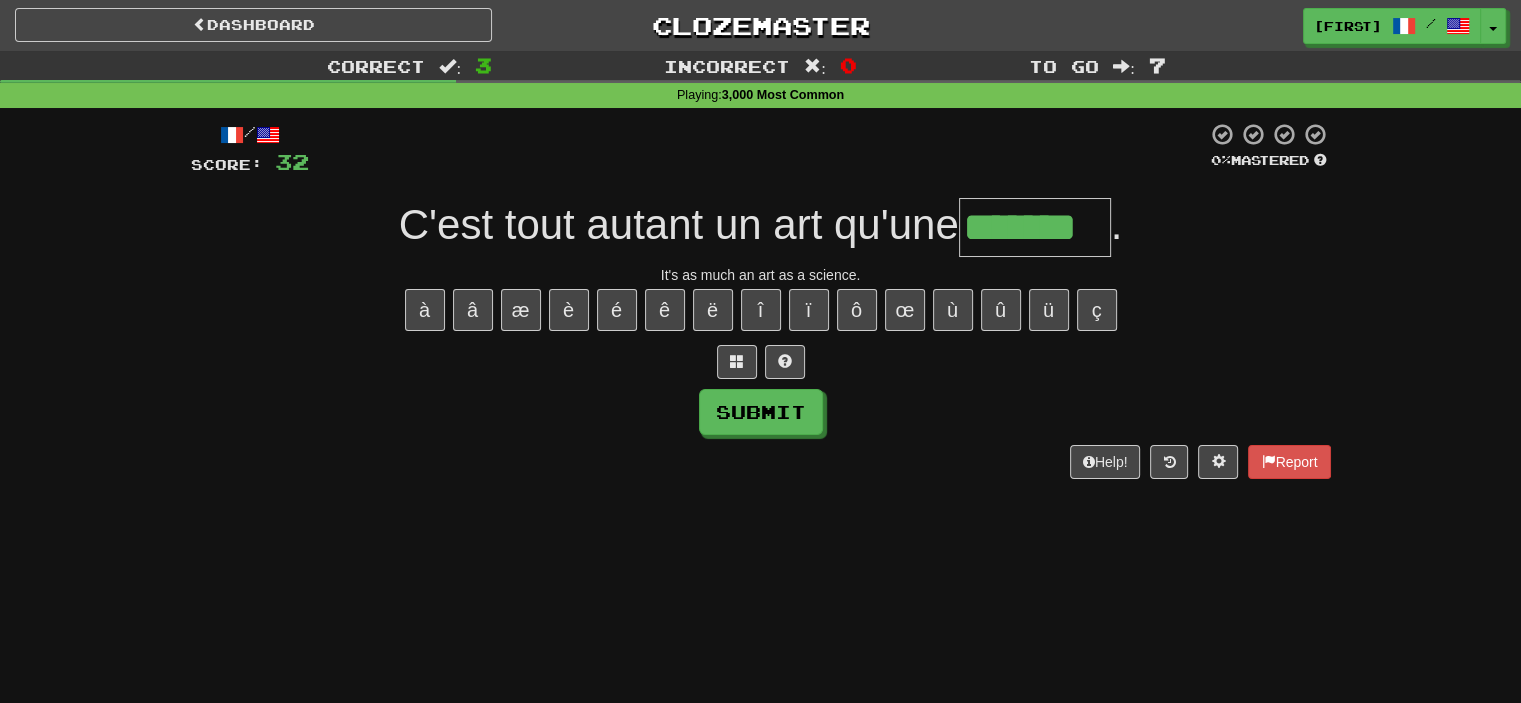 type on "*******" 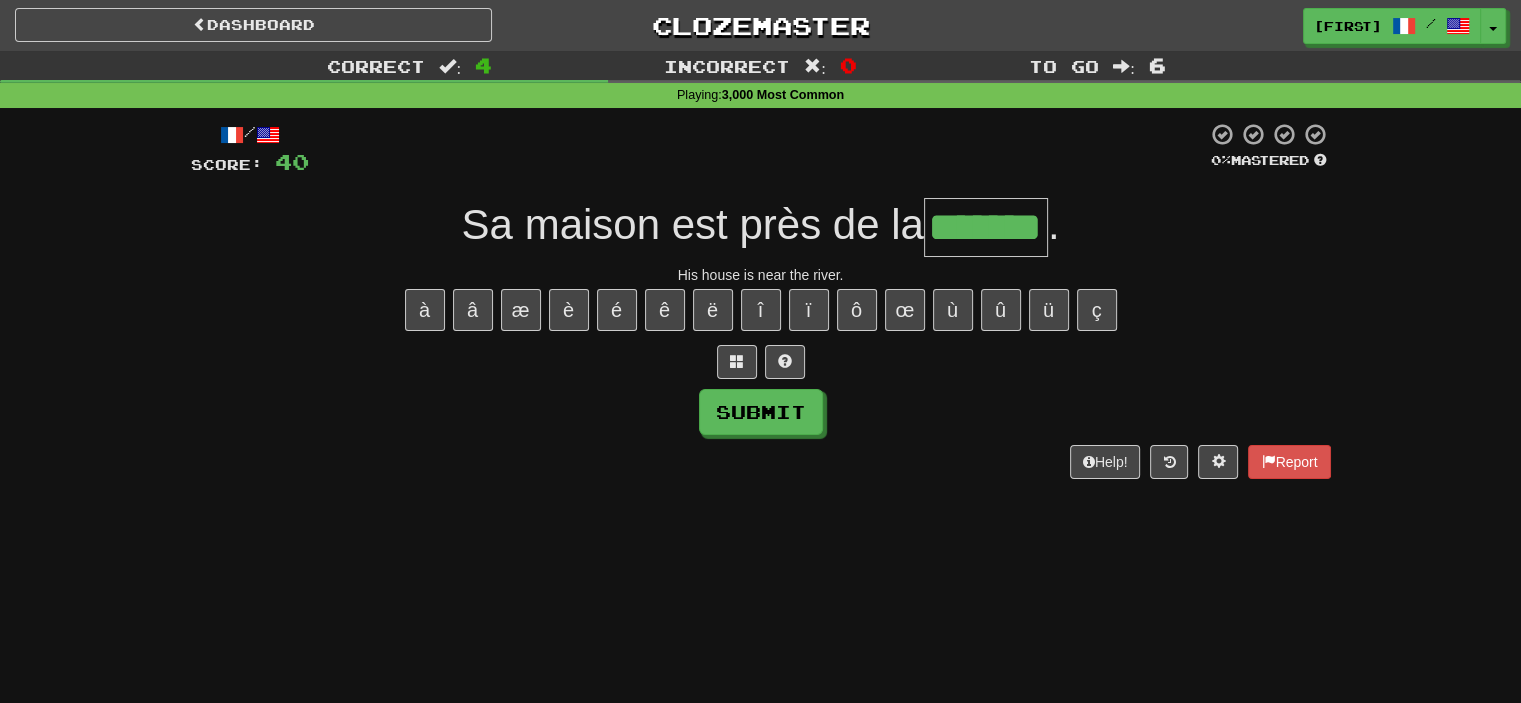 type on "*******" 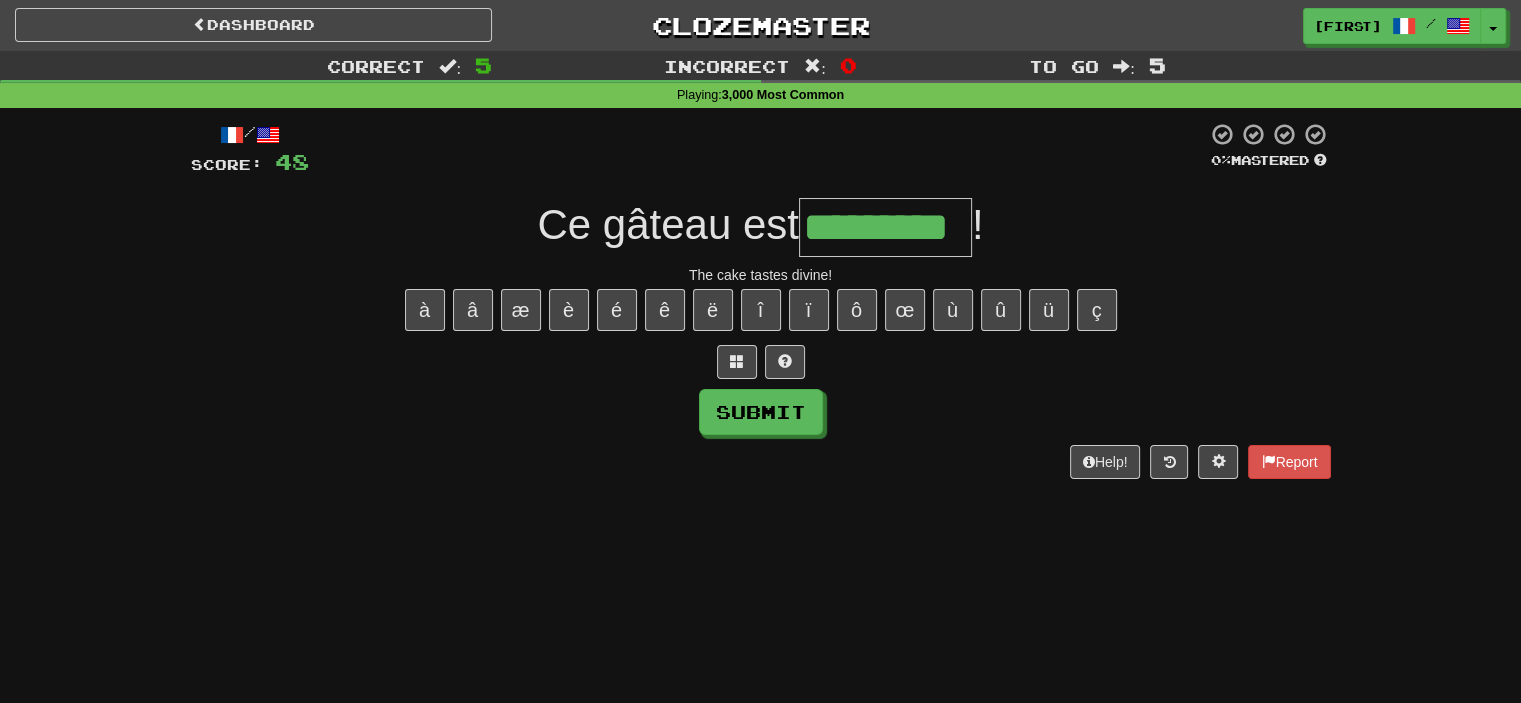 type on "*********" 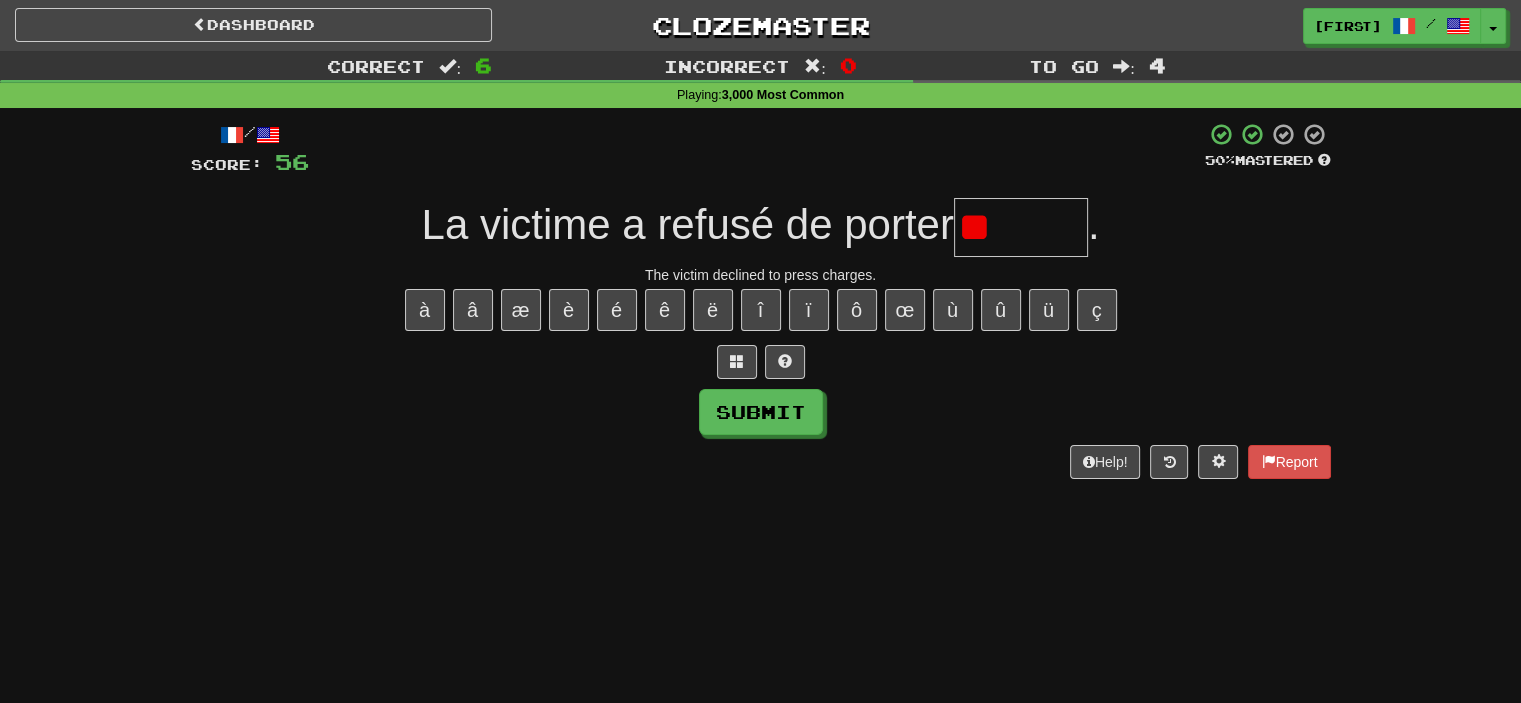 type on "*" 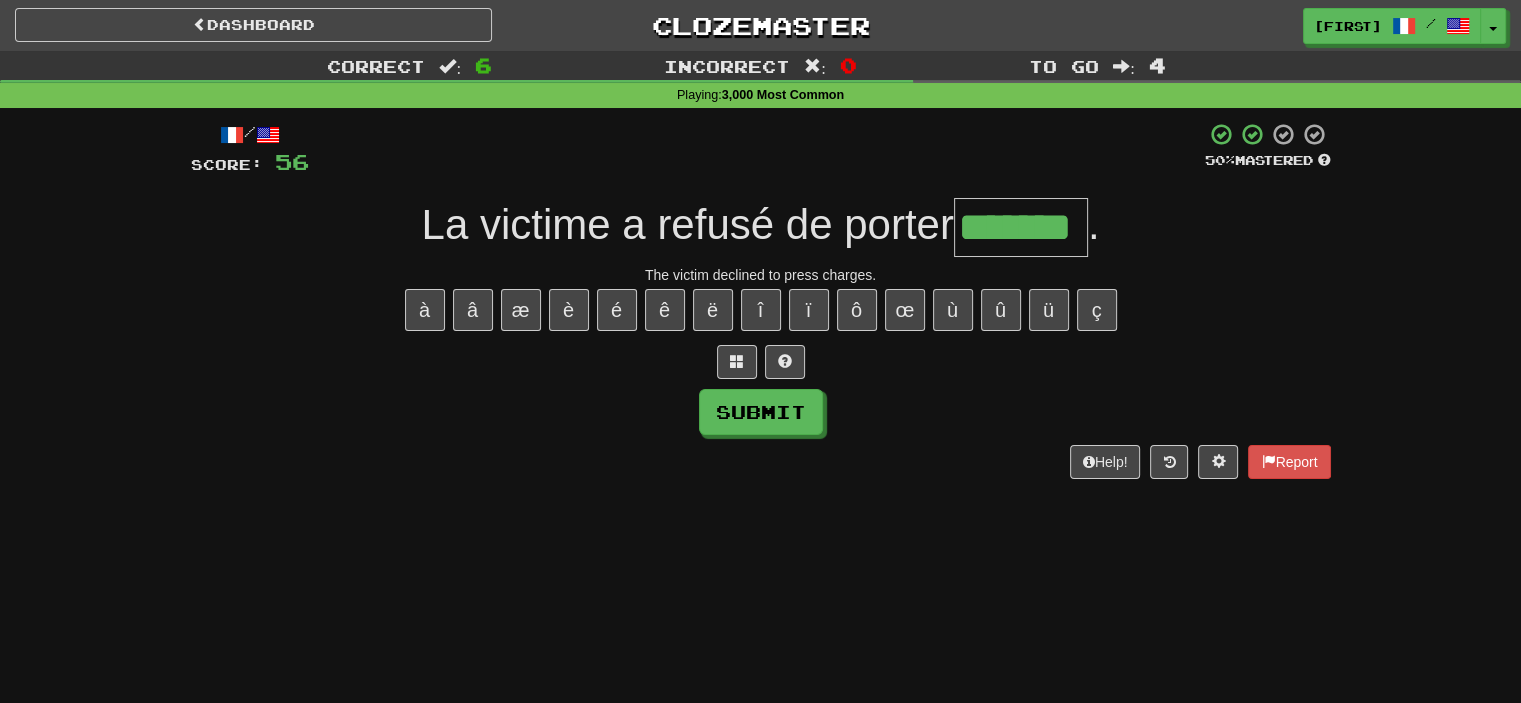 type on "*******" 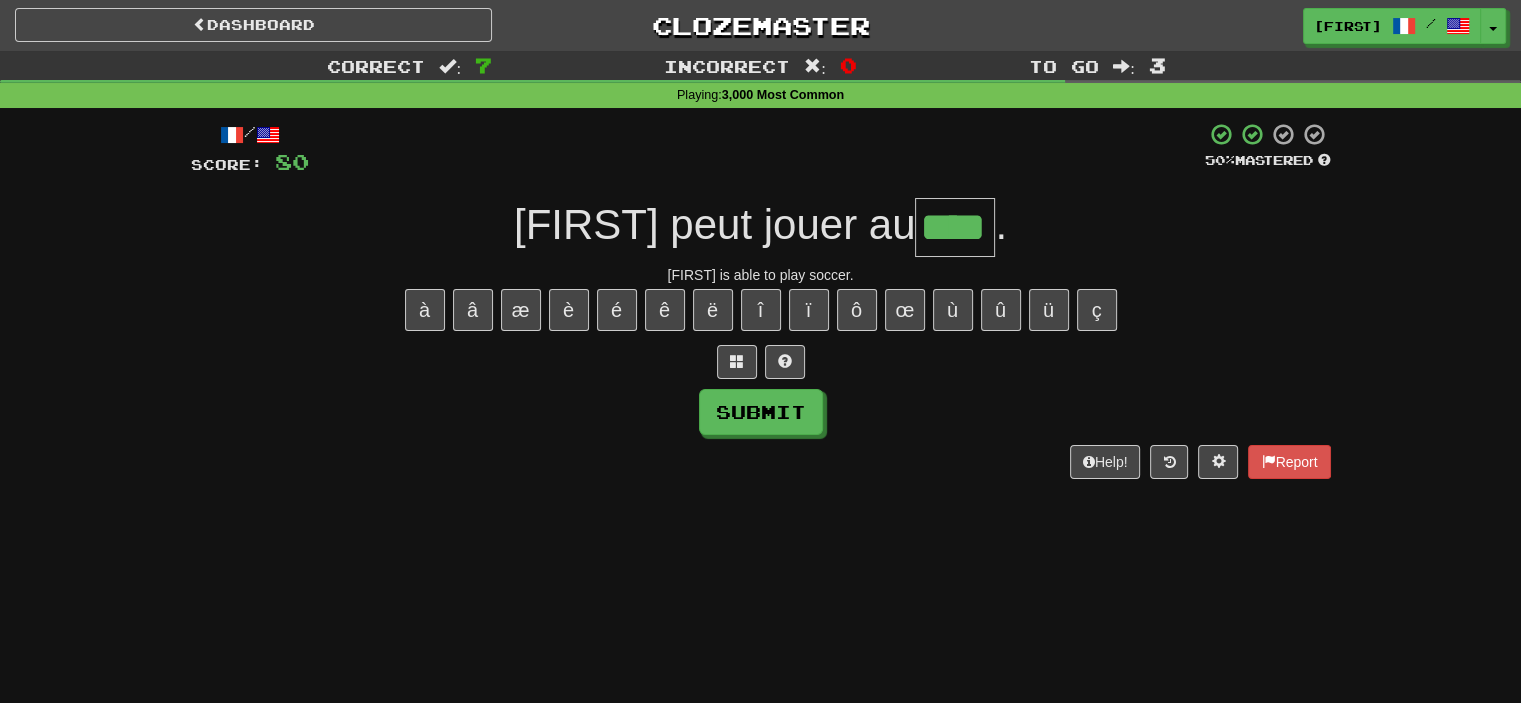 type on "****" 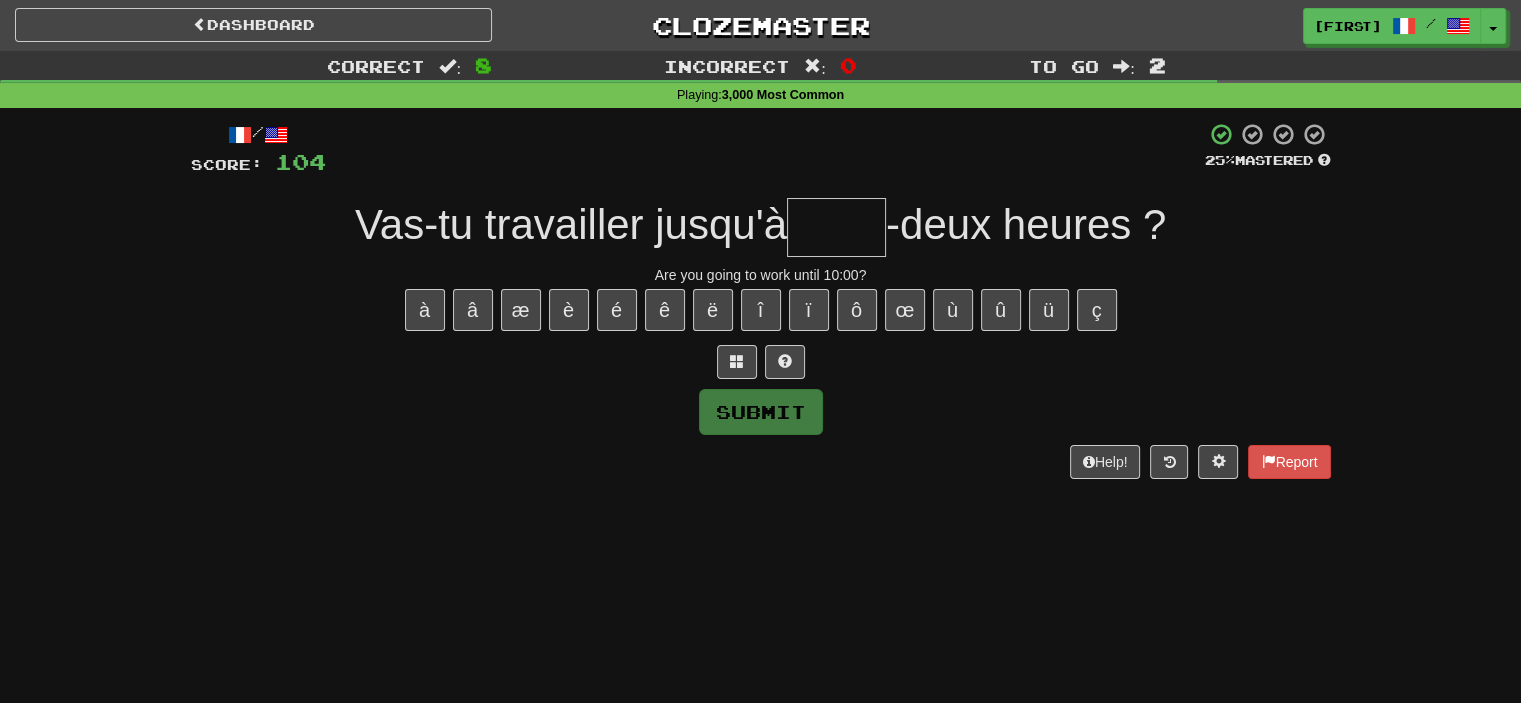 type on "*" 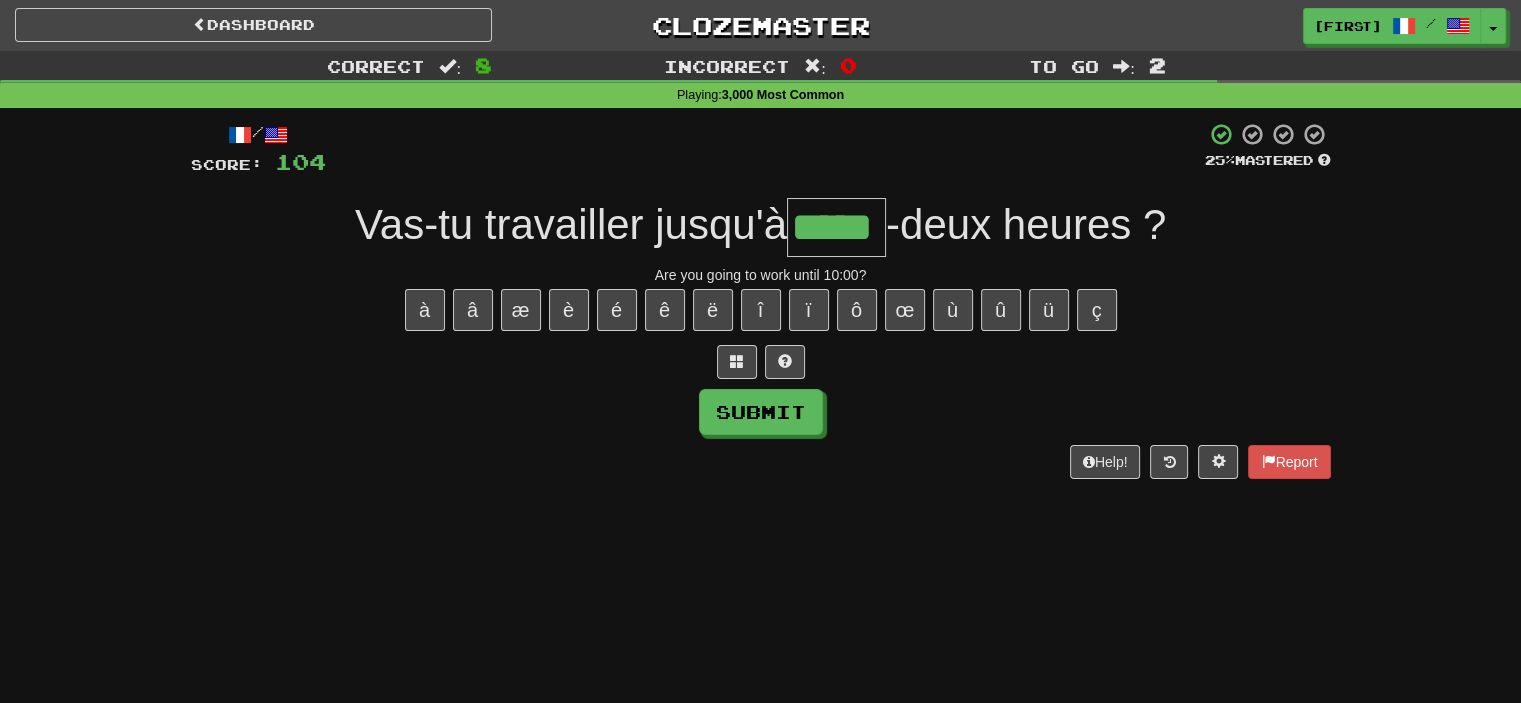 type on "*****" 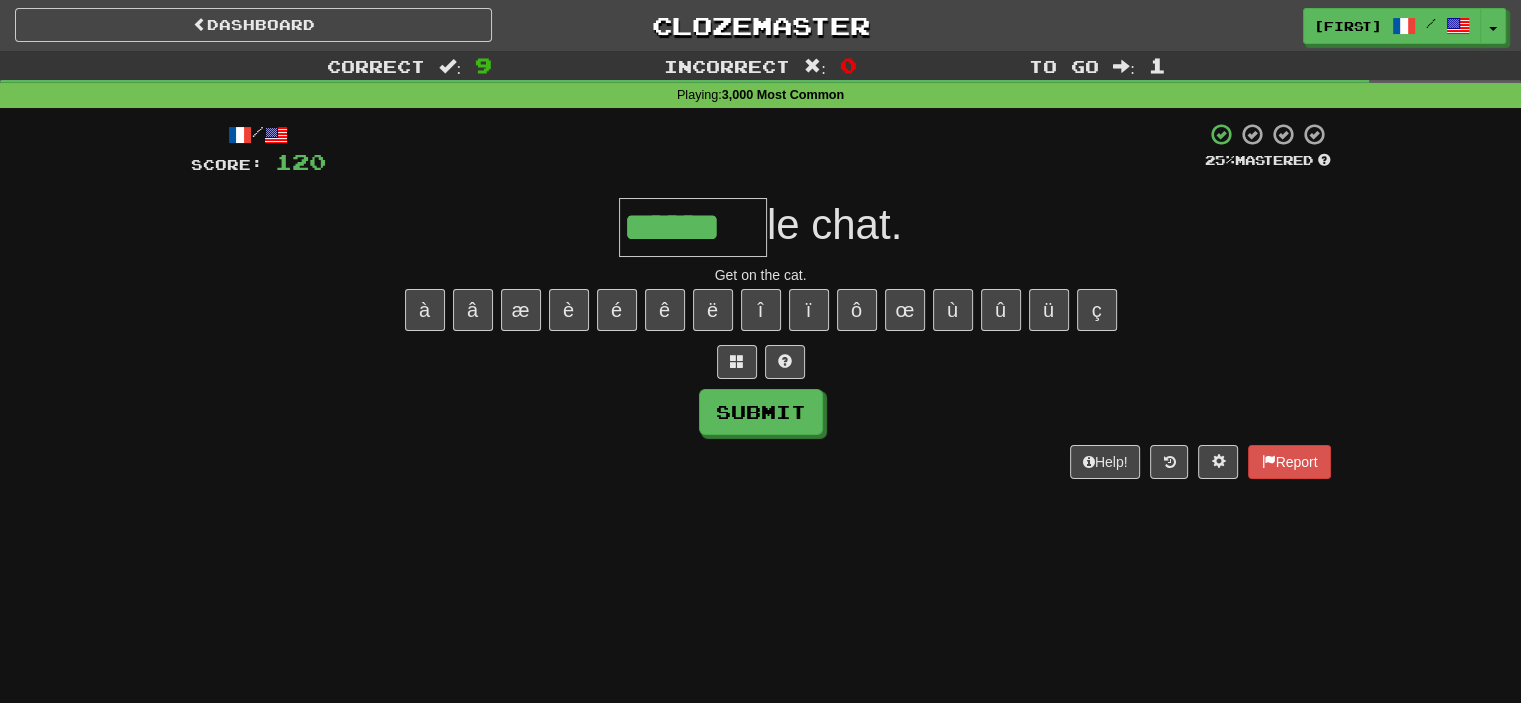 type on "******" 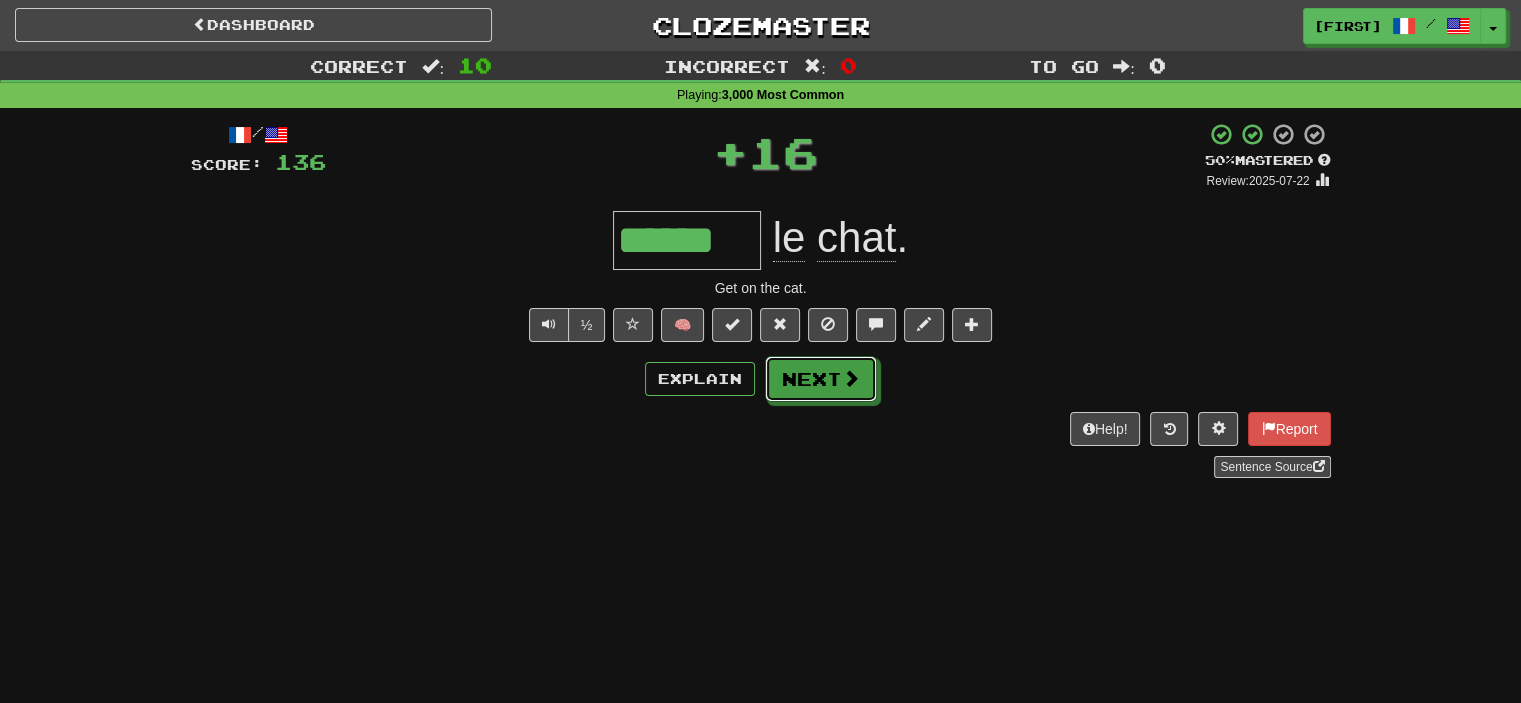 click on "Explain Next" at bounding box center [761, 379] 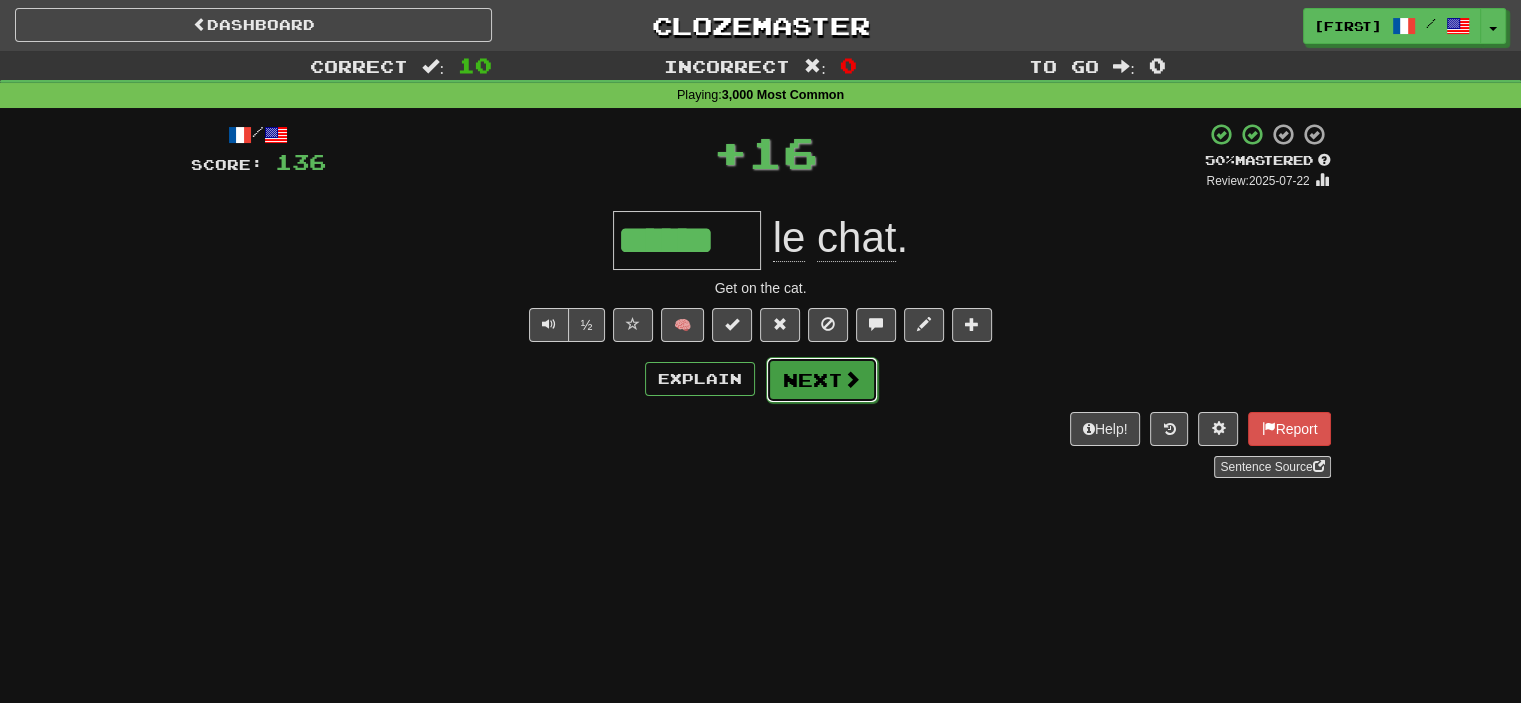 click on "Next" at bounding box center (822, 380) 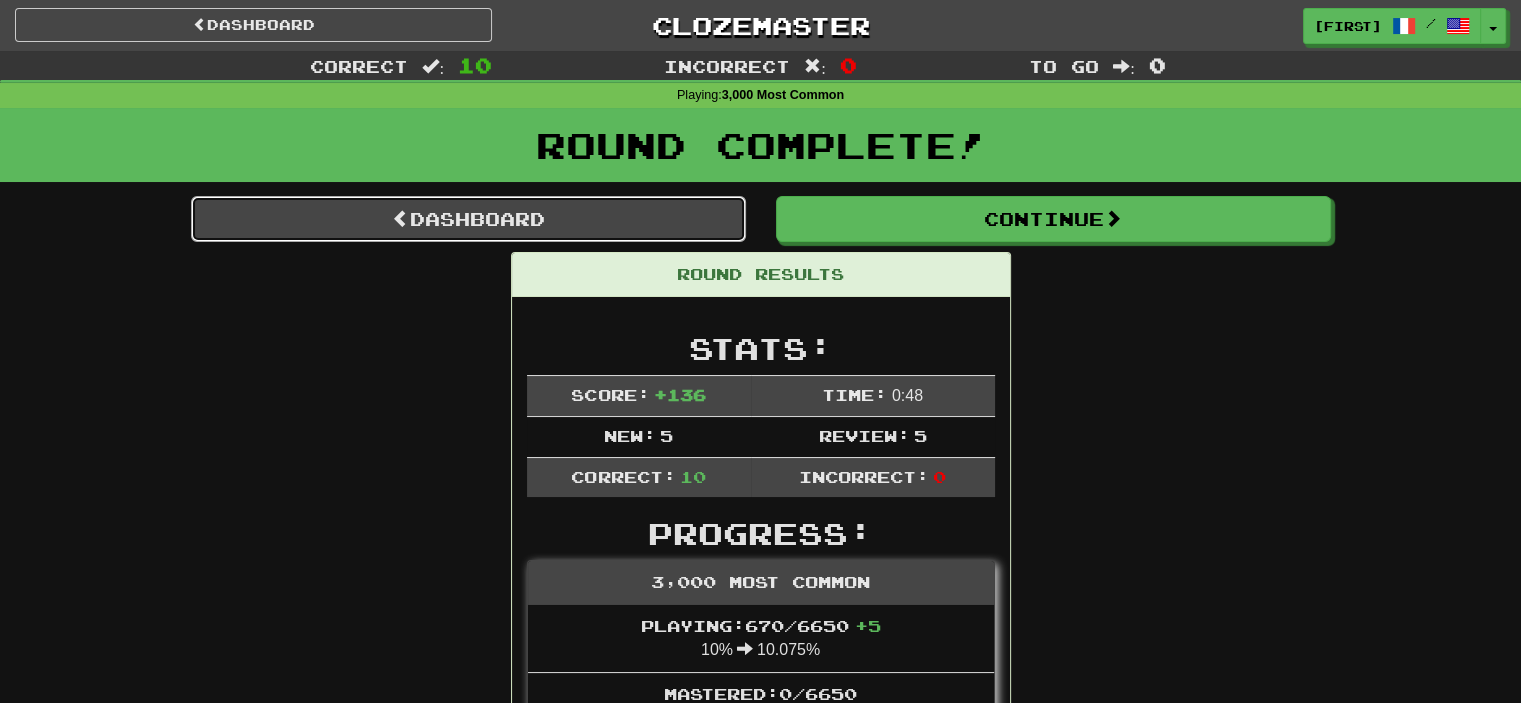 click on "Dashboard" at bounding box center [468, 219] 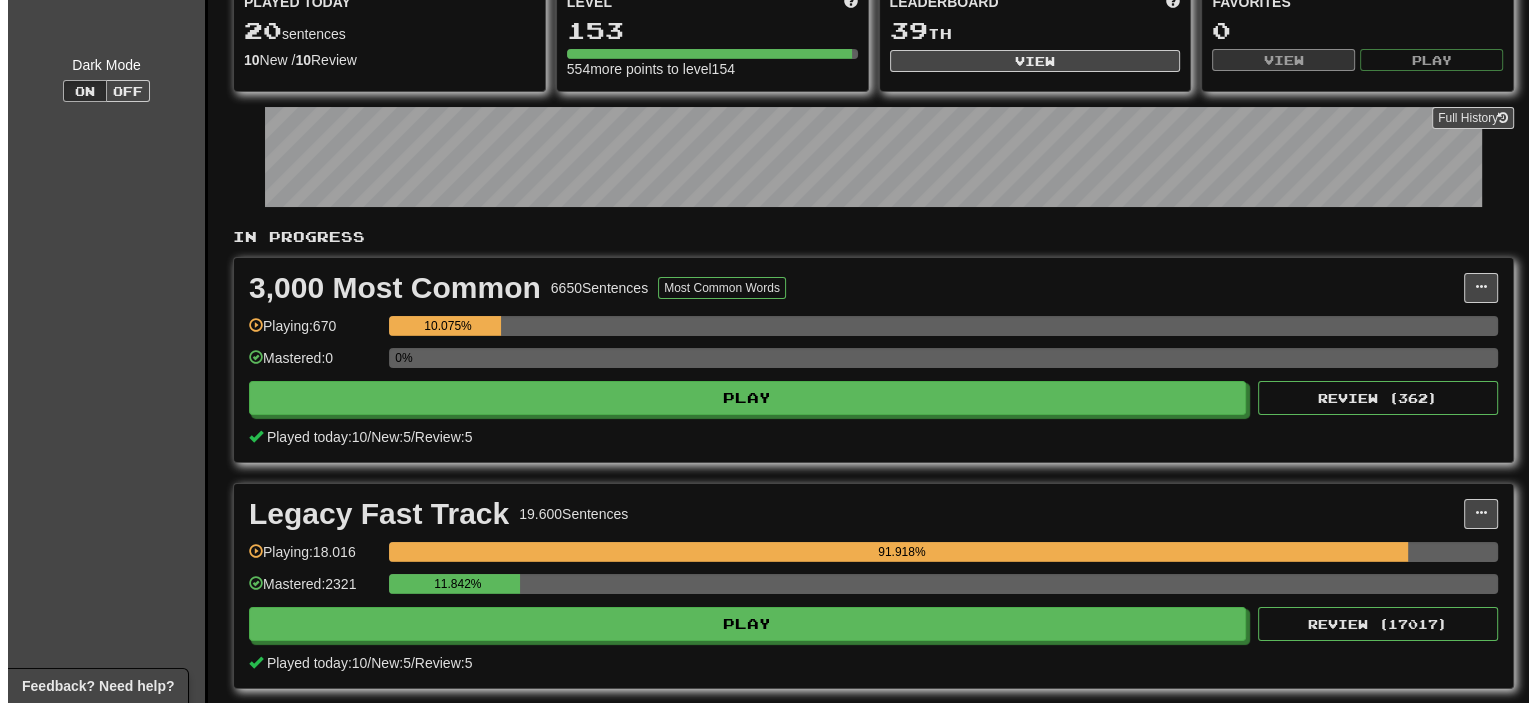 scroll, scrollTop: 200, scrollLeft: 0, axis: vertical 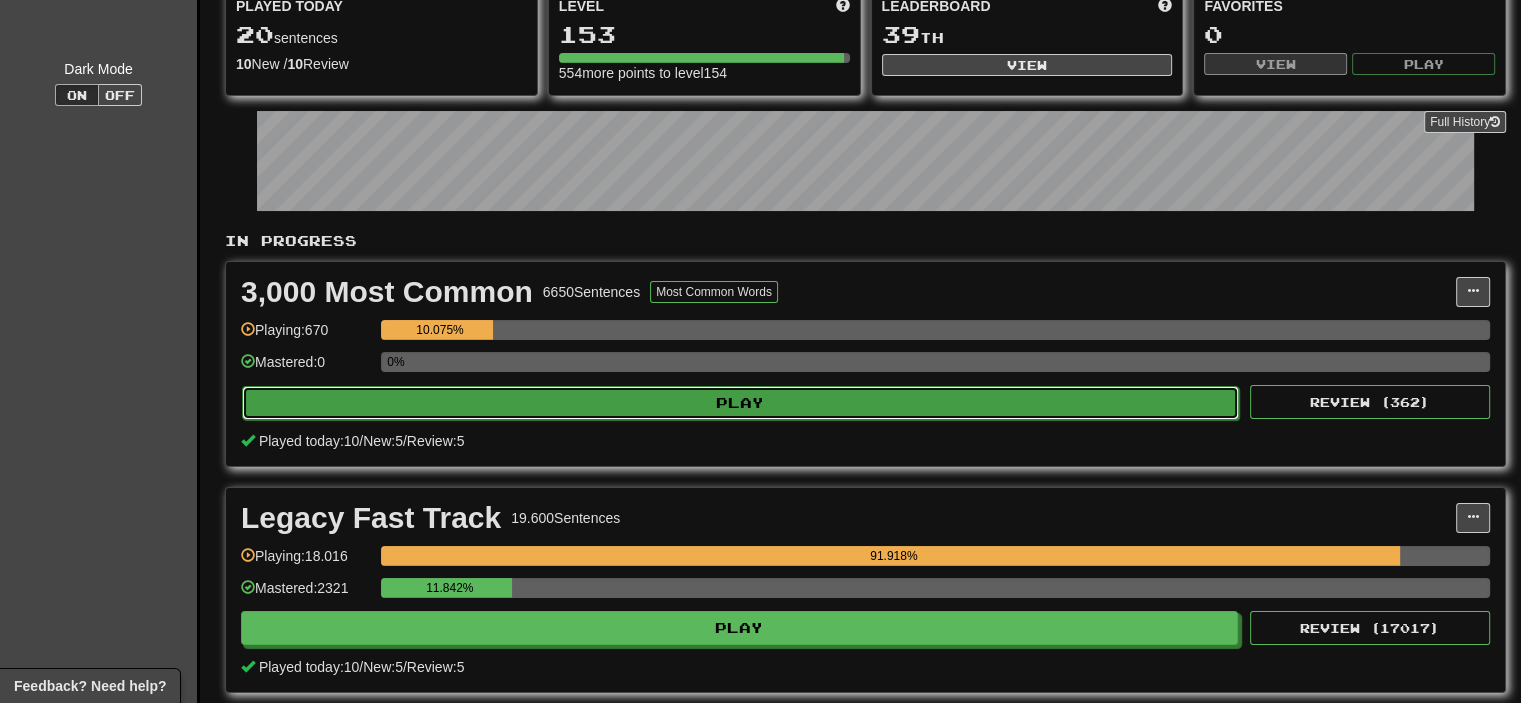 click on "Play" at bounding box center [740, 403] 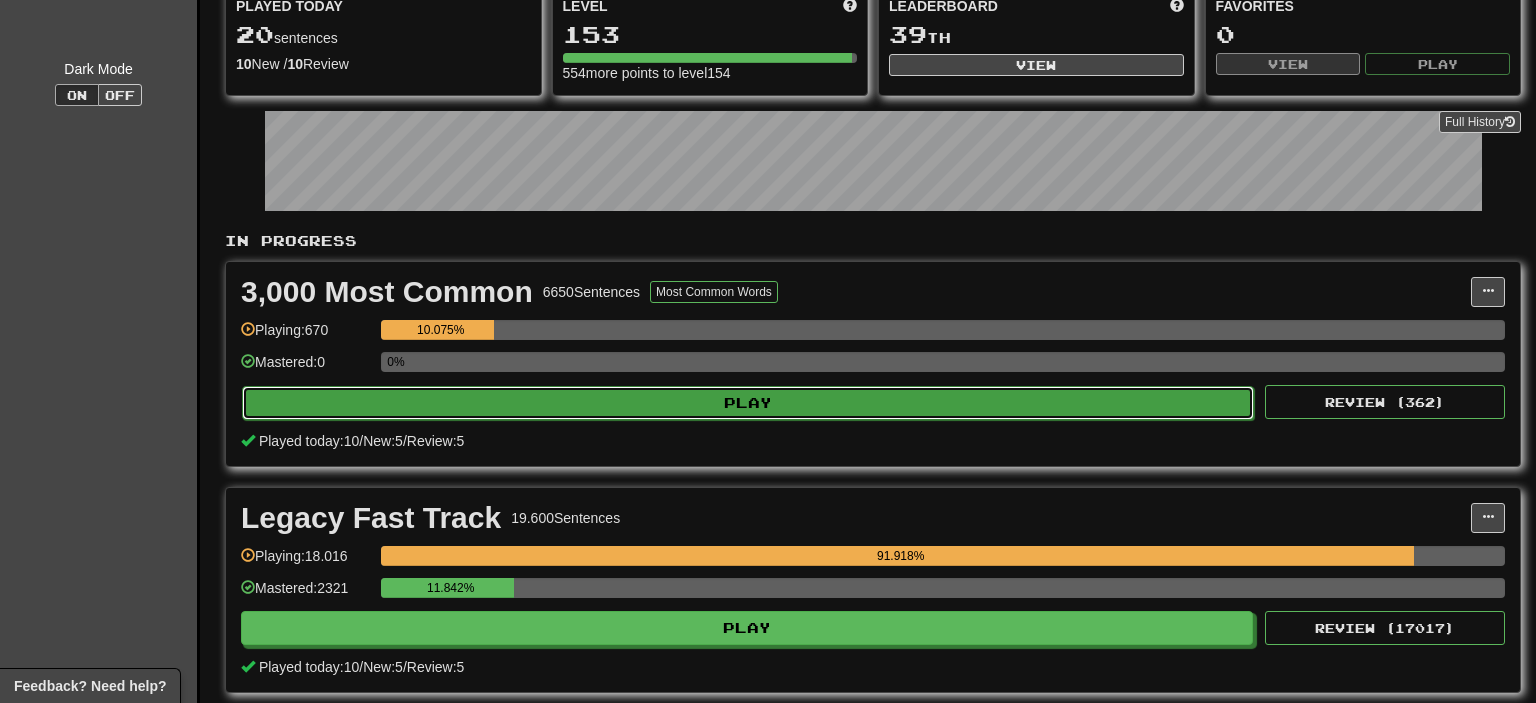 select on "**" 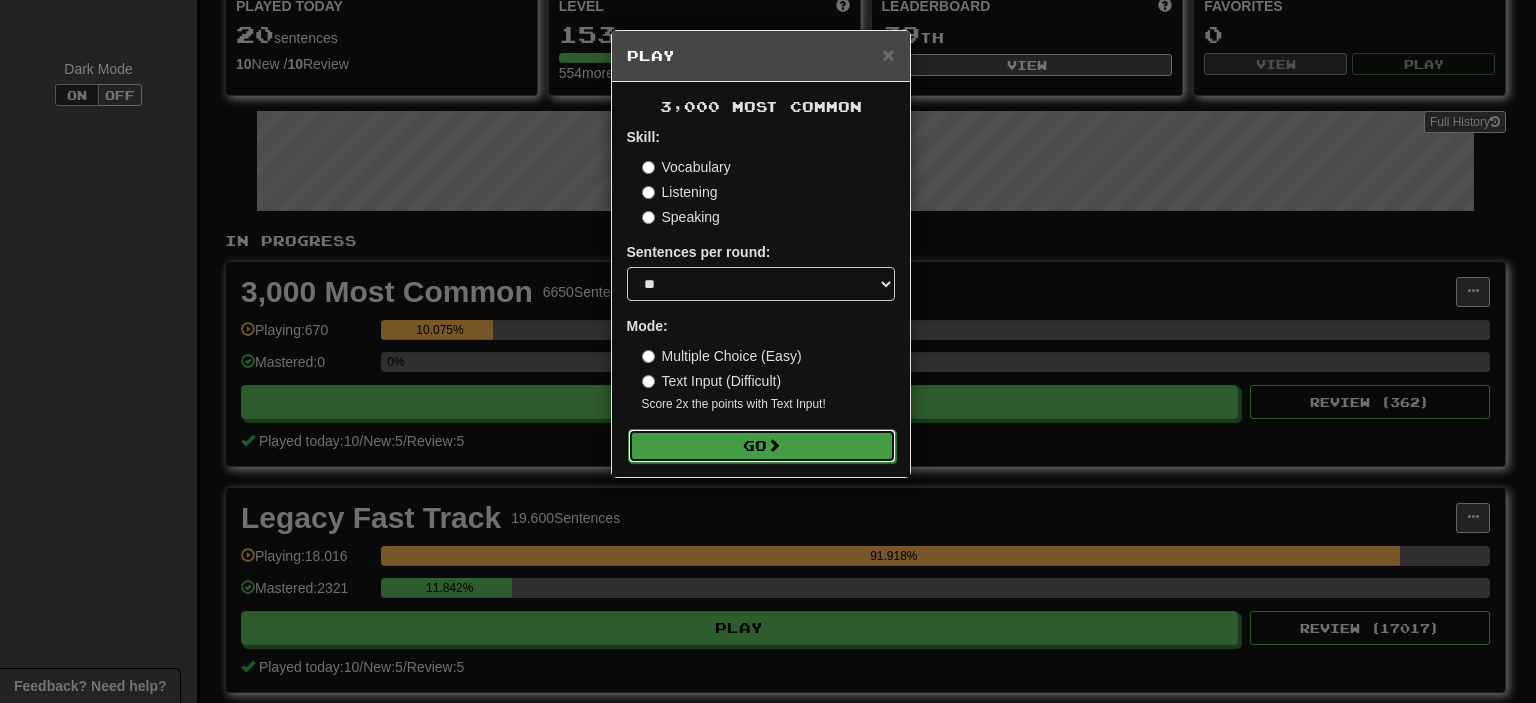 click on "Skill: Vocabulary Listening Speaking Sentences per round: * ** ** ** ** ** *** ******** Mode: Multiple Choice (Easy) Text Input (Difficult) Score 2x the points with Text Input ! Go" at bounding box center (761, 294) 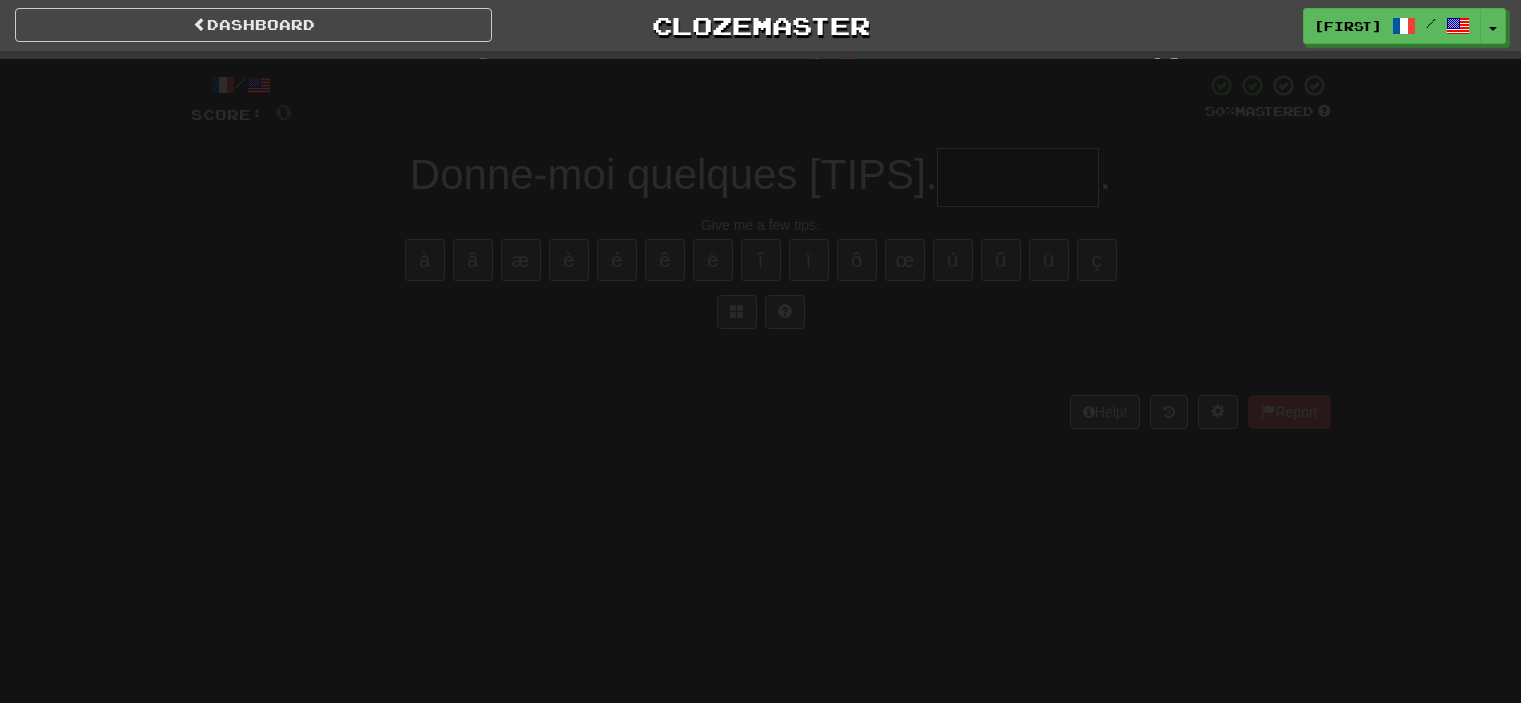 scroll, scrollTop: 0, scrollLeft: 0, axis: both 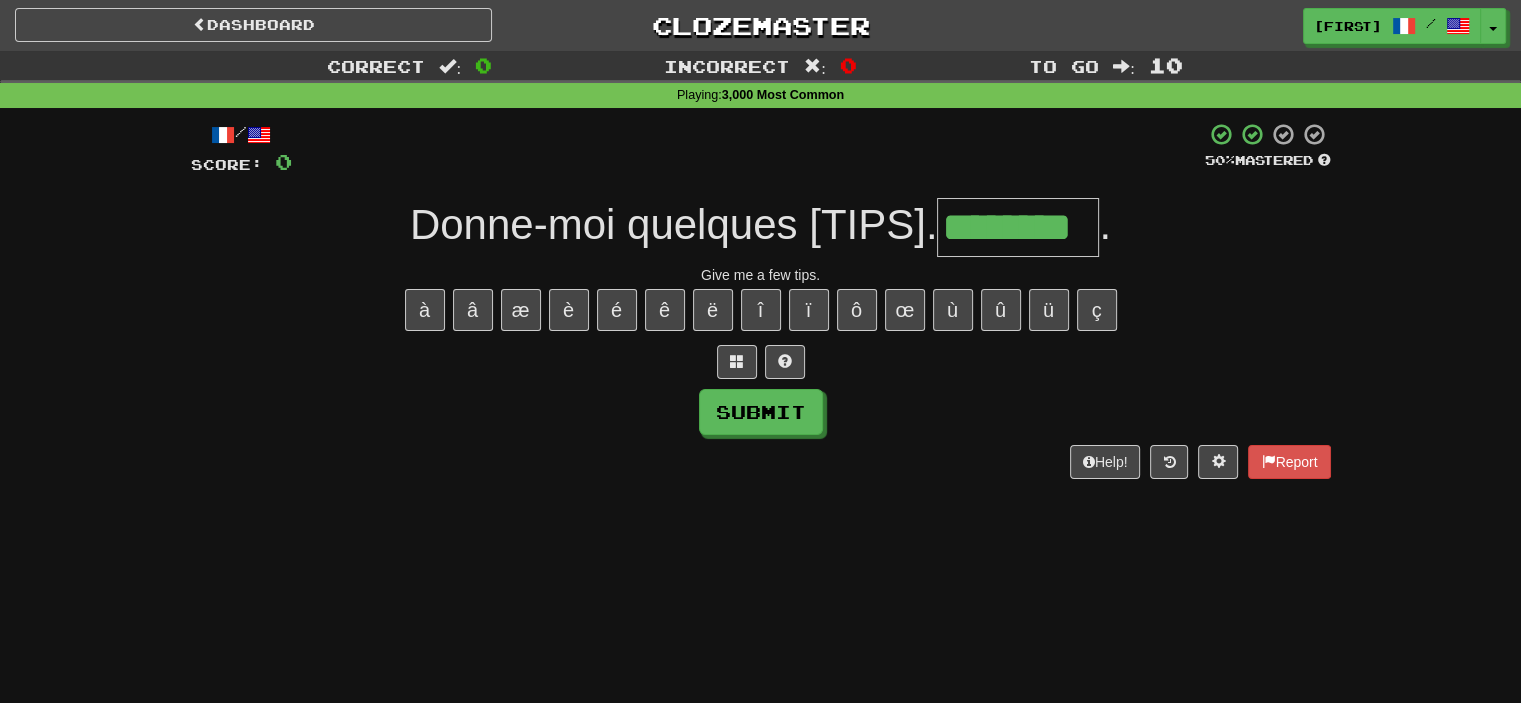type on "********" 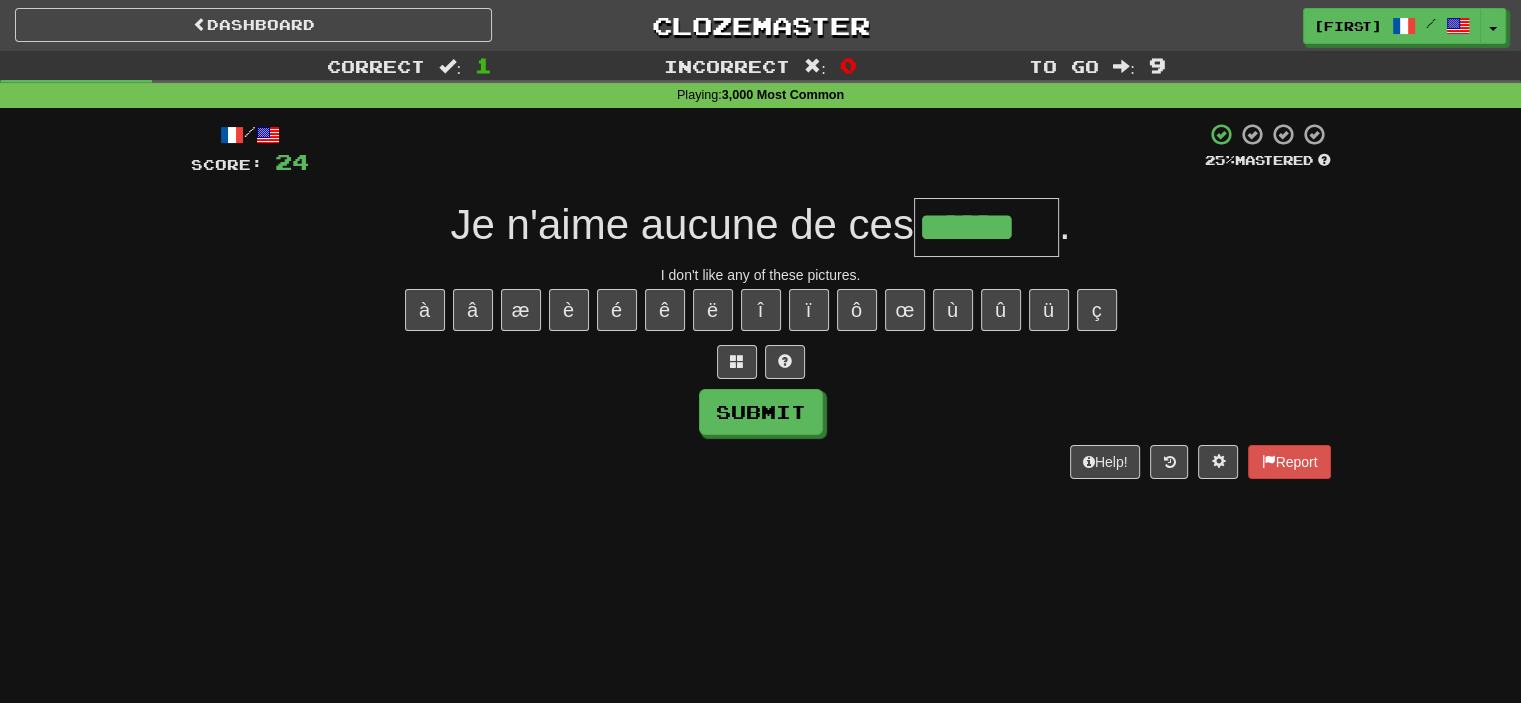 type on "******" 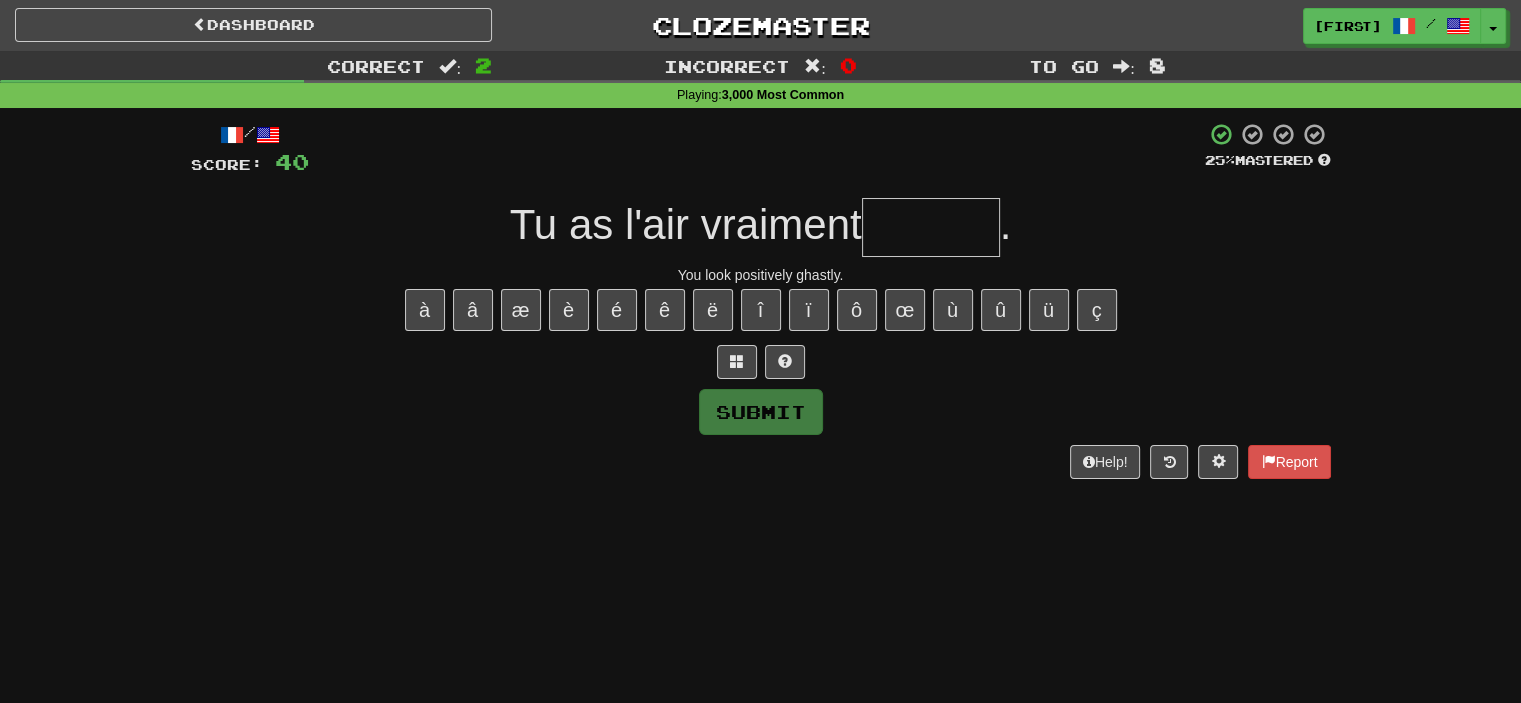 type on "*" 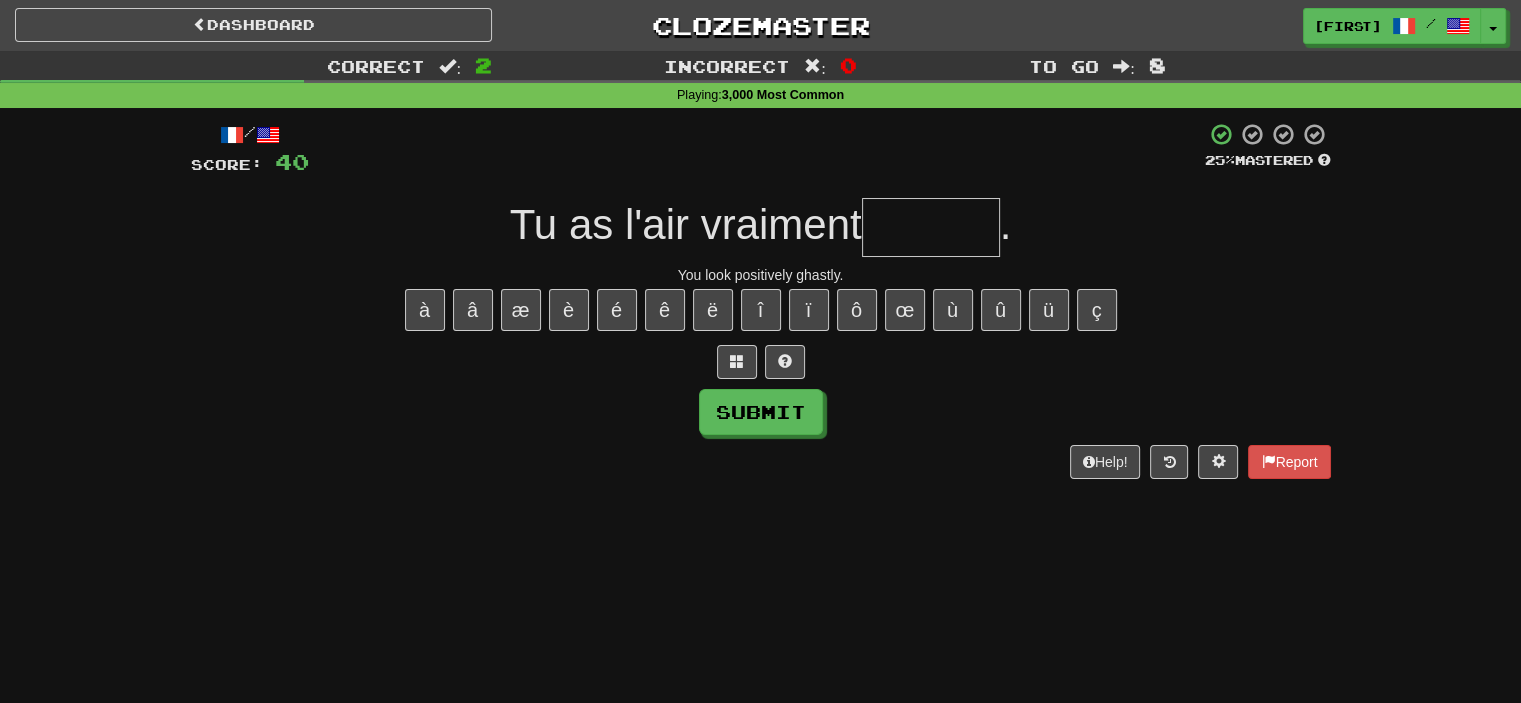 type on "*" 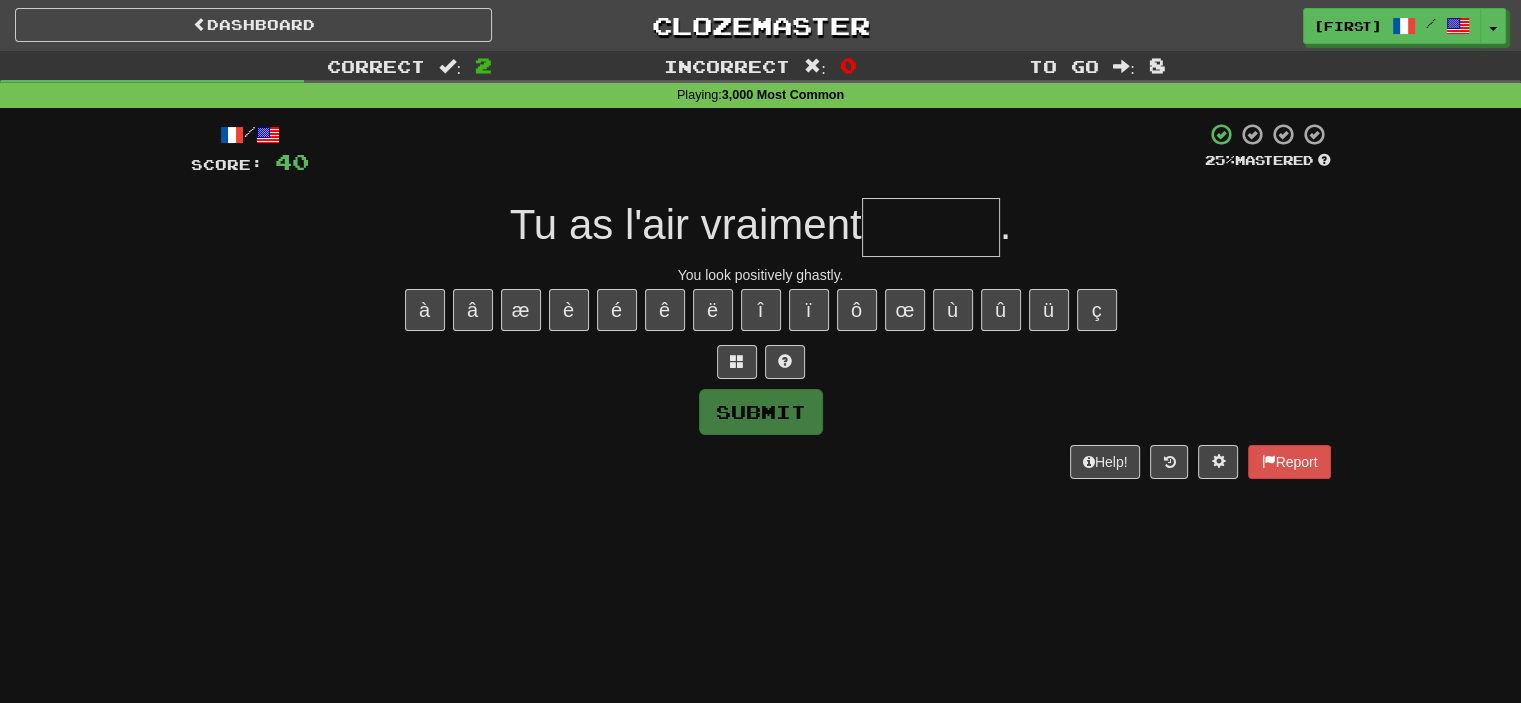 type on "*" 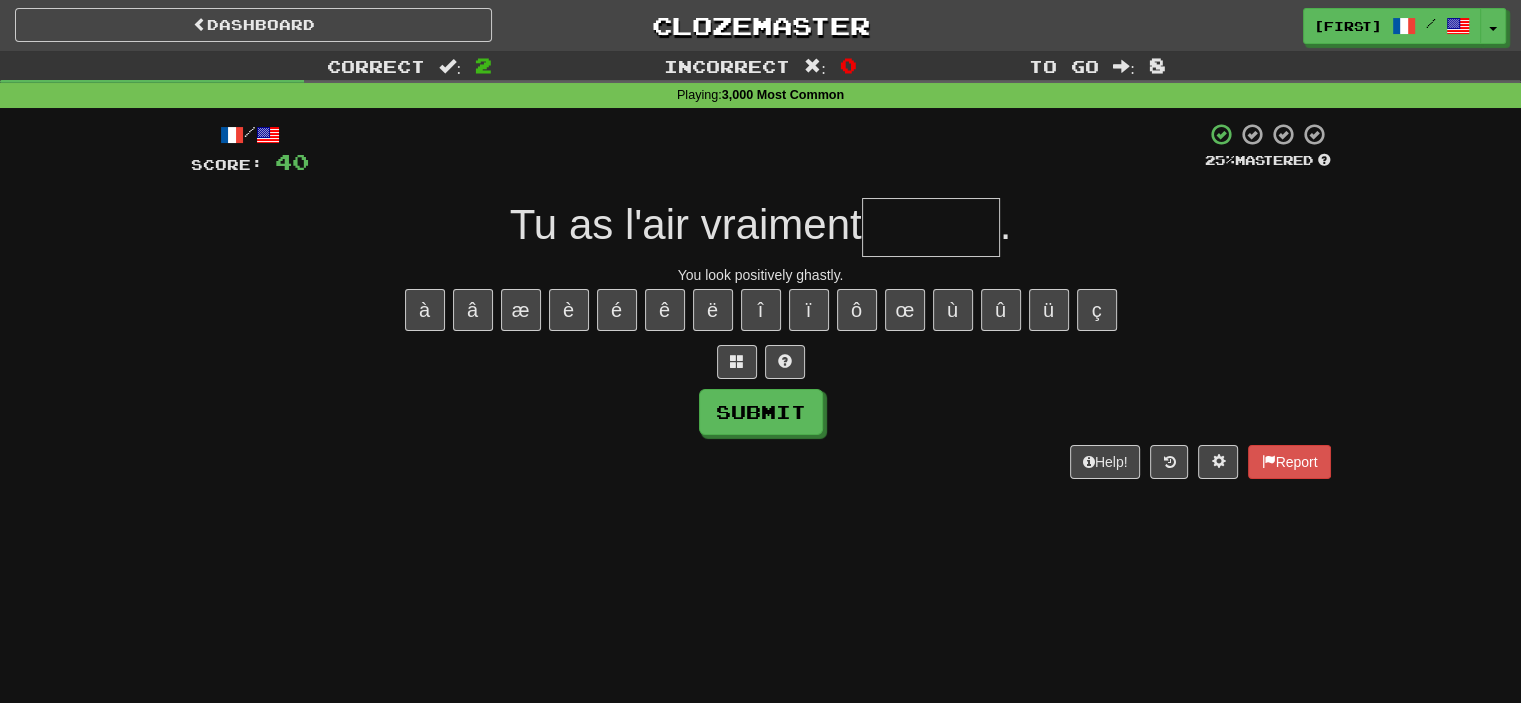 type on "*" 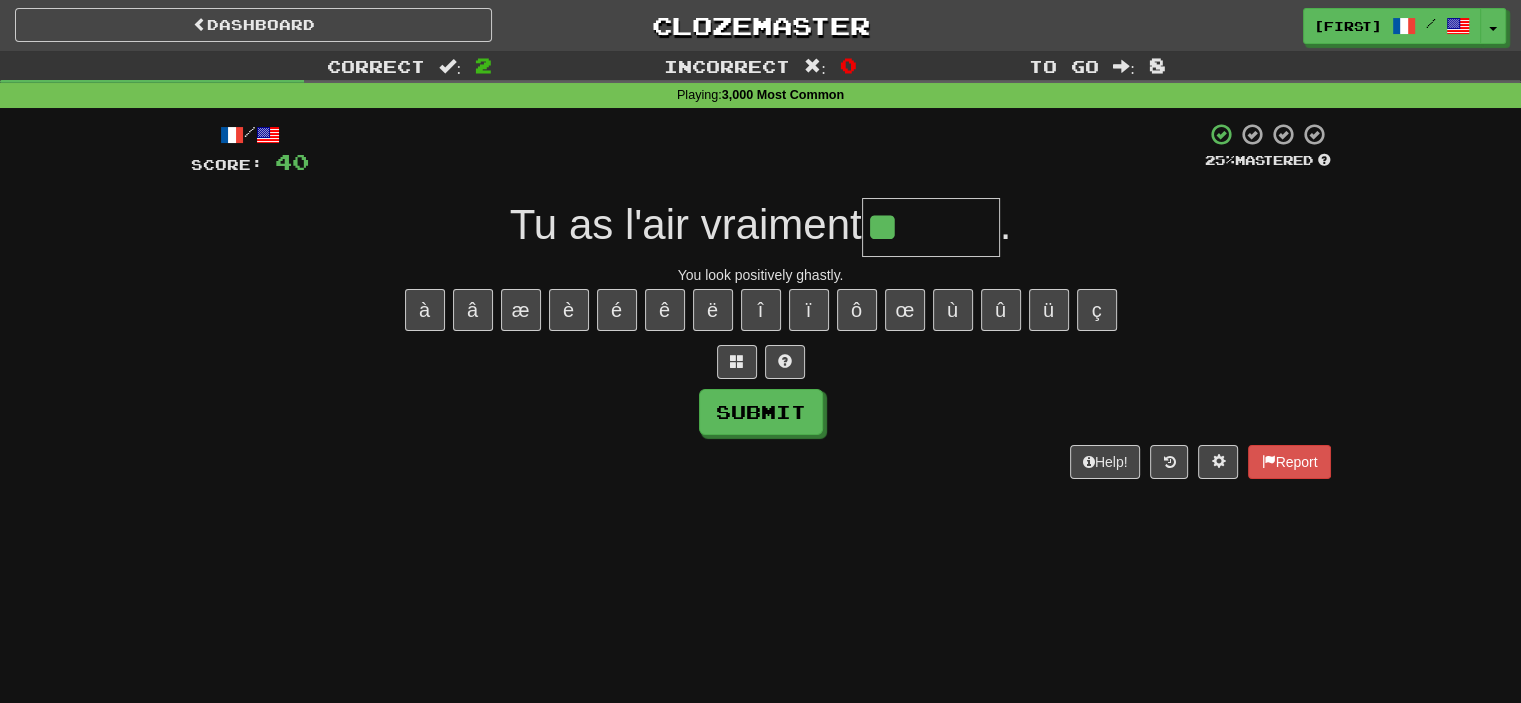 type on "*" 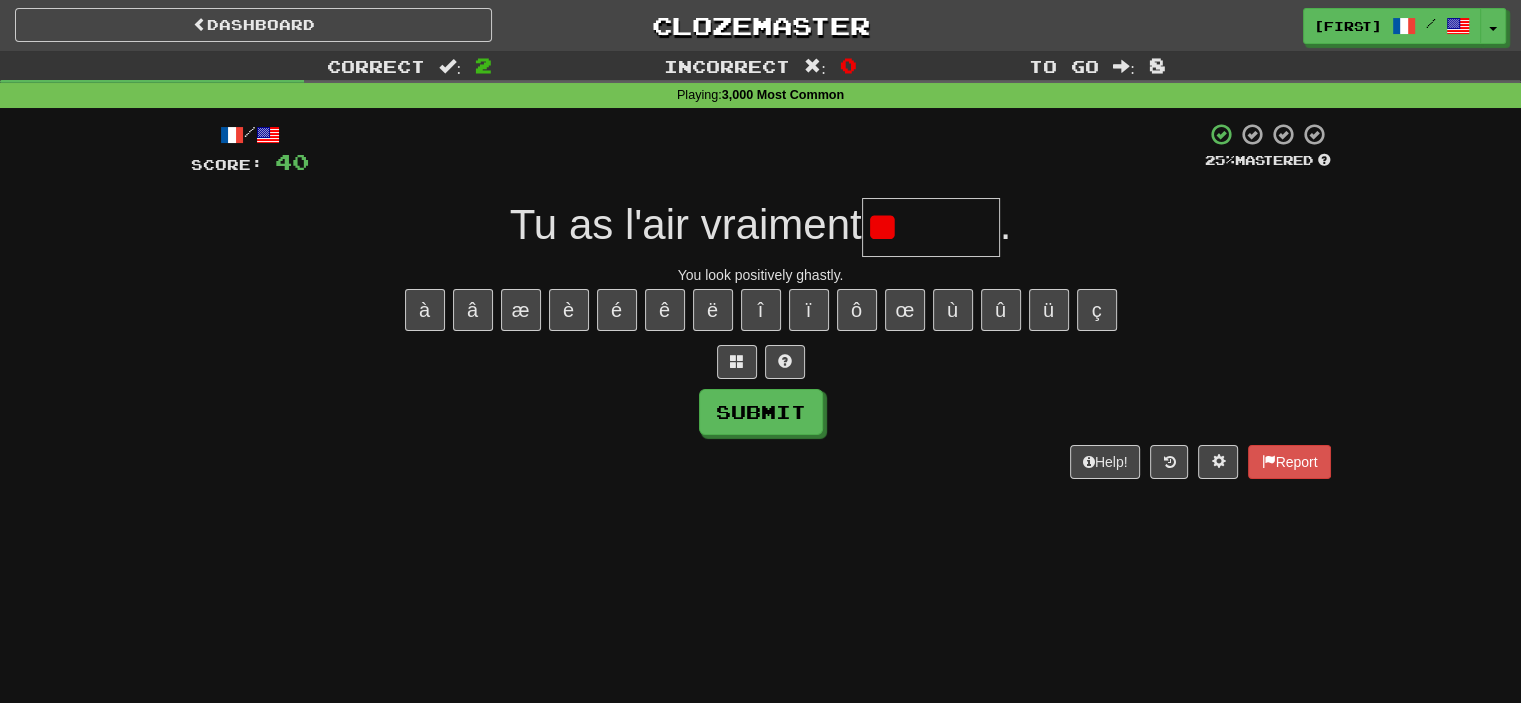 type on "*" 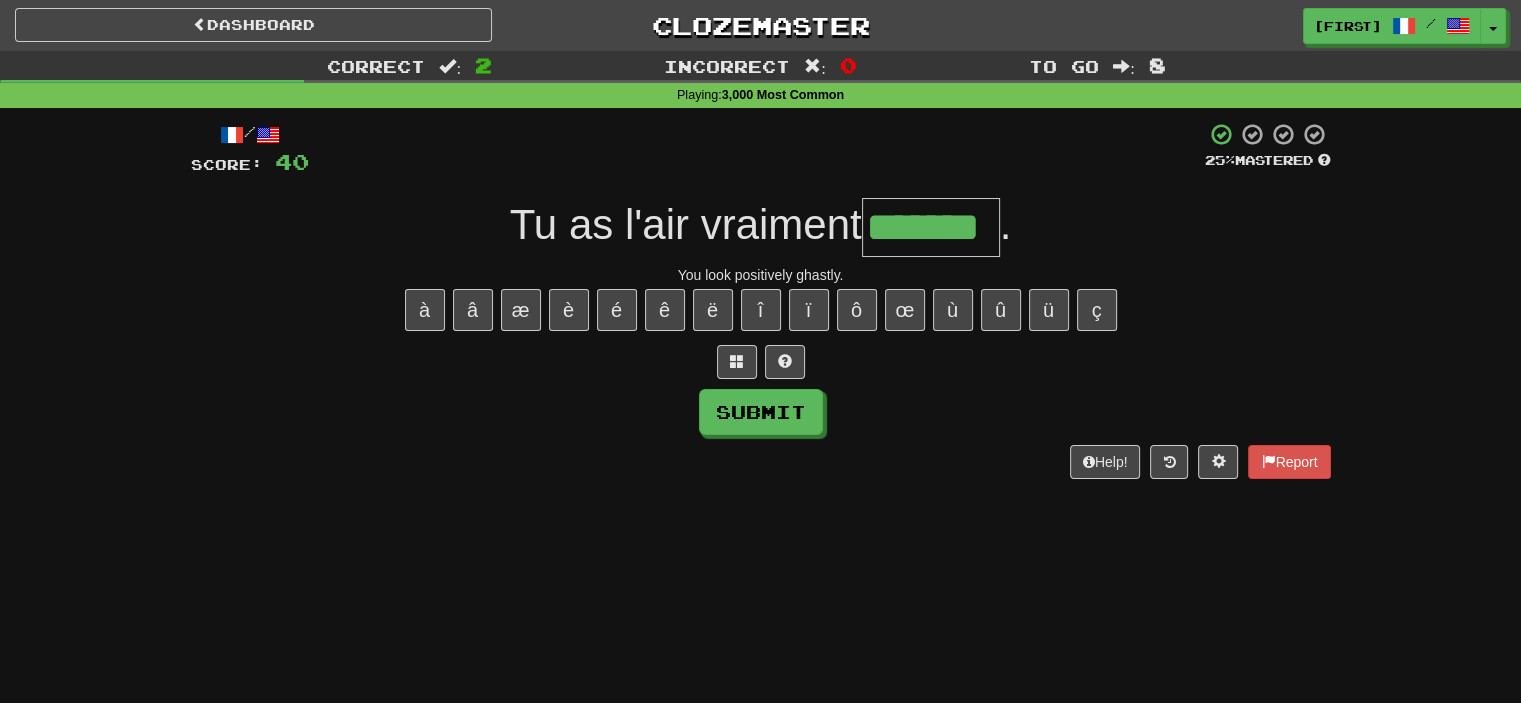 type on "*******" 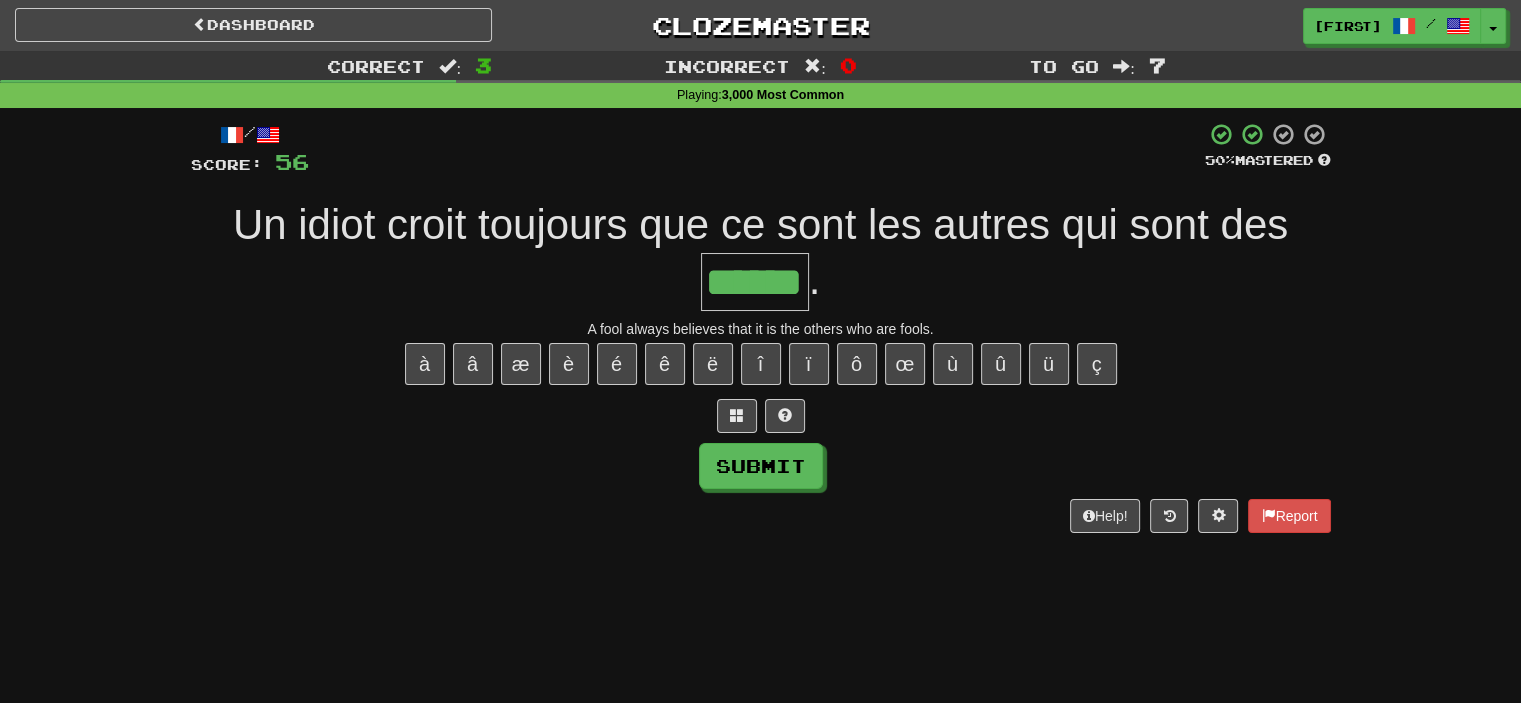 type on "******" 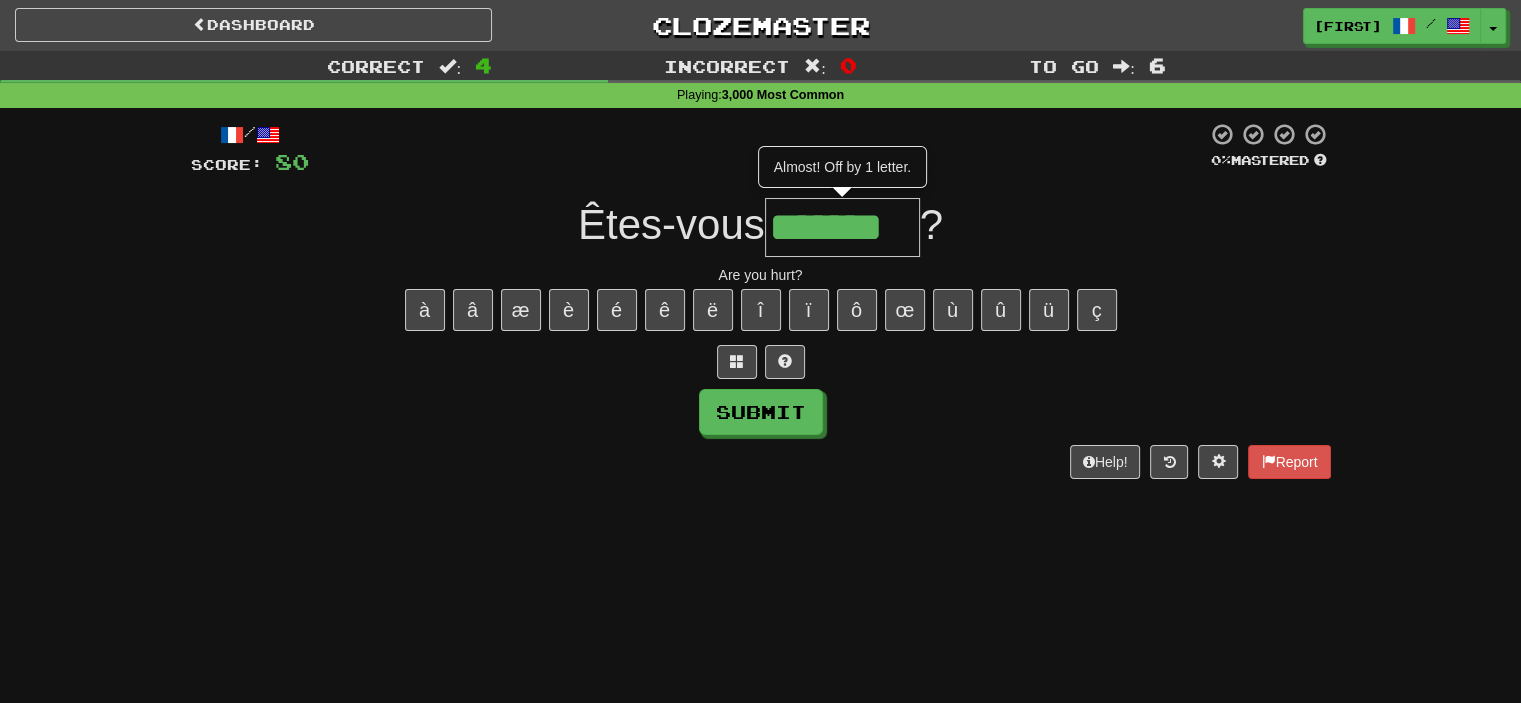 type on "*******" 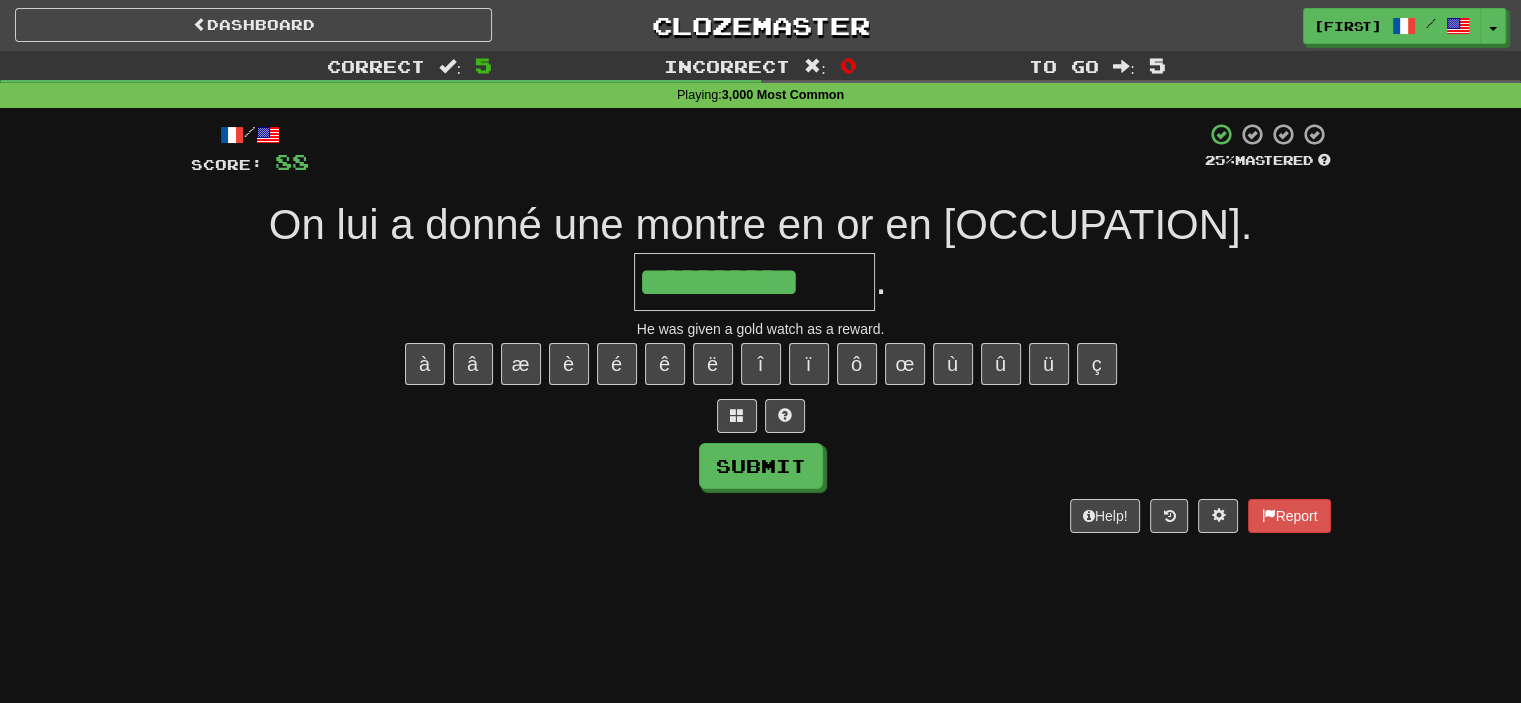 type on "**********" 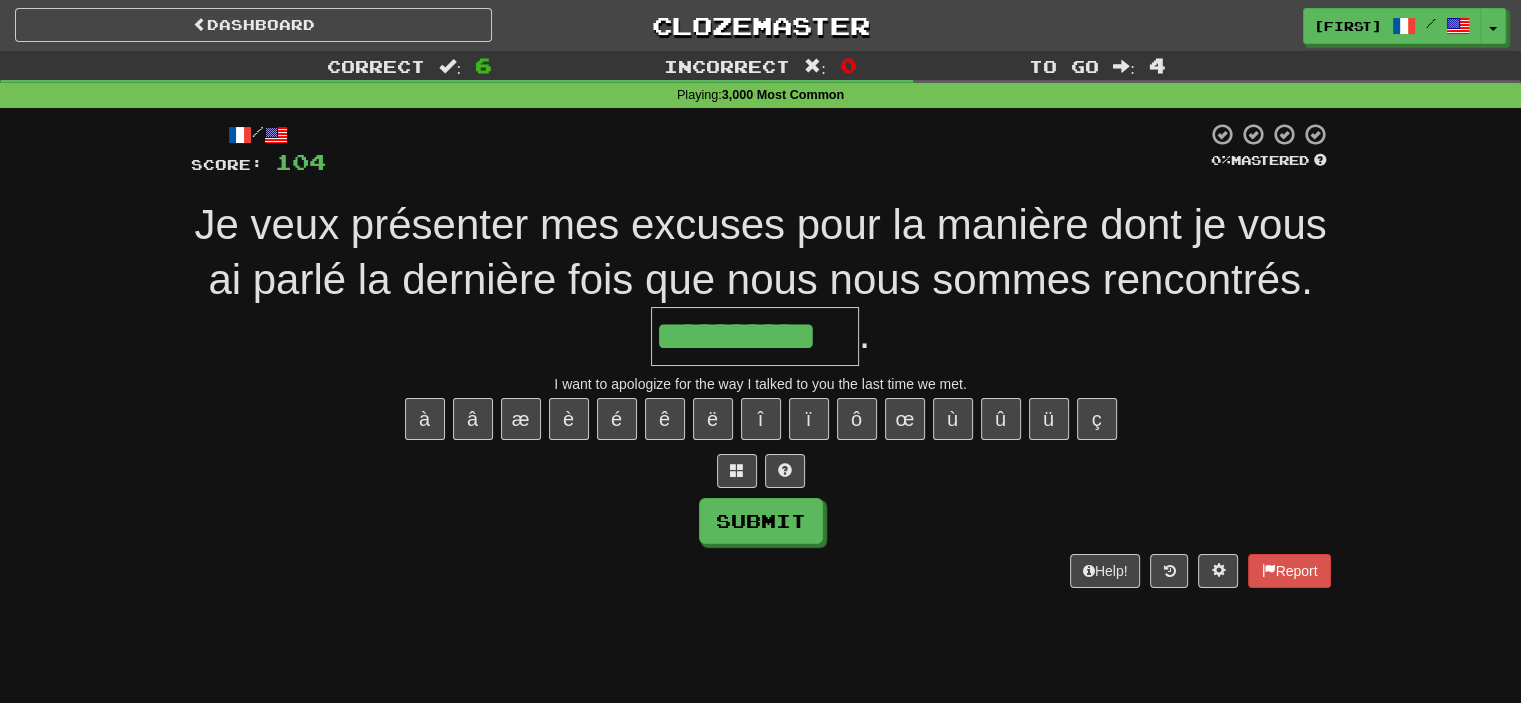 type on "**********" 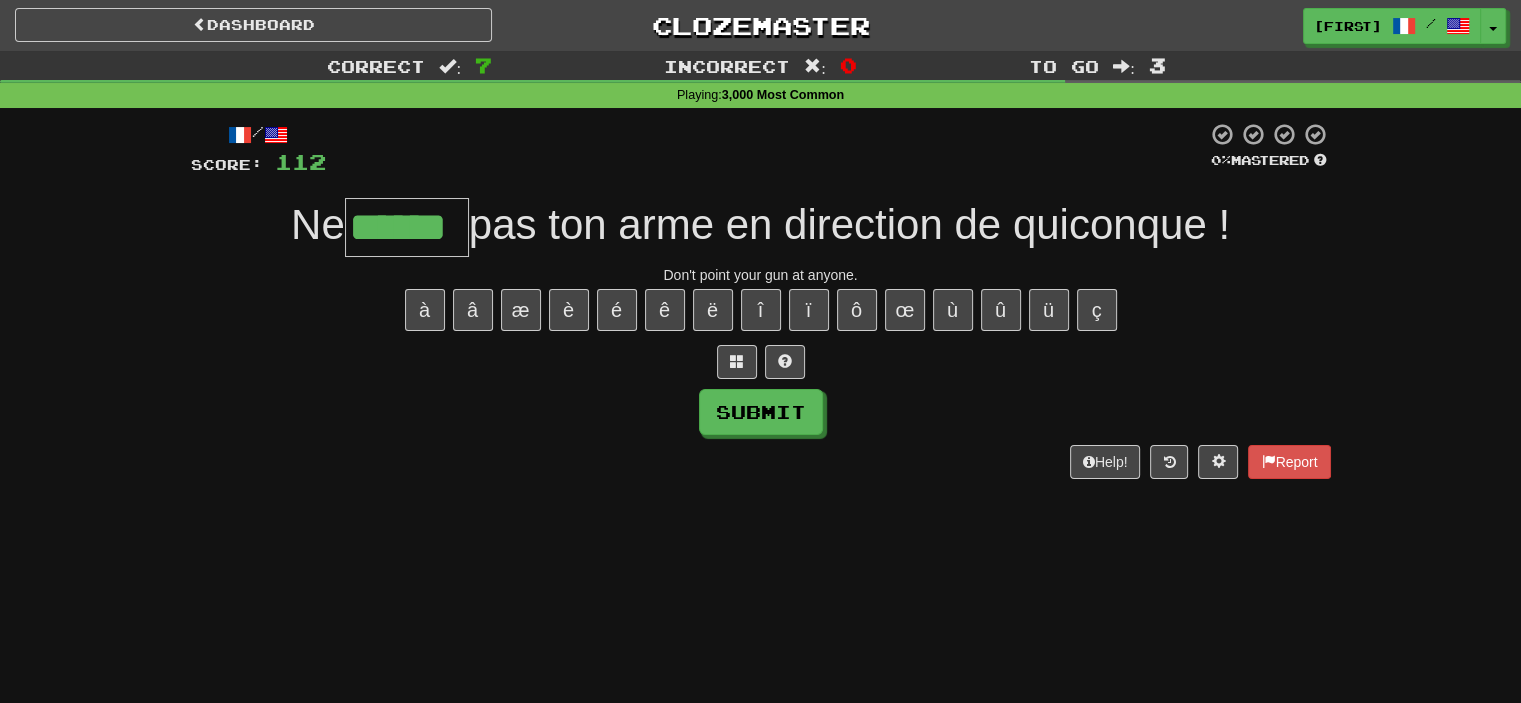 type on "******" 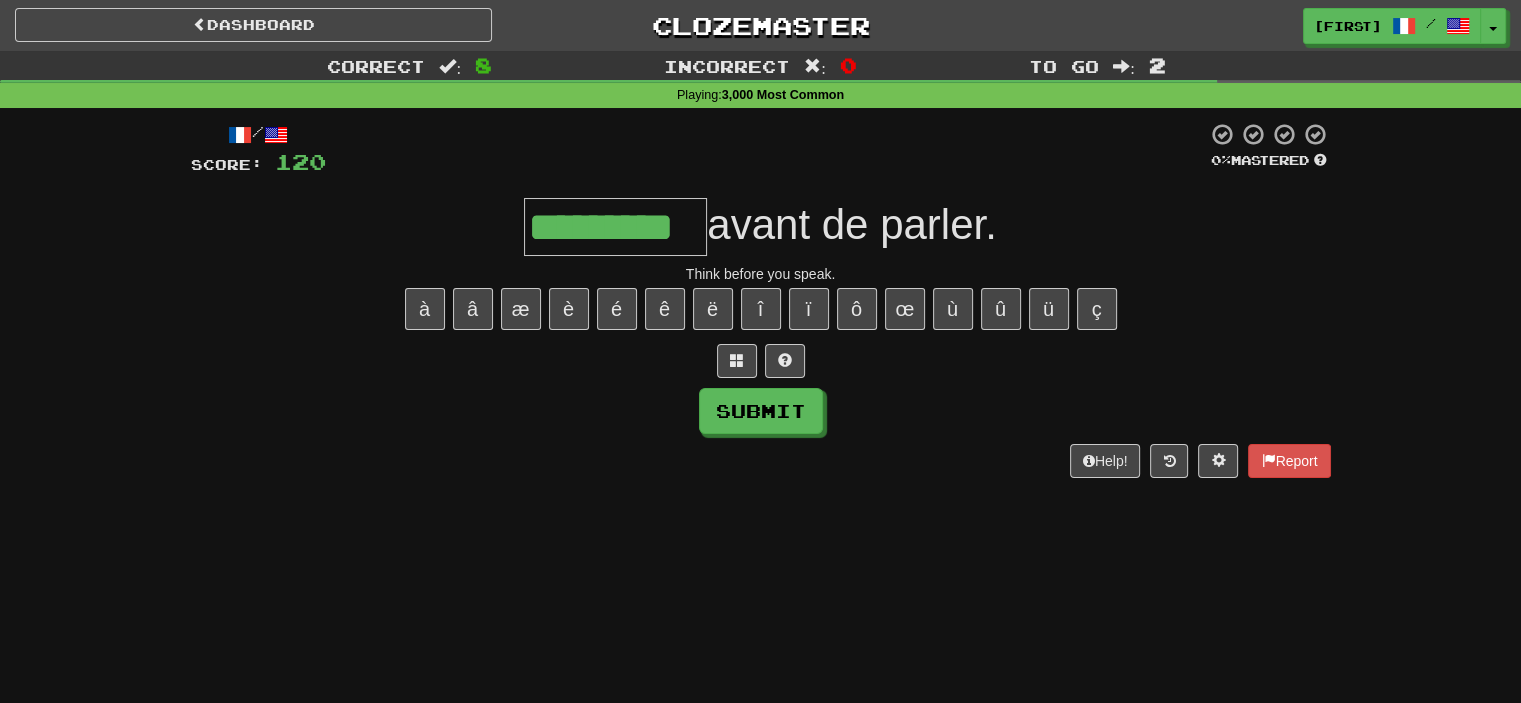 scroll, scrollTop: 0, scrollLeft: 0, axis: both 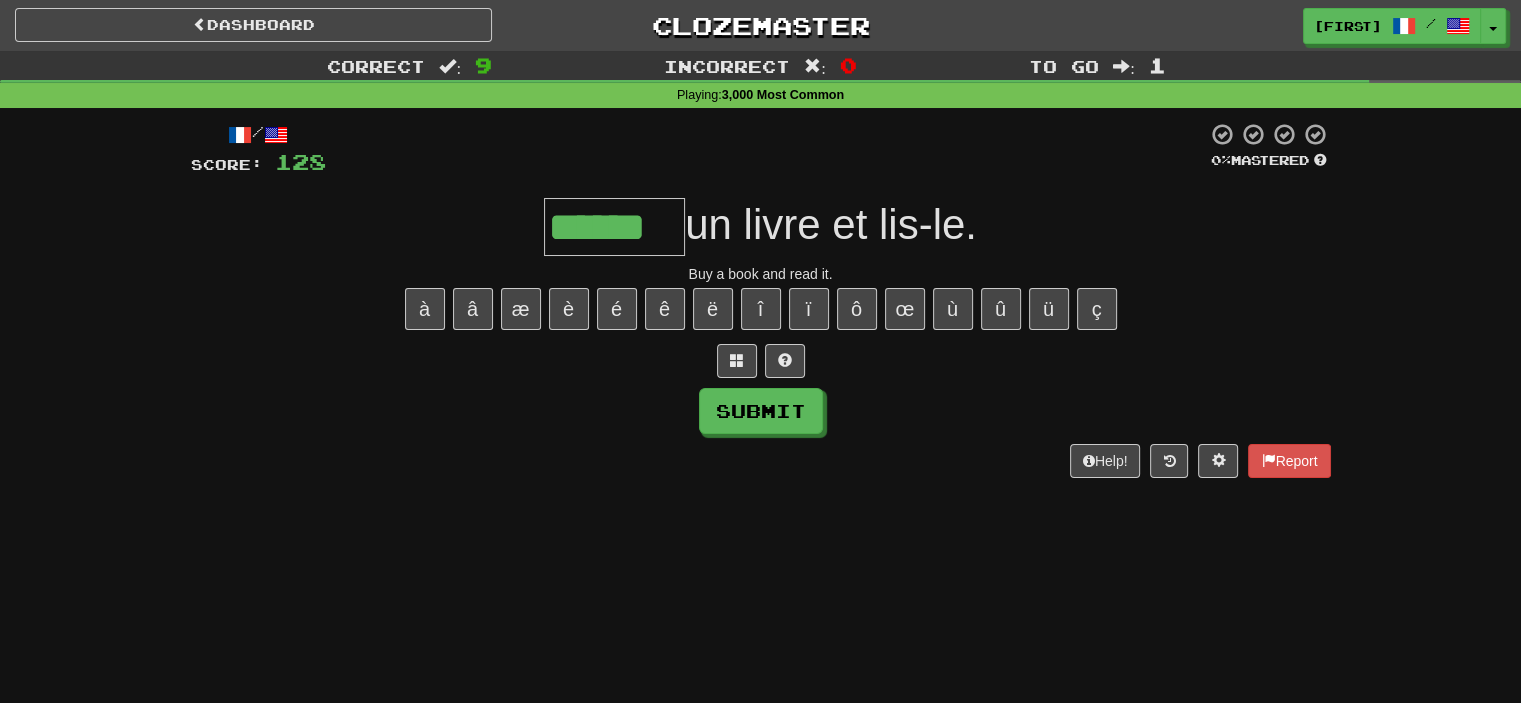 type on "******" 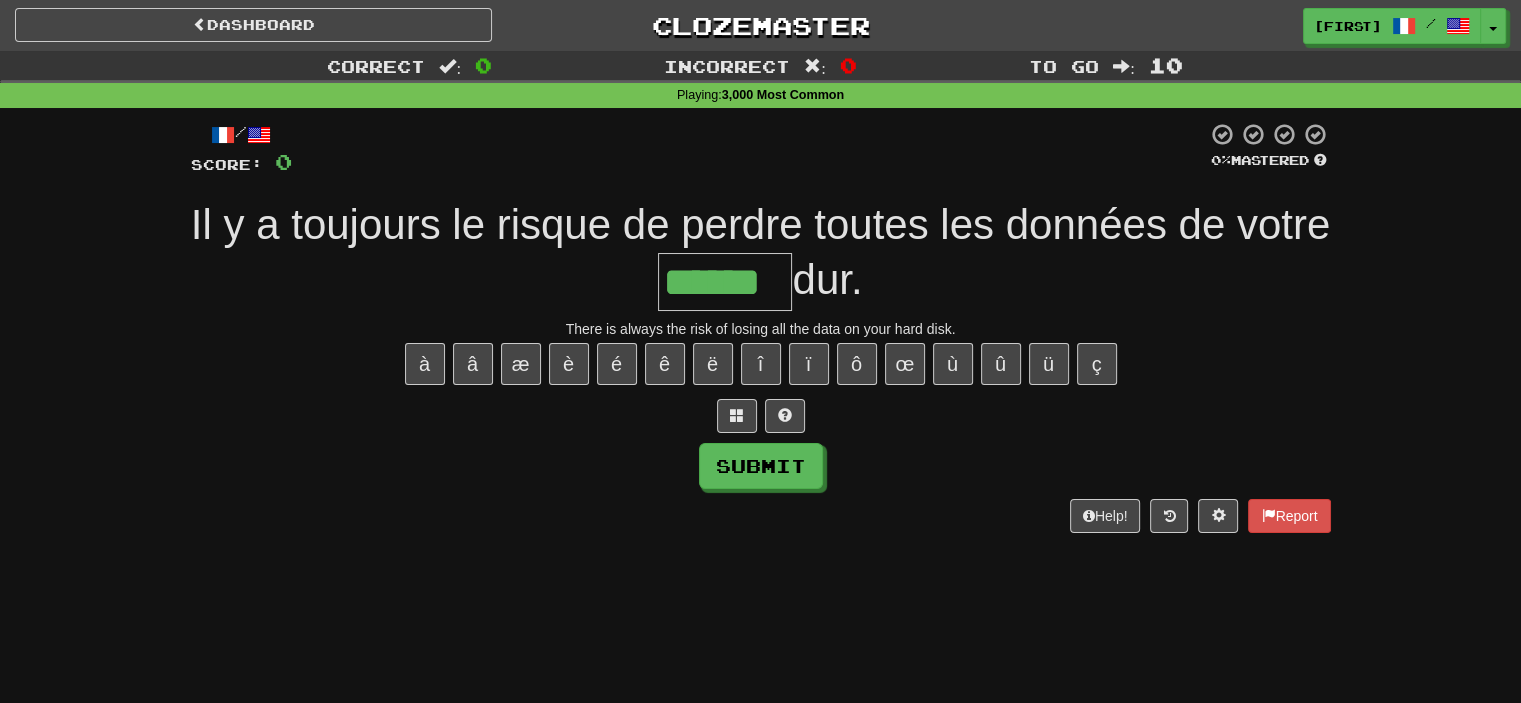 type on "******" 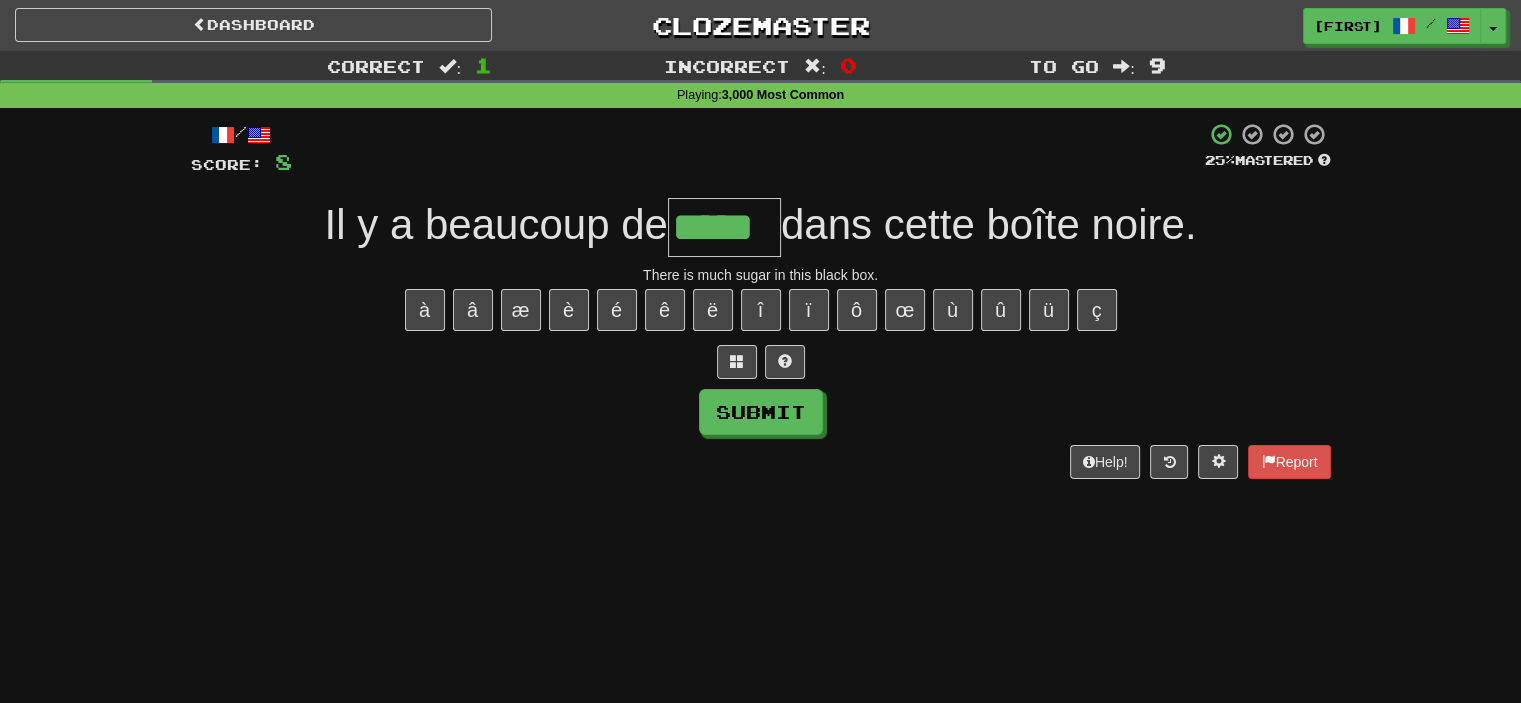 type on "*****" 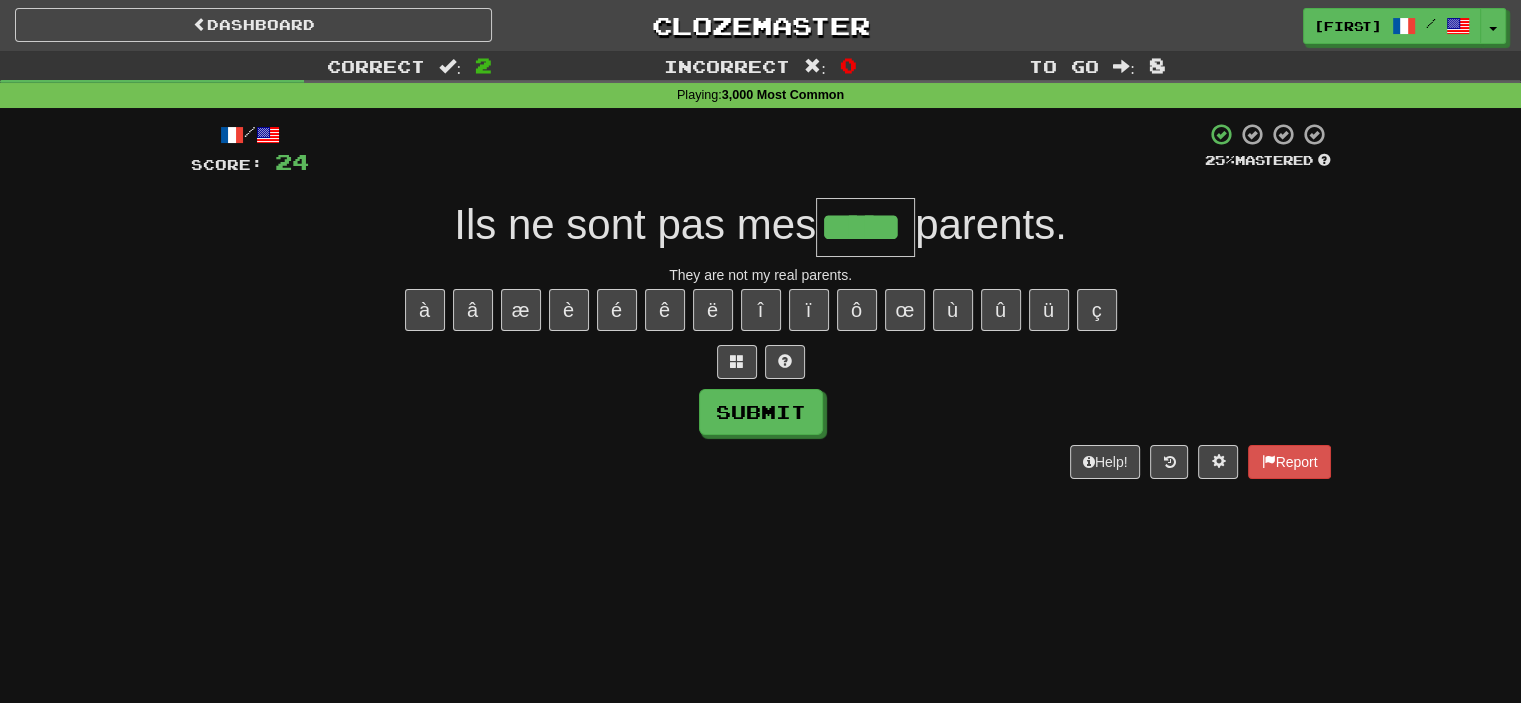 type on "*****" 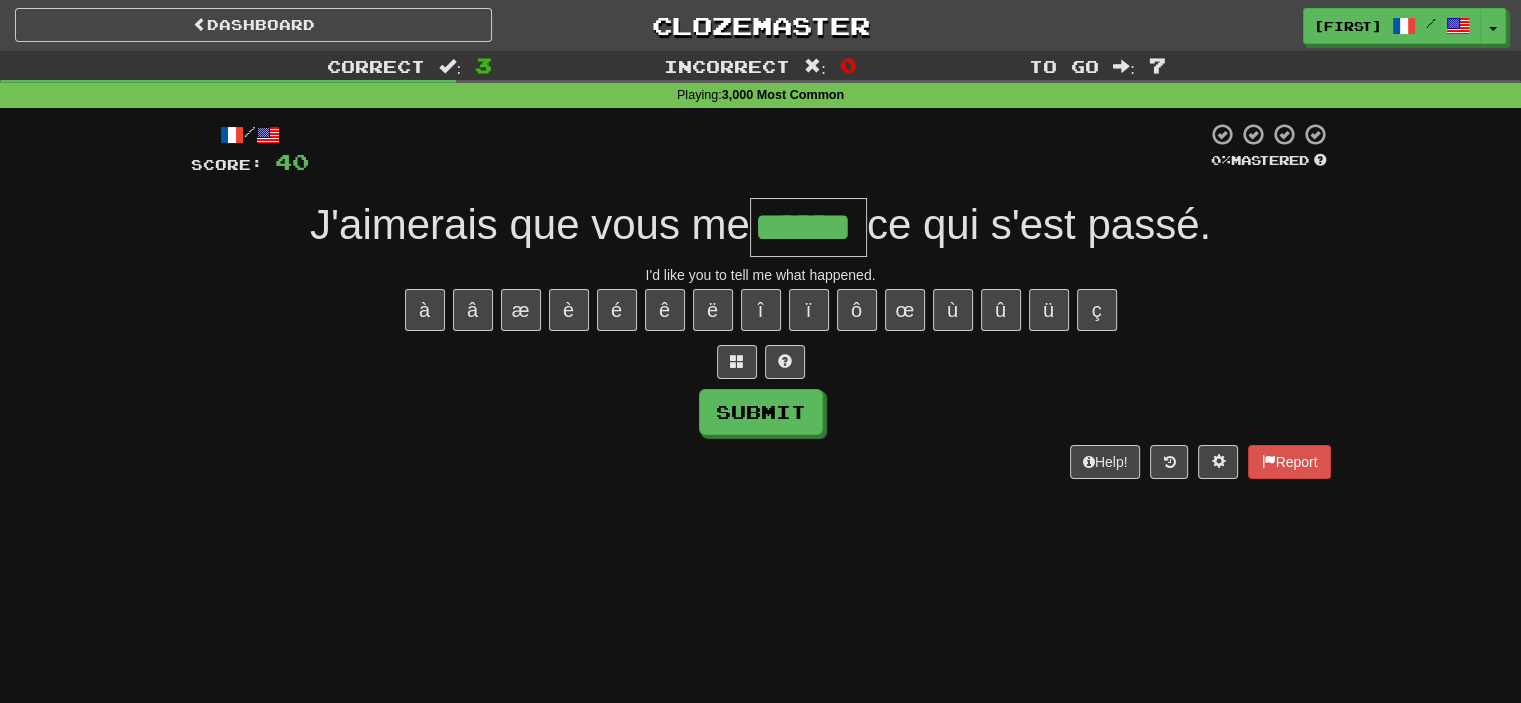 type on "******" 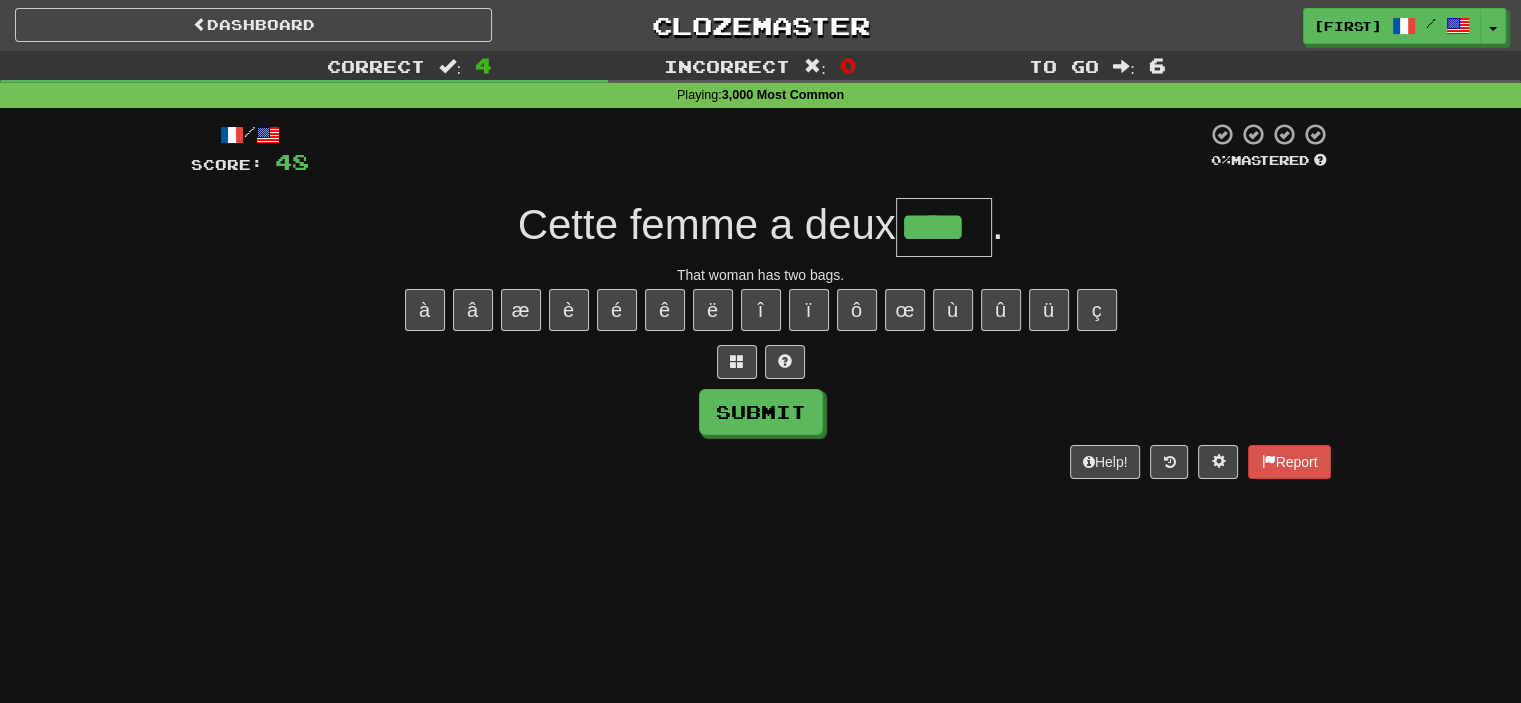 type on "****" 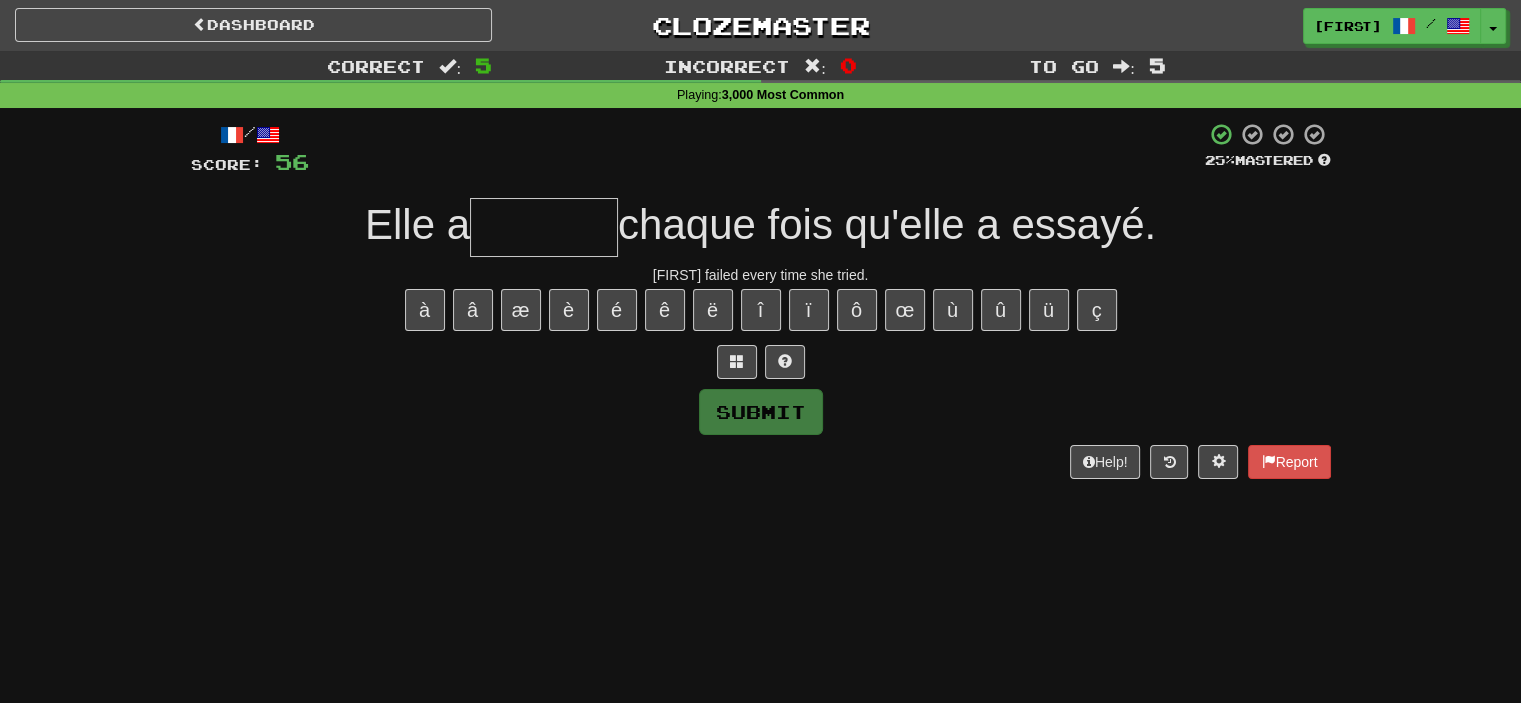 type on "*" 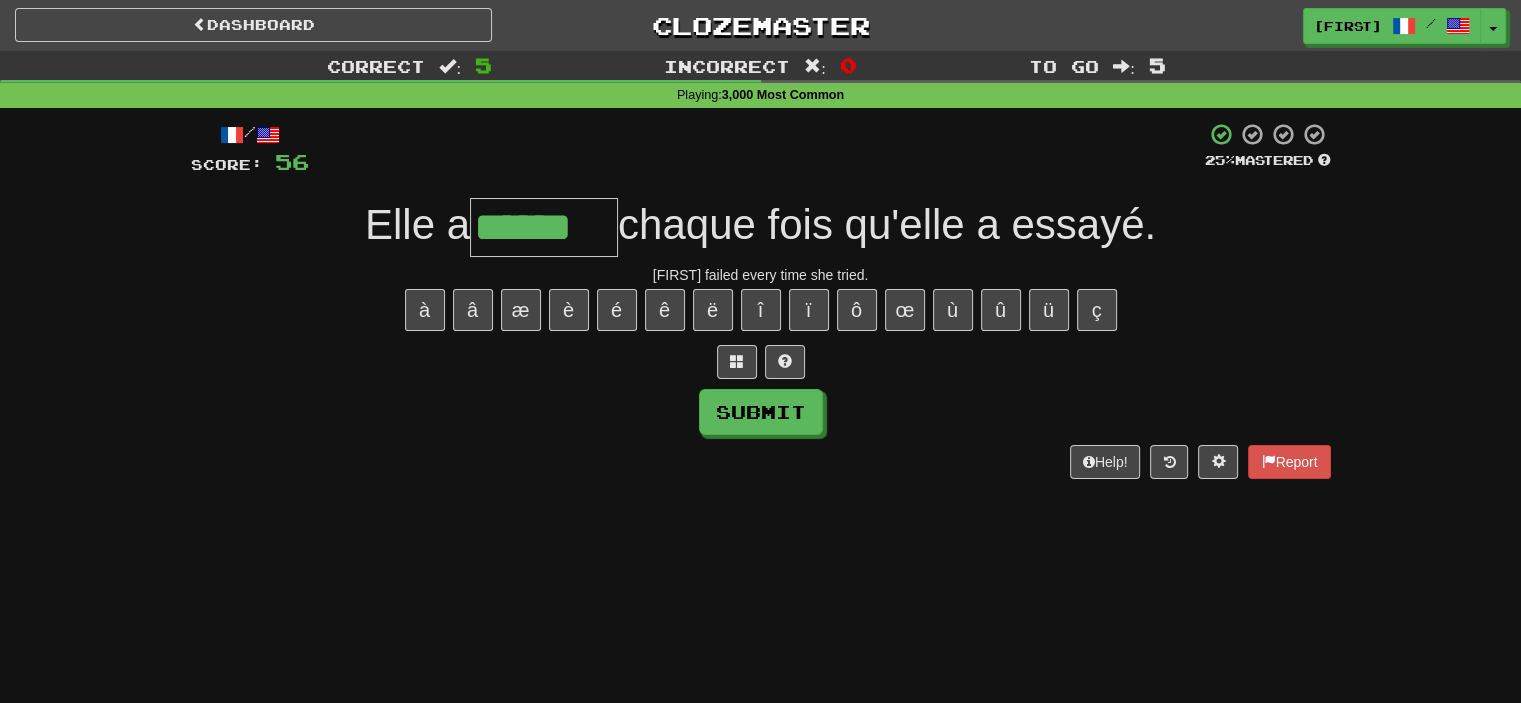 type on "******" 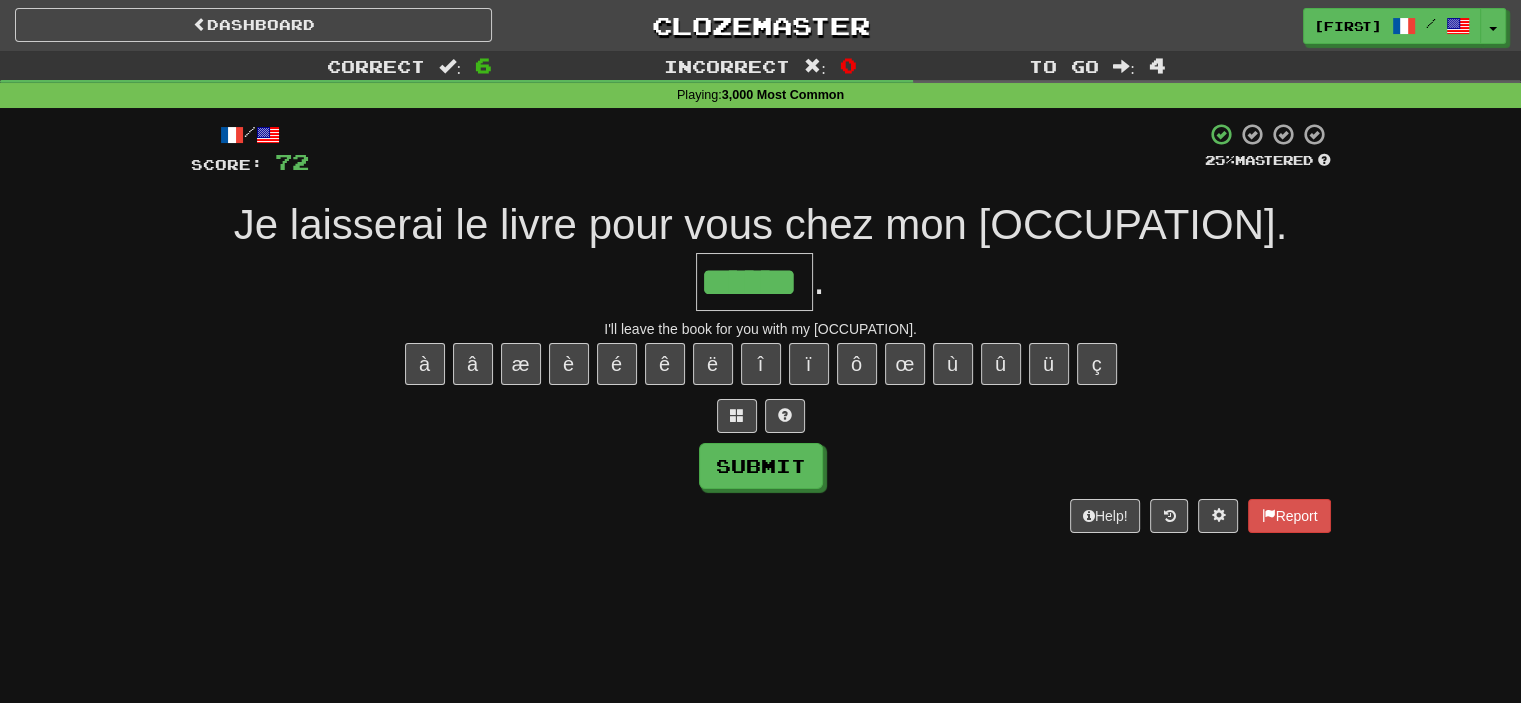 type on "******" 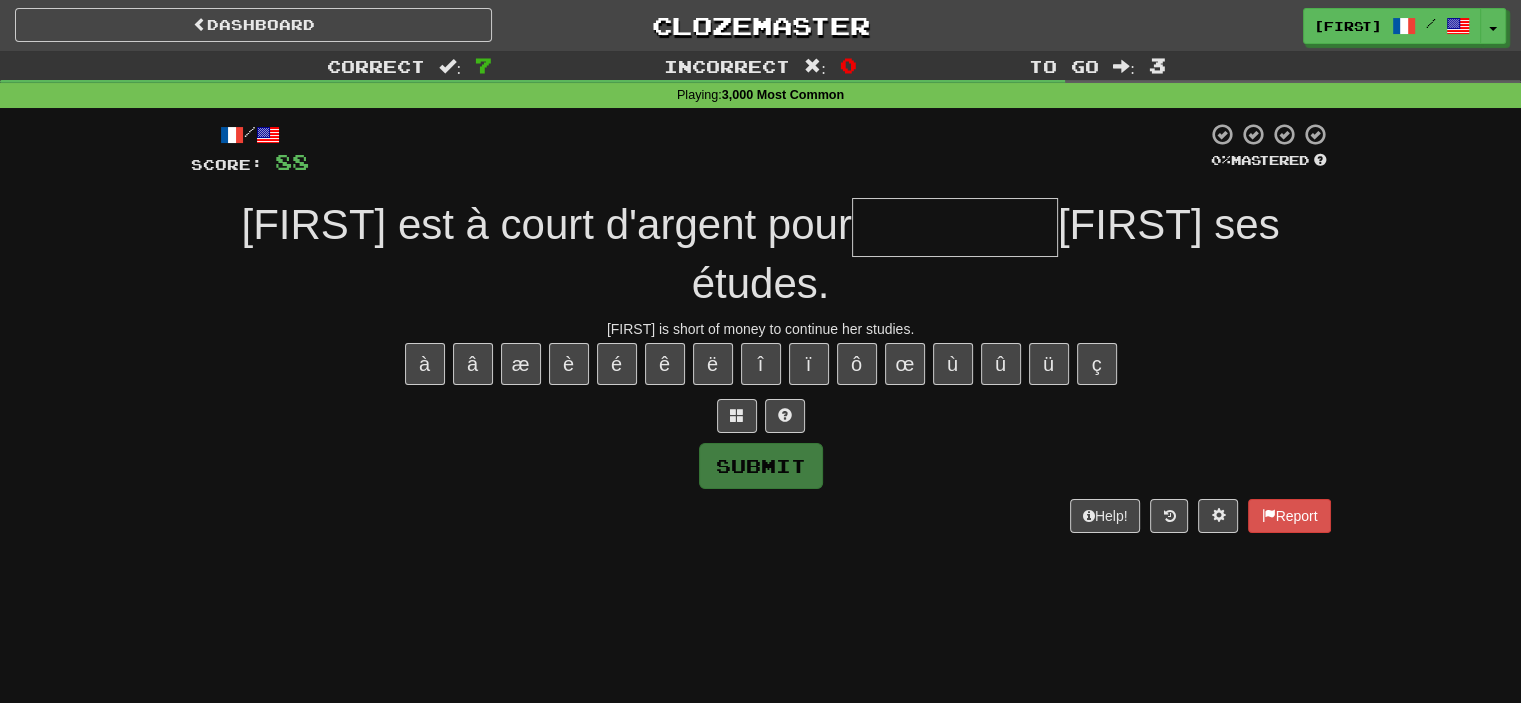 type on "*" 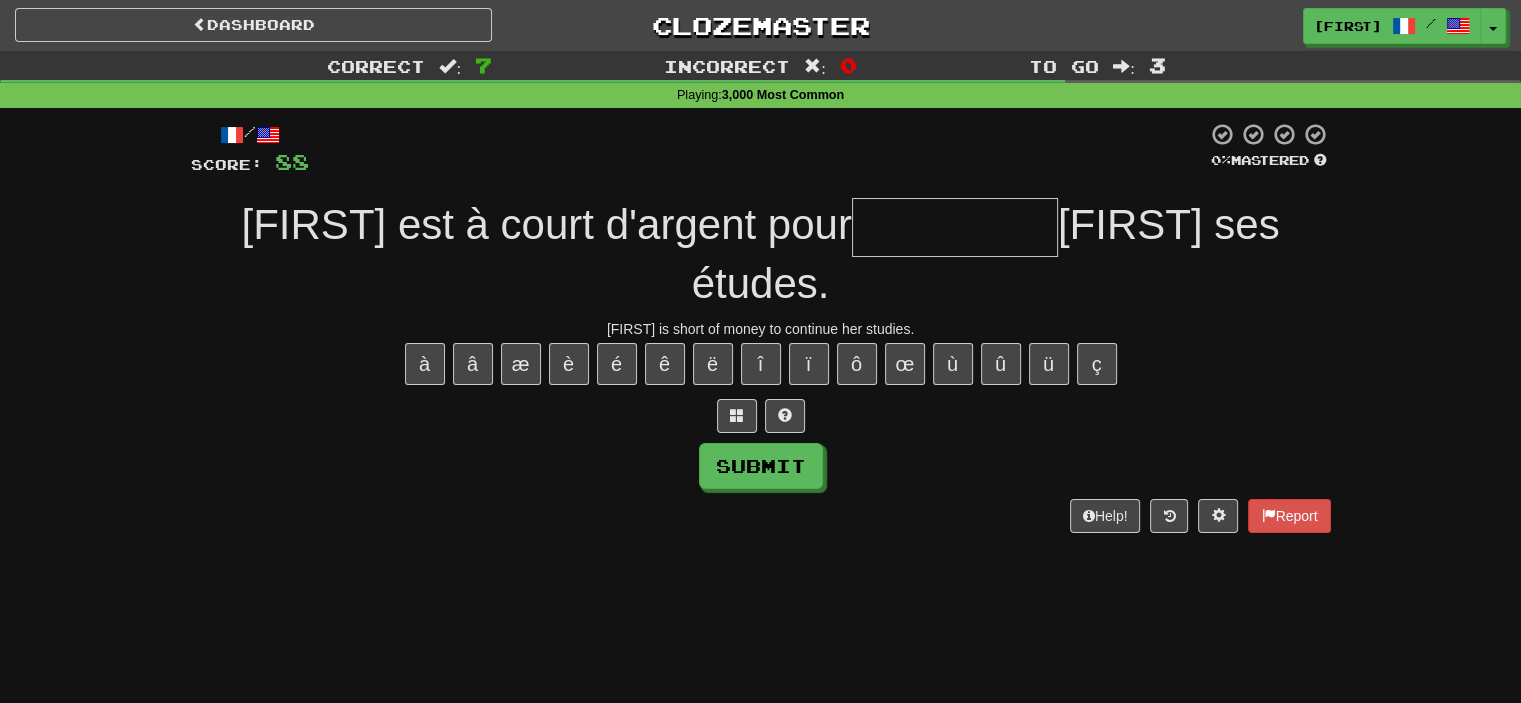 type on "*" 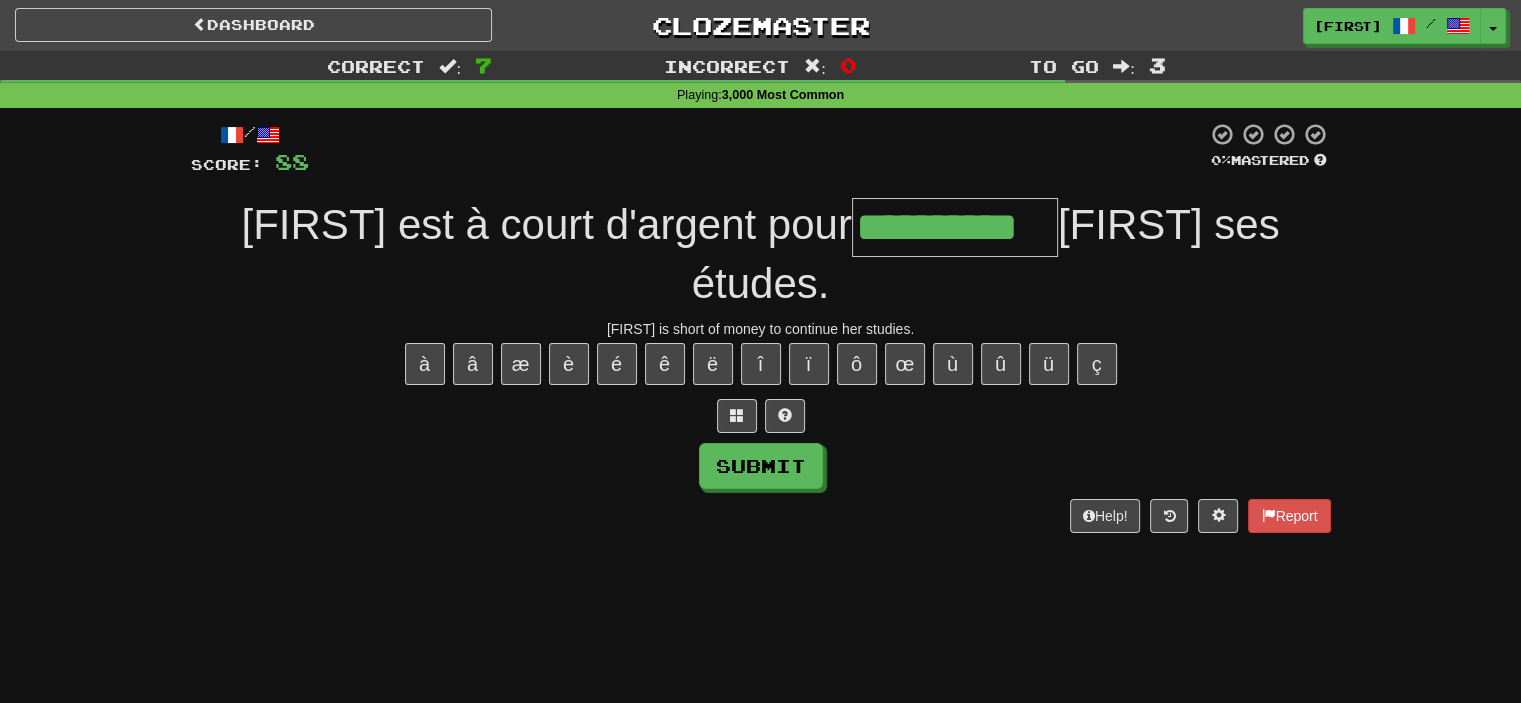 type on "**********" 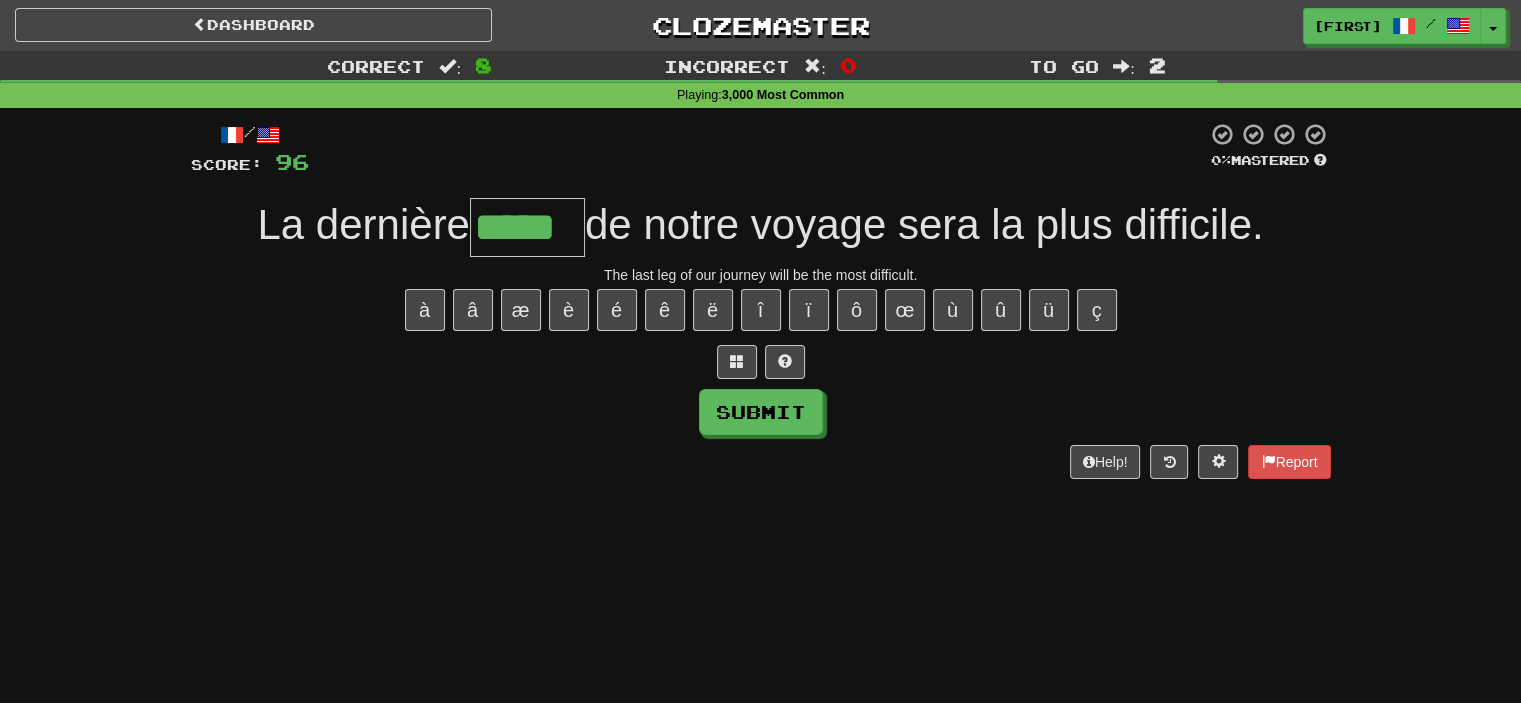 type on "*****" 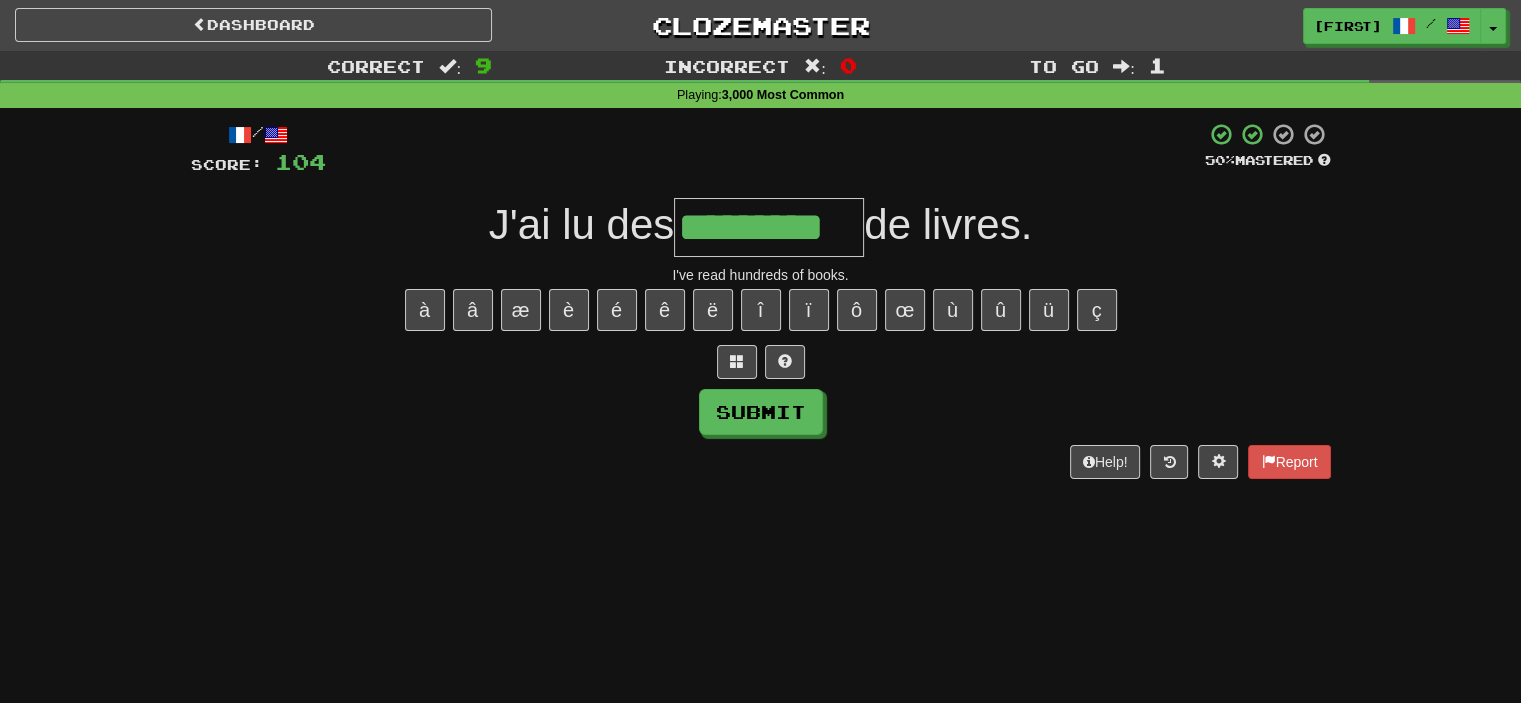 type on "*********" 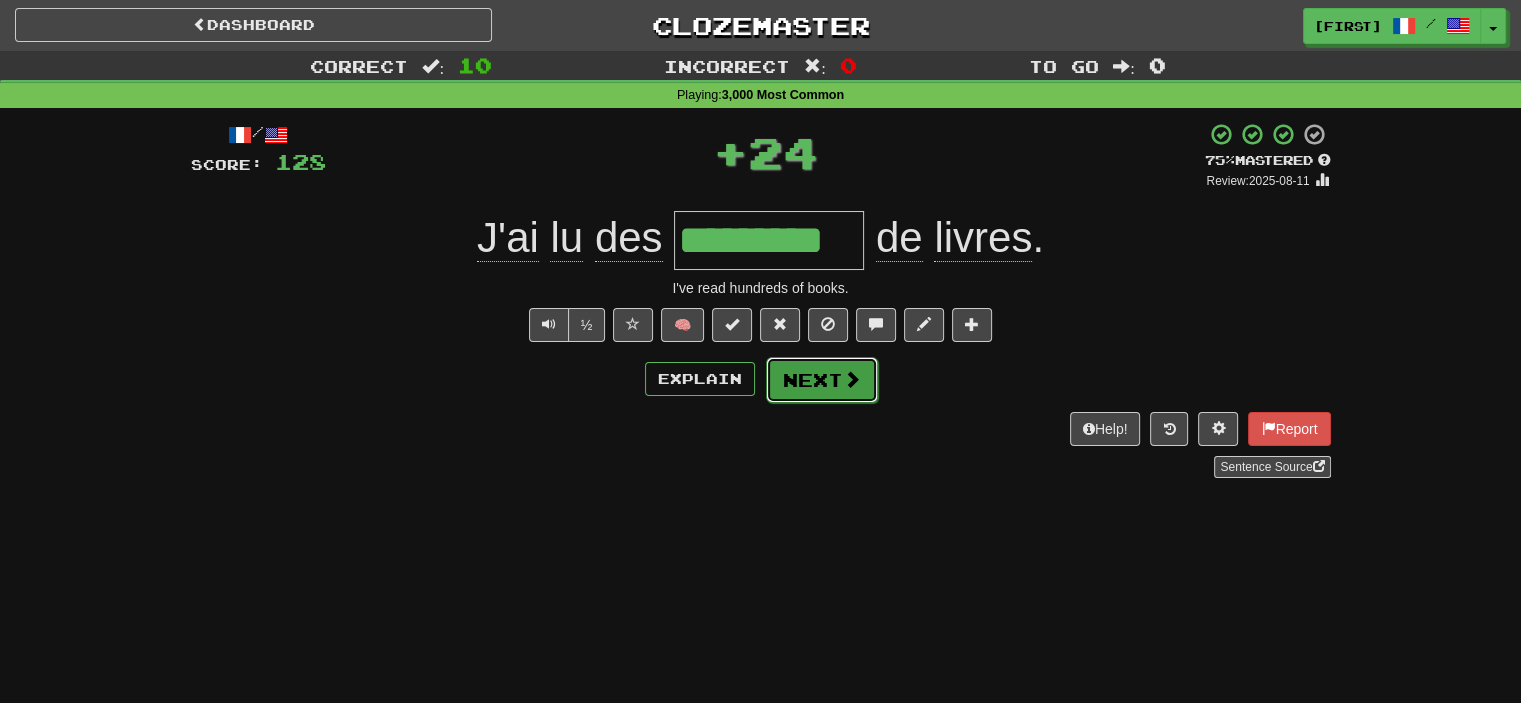 click on "Next" at bounding box center [822, 380] 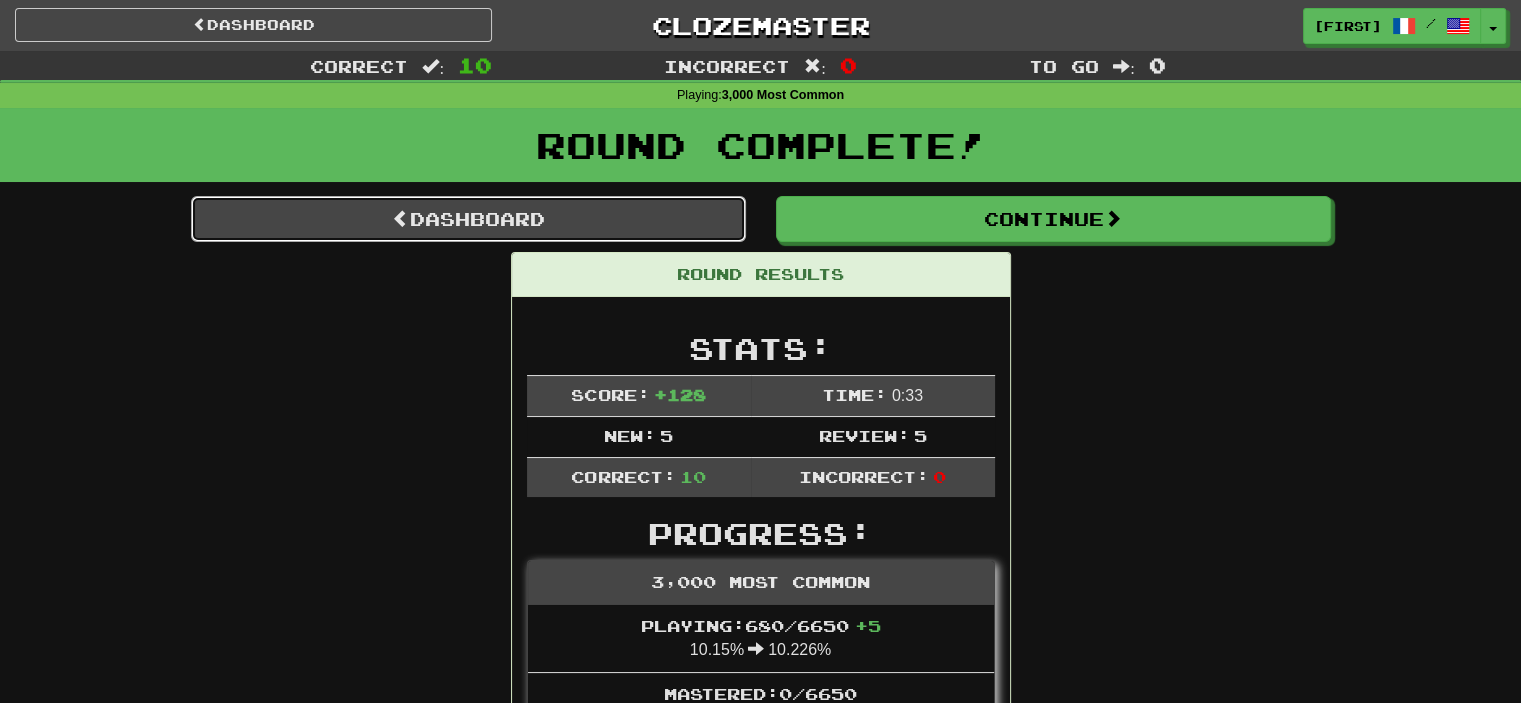 click at bounding box center [401, 218] 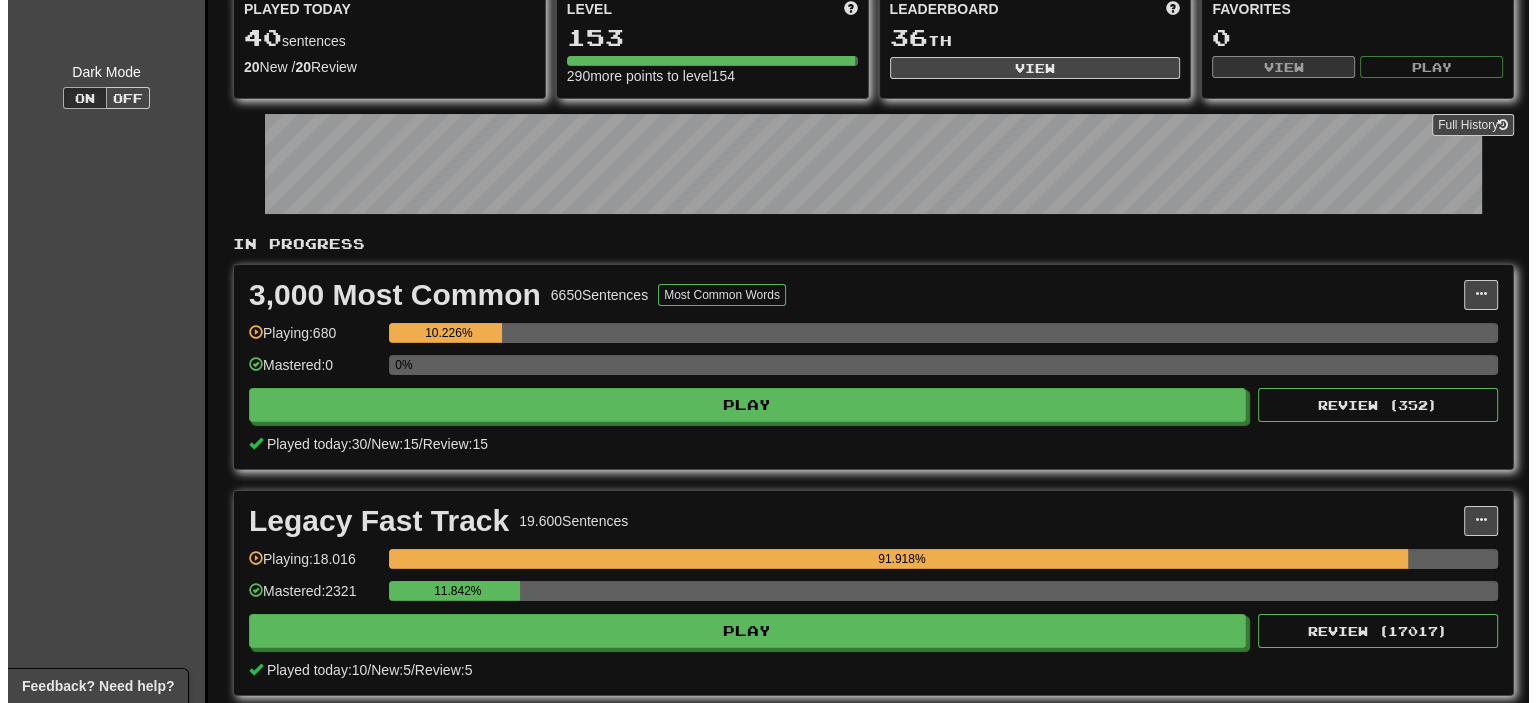 scroll, scrollTop: 200, scrollLeft: 0, axis: vertical 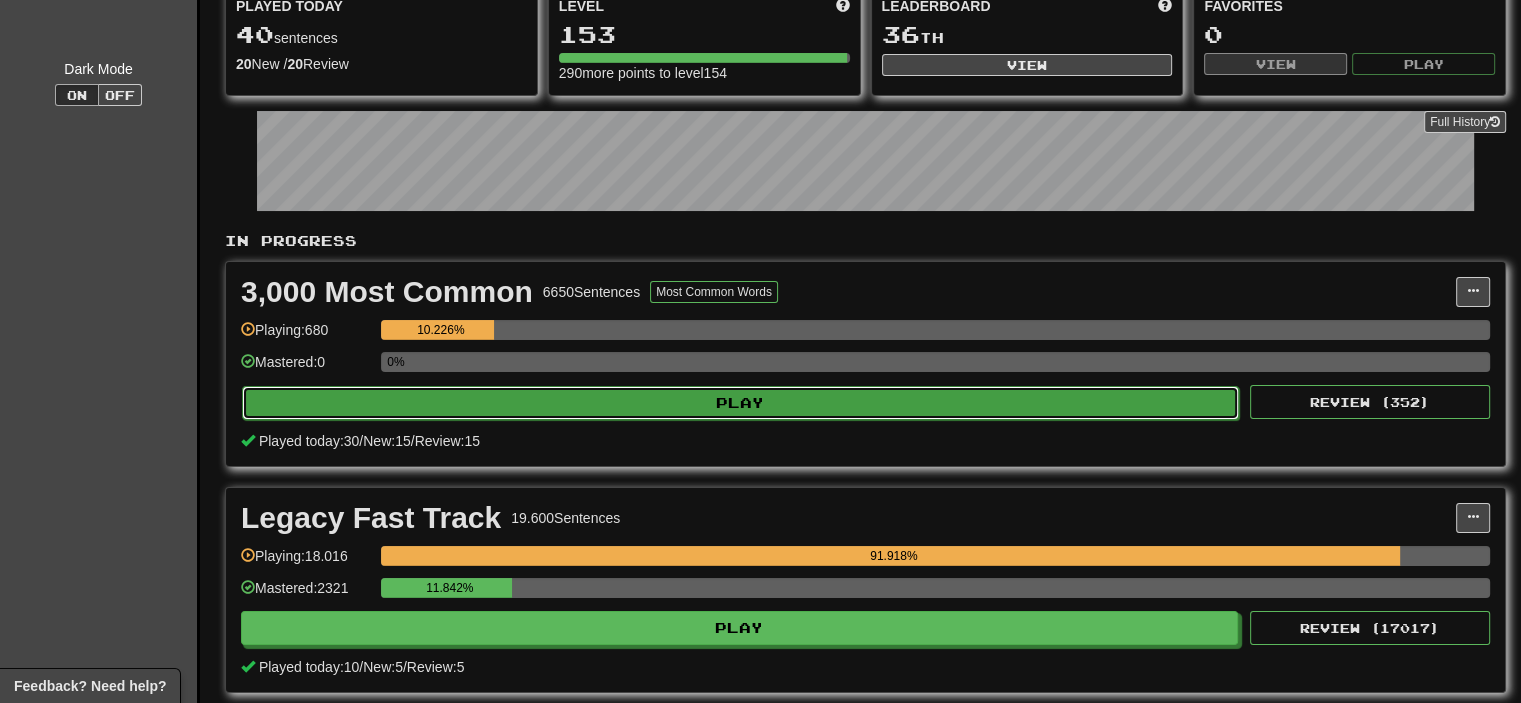 click on "Play" at bounding box center (740, 403) 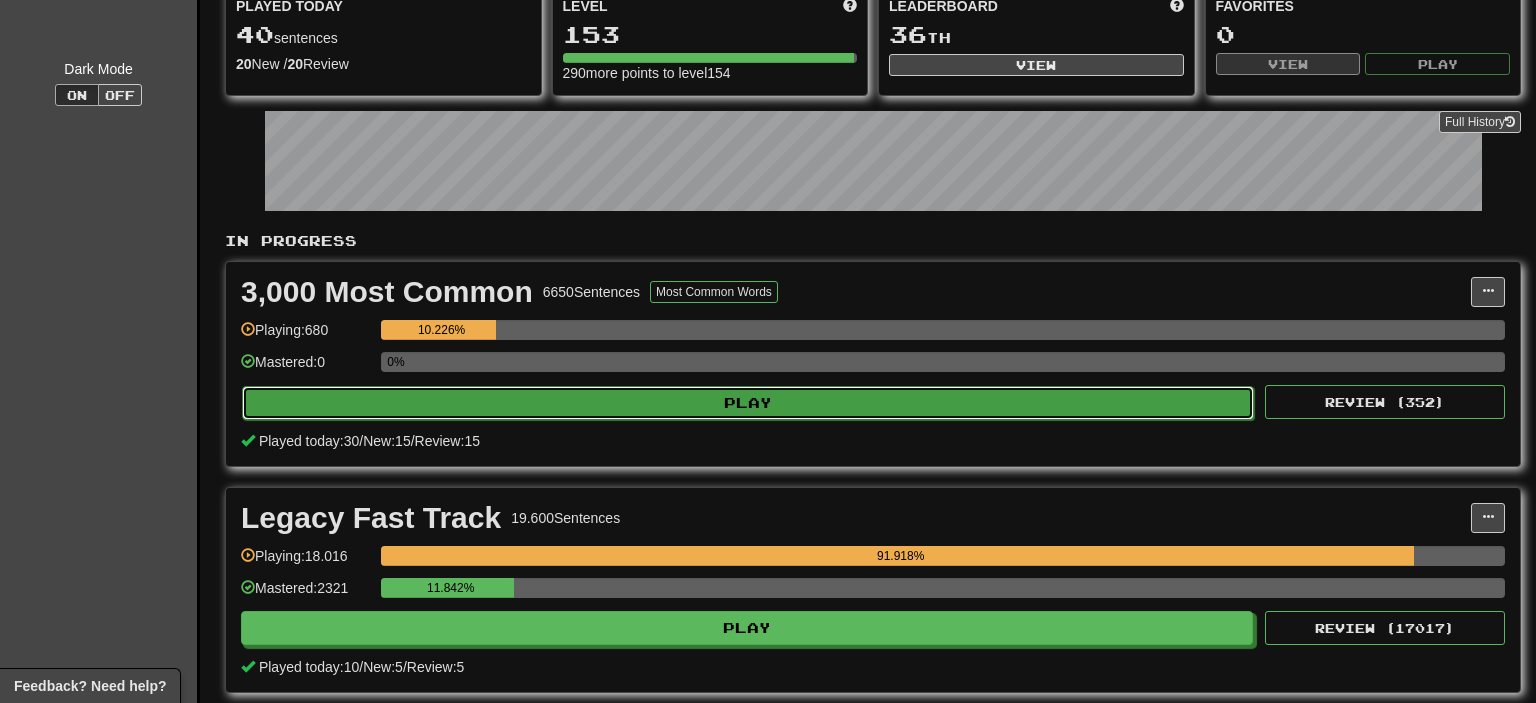 select on "**" 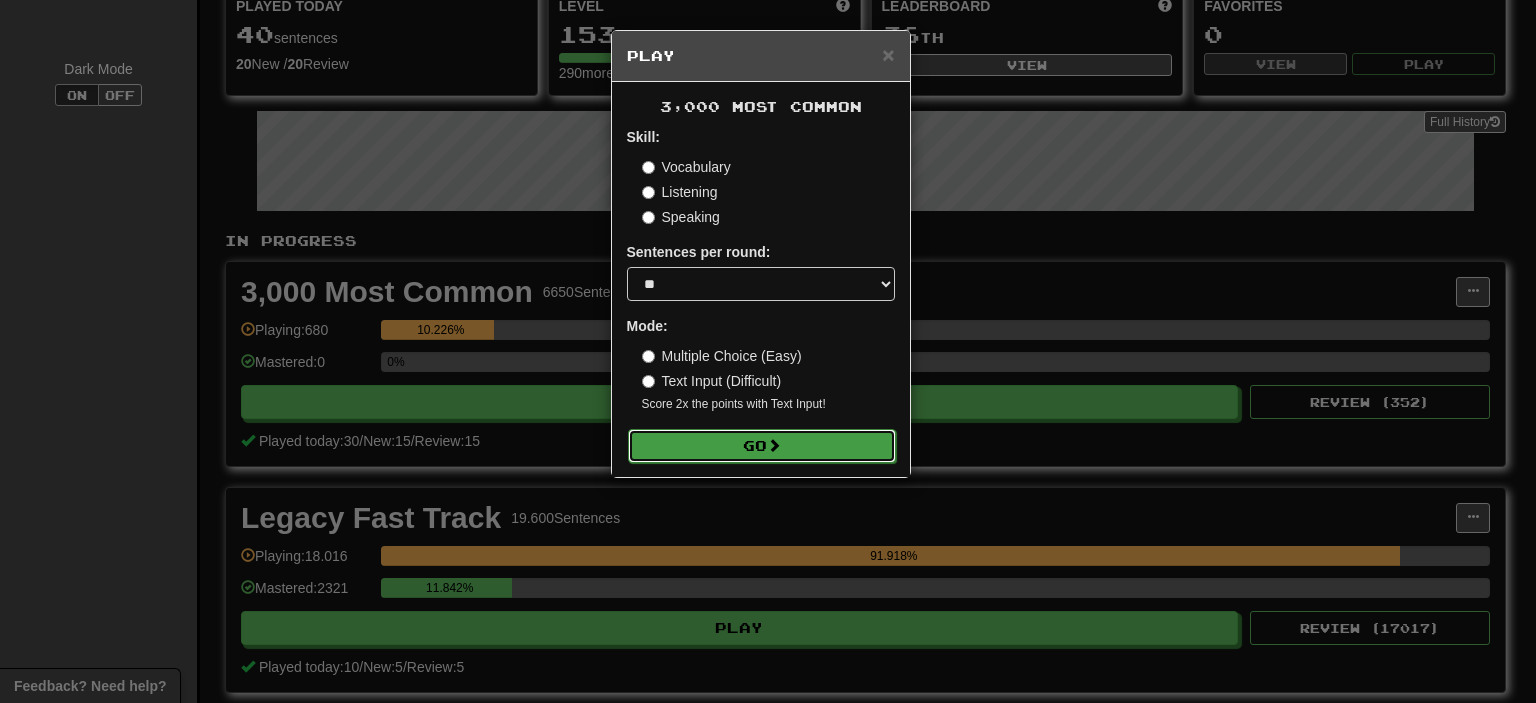 click on "Go" at bounding box center [762, 446] 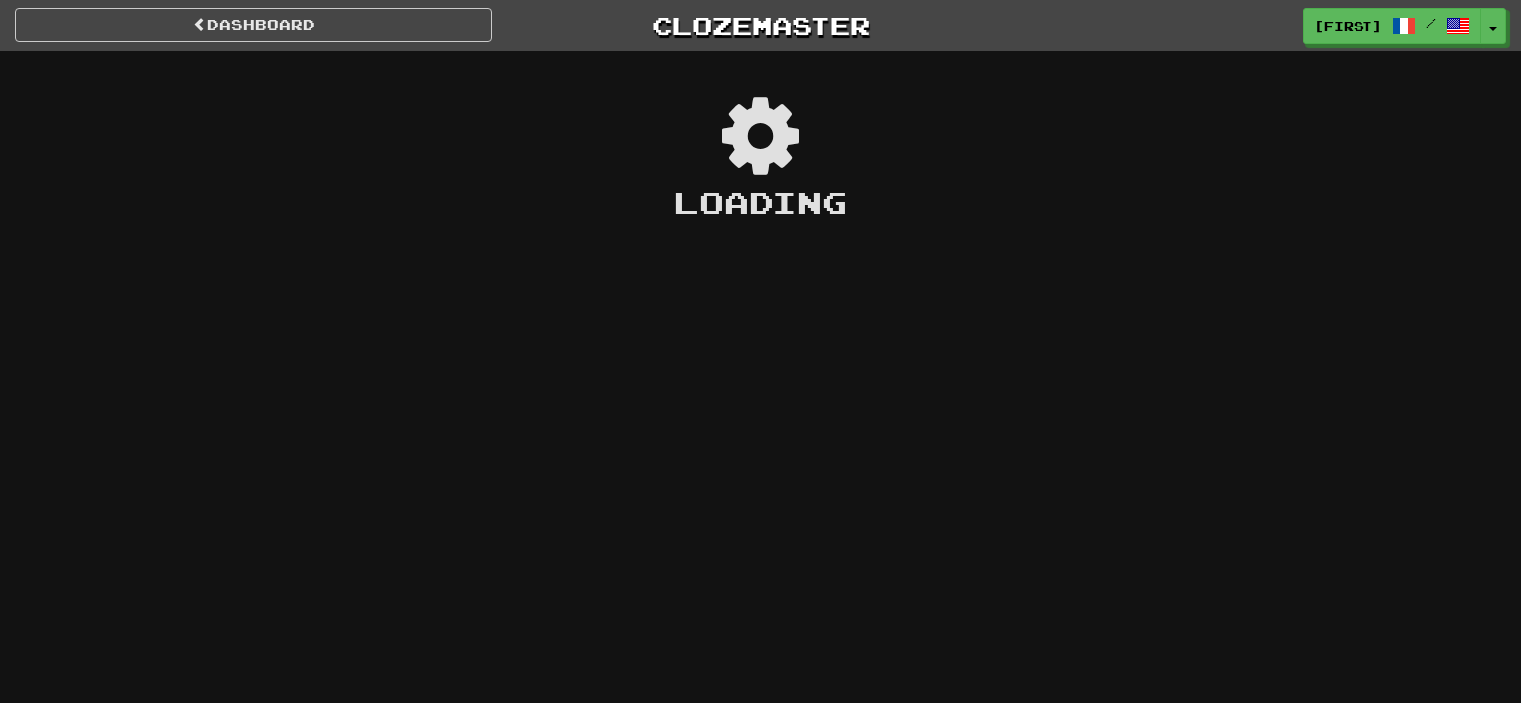 scroll, scrollTop: 0, scrollLeft: 0, axis: both 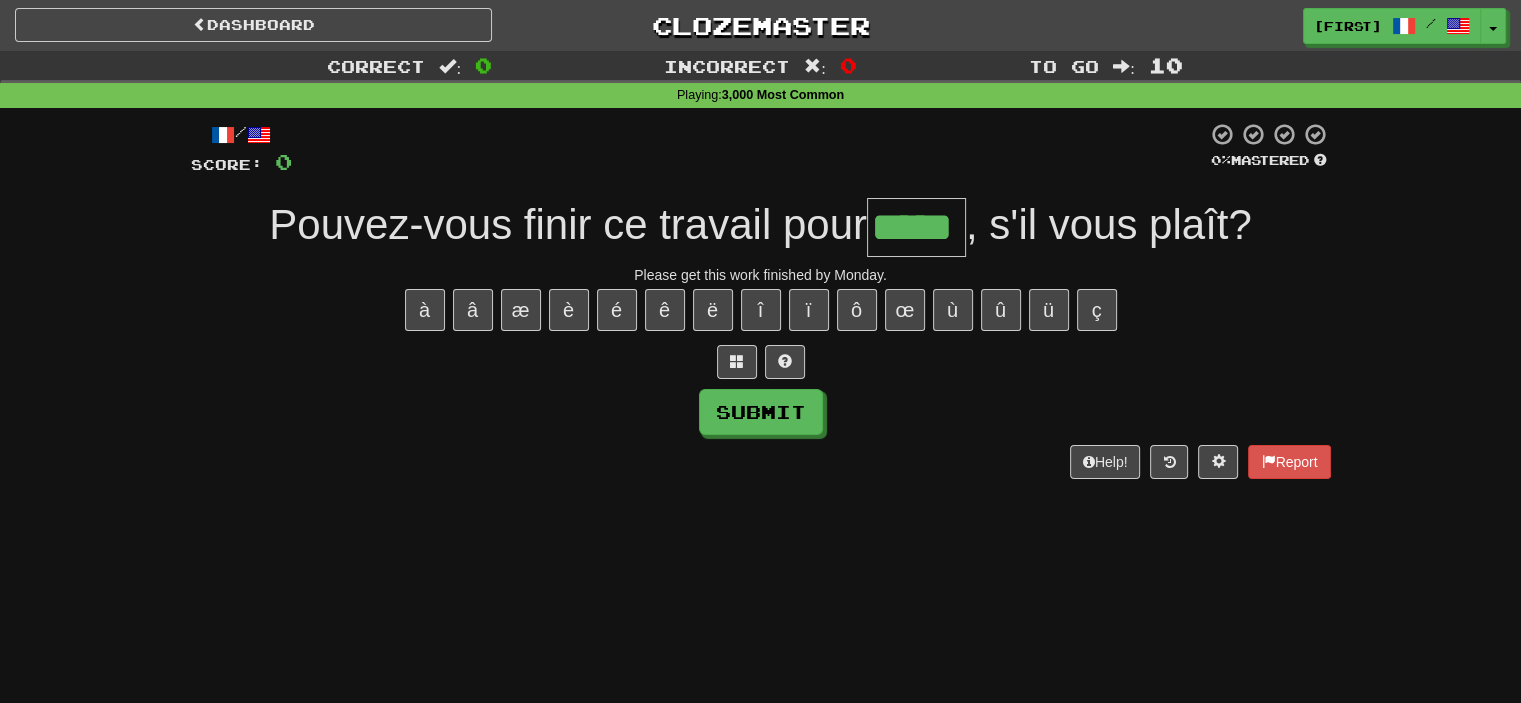 type on "*****" 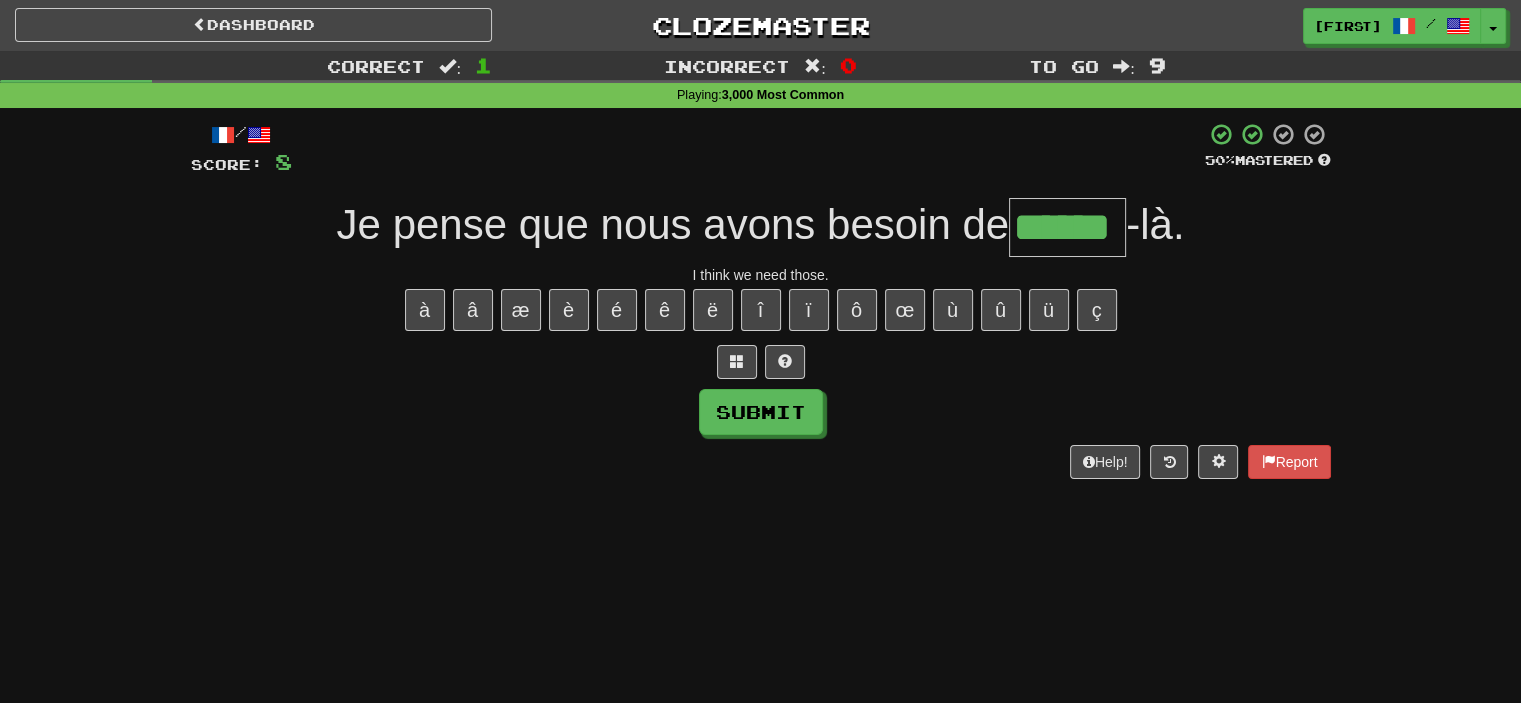 type on "******" 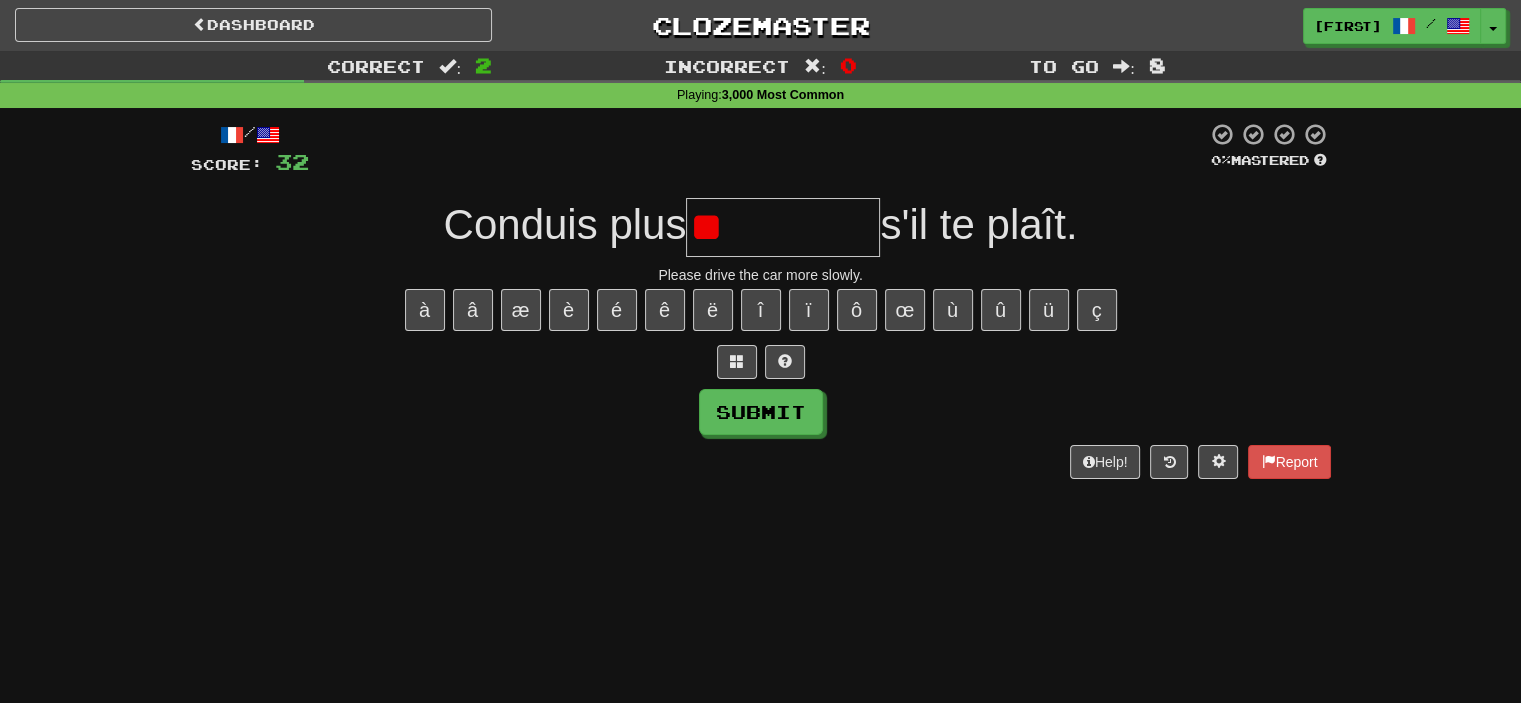 type on "*" 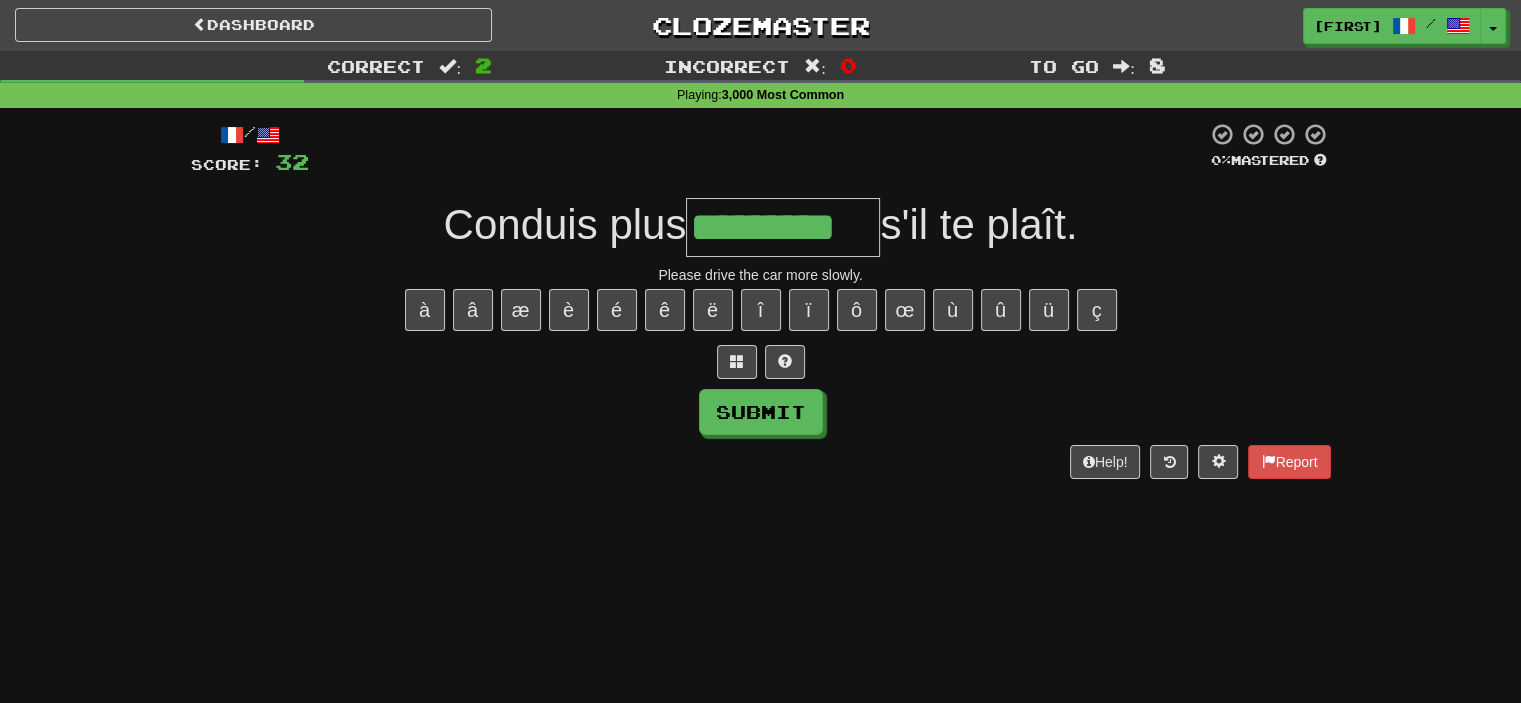 type on "*********" 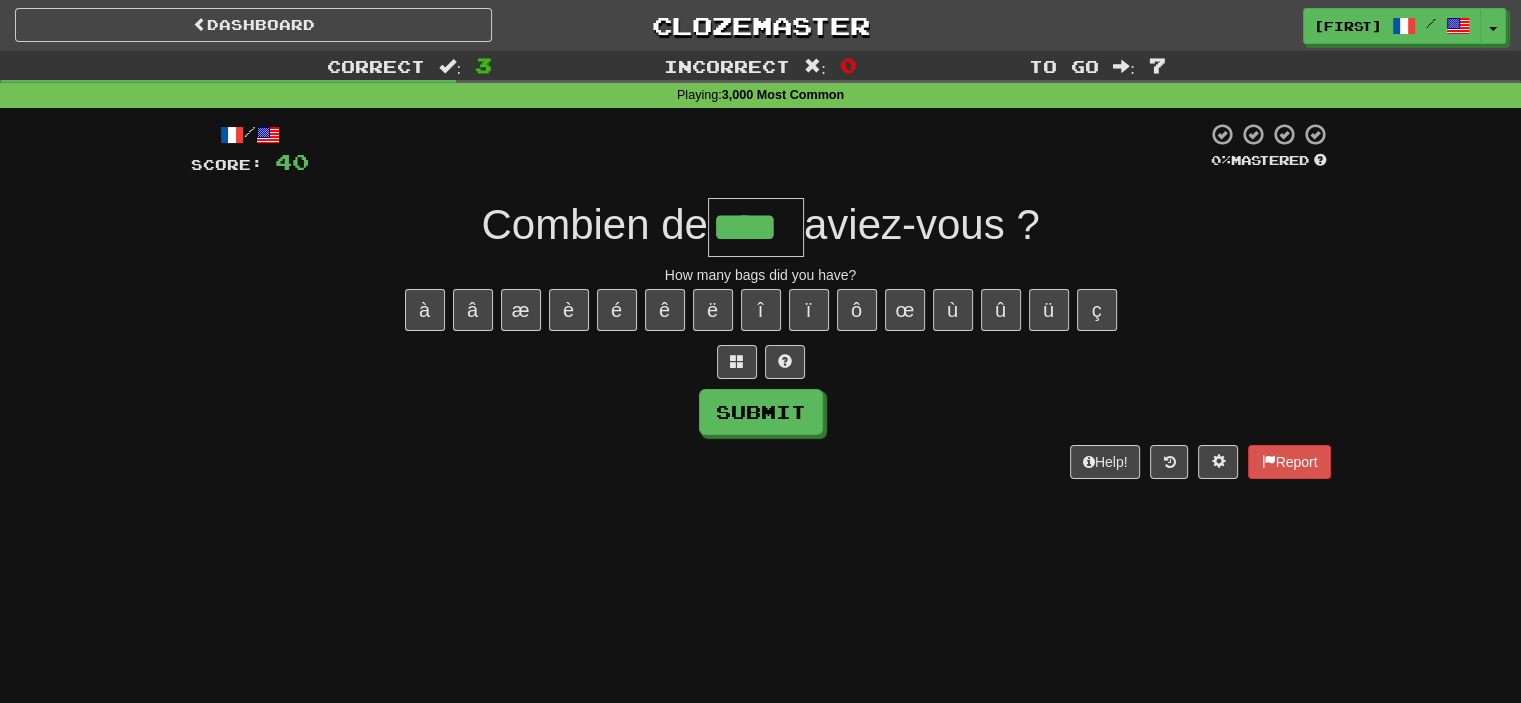type on "****" 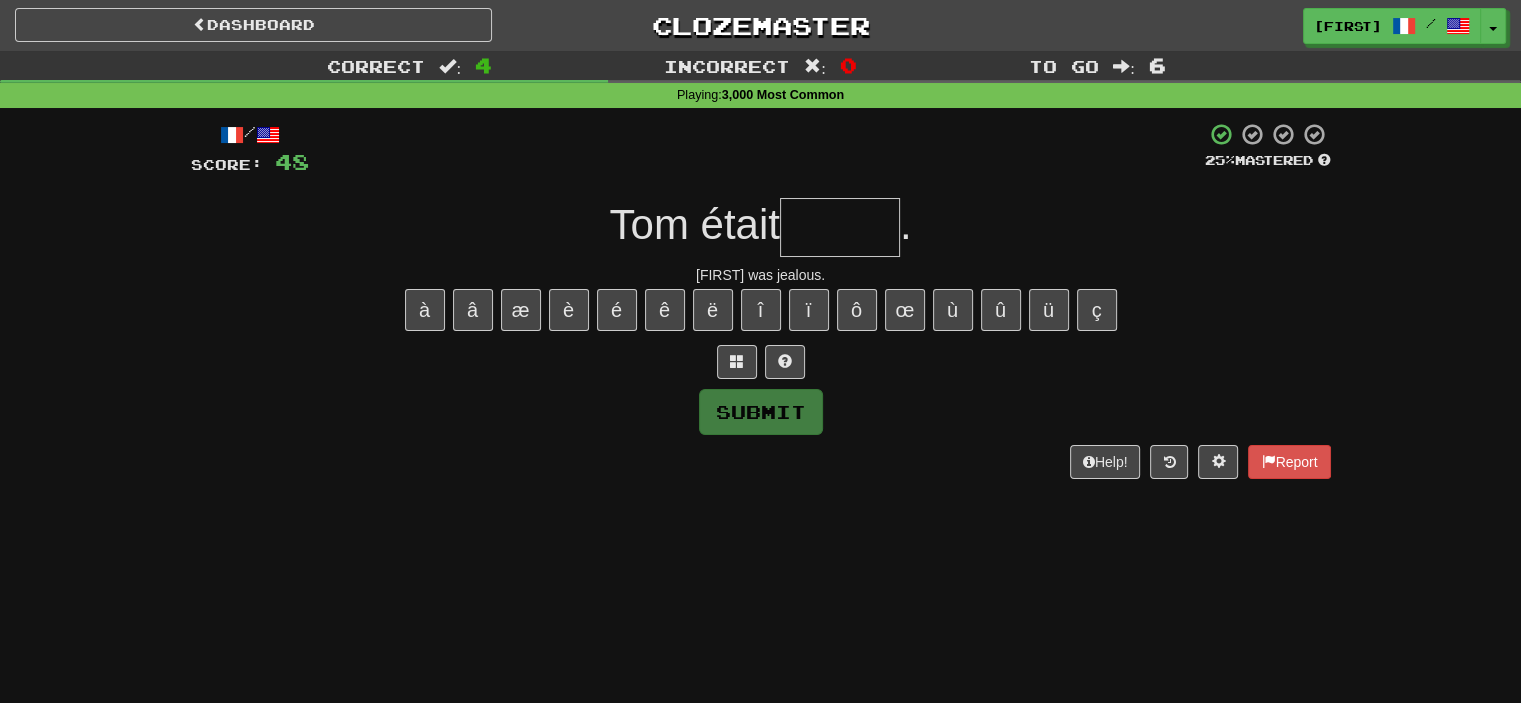 paste on "*" 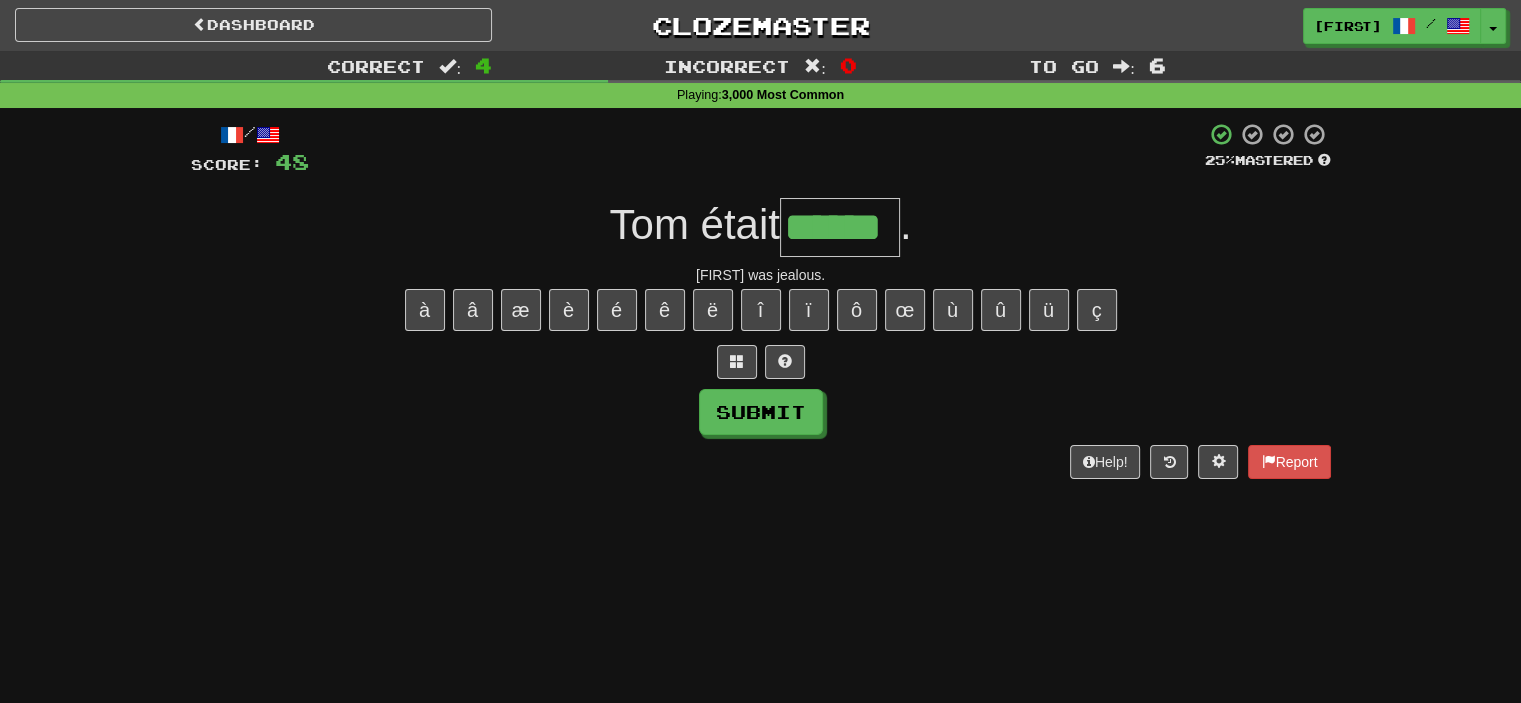 type on "******" 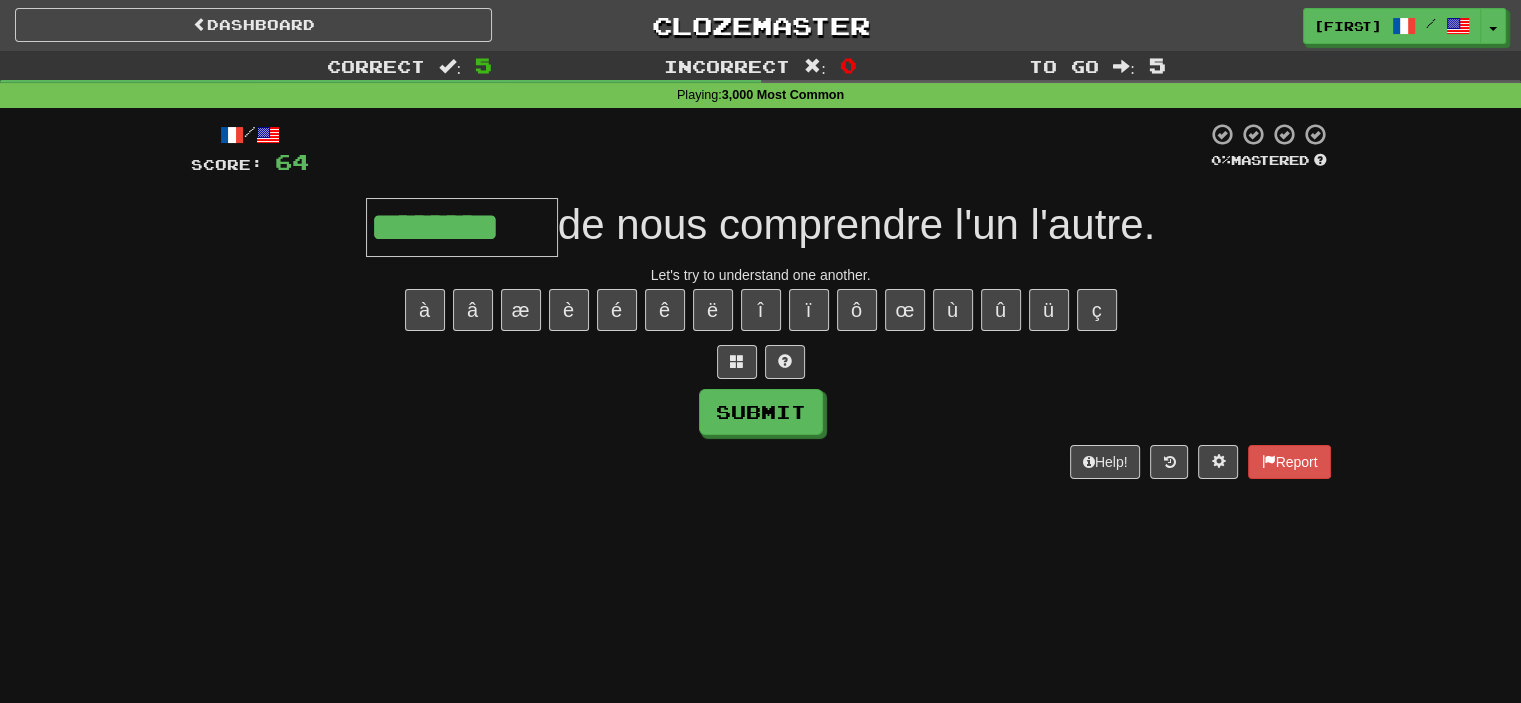 type on "********" 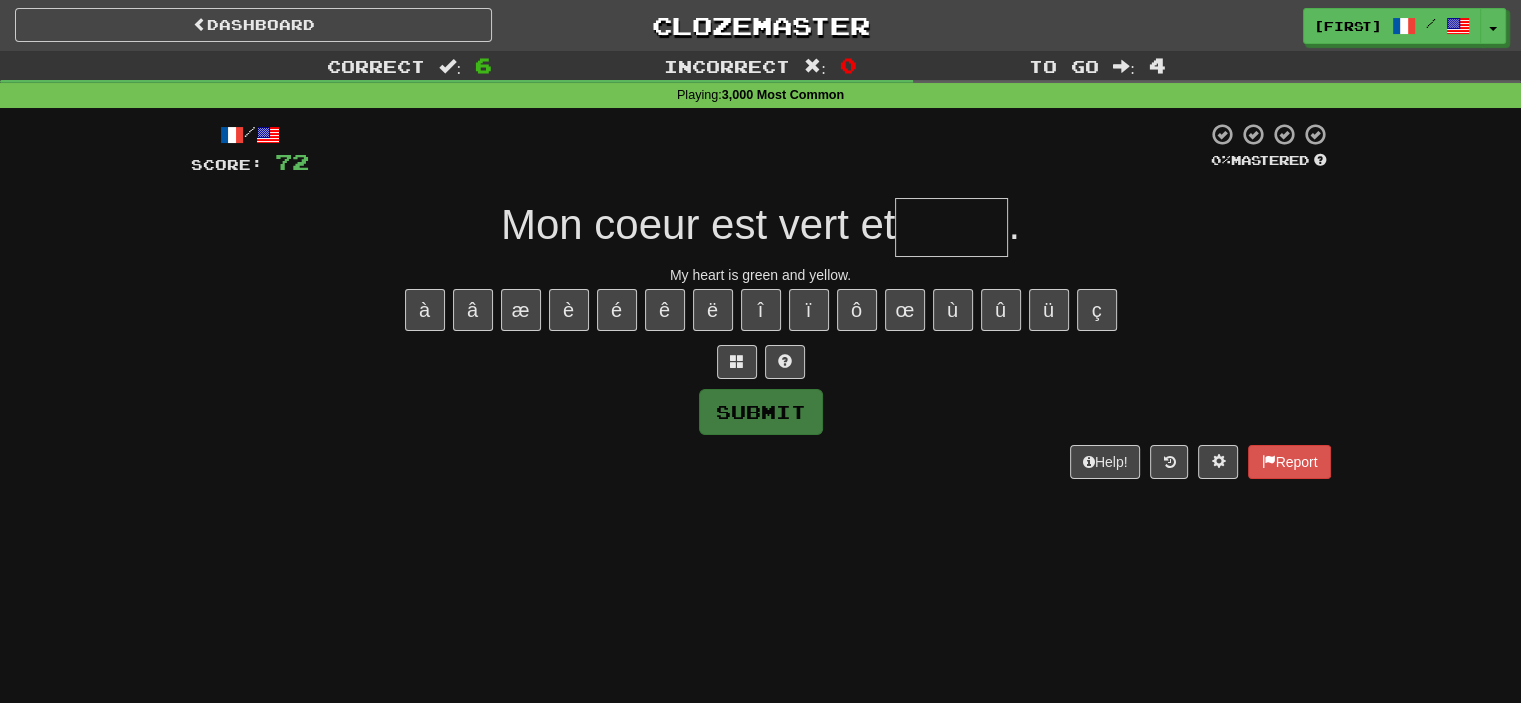 paste on "*" 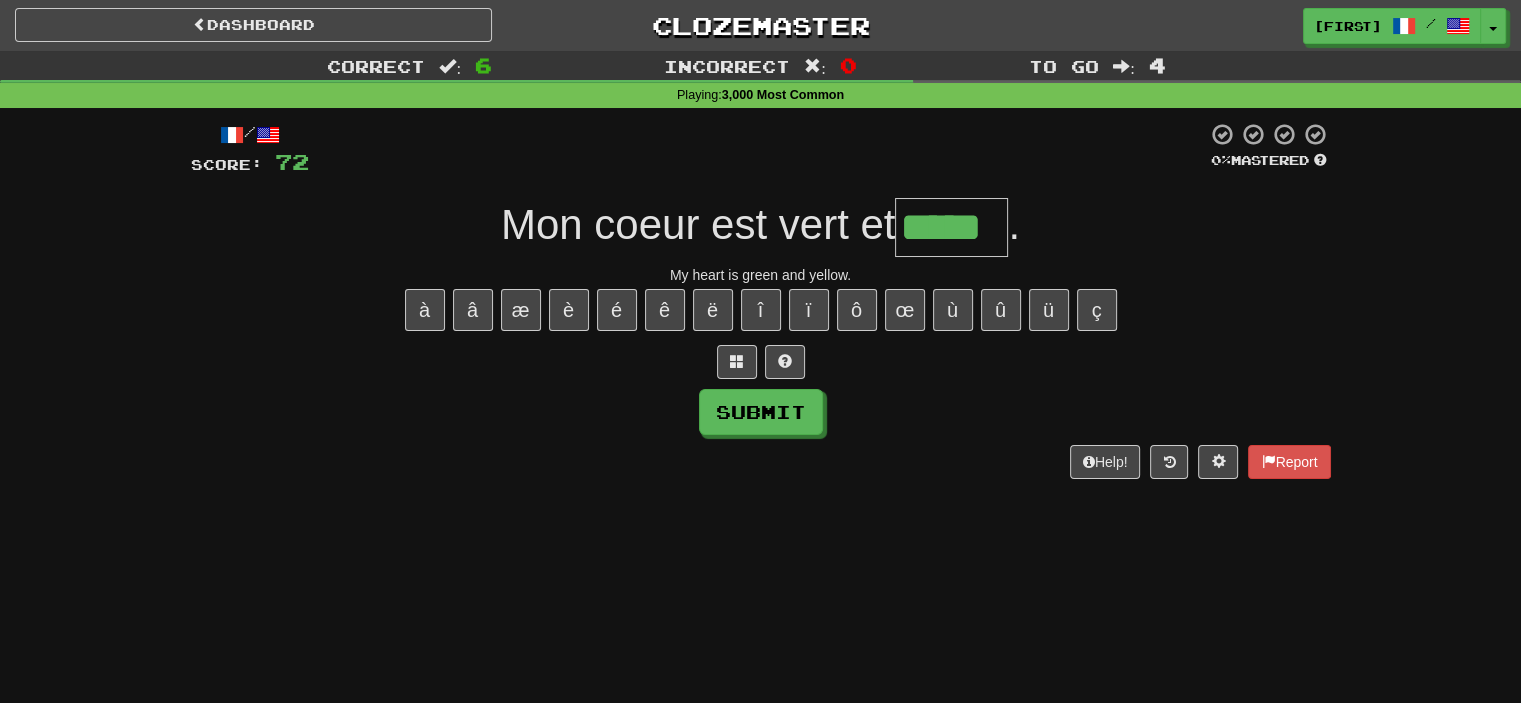 type on "*****" 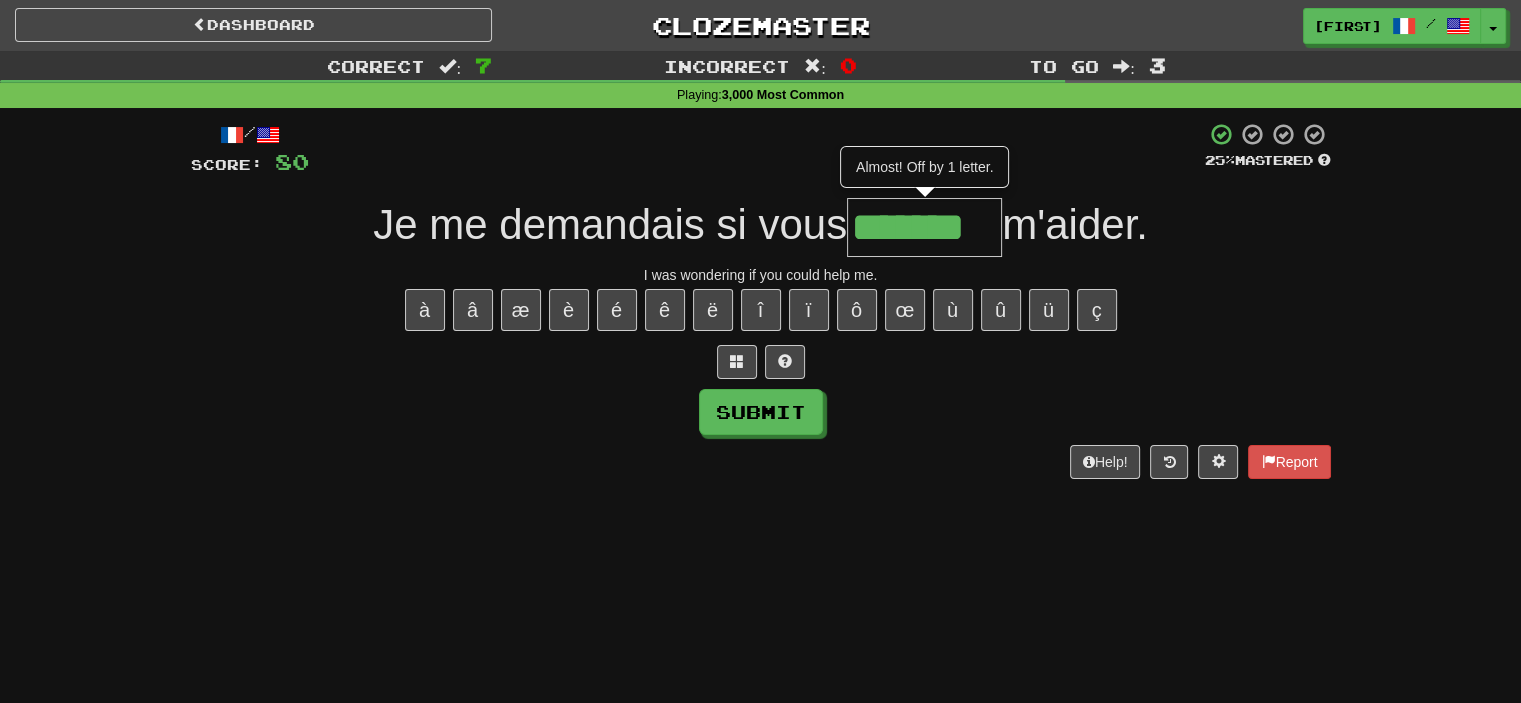type on "*******" 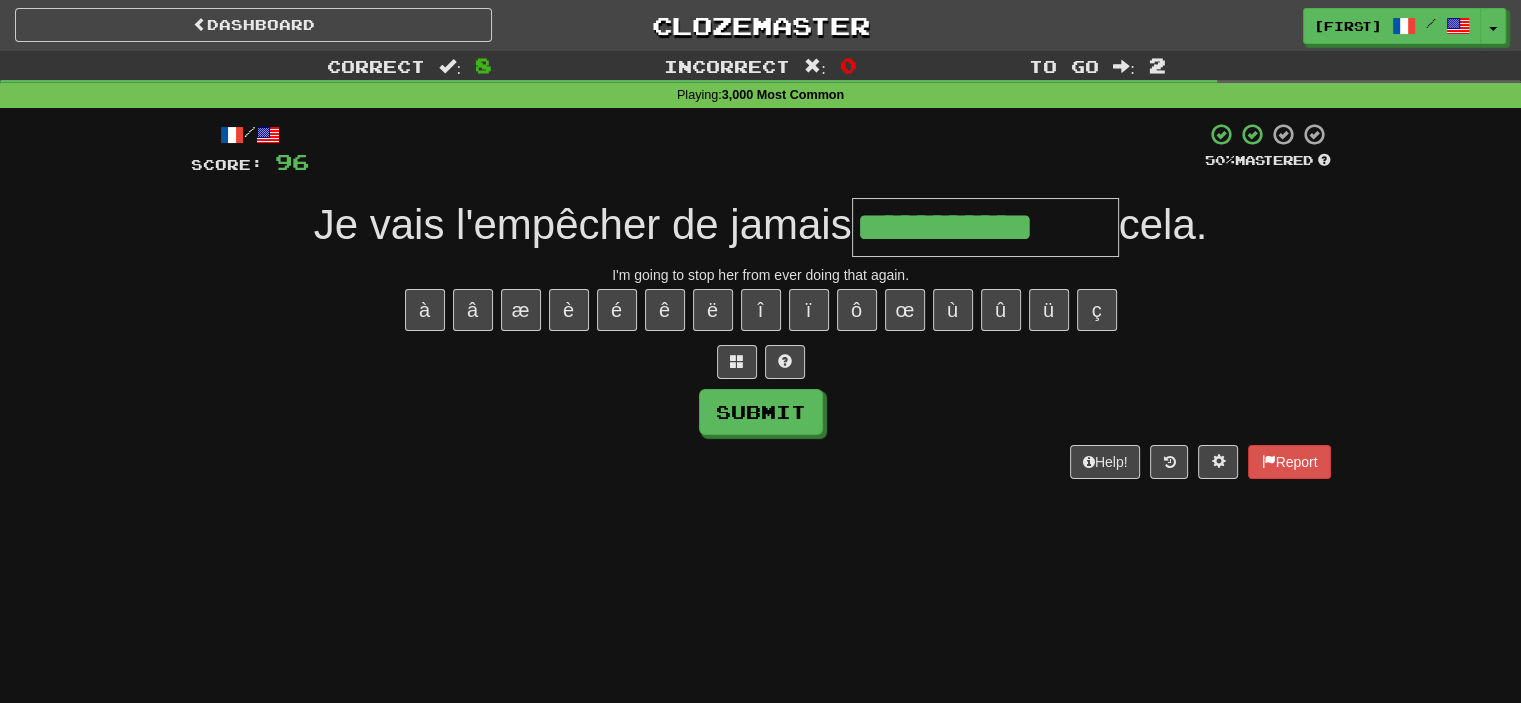 type on "**********" 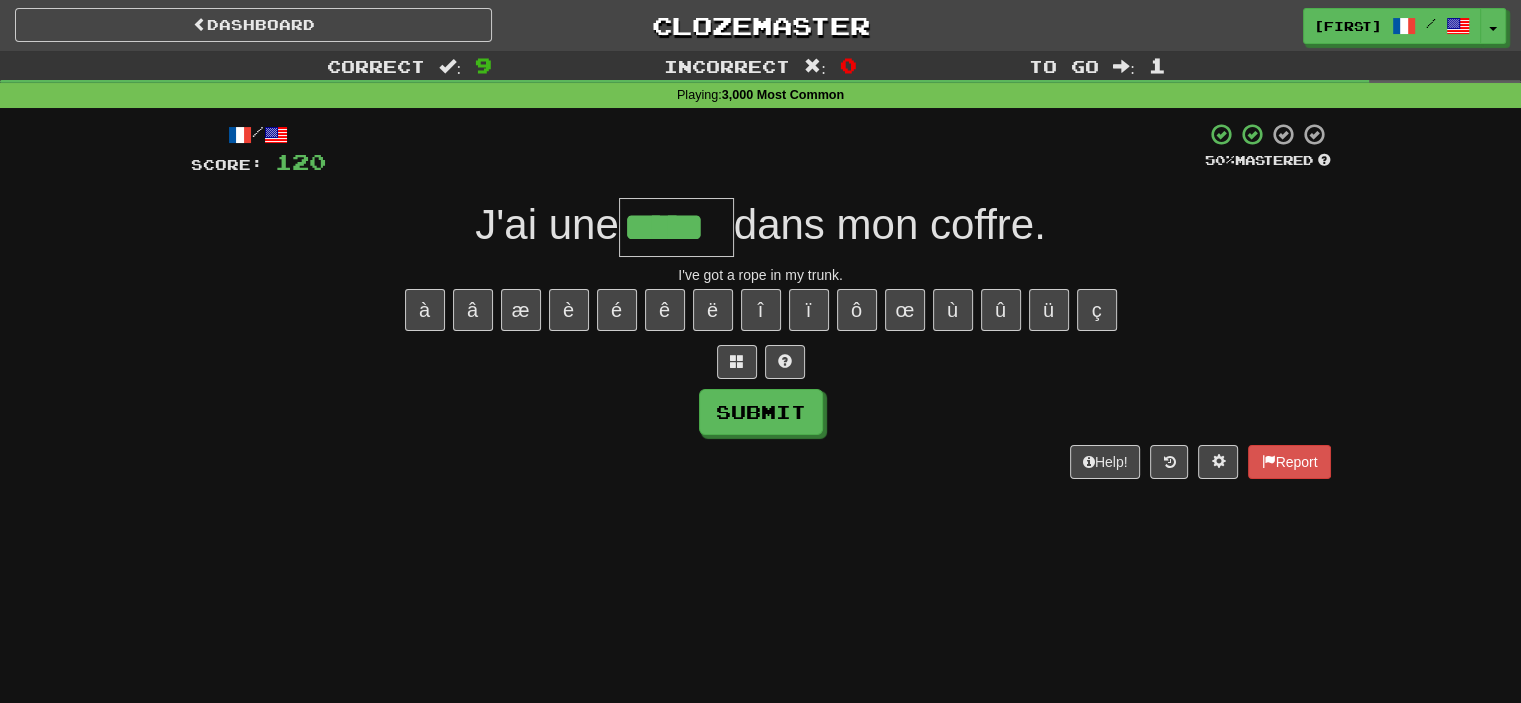 type on "*****" 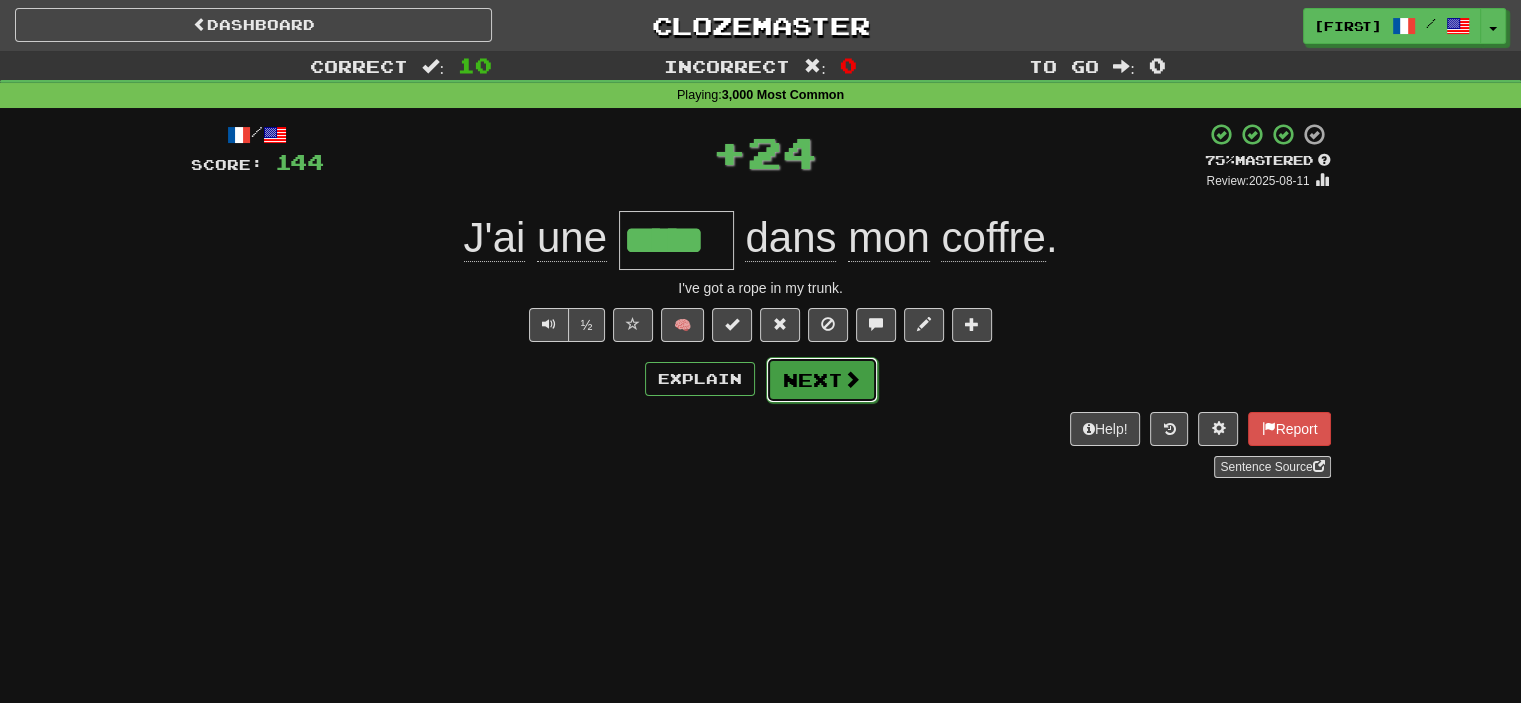 click on "Next" at bounding box center [822, 380] 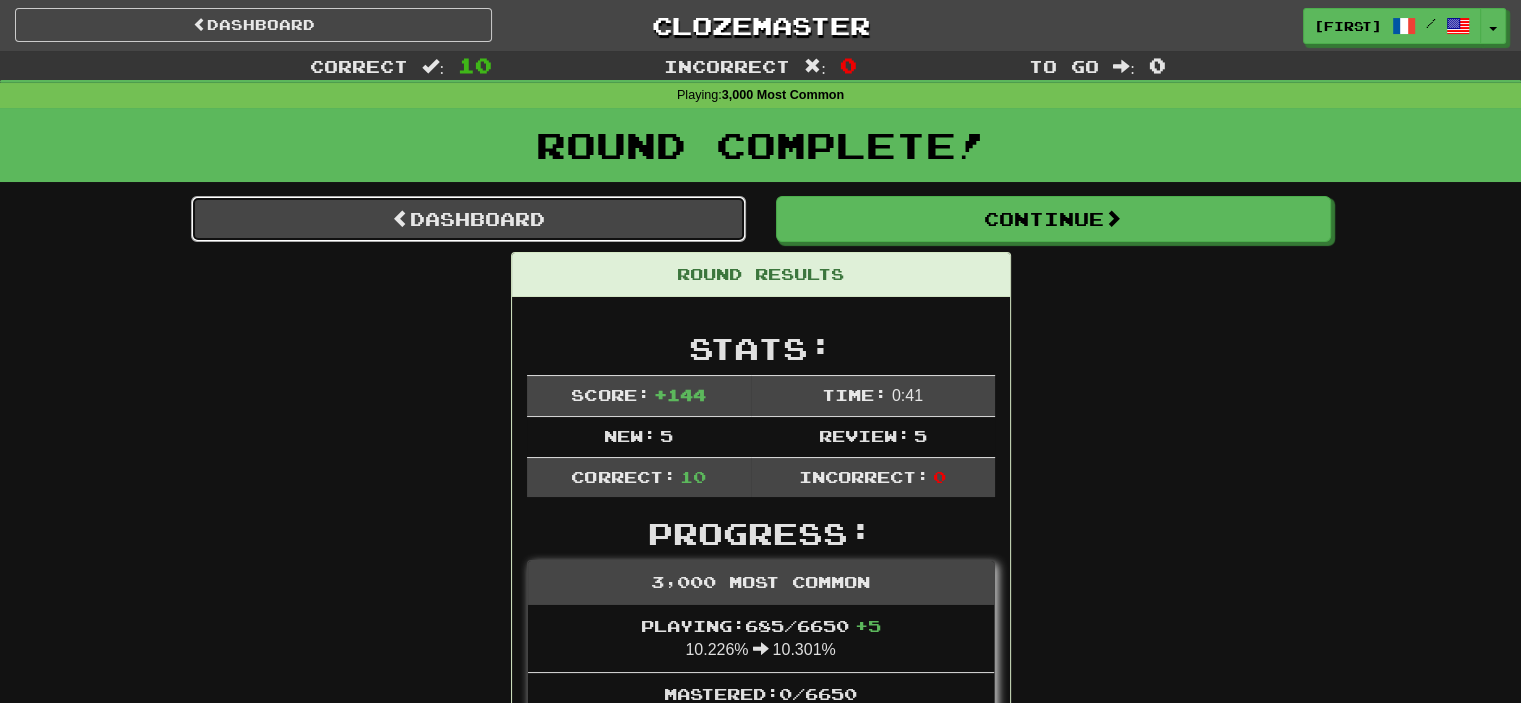 click on "Dashboard" at bounding box center [468, 219] 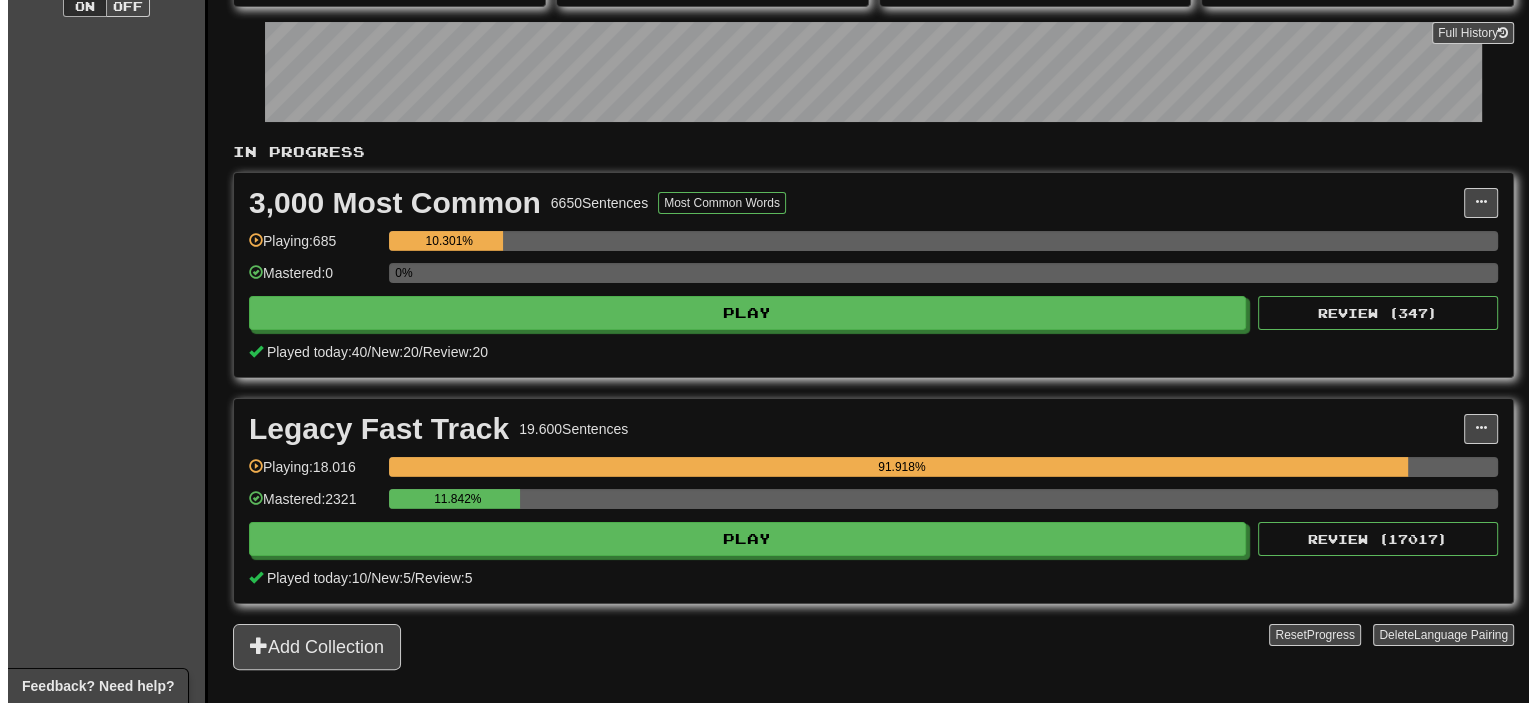 scroll, scrollTop: 300, scrollLeft: 0, axis: vertical 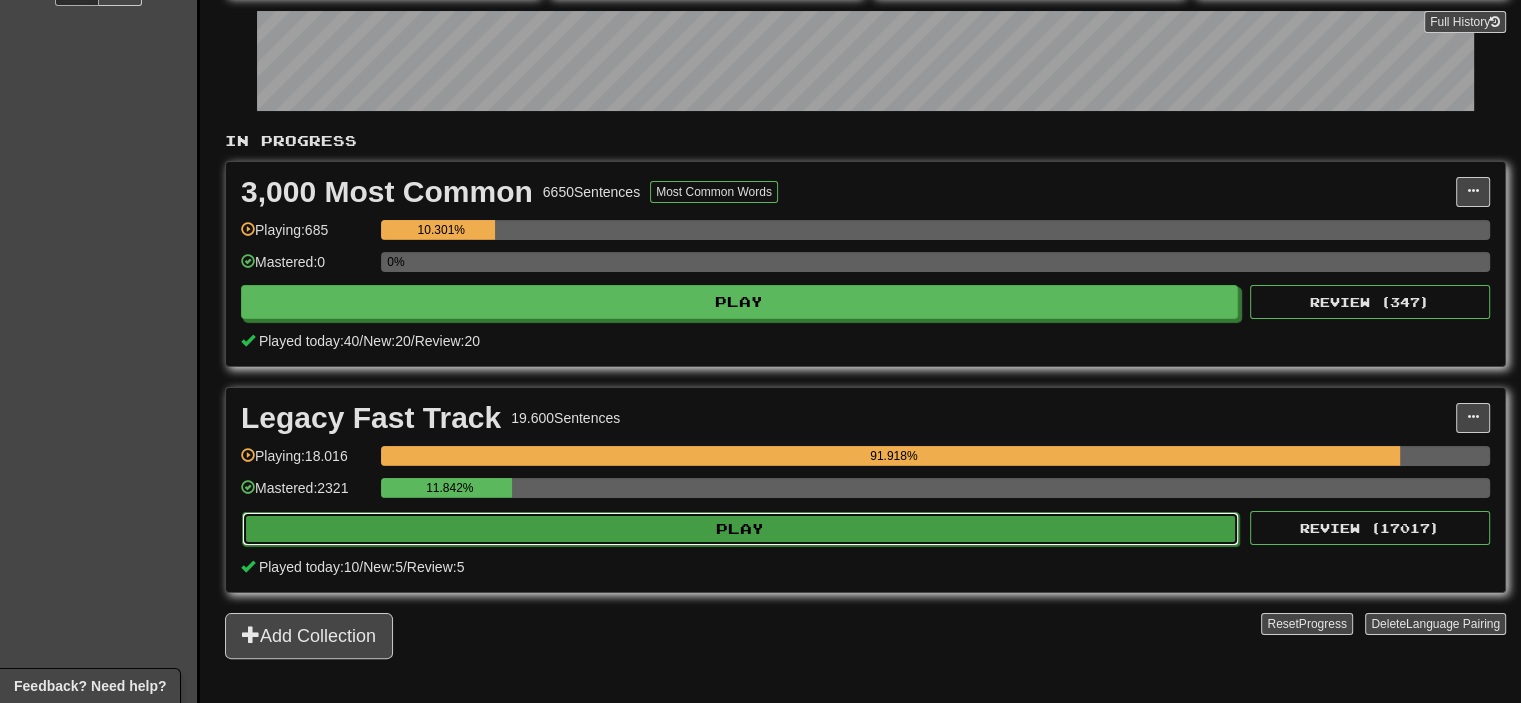 click on "Play" at bounding box center [740, 529] 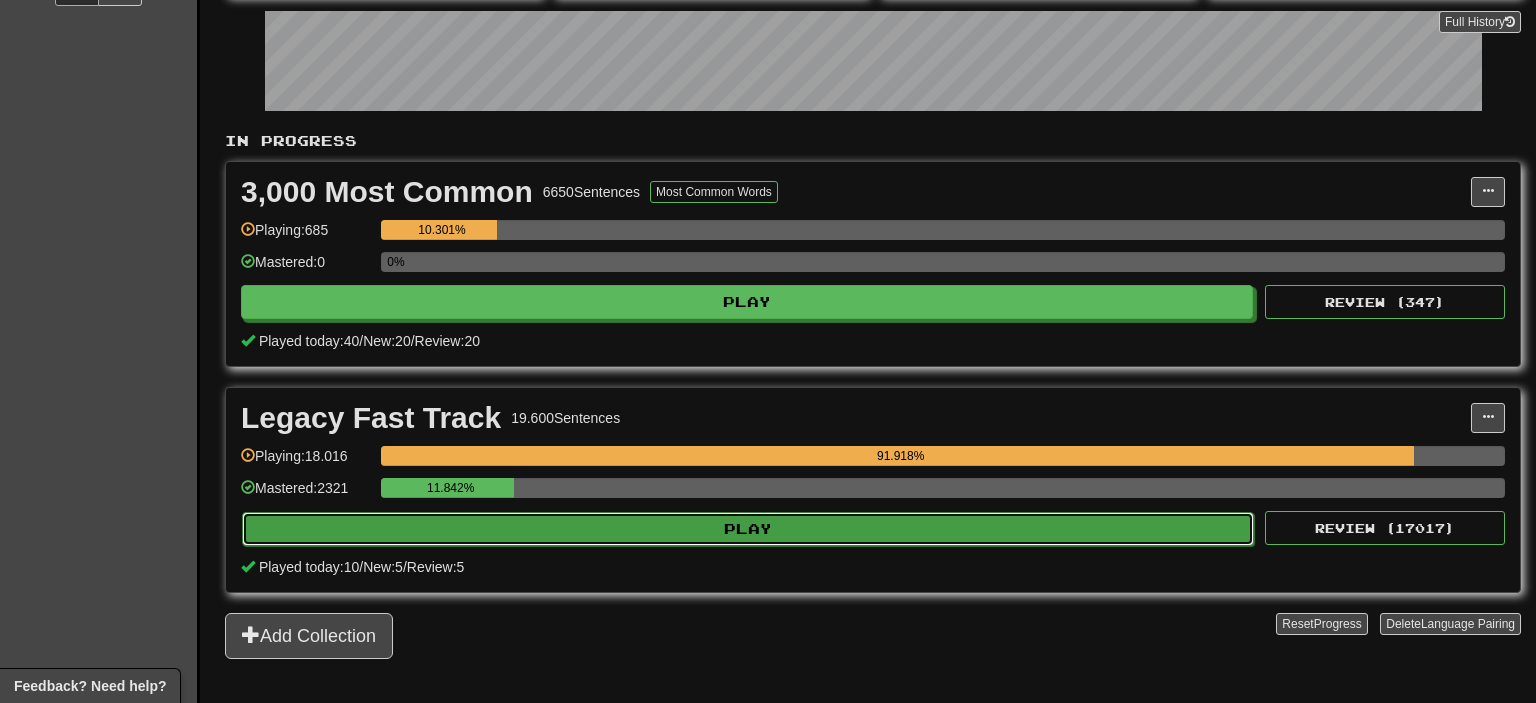 select on "**" 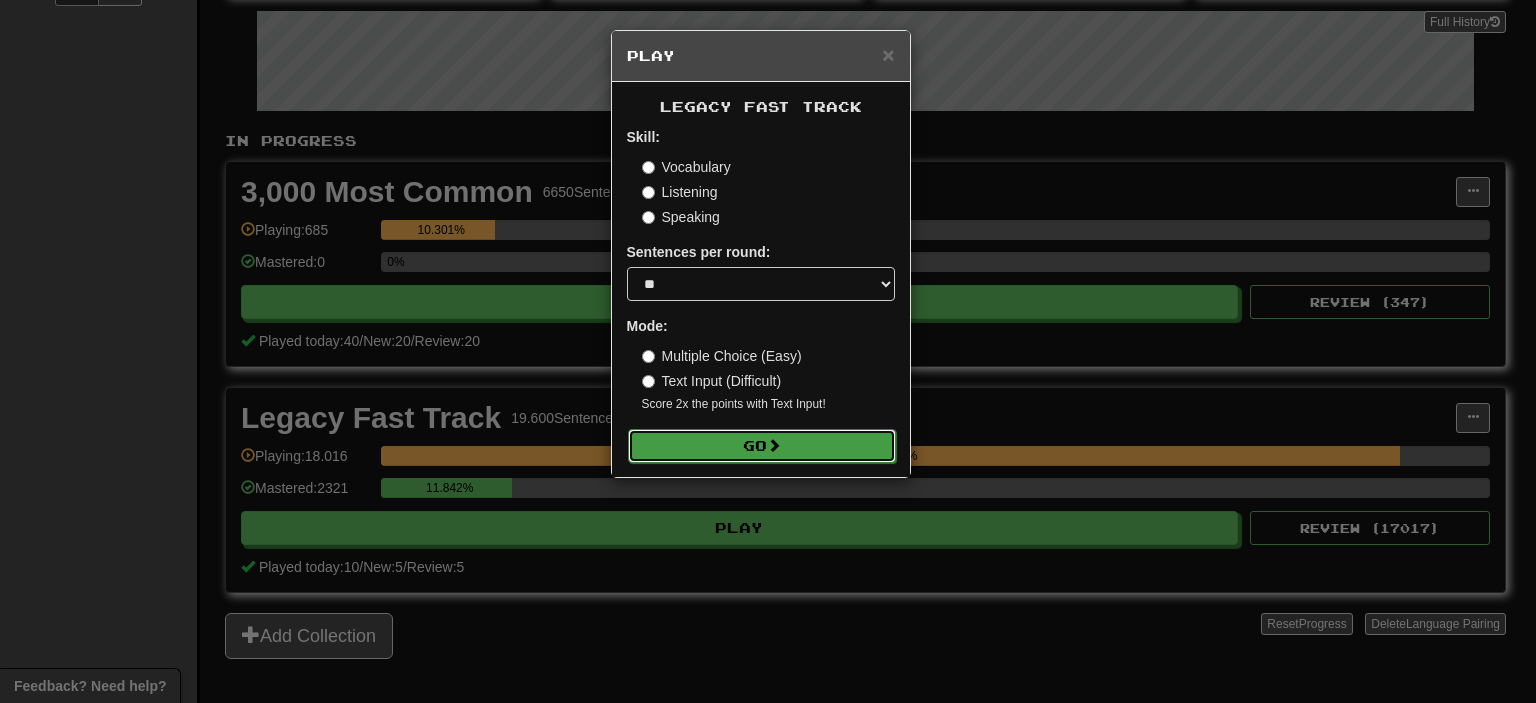 click on "Go" at bounding box center (762, 446) 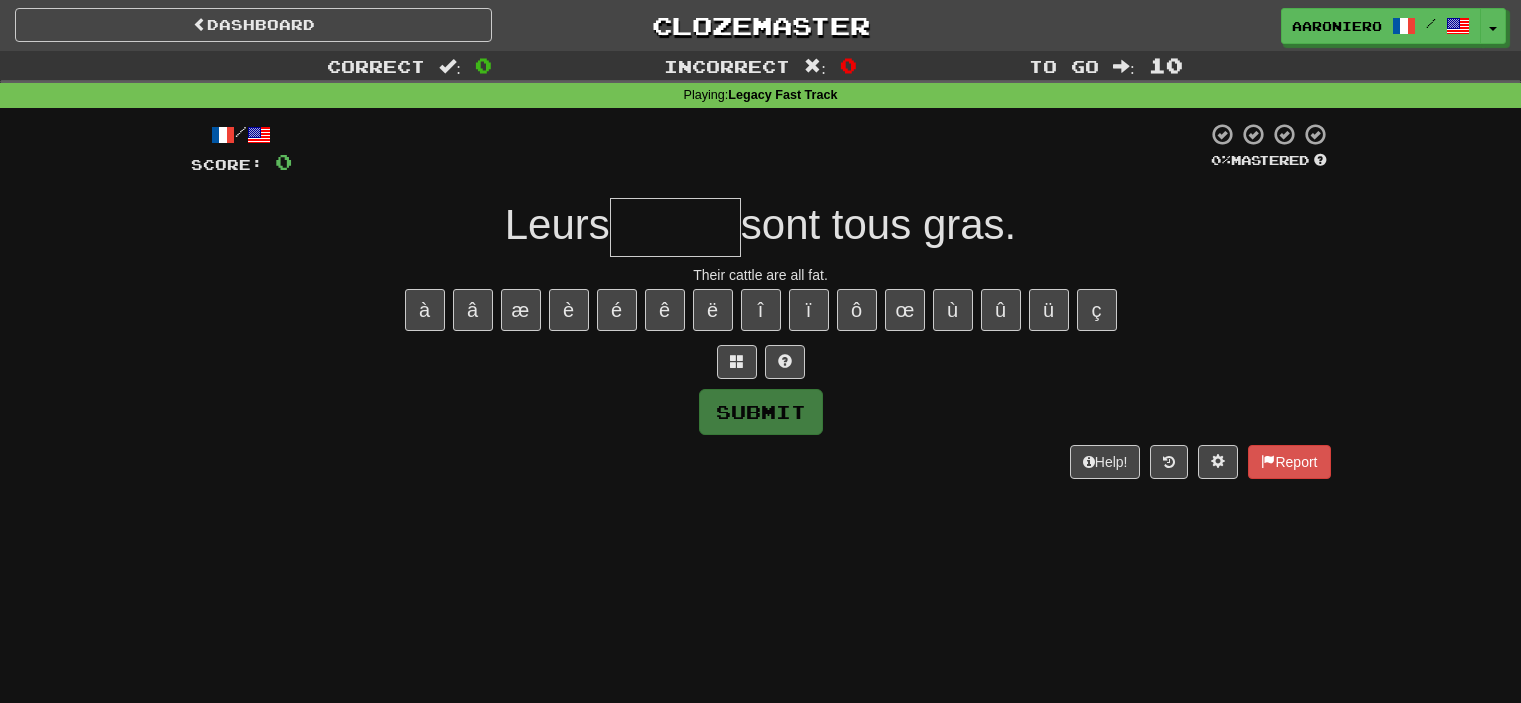 scroll, scrollTop: 0, scrollLeft: 0, axis: both 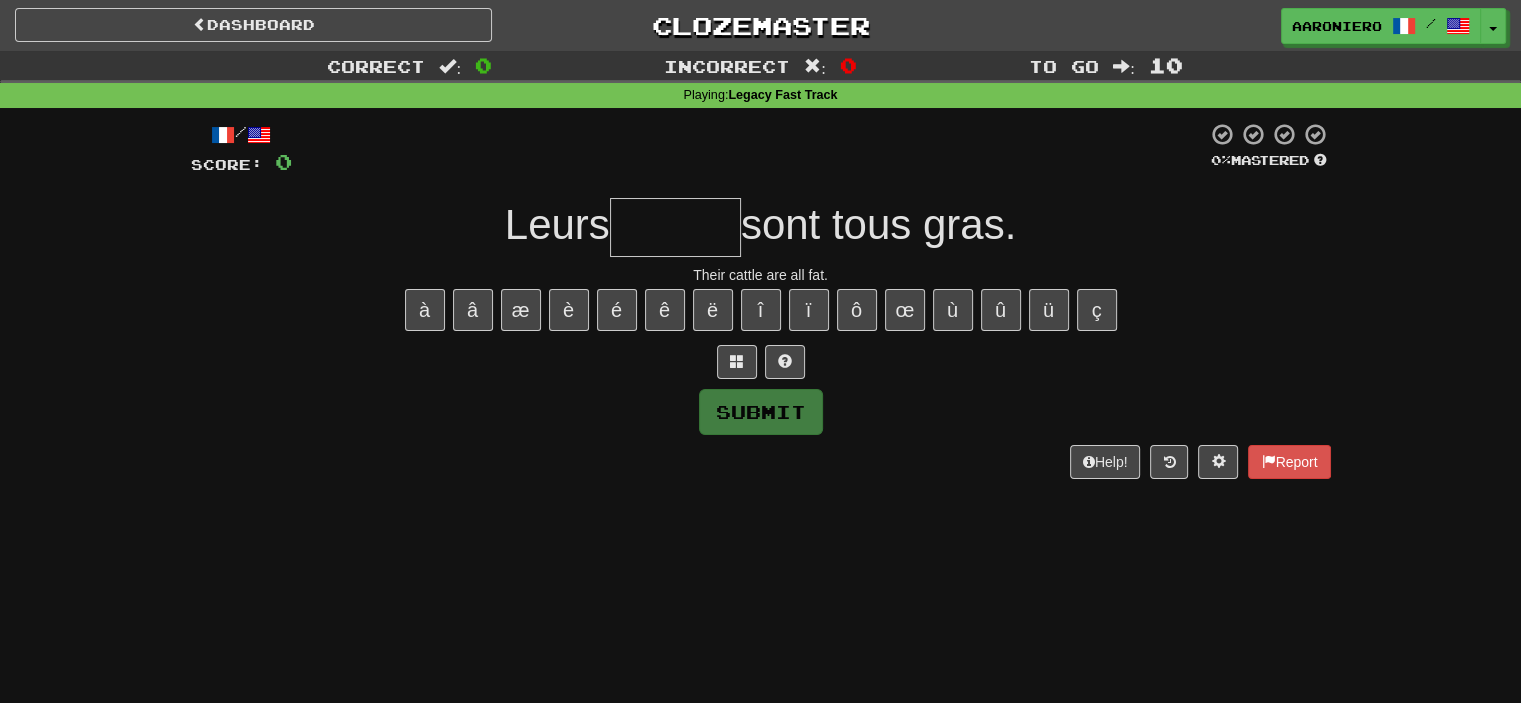 type on "*" 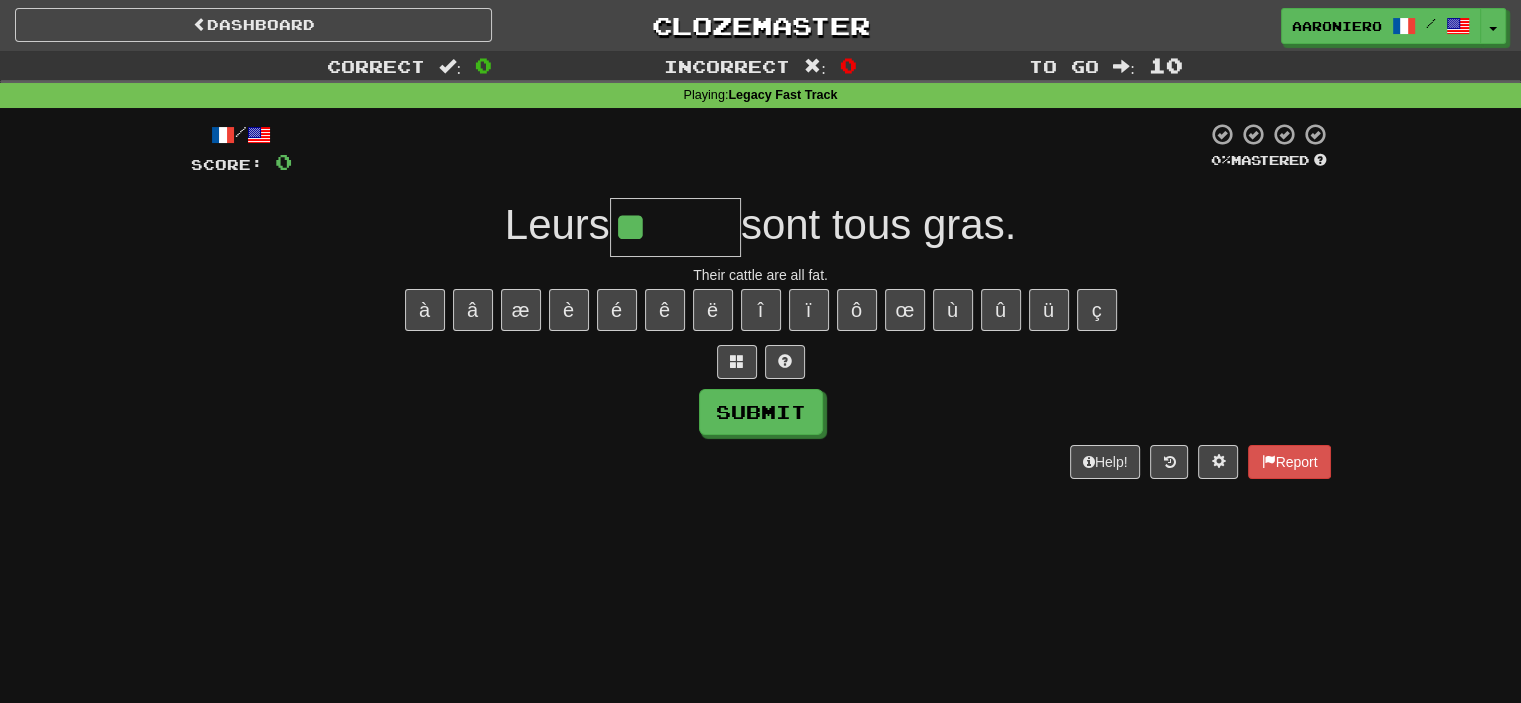 paste on "*" 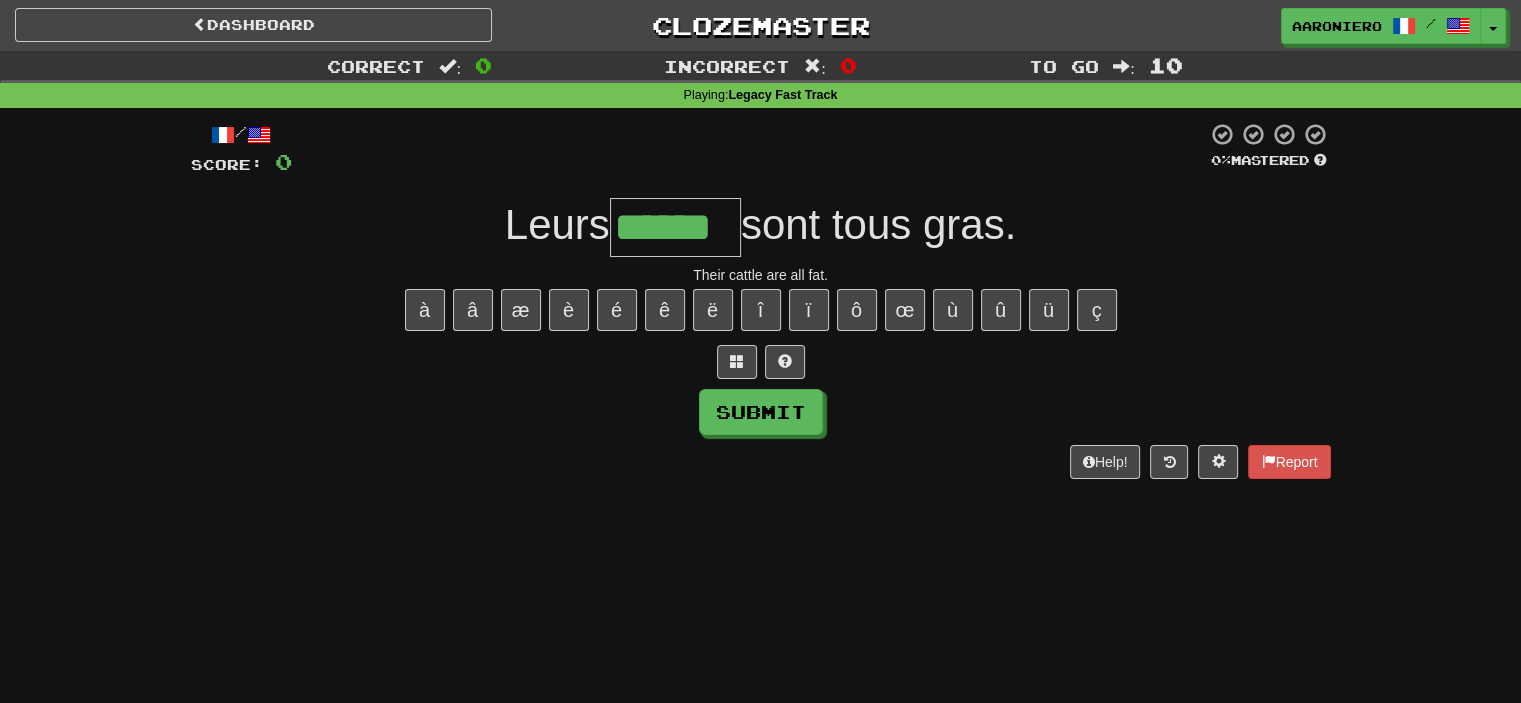 type on "******" 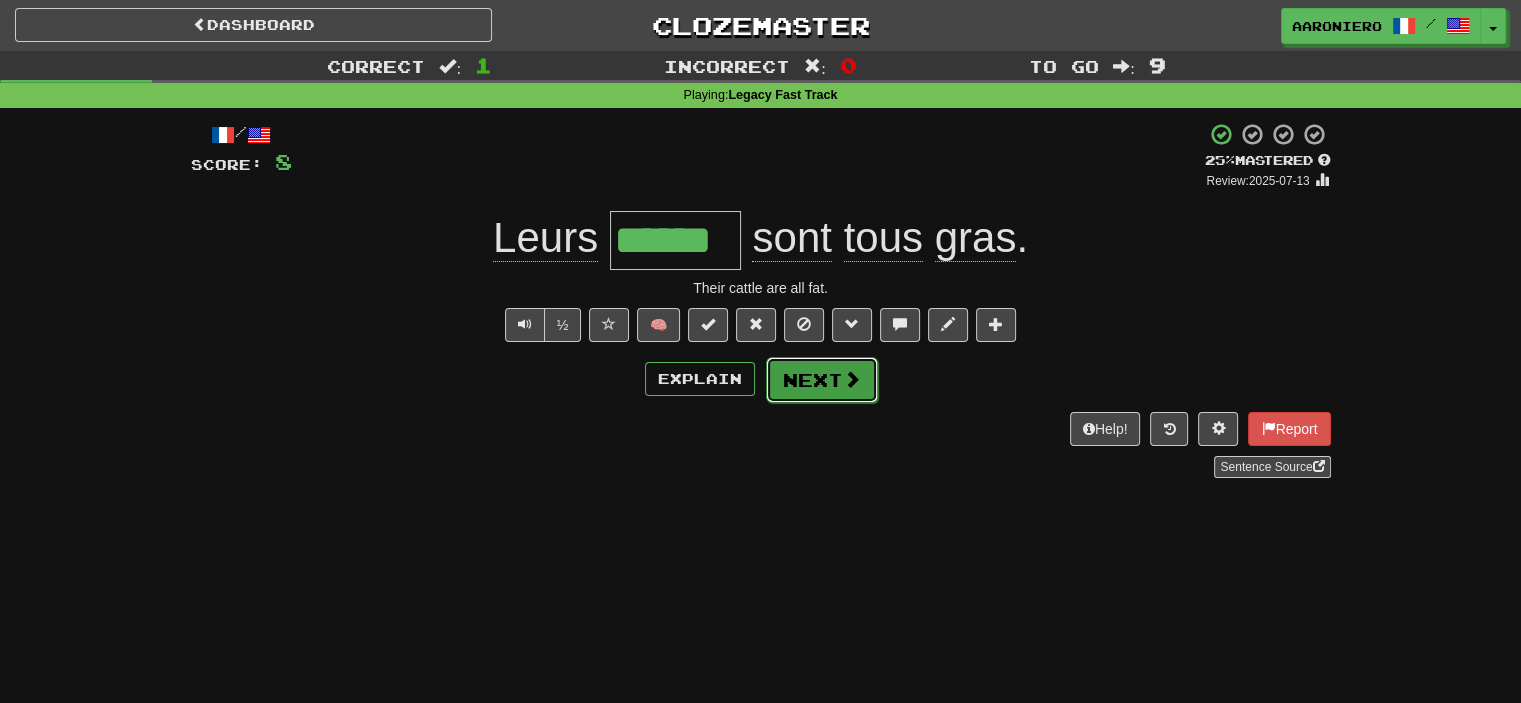 click on "Next" at bounding box center [822, 380] 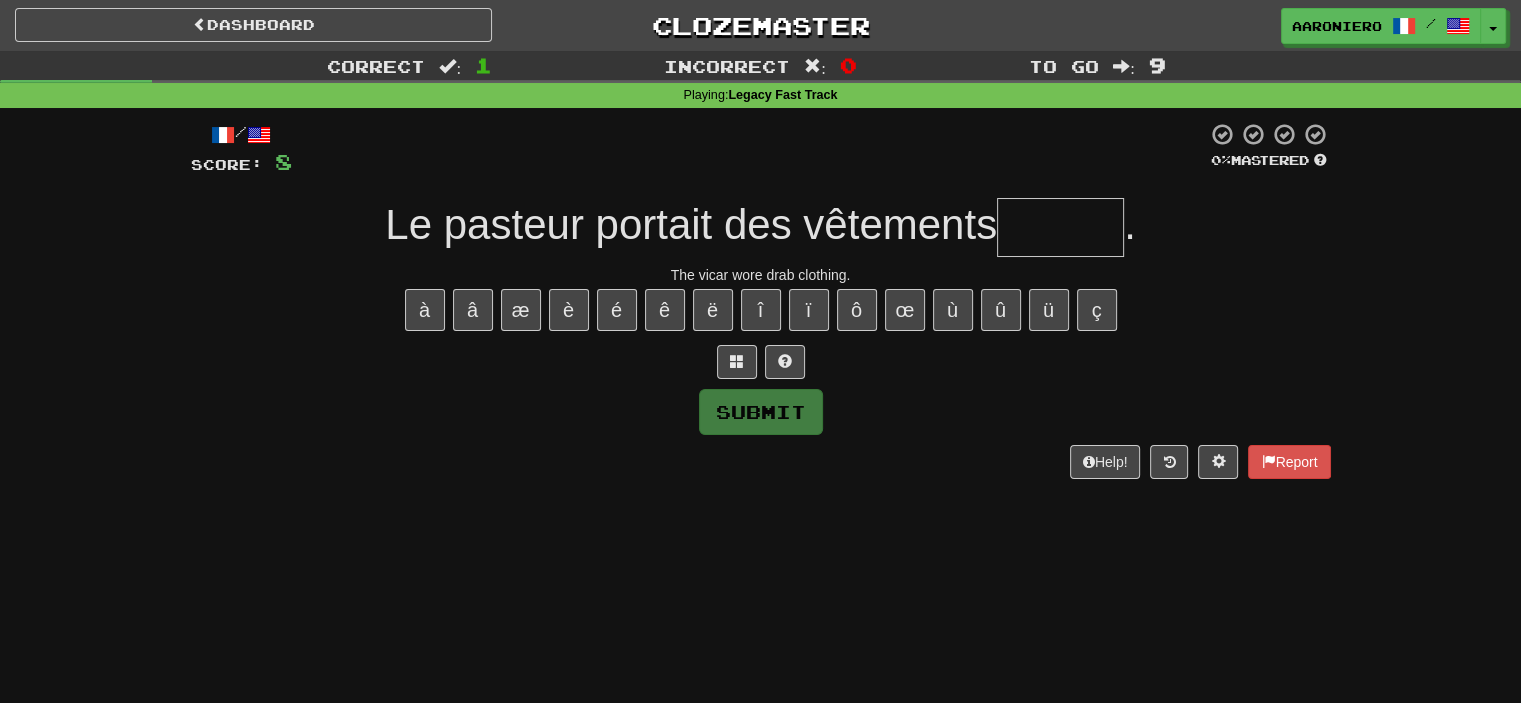 type on "*" 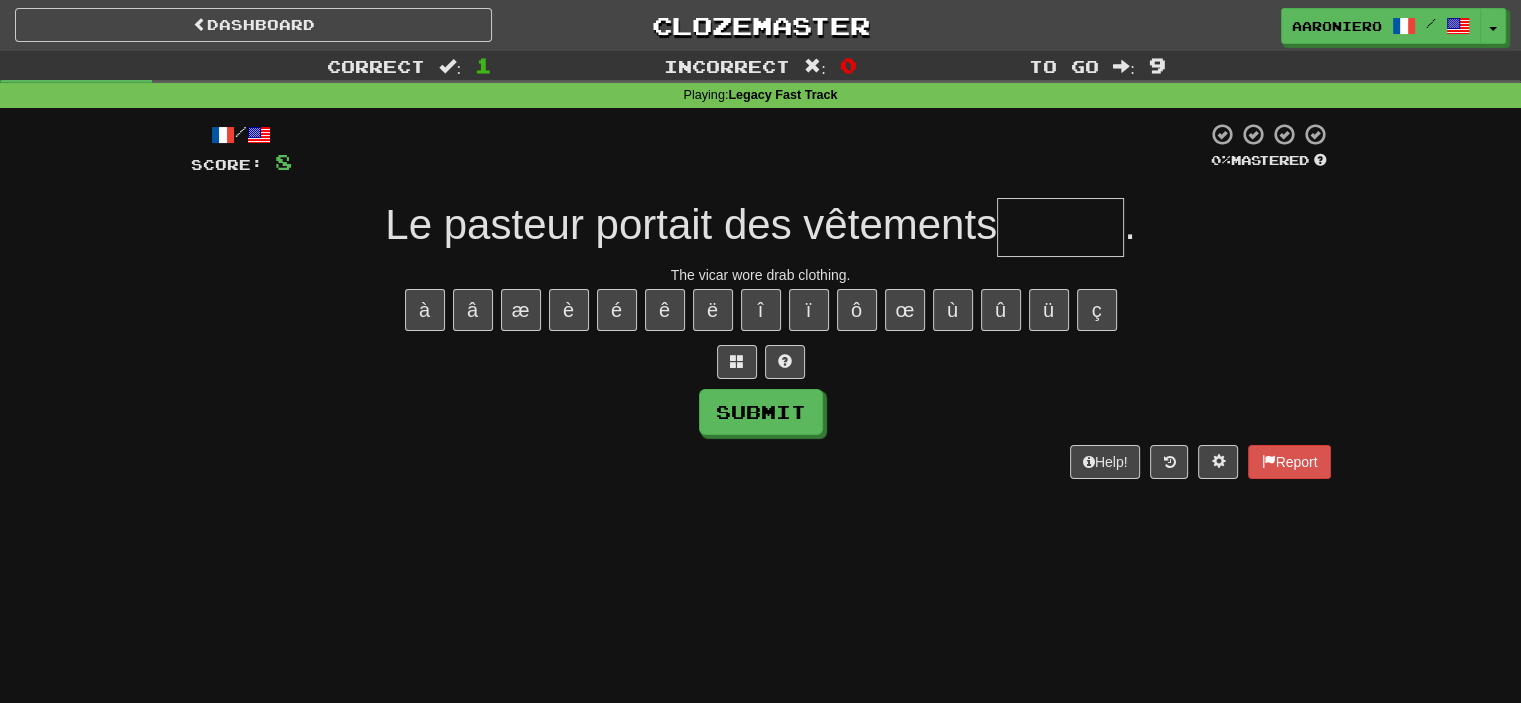 type on "*" 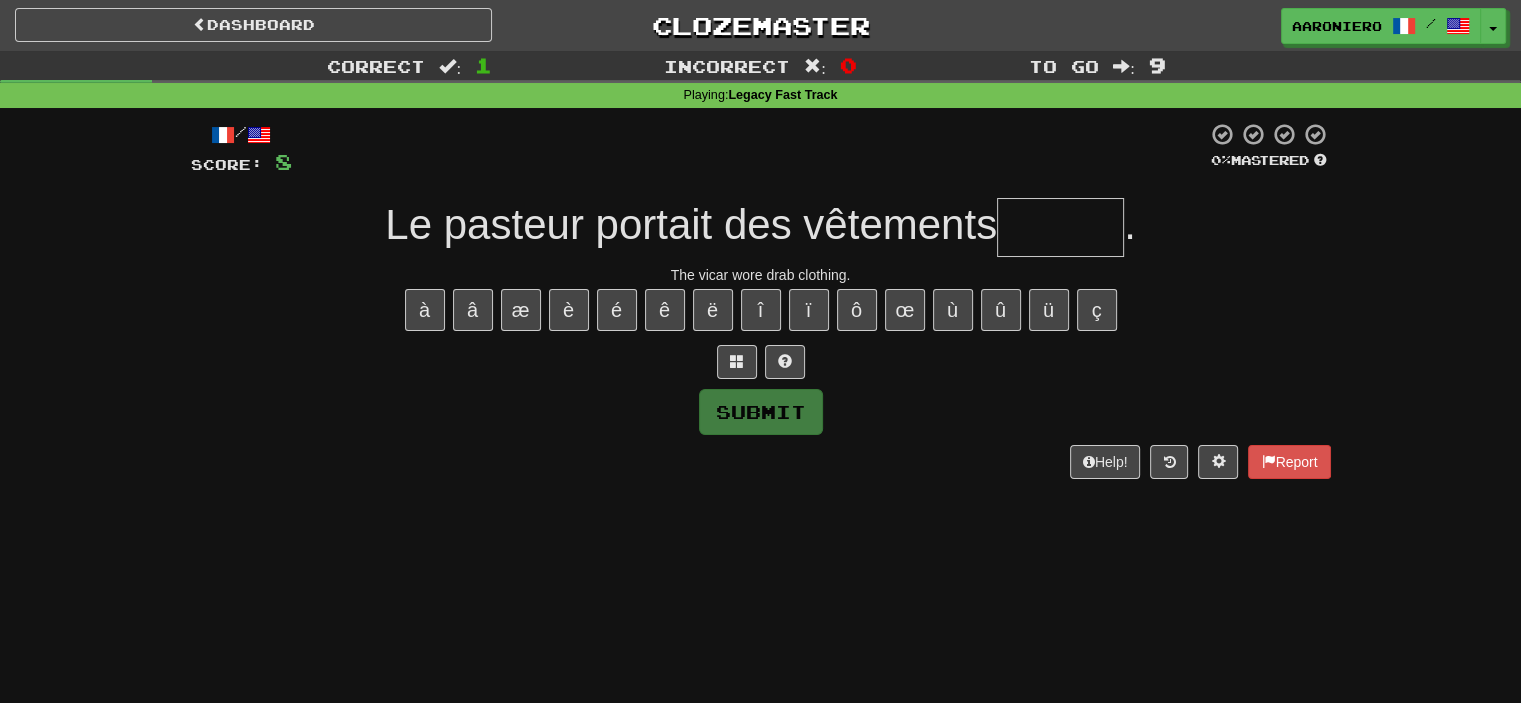 type on "*" 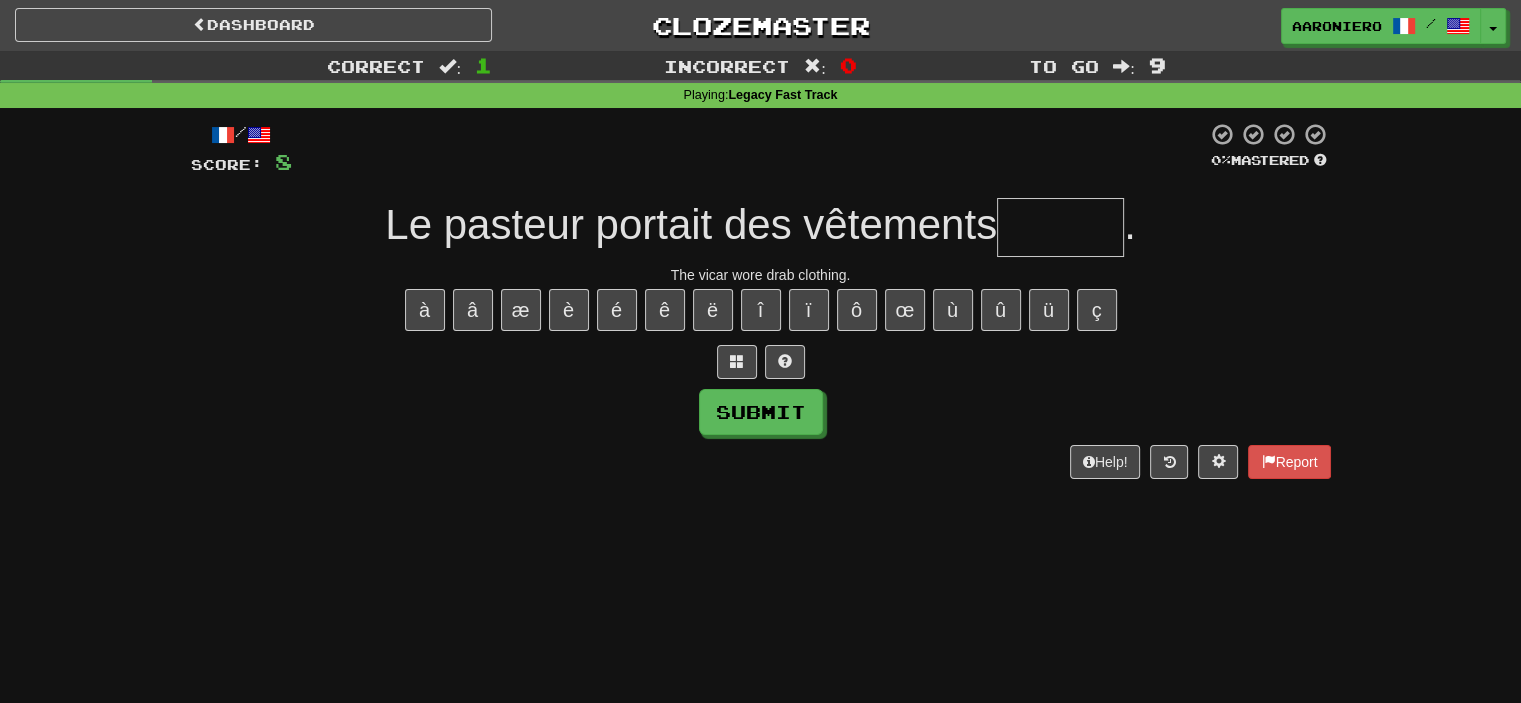 type on "*" 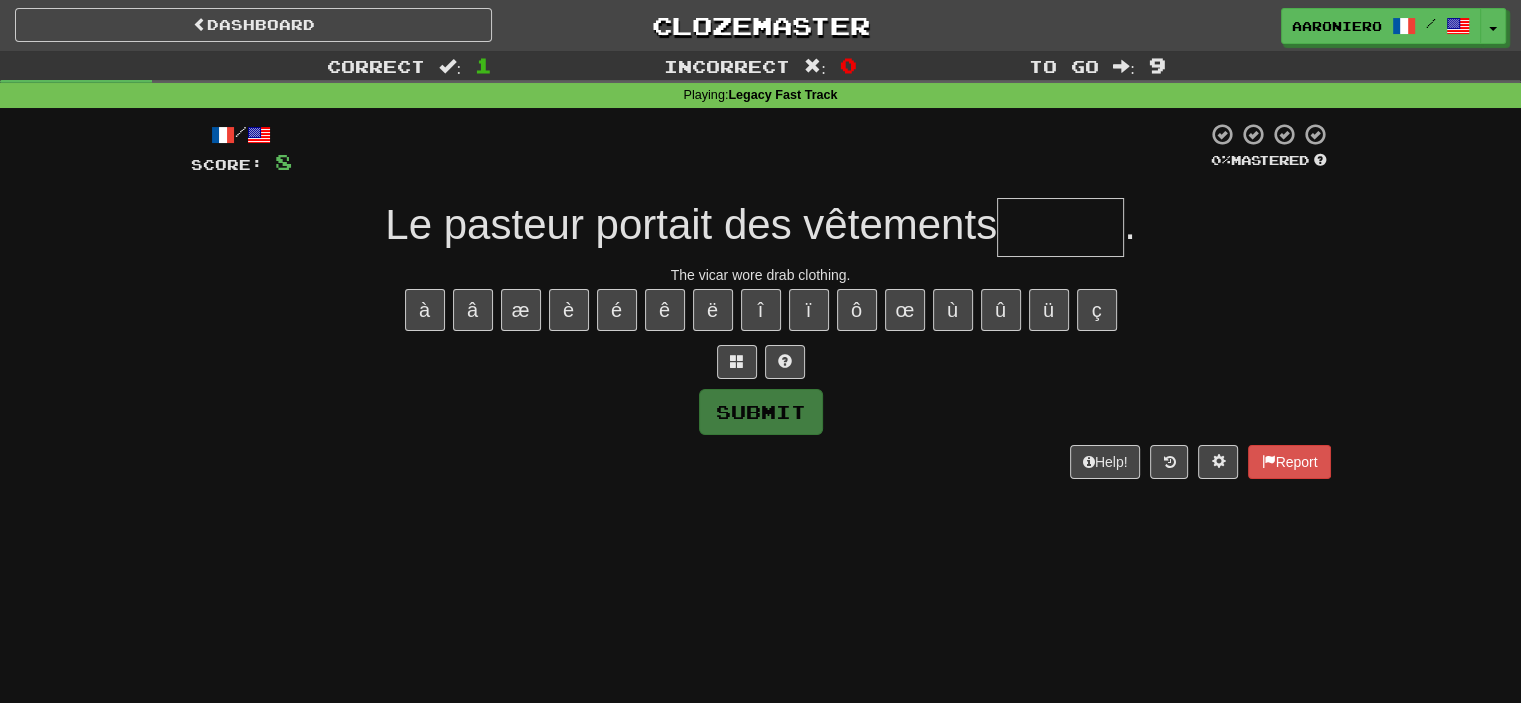 type on "*" 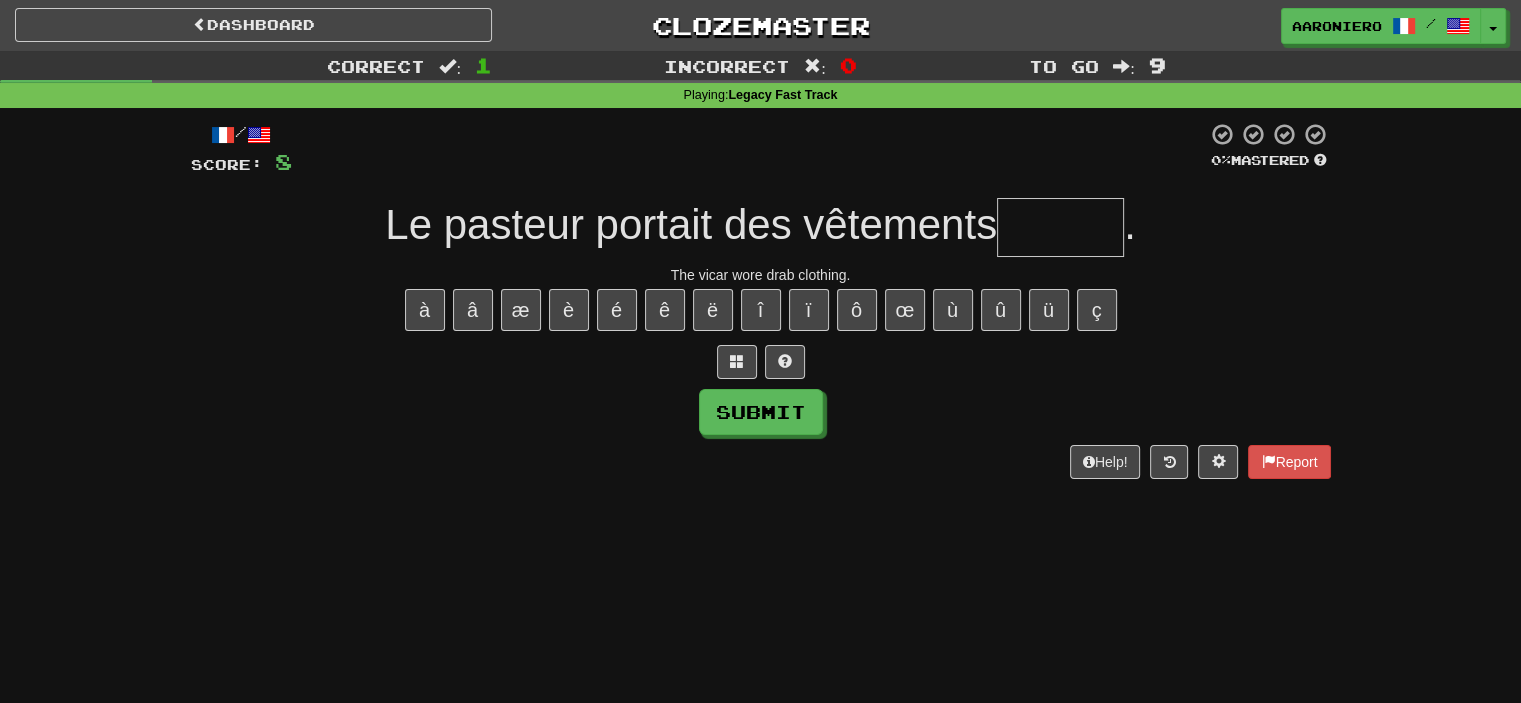 type on "*" 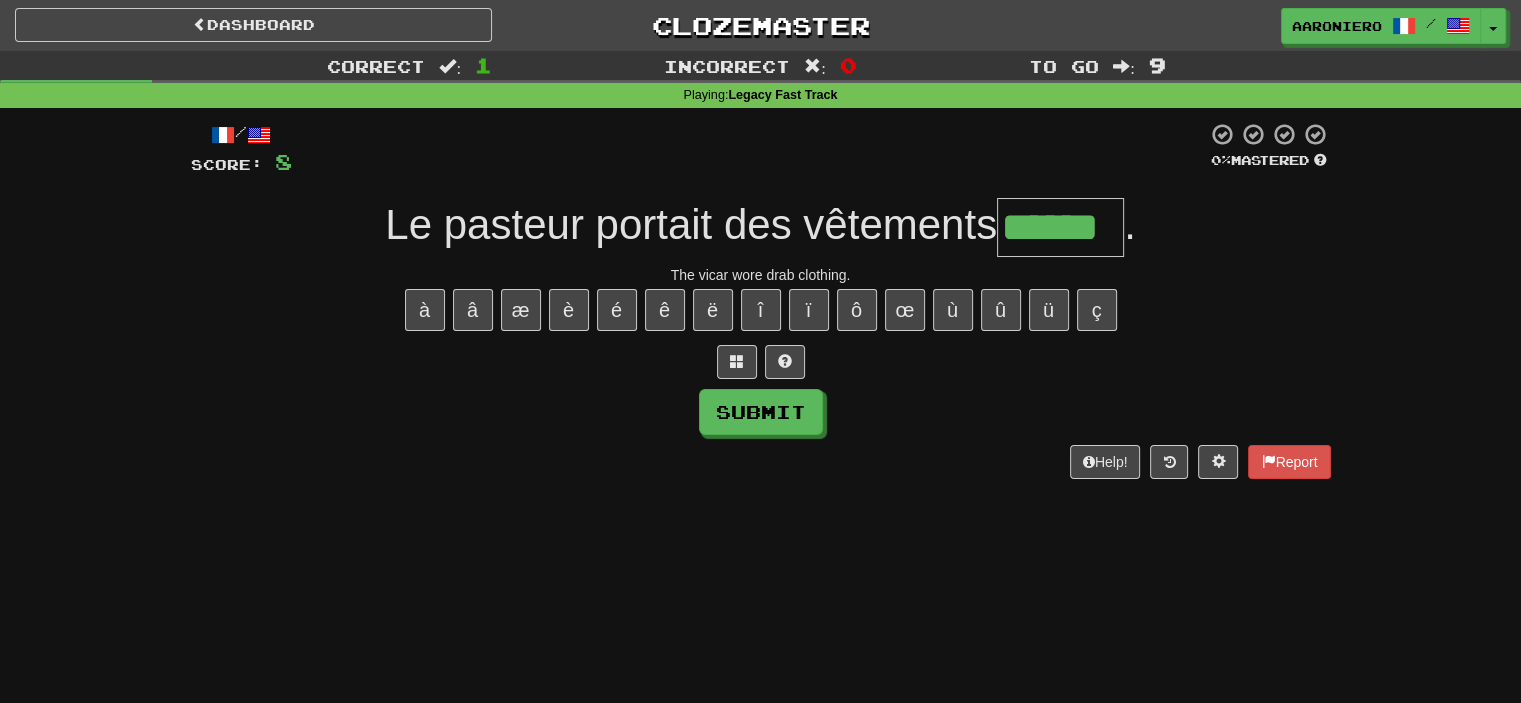 type on "******" 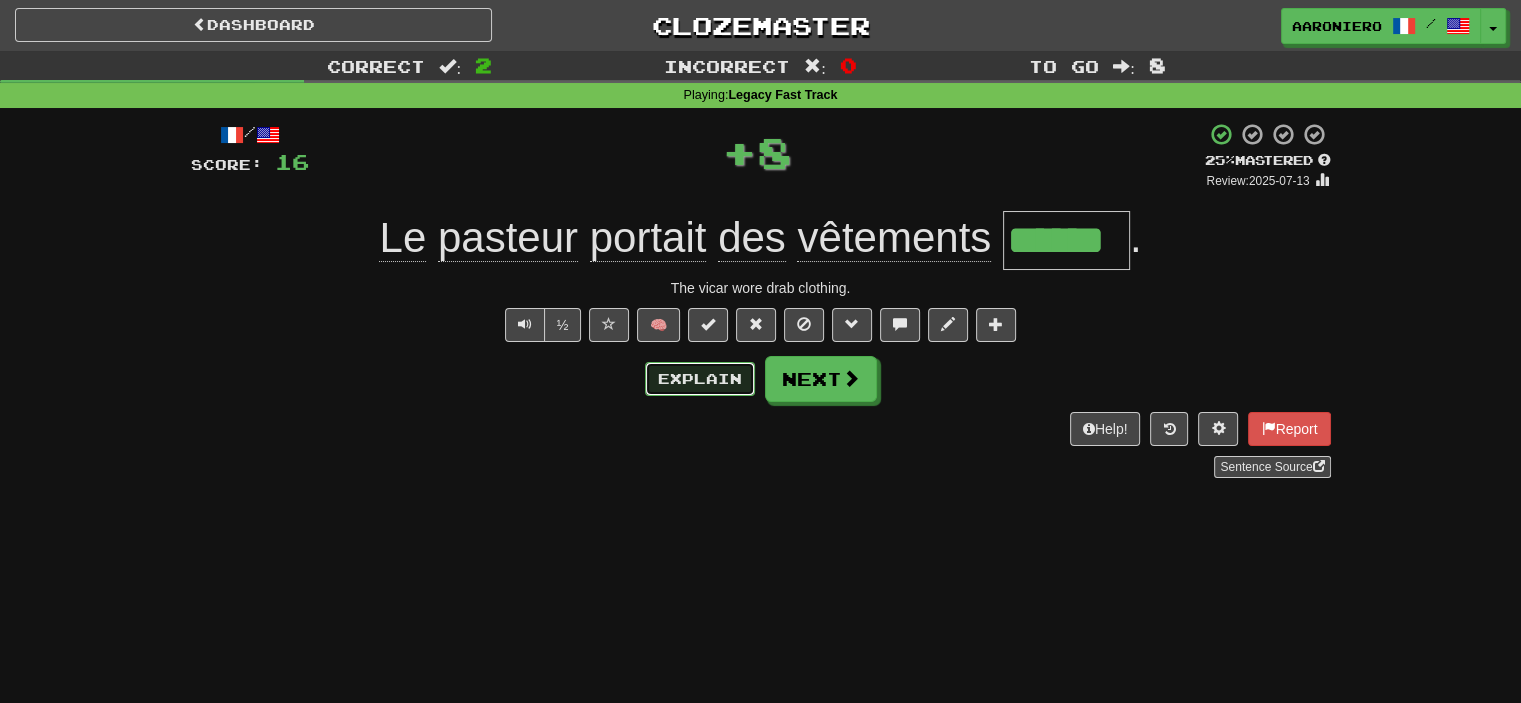 click on "Explain" at bounding box center [700, 379] 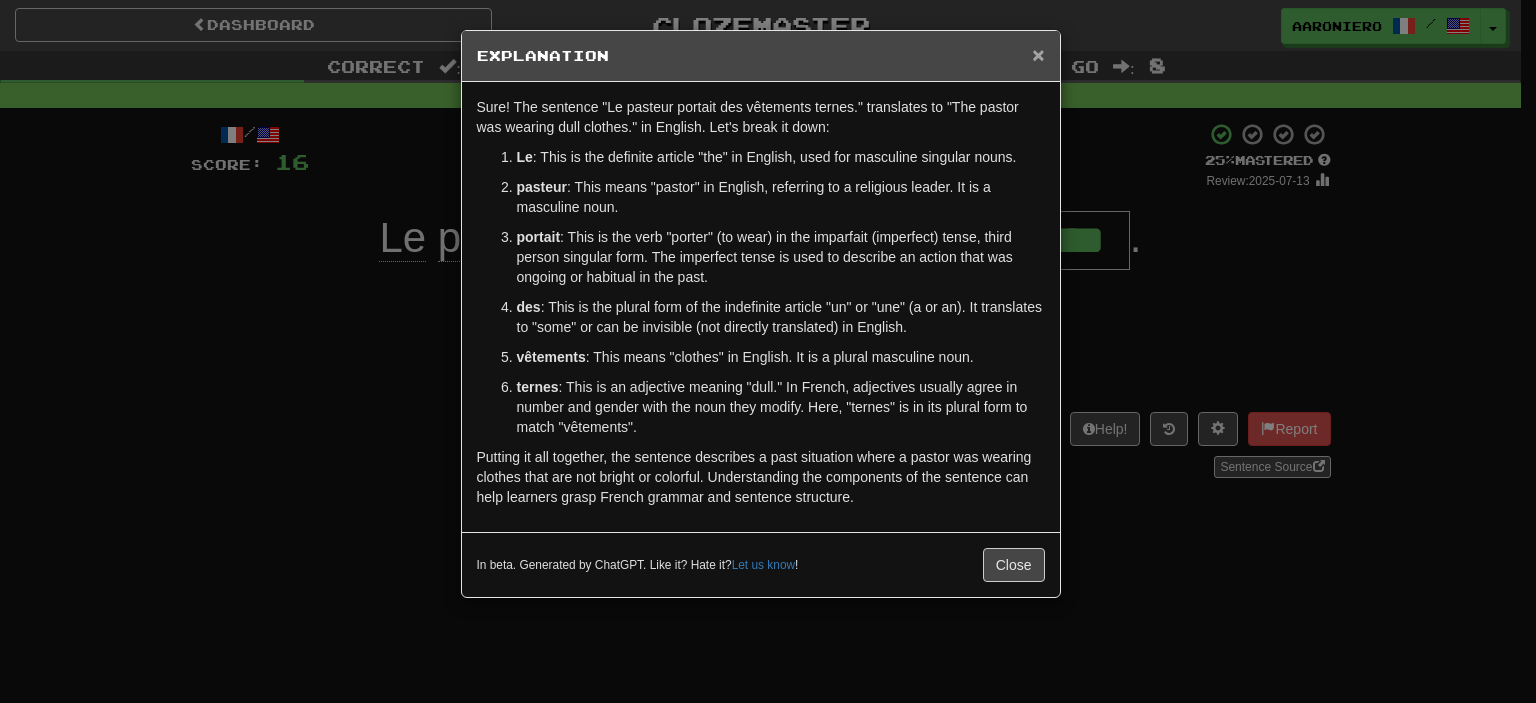 click on "×" at bounding box center [1038, 54] 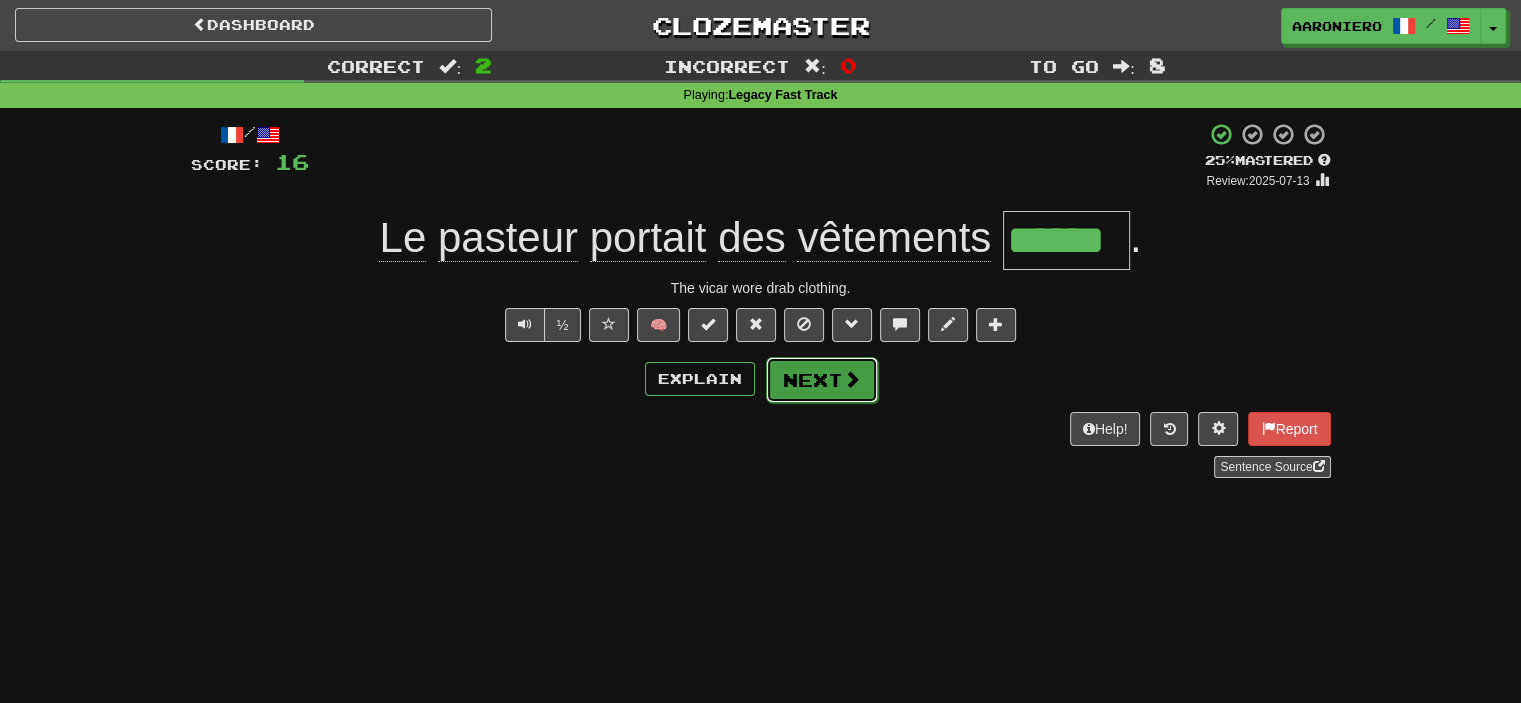 click on "Next" at bounding box center (822, 380) 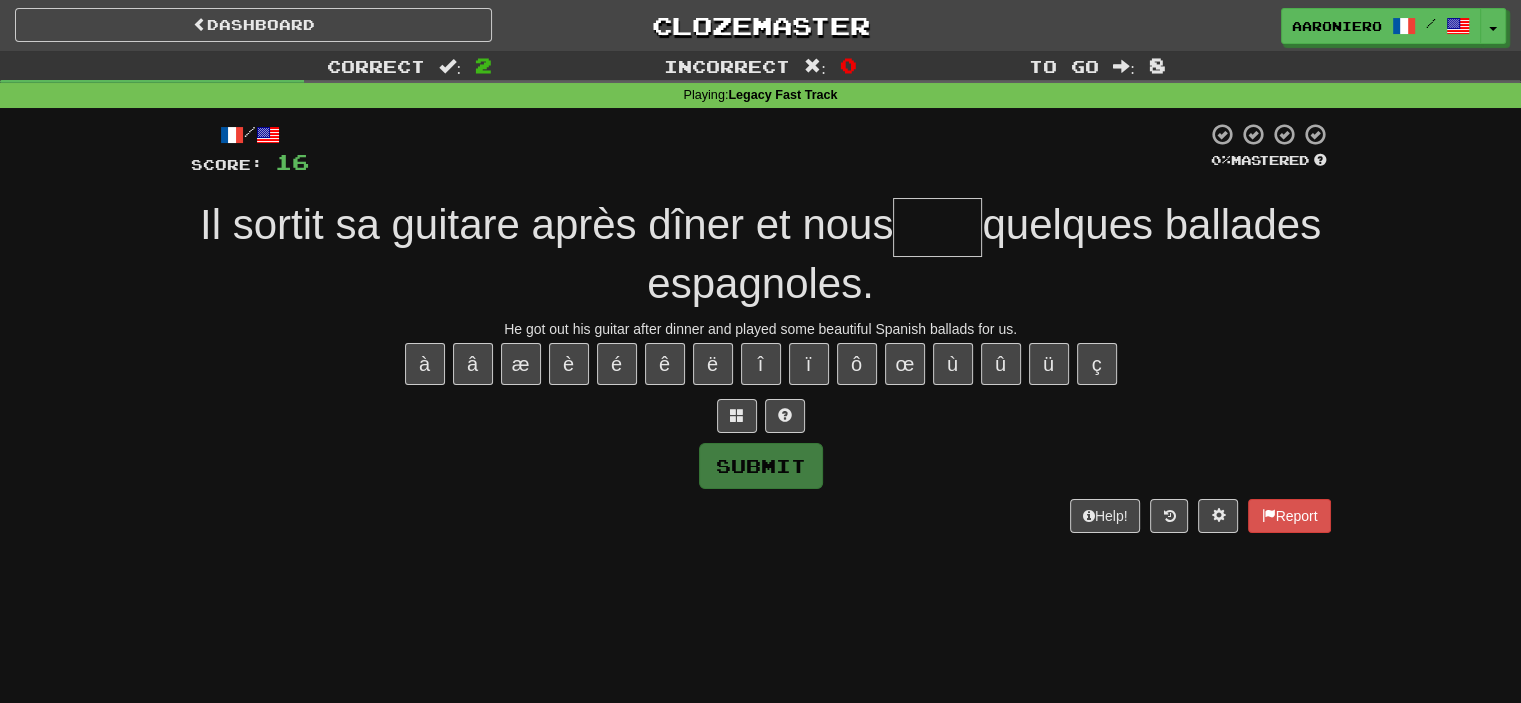 type on "*" 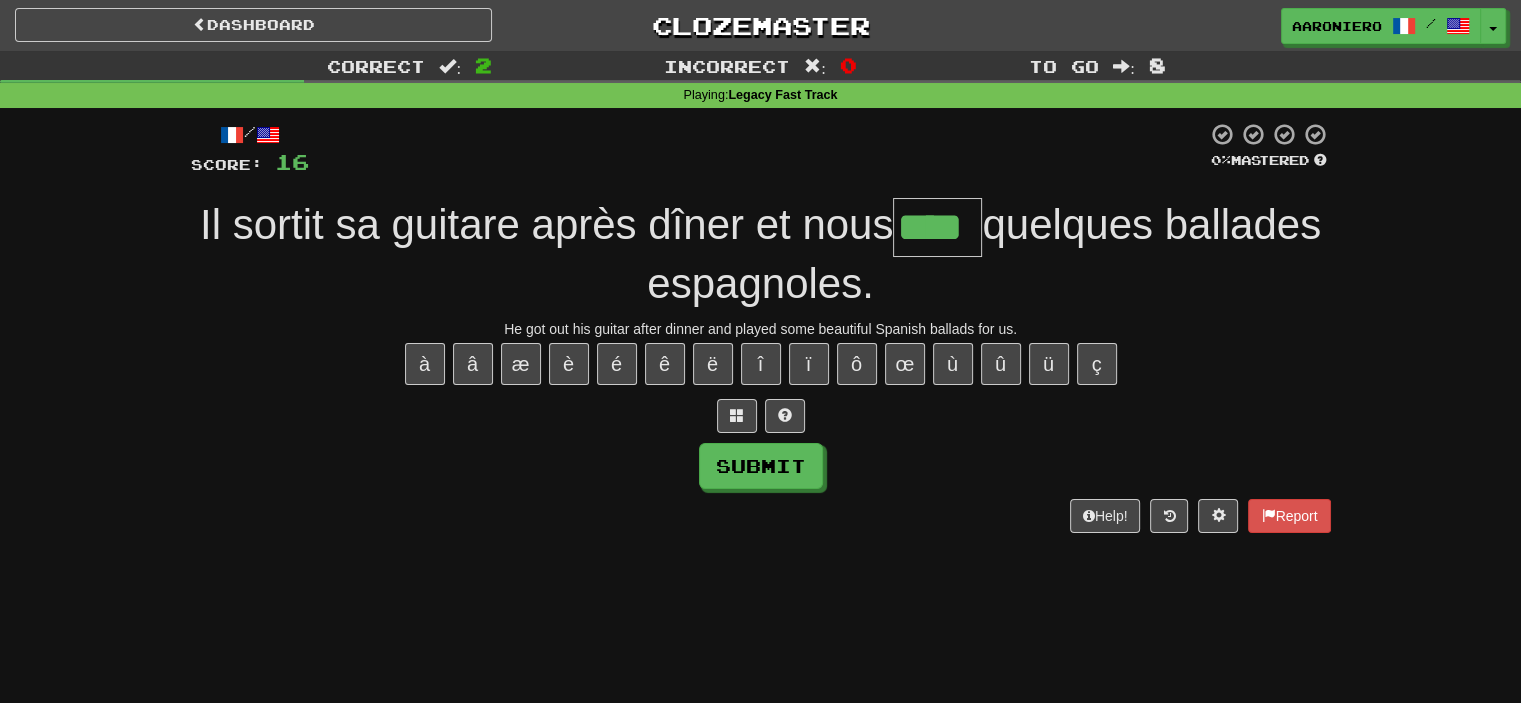 type on "****" 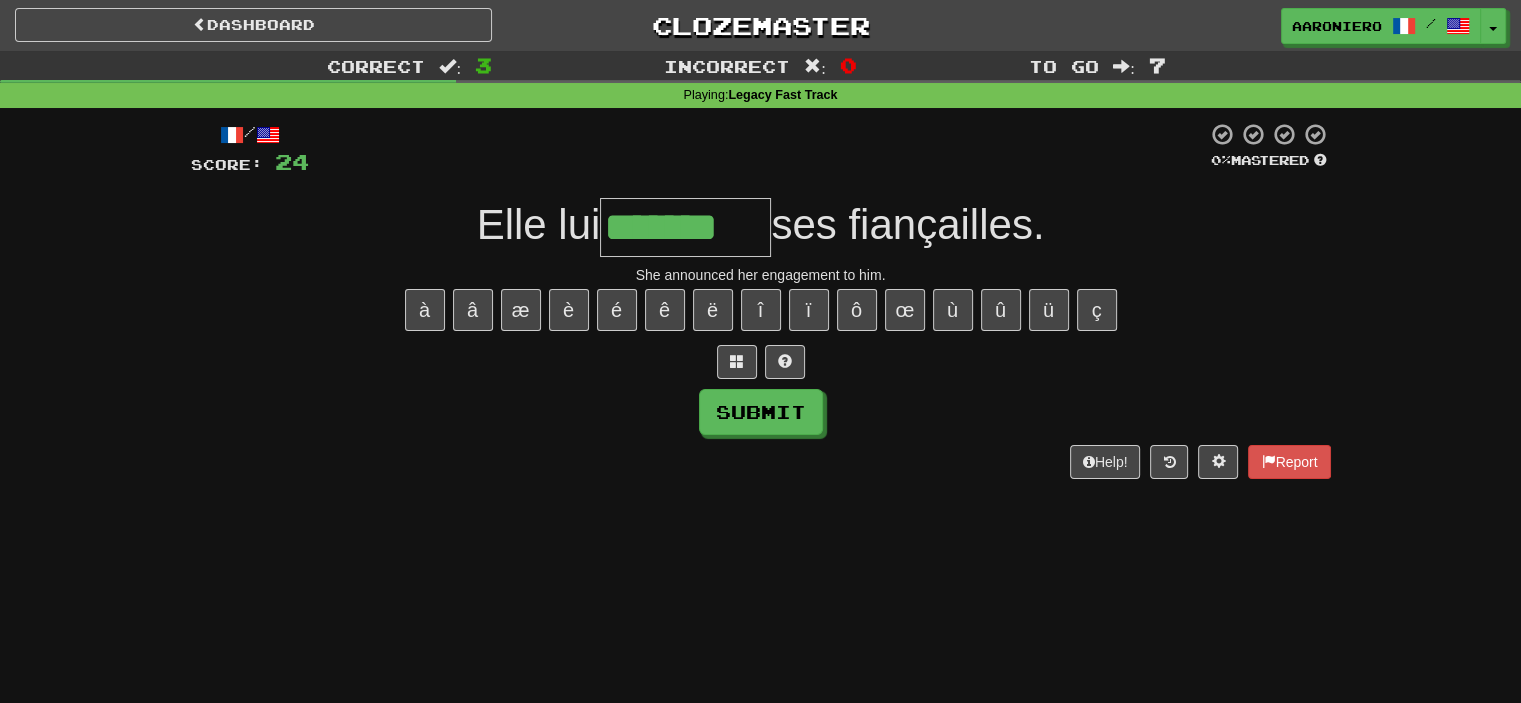 type on "*******" 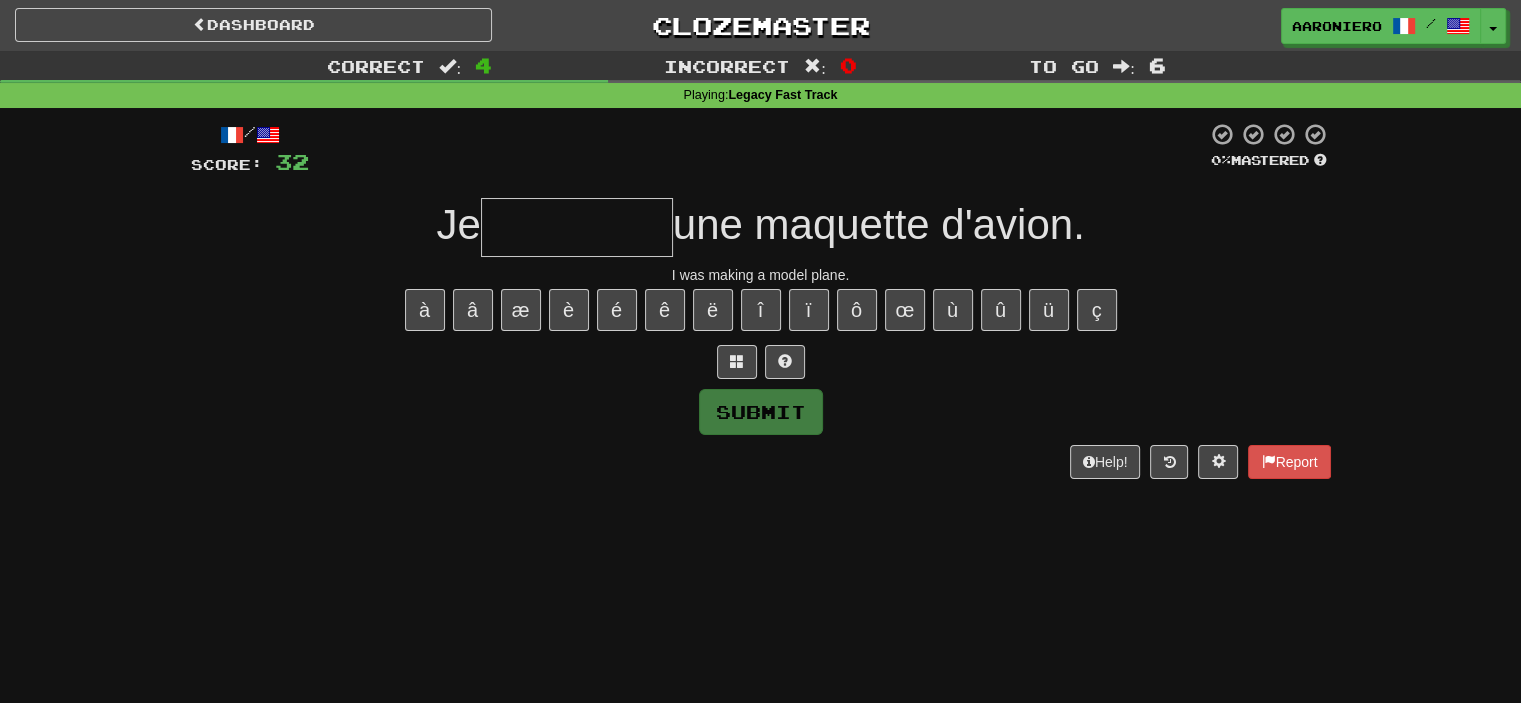 type on "*" 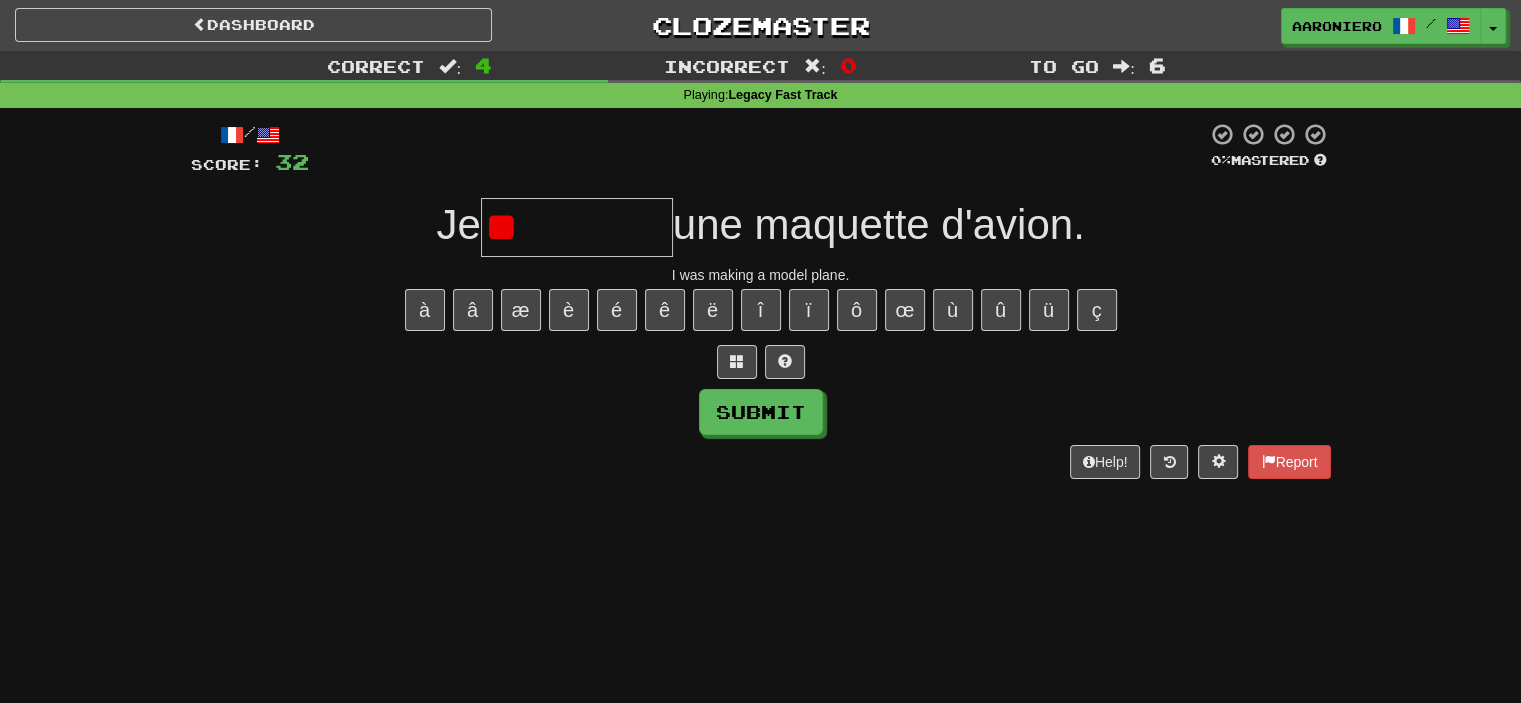 type on "*" 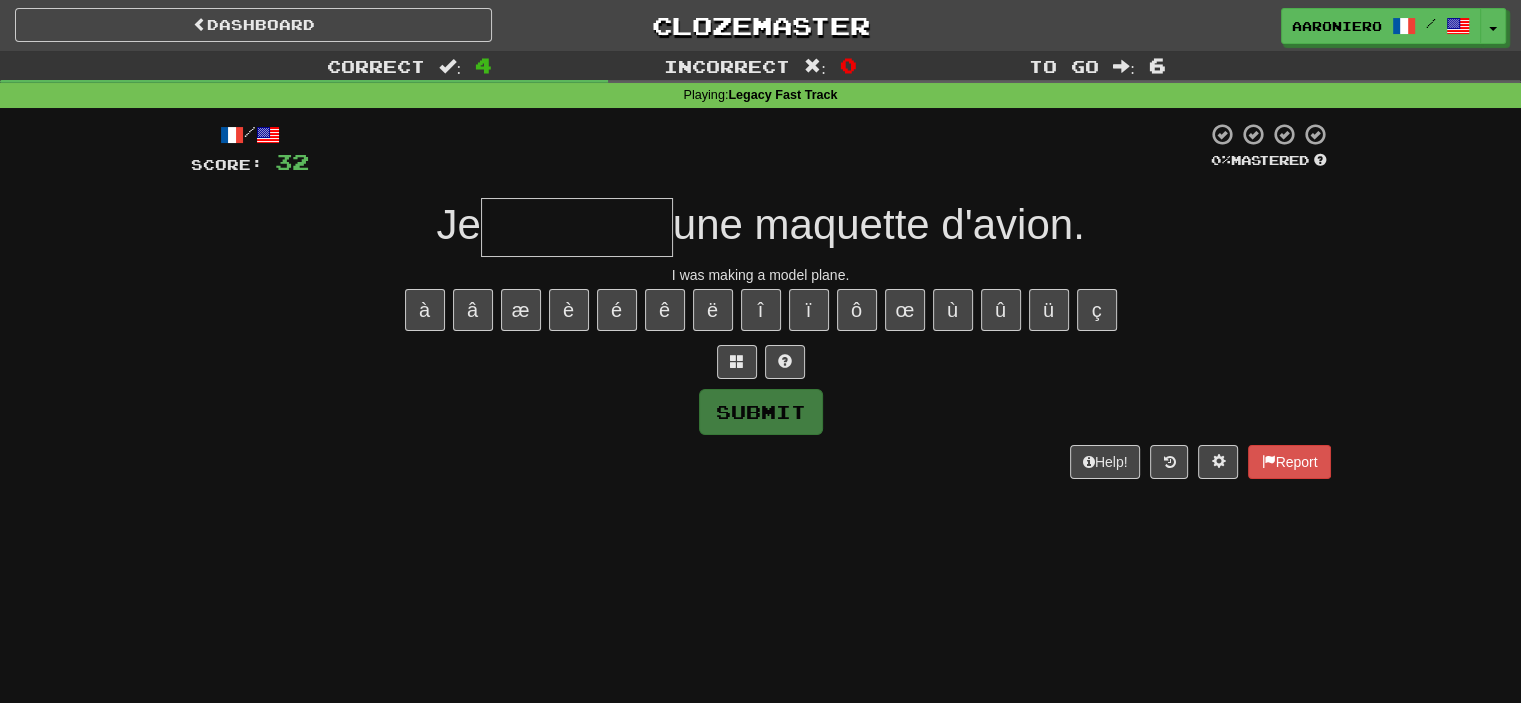 type on "*" 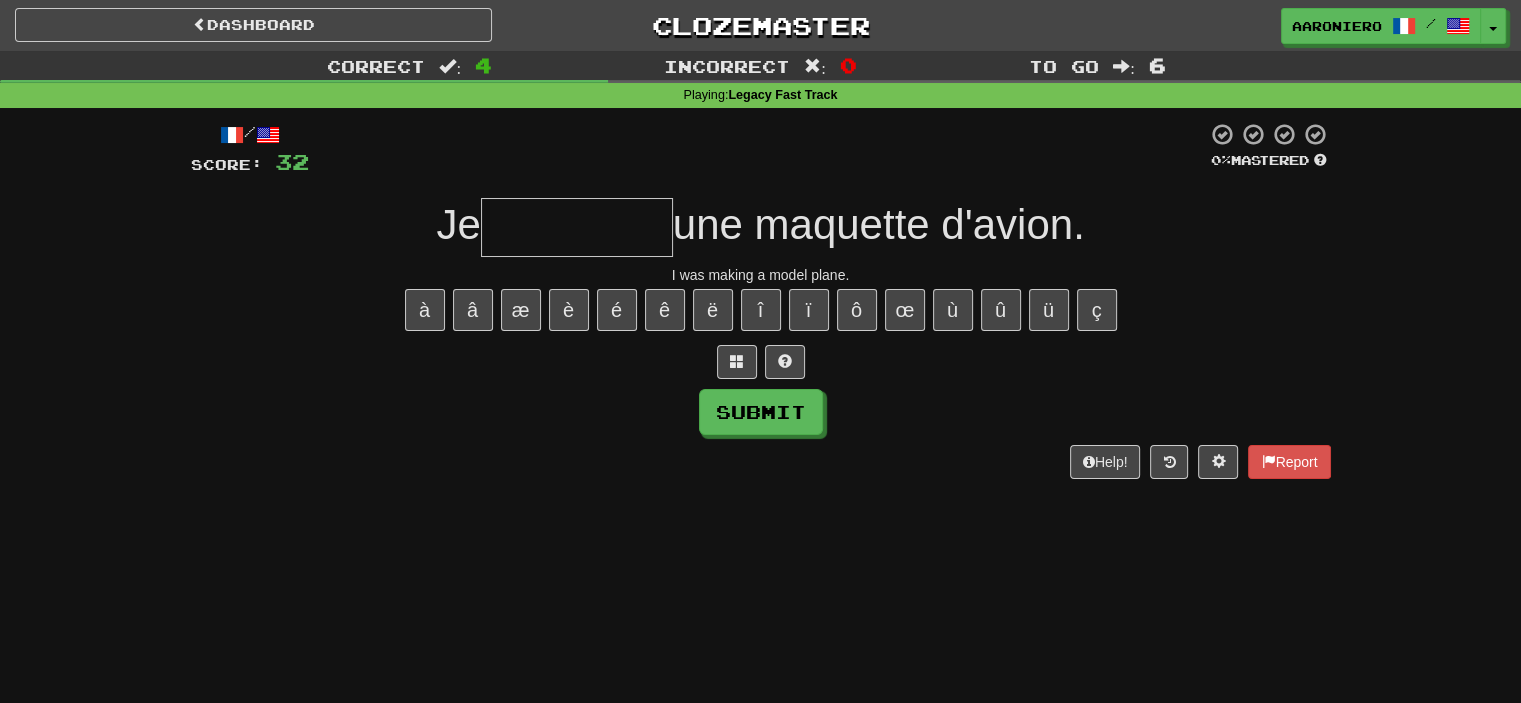 type on "*" 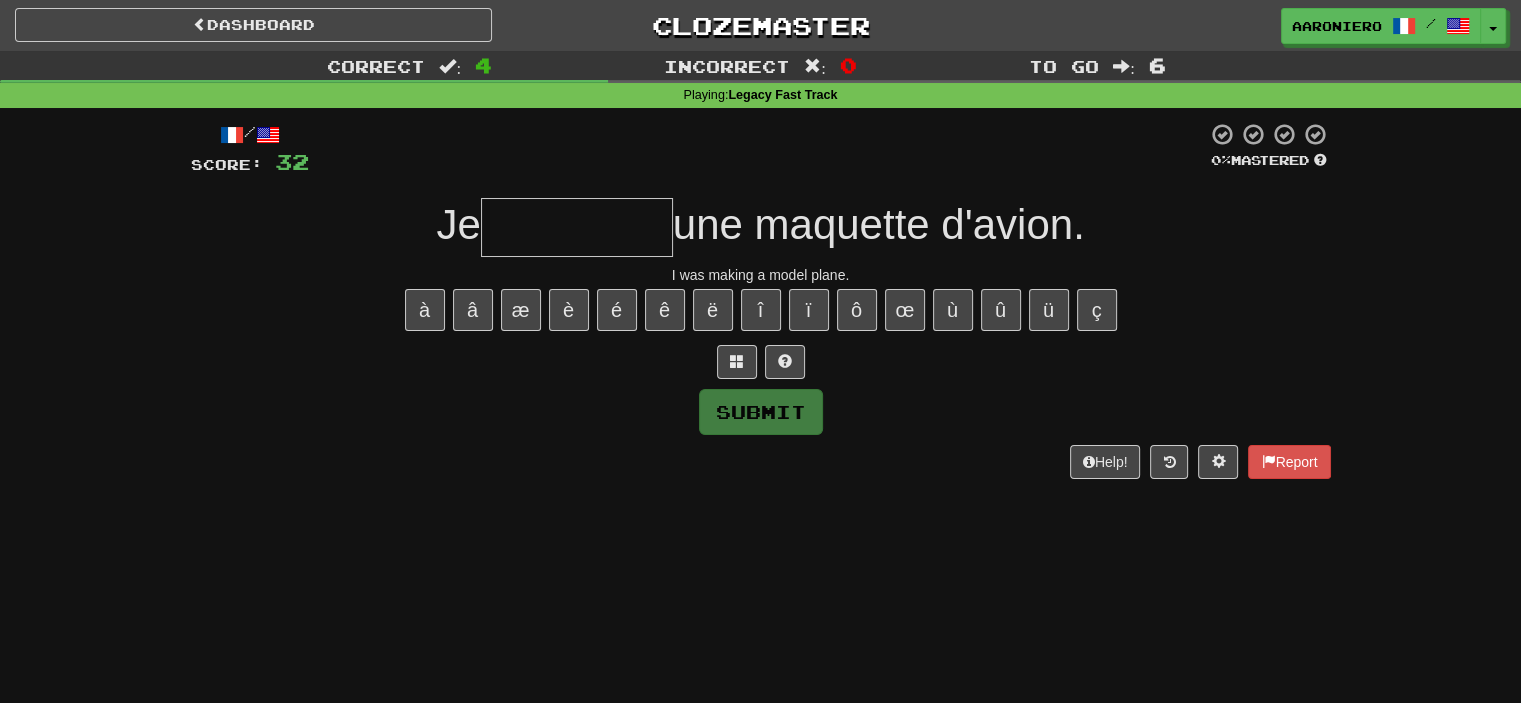 type on "*" 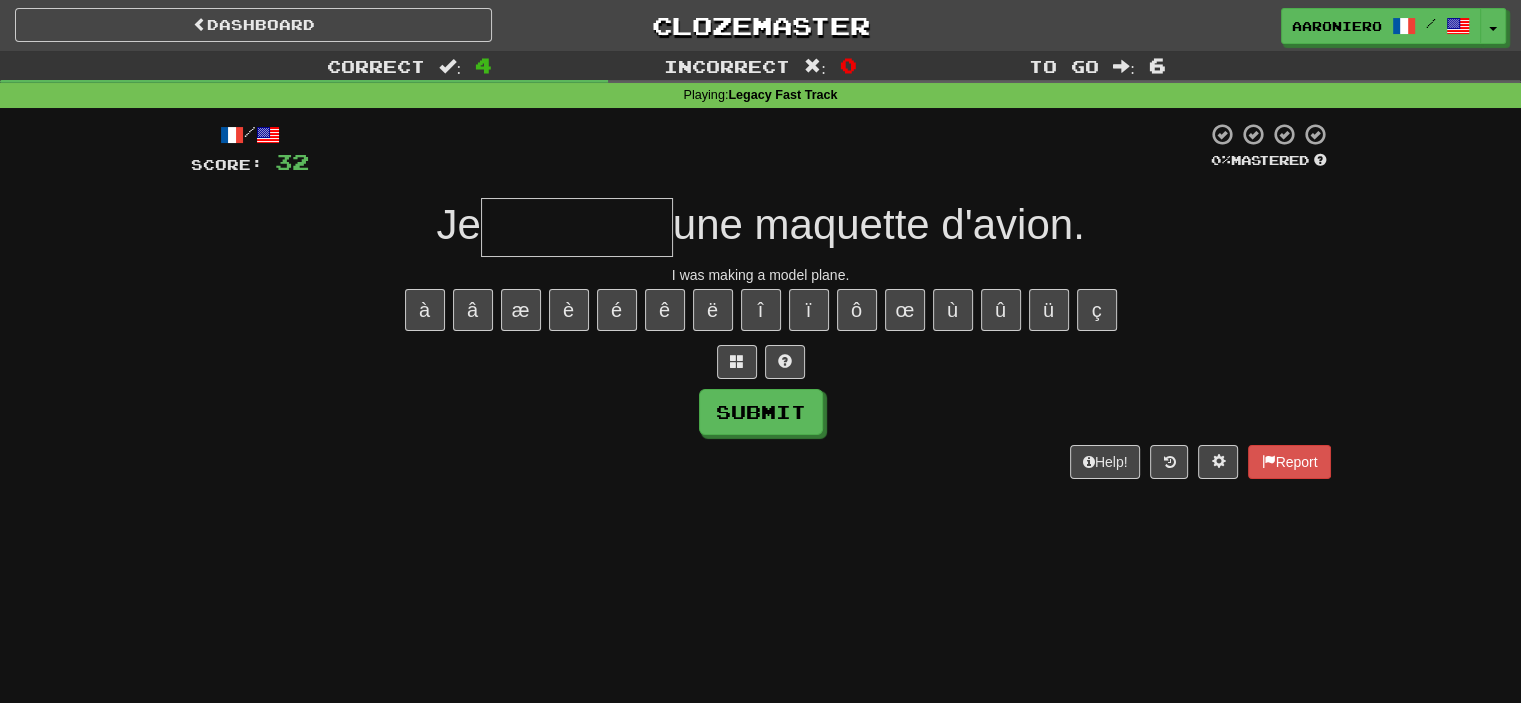 type on "*" 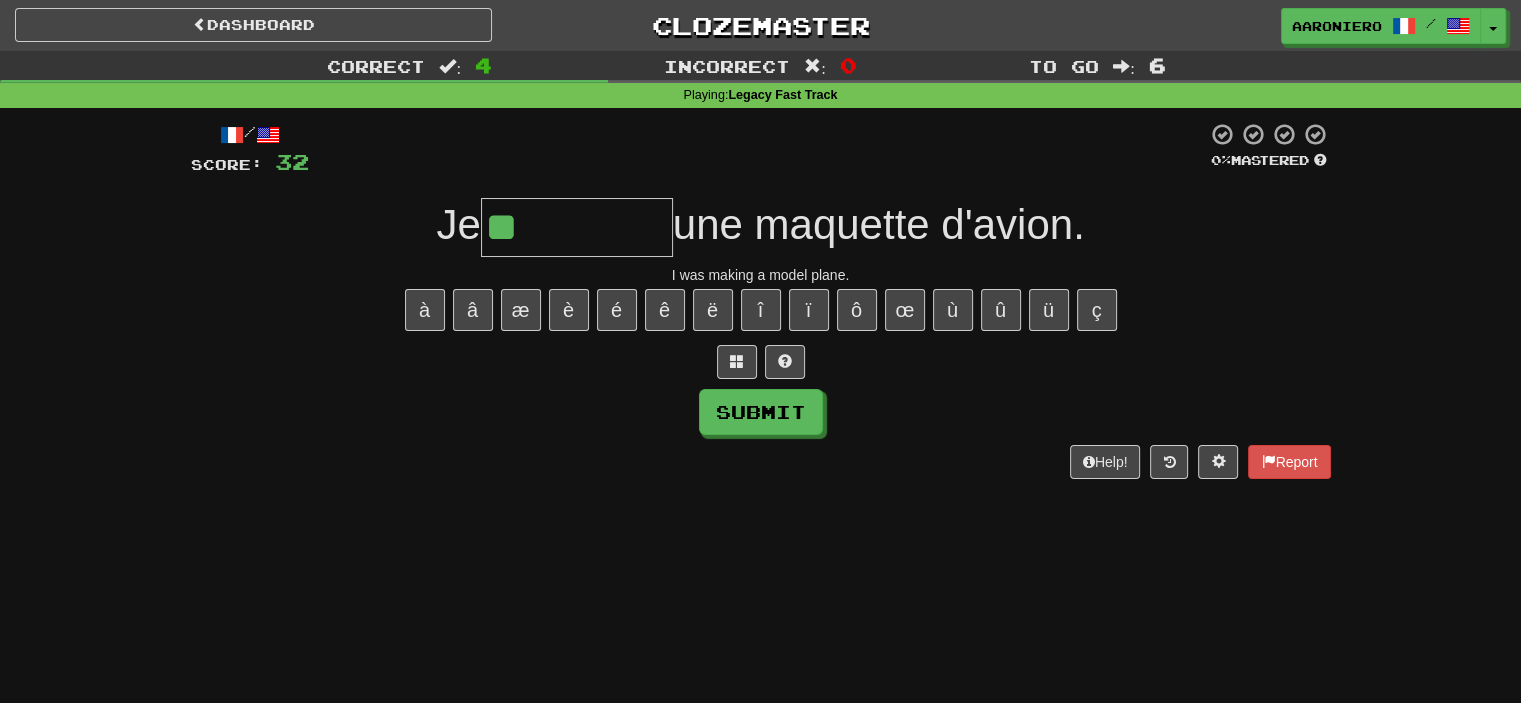 paste on "*" 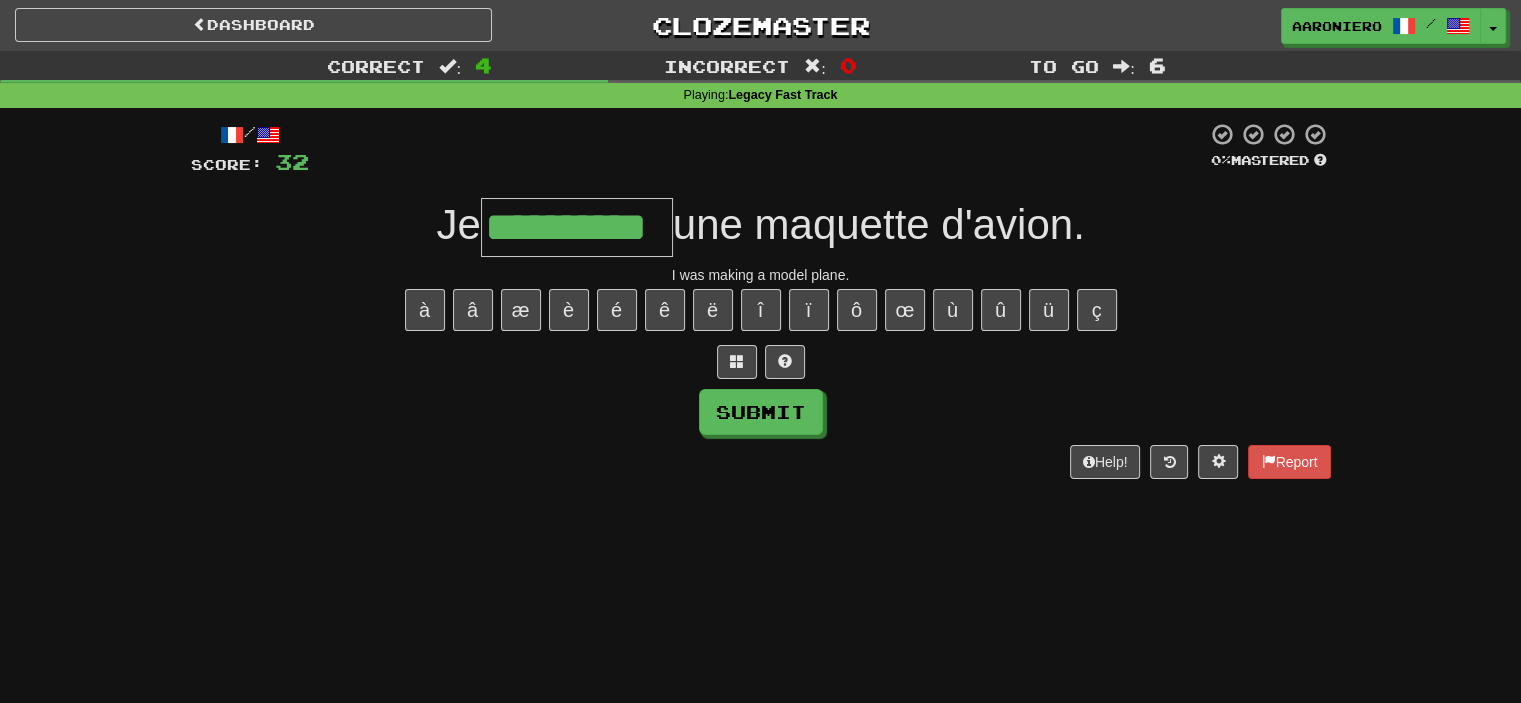 type on "**********" 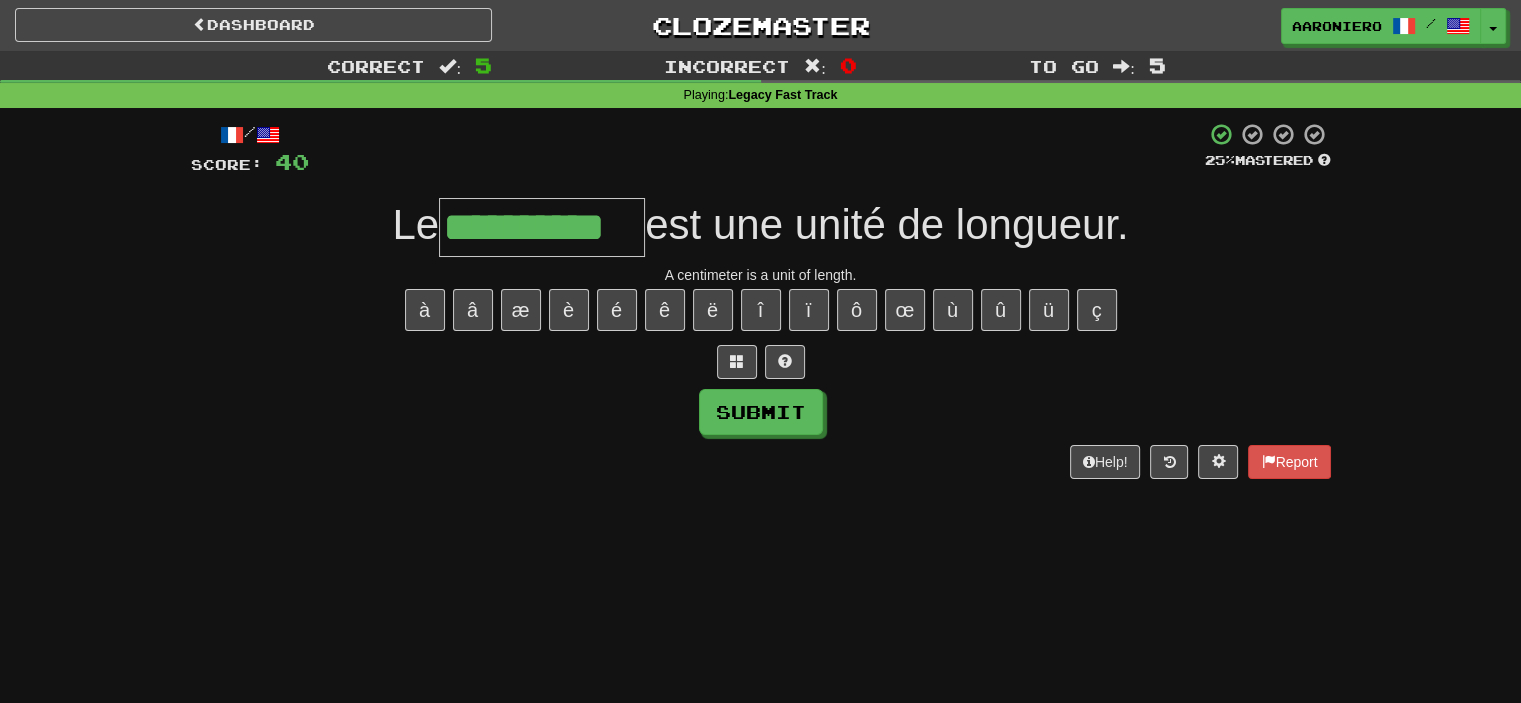 type on "**********" 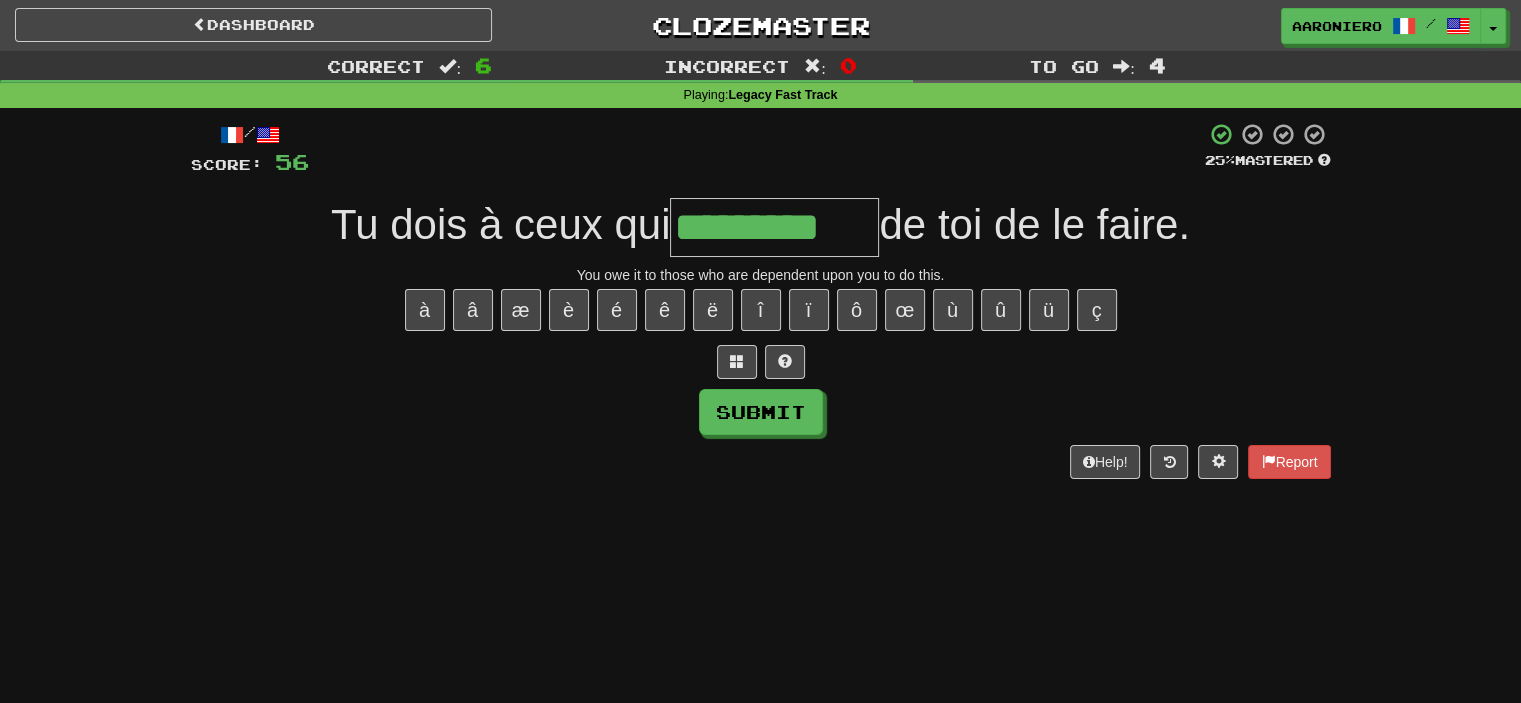type on "*********" 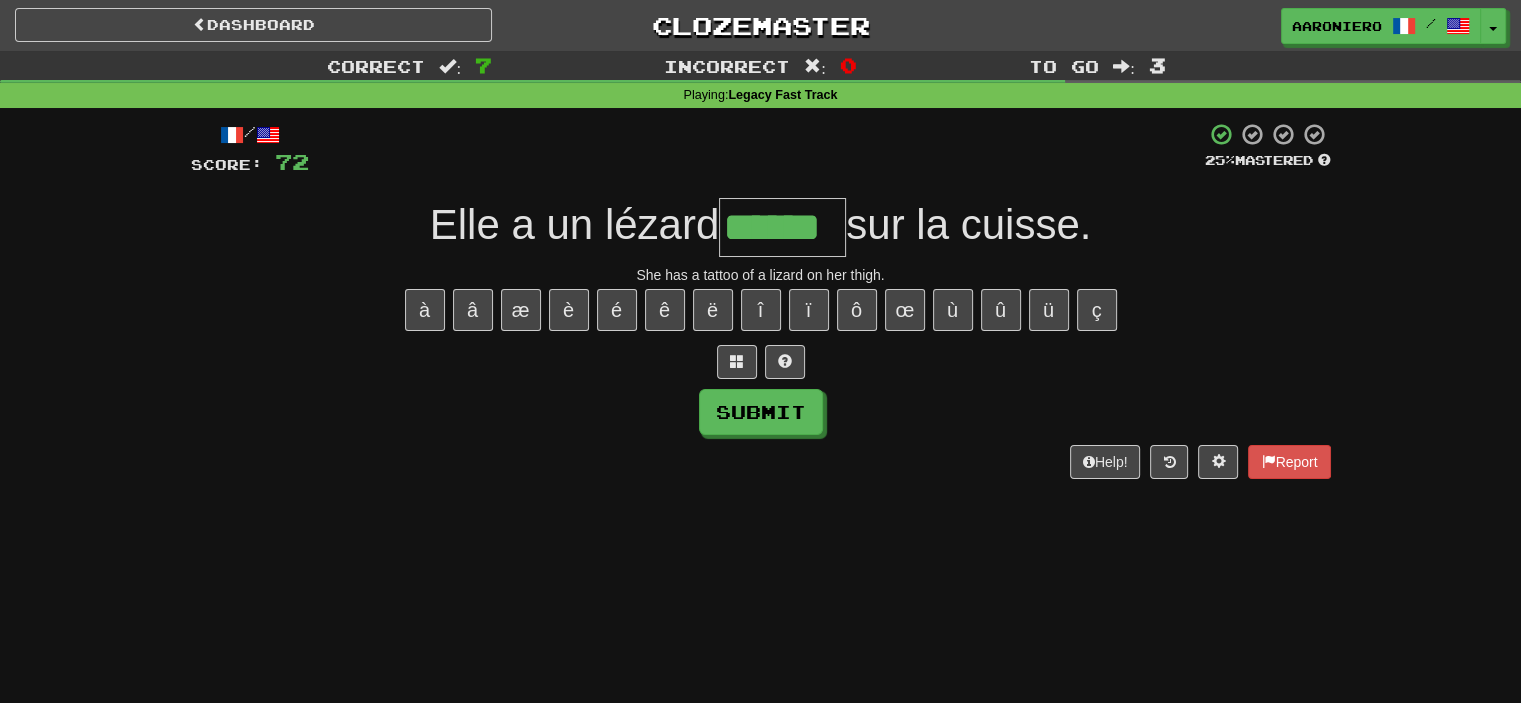 type on "******" 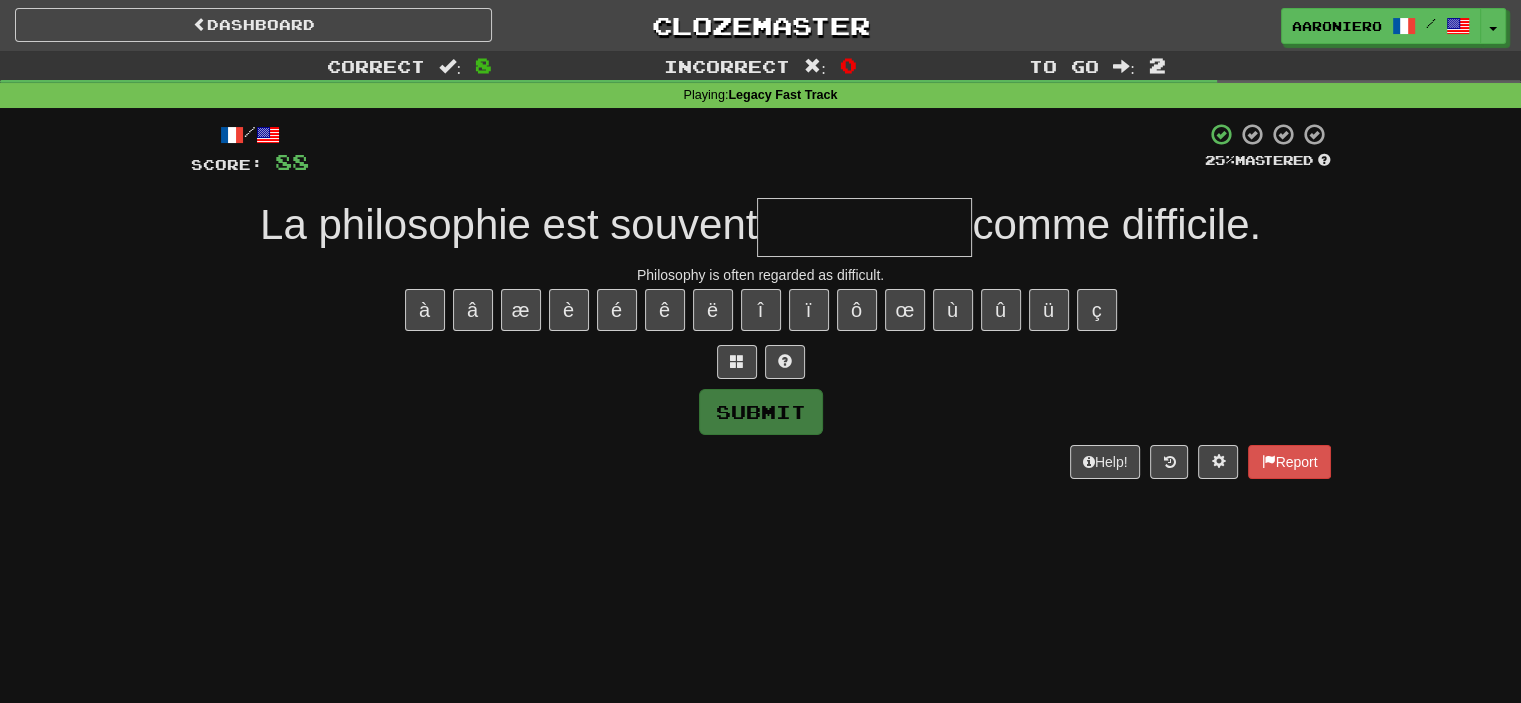 type on "*" 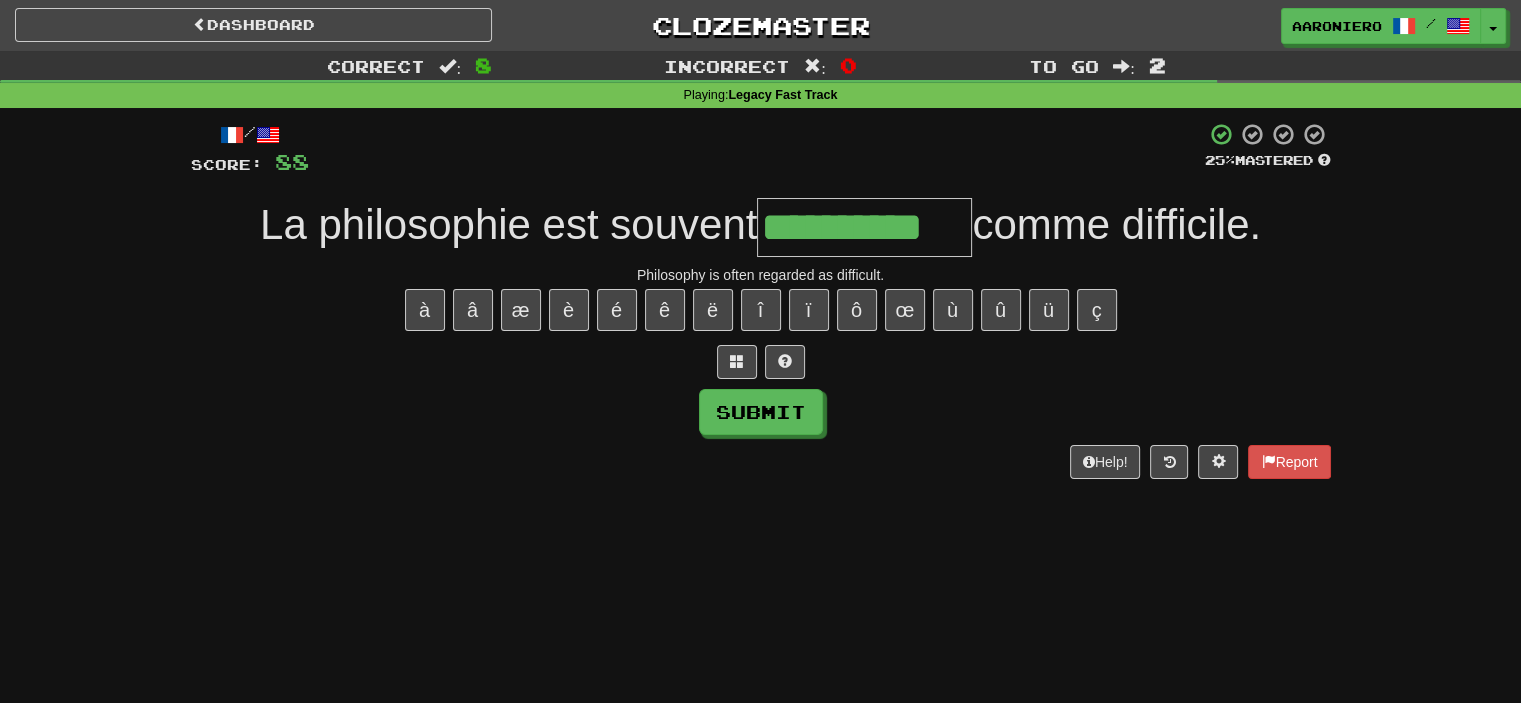 type on "**********" 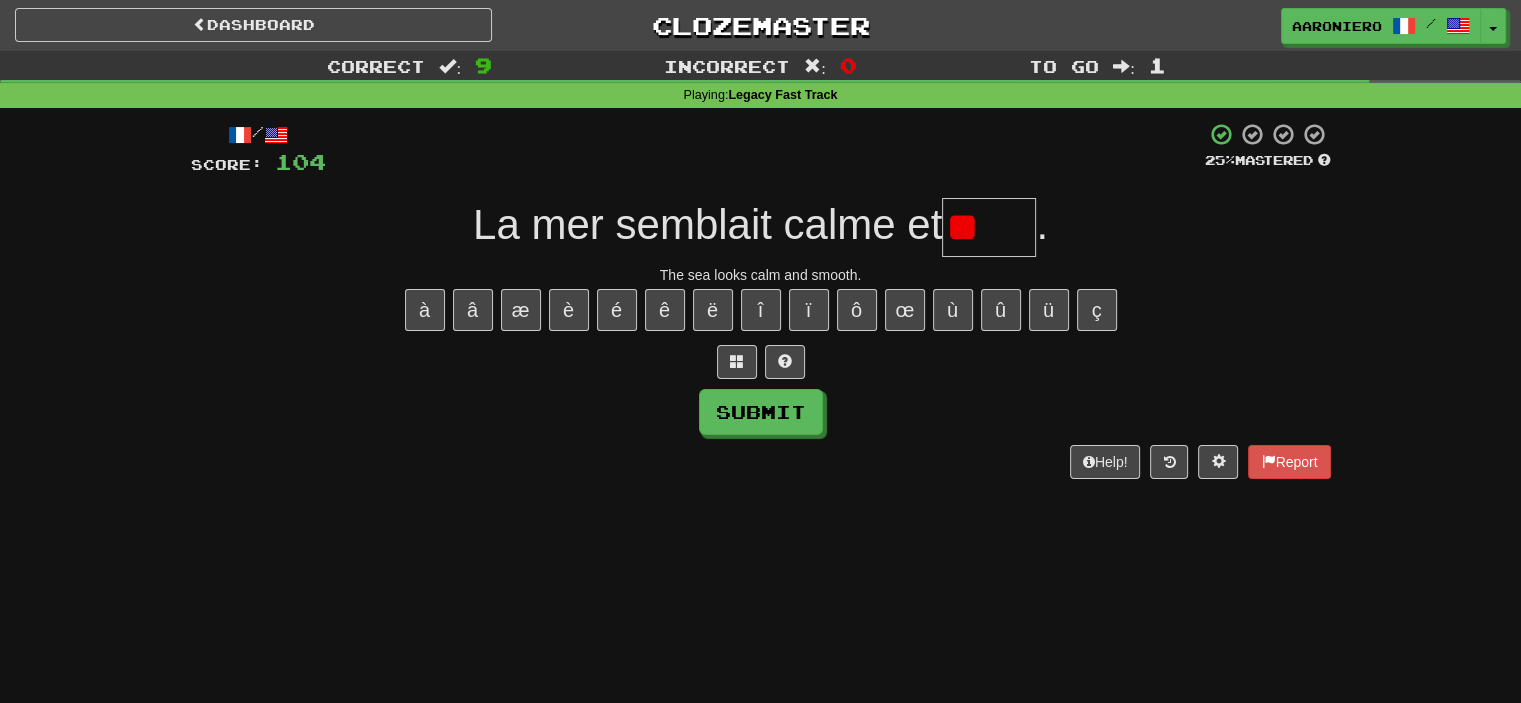 type on "*" 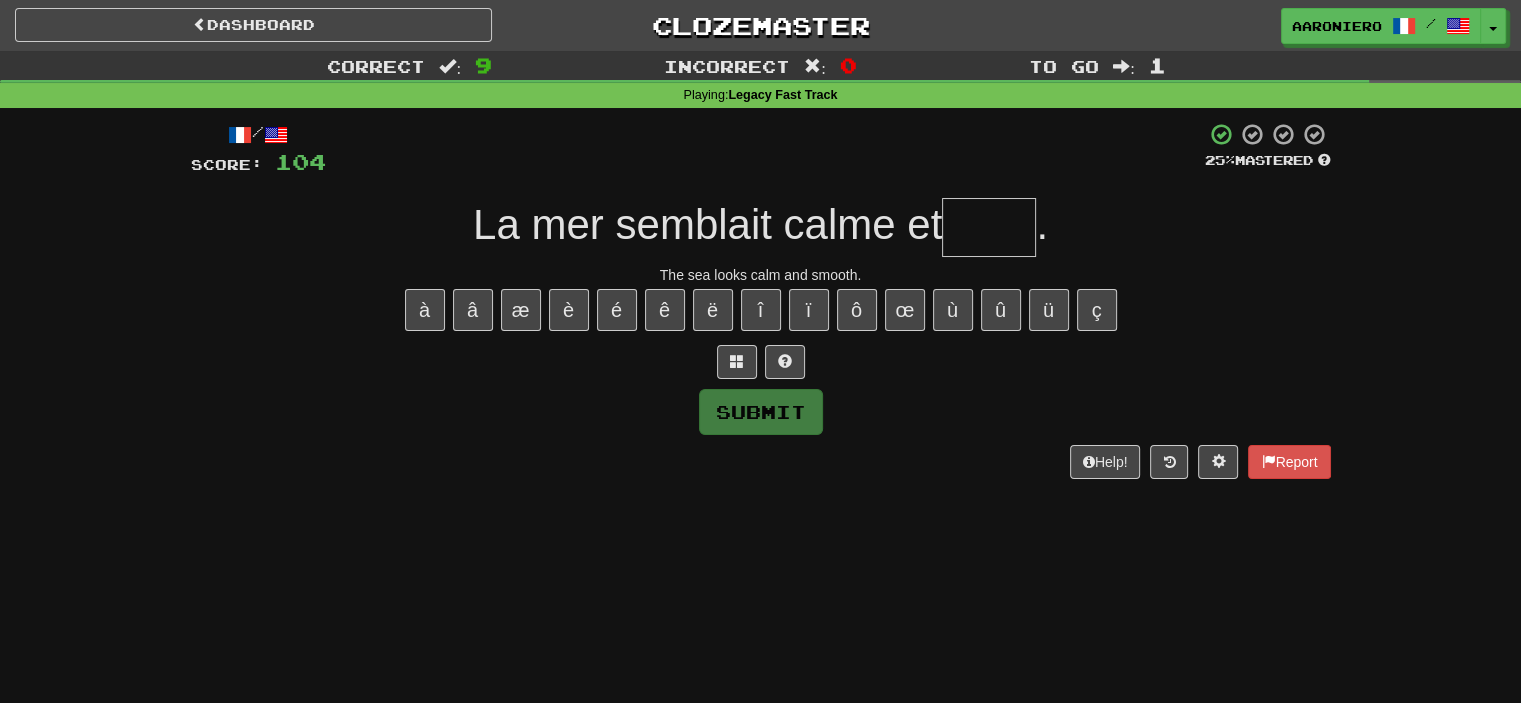 type on "*" 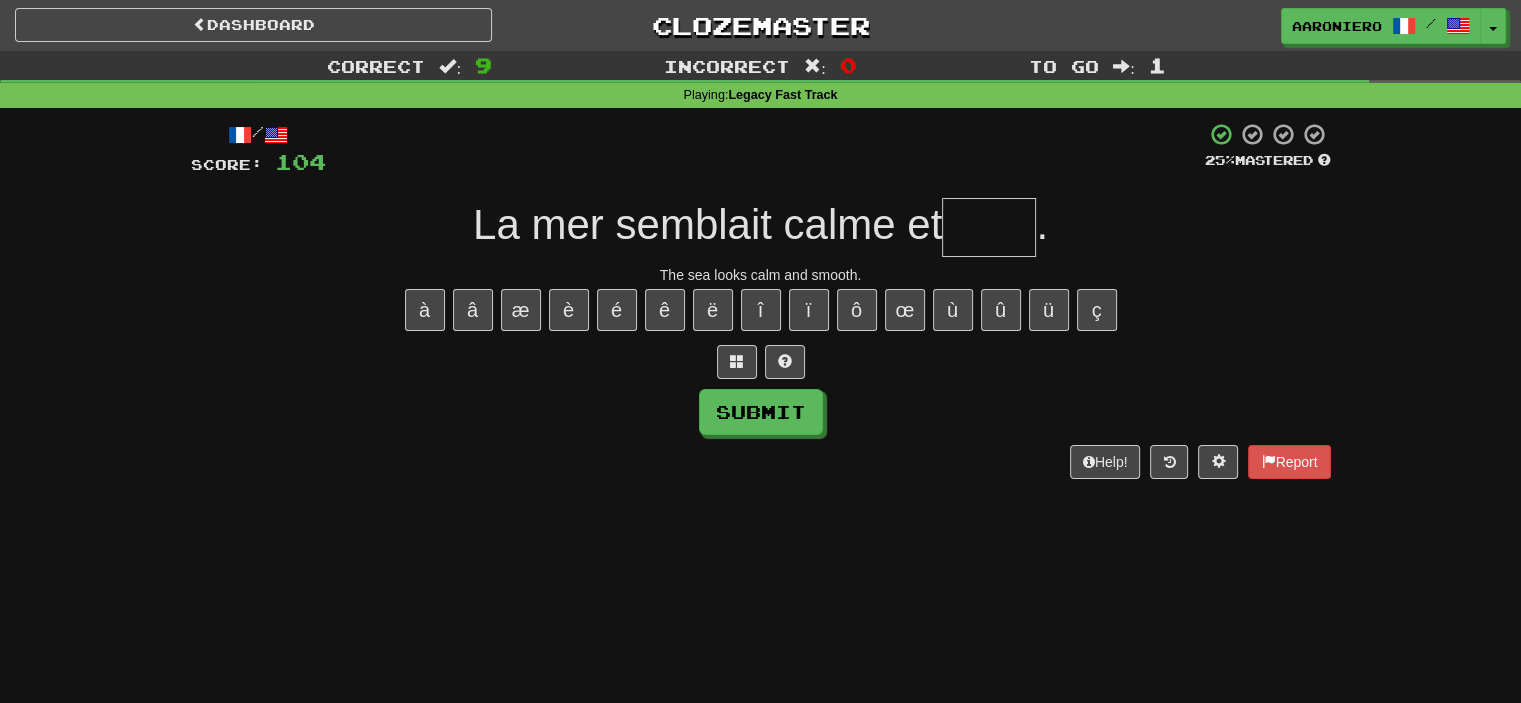 type on "*" 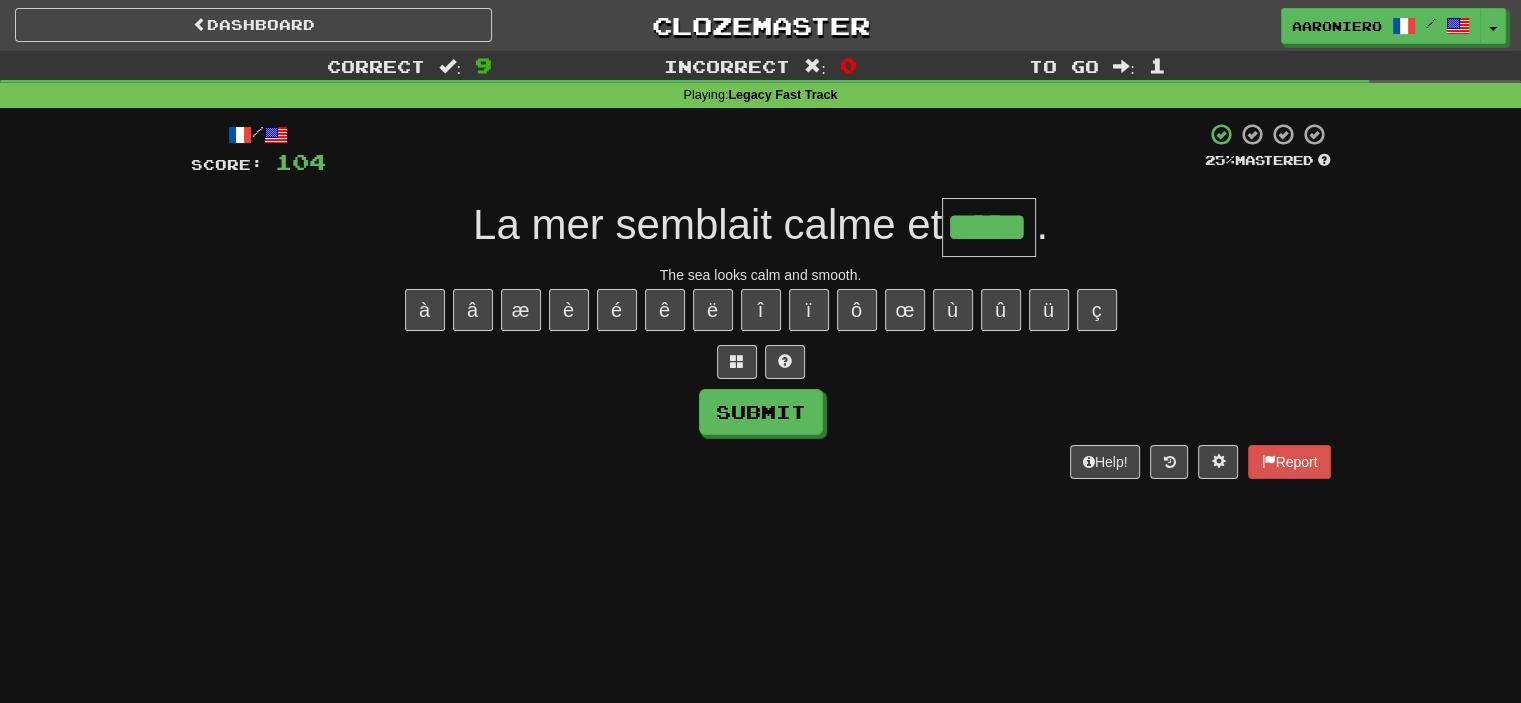 type on "*****" 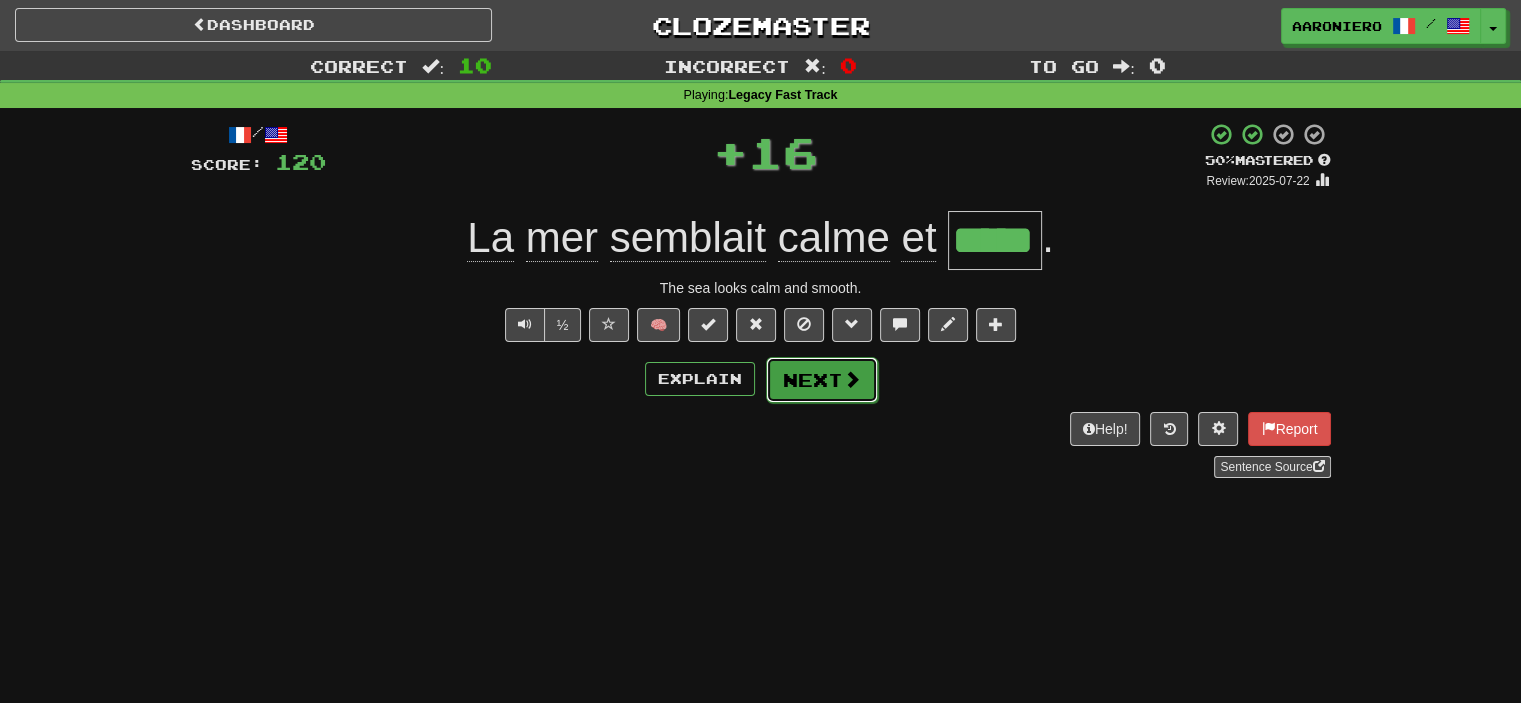 click on "Next" at bounding box center (822, 380) 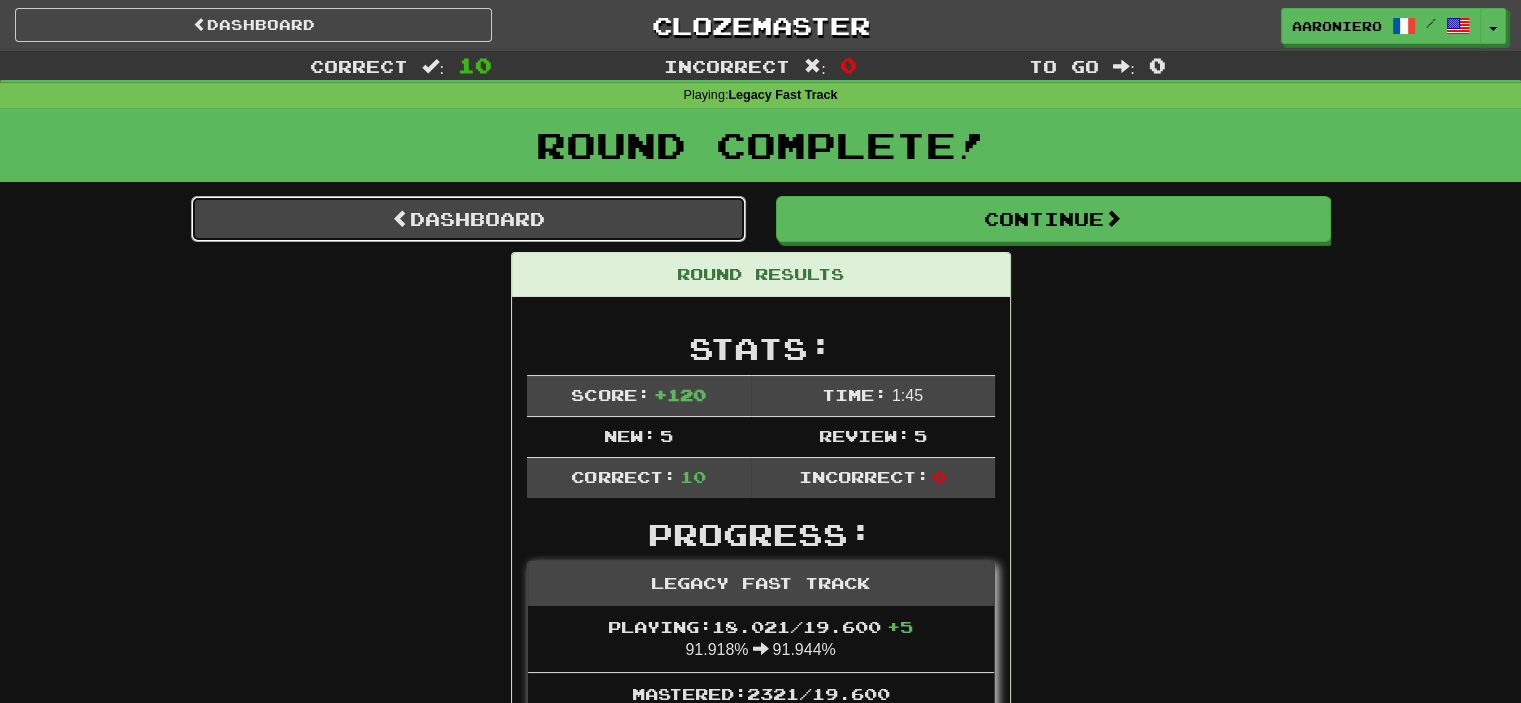 click on "Dashboard" at bounding box center [468, 219] 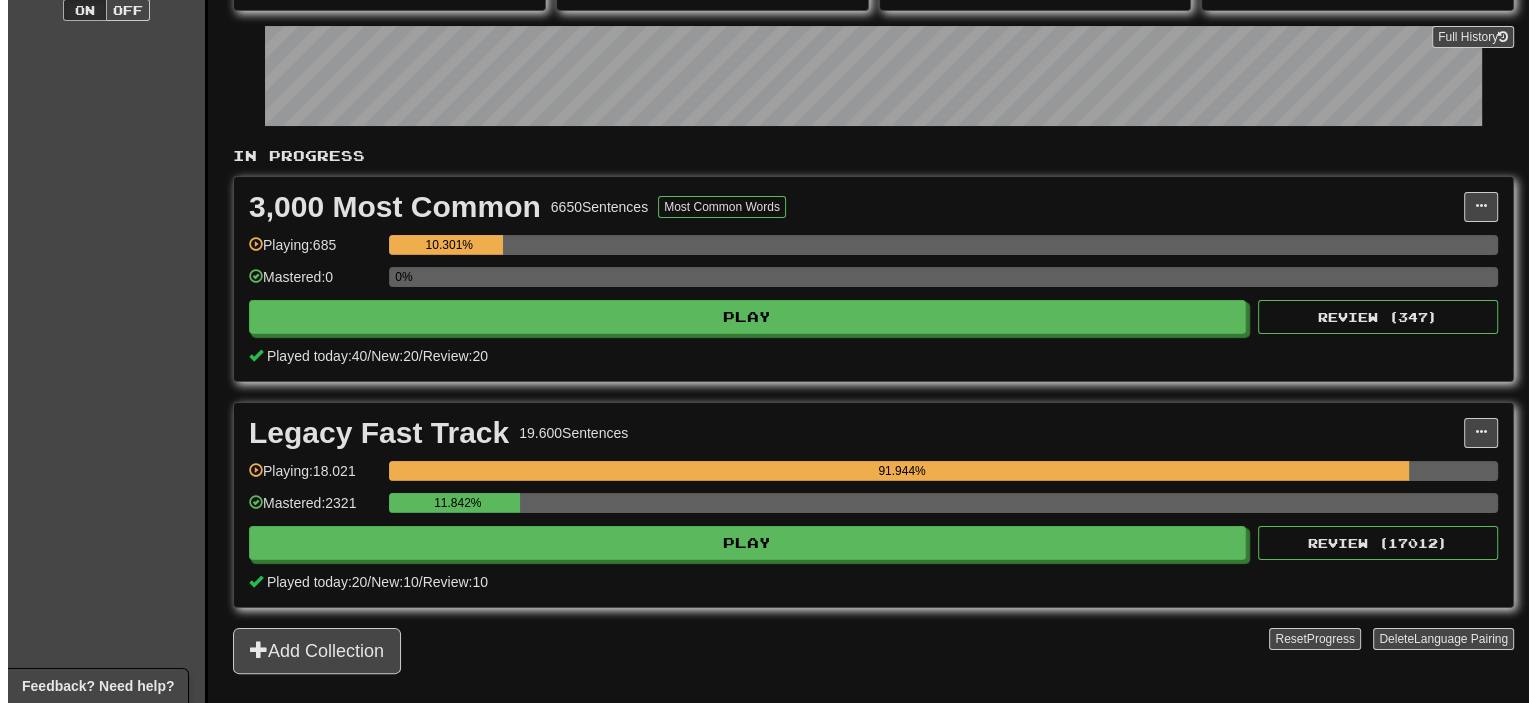 scroll, scrollTop: 300, scrollLeft: 0, axis: vertical 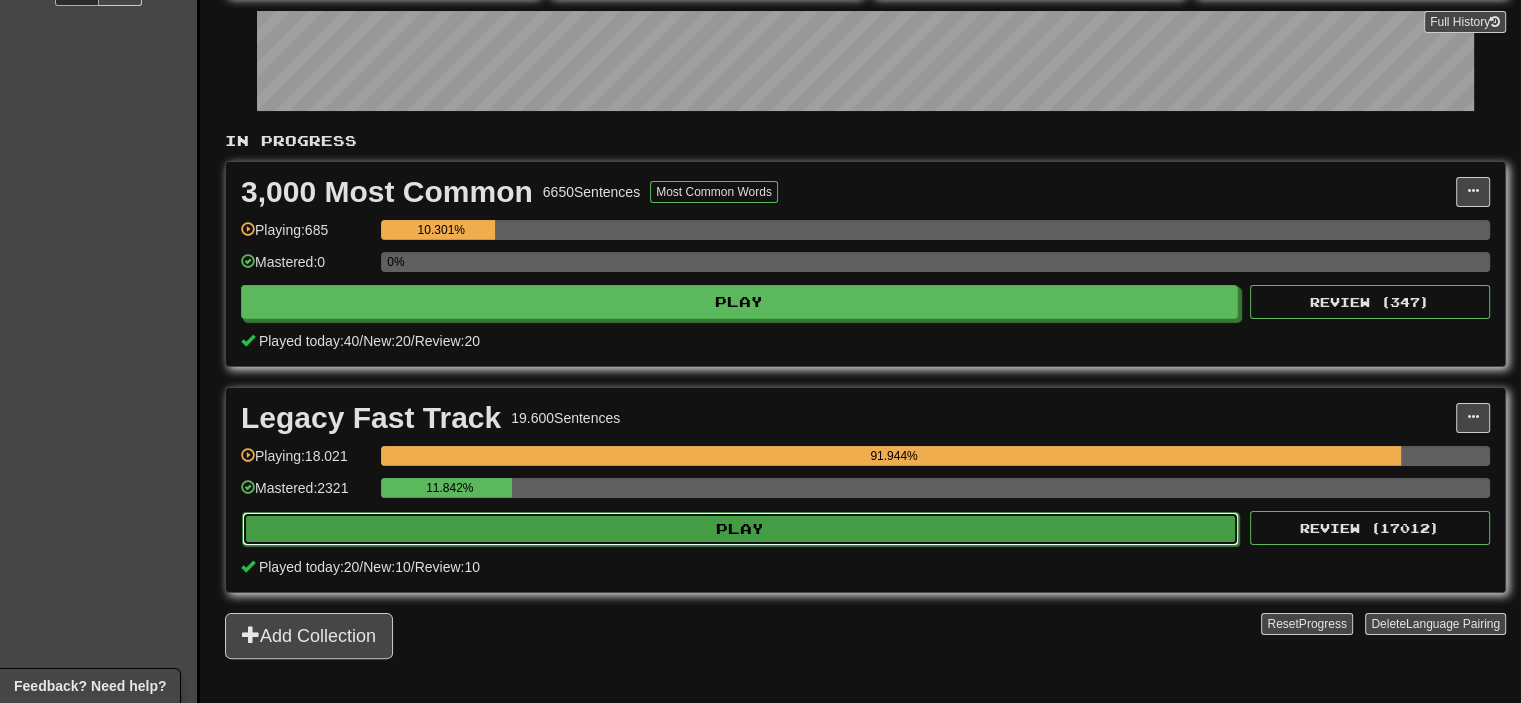 click on "Play" at bounding box center [740, 529] 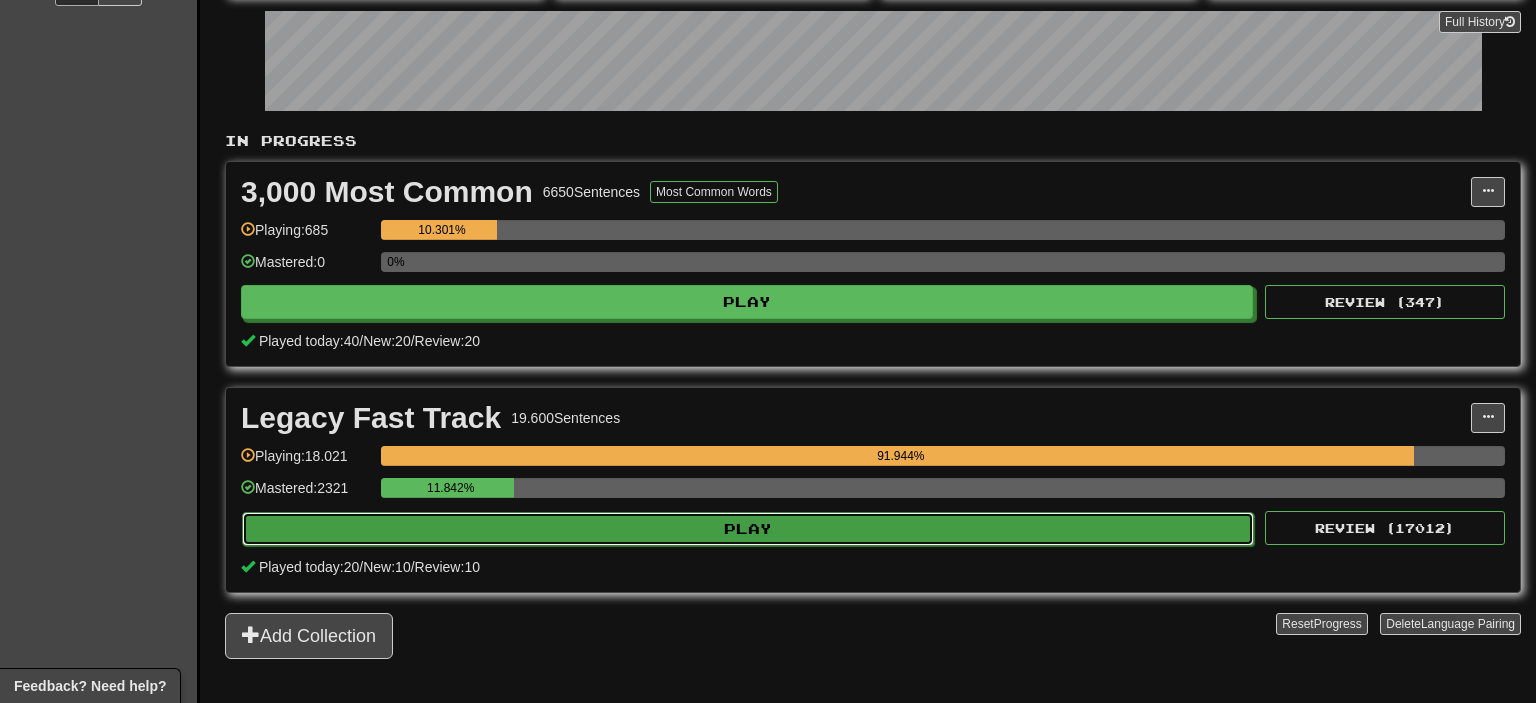 select on "**" 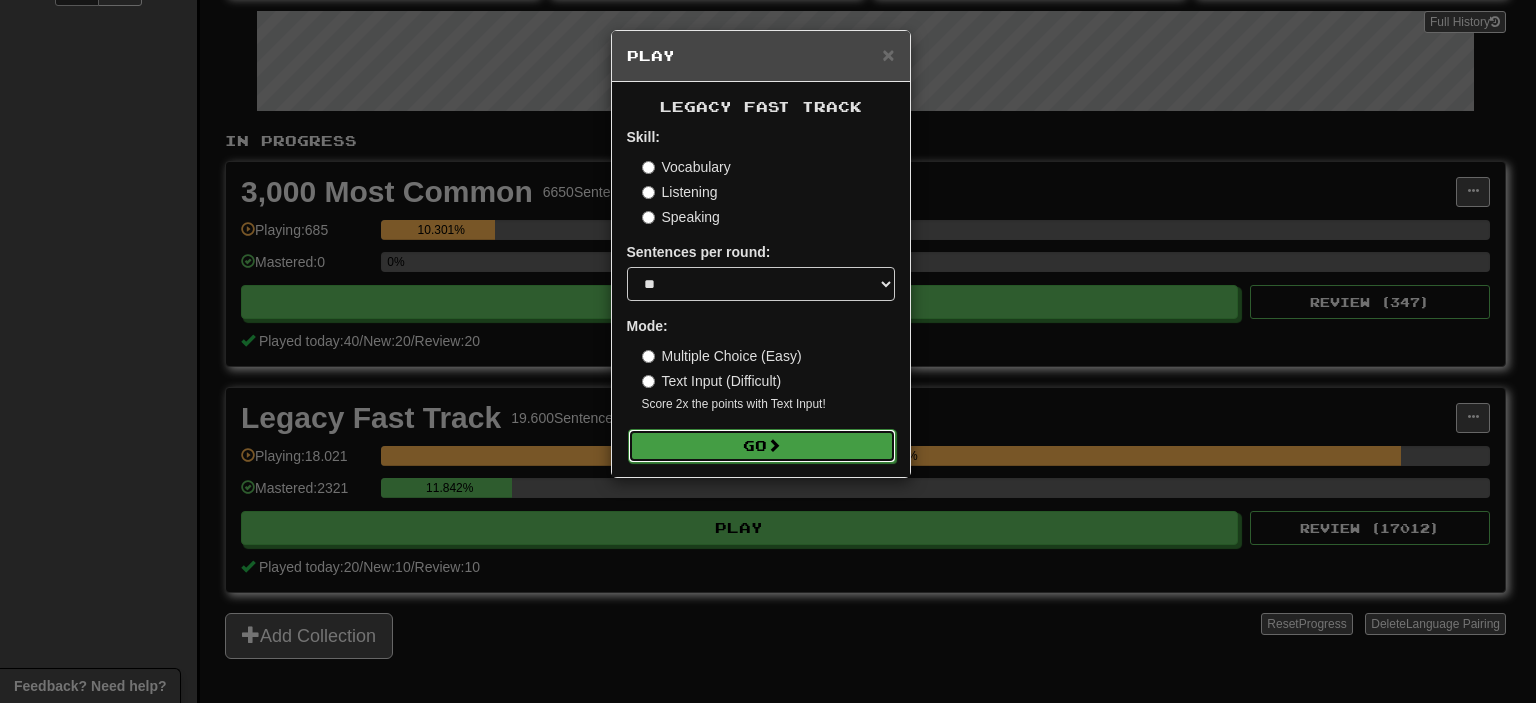 click at bounding box center [774, 445] 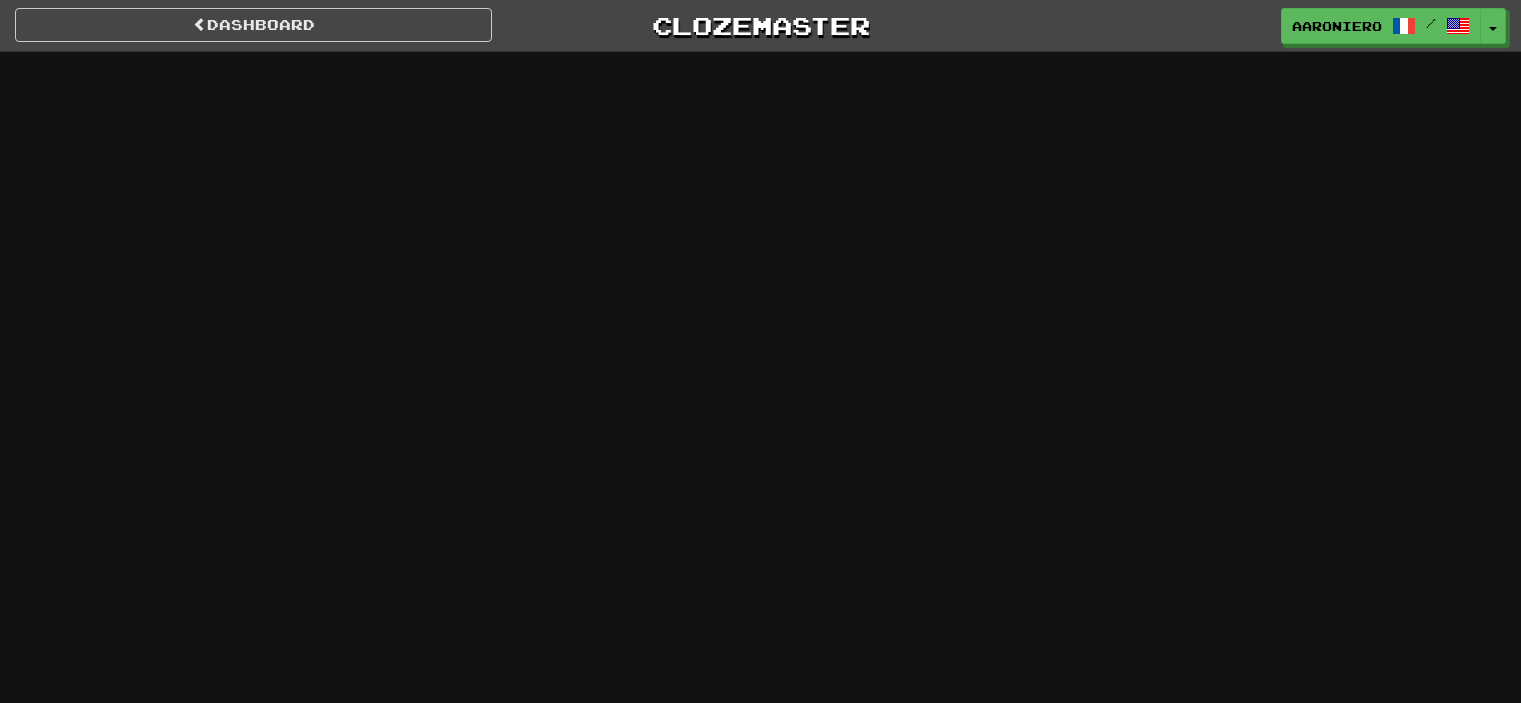 scroll, scrollTop: 0, scrollLeft: 0, axis: both 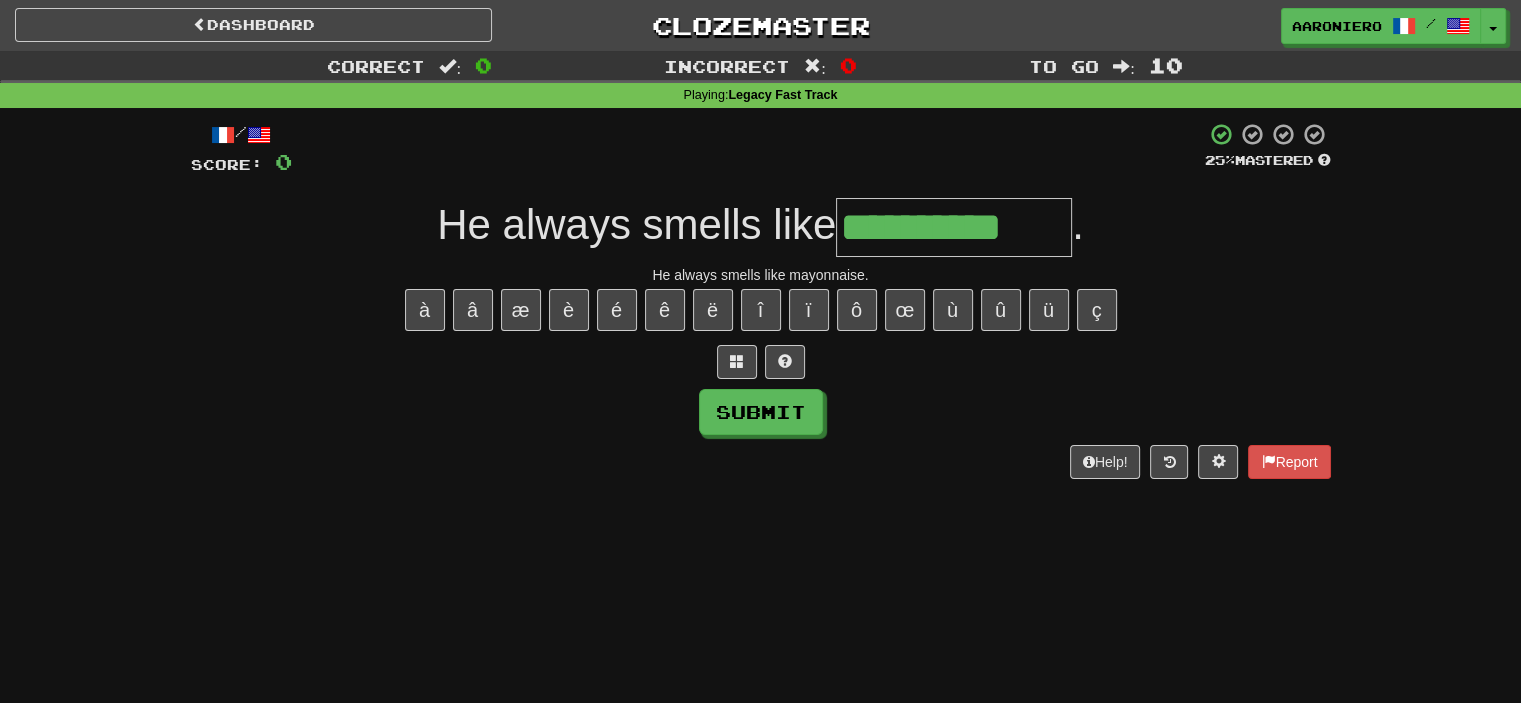 type on "**********" 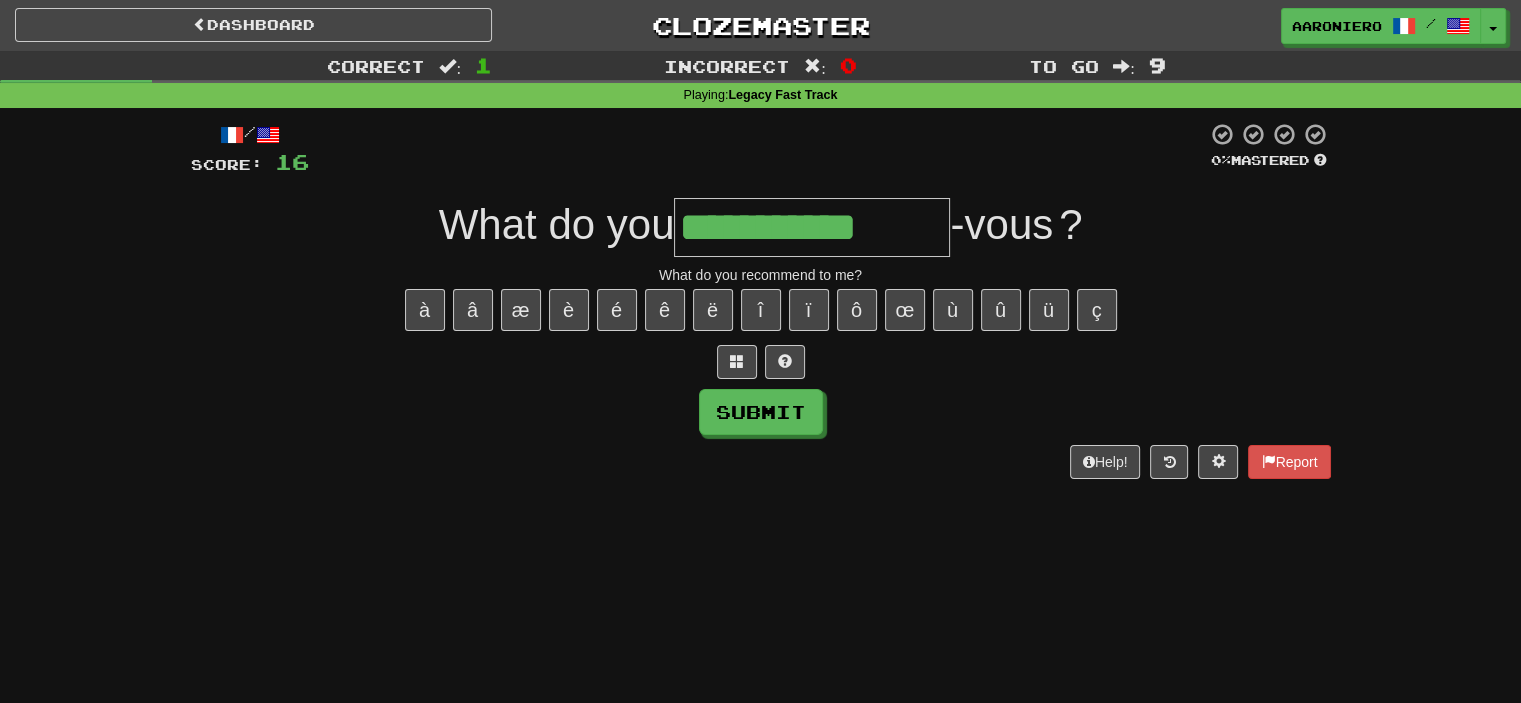 type on "**********" 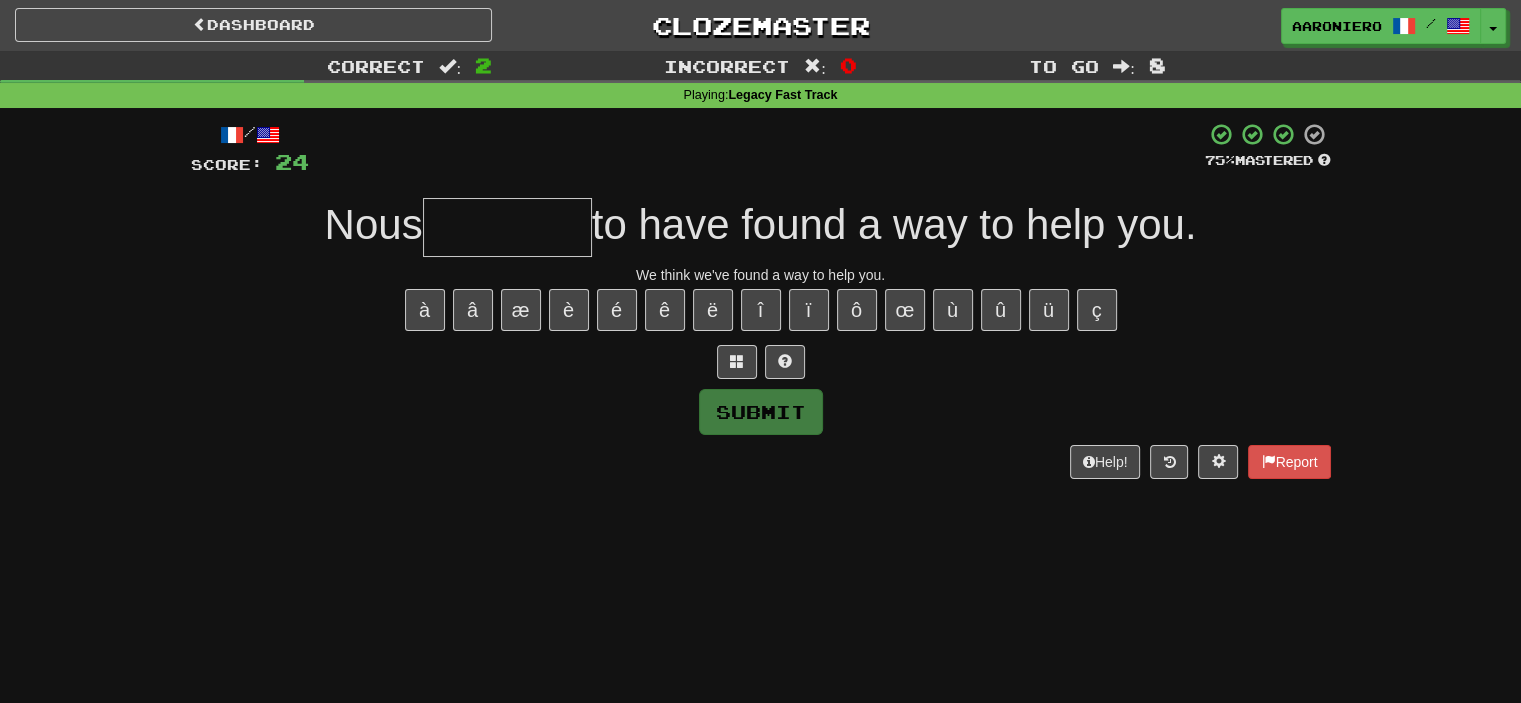 type on "*" 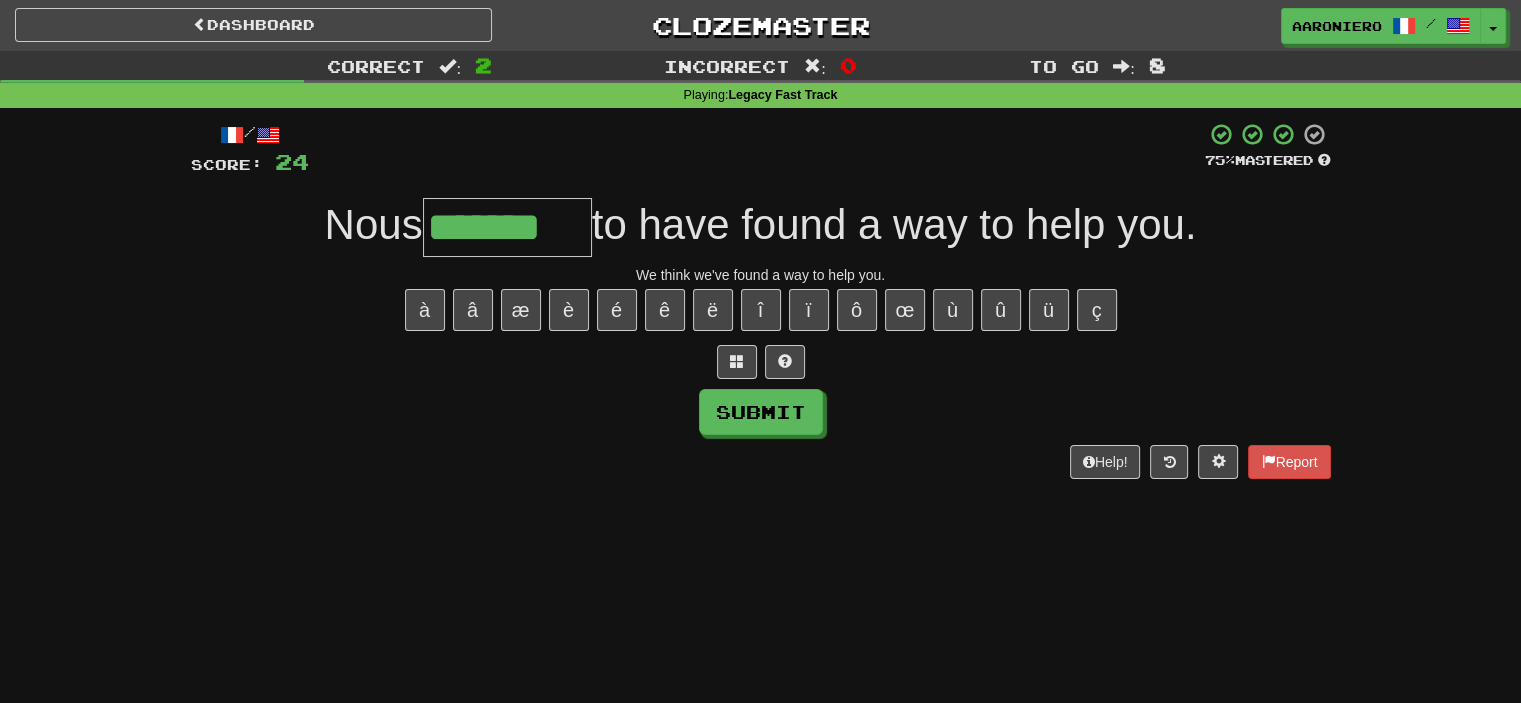 type on "*******" 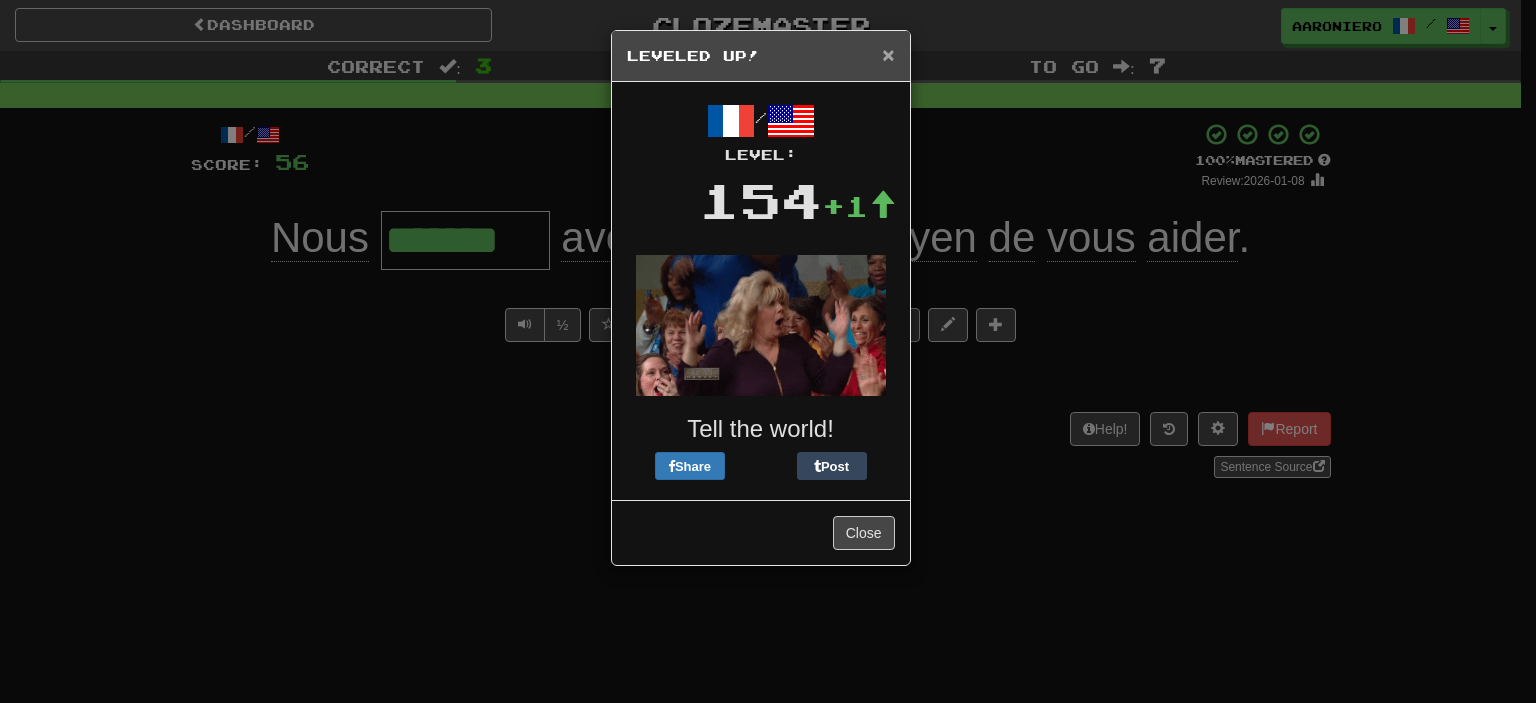 click on "×" at bounding box center (888, 54) 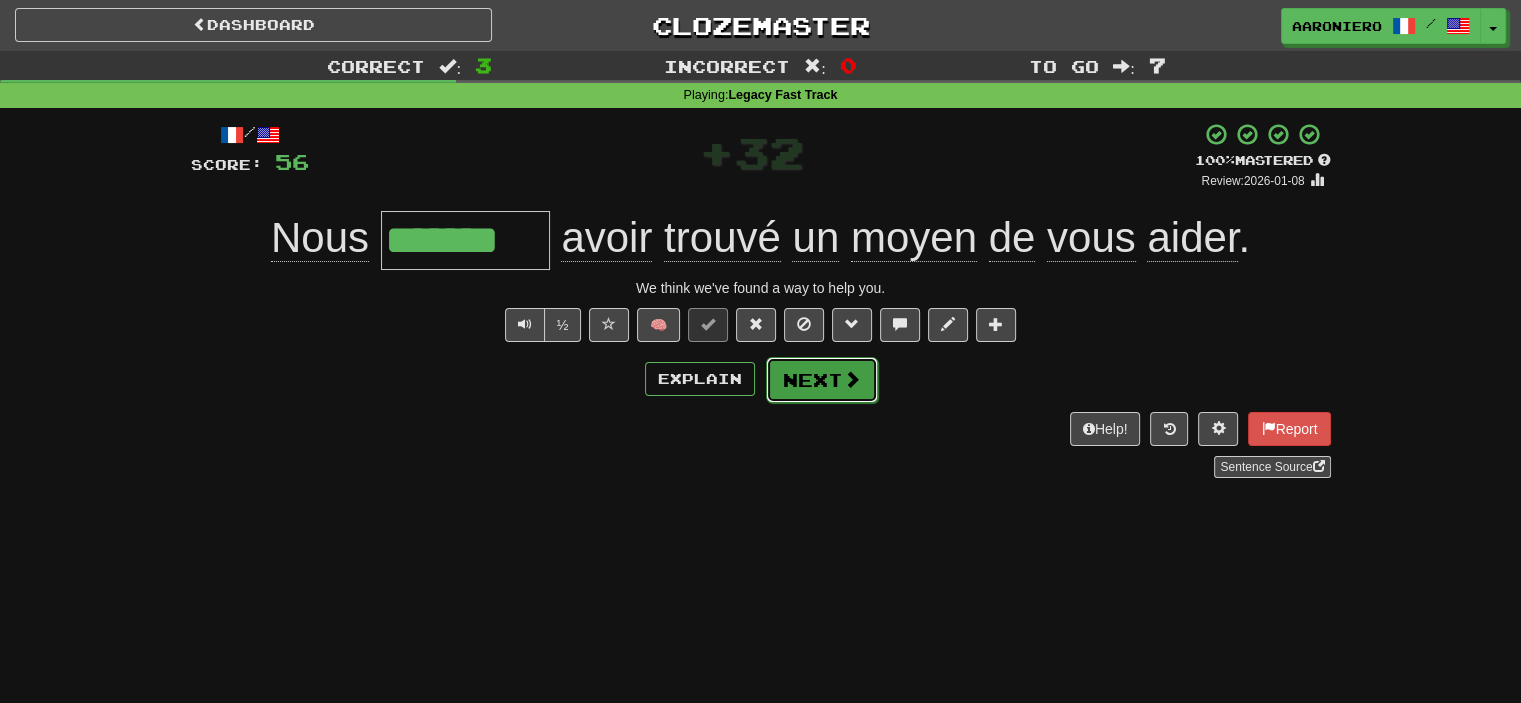 click on "Next" at bounding box center (822, 380) 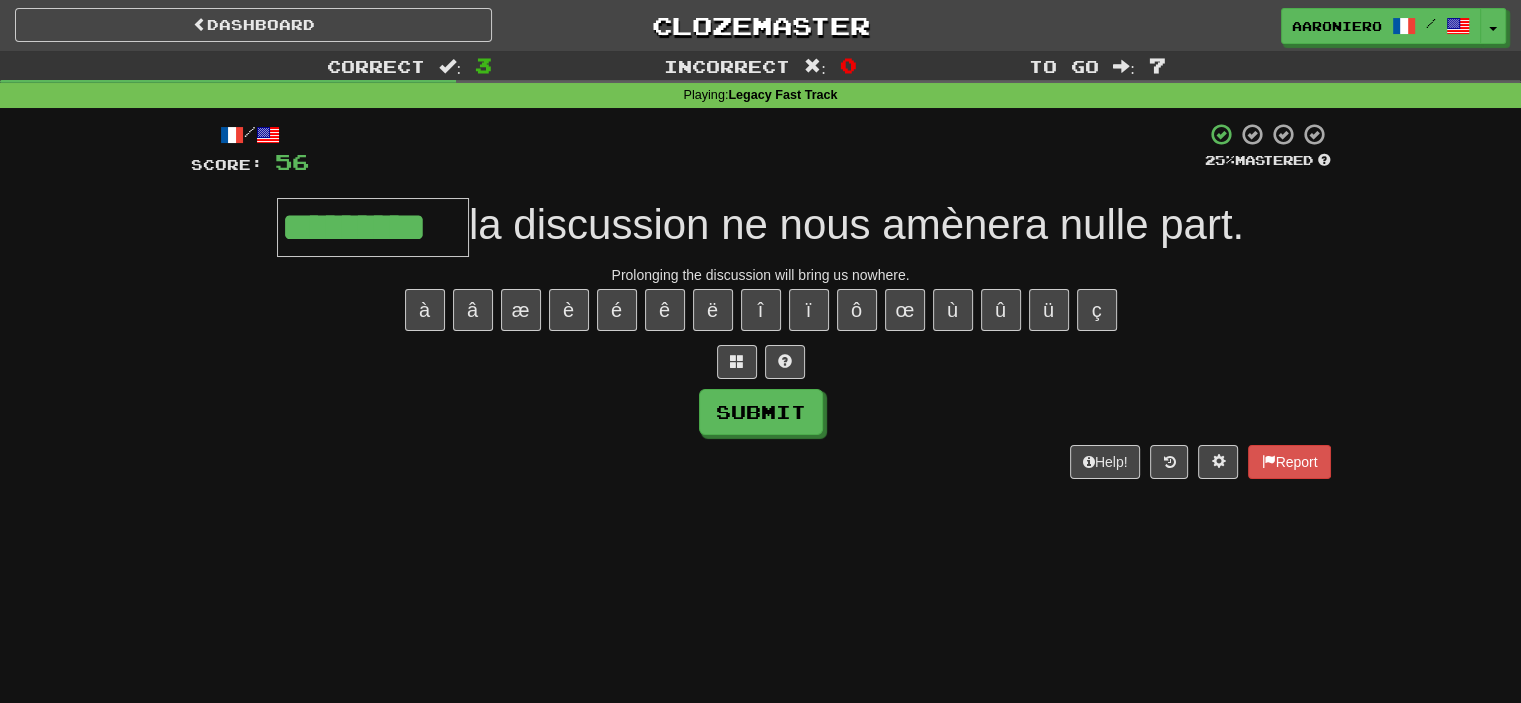 type on "*********" 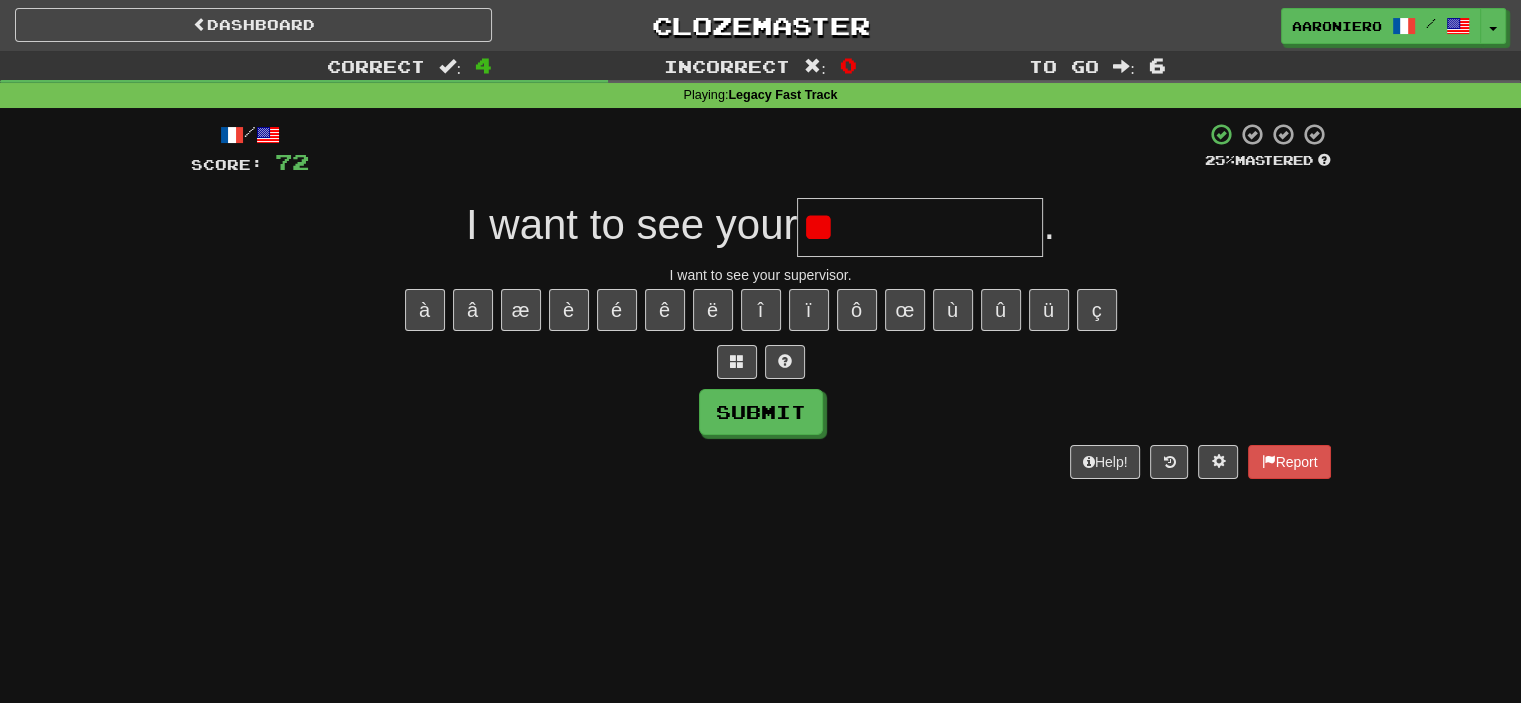 type on "*" 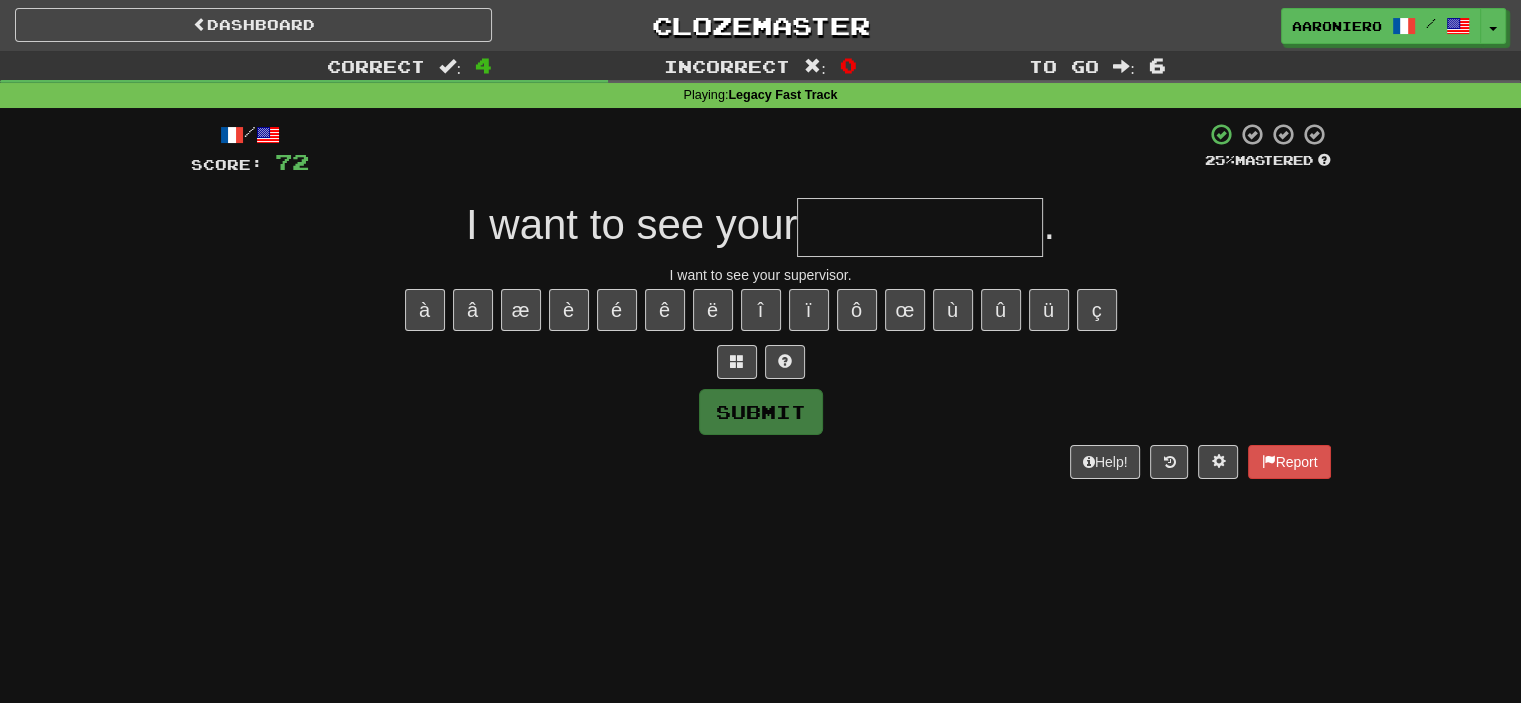 type on "*" 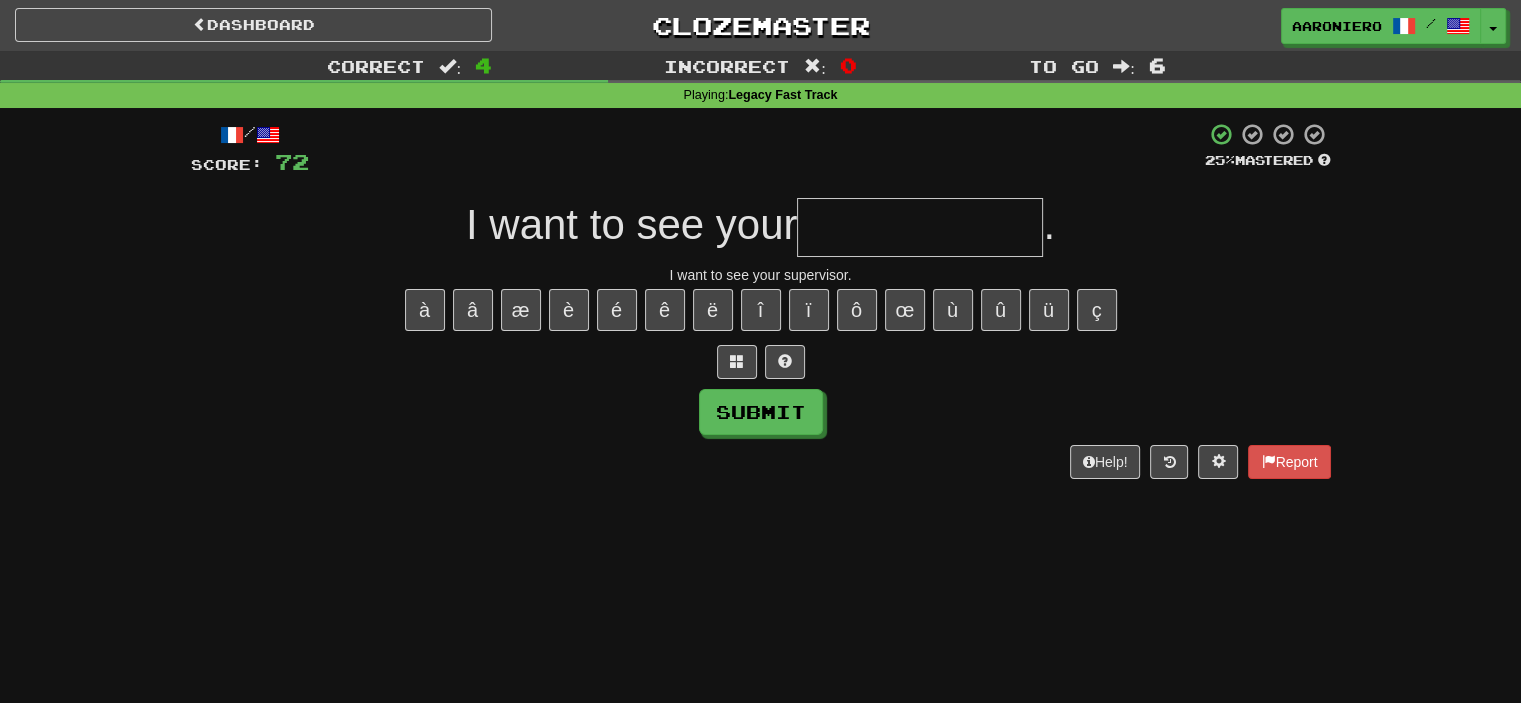 type on "*" 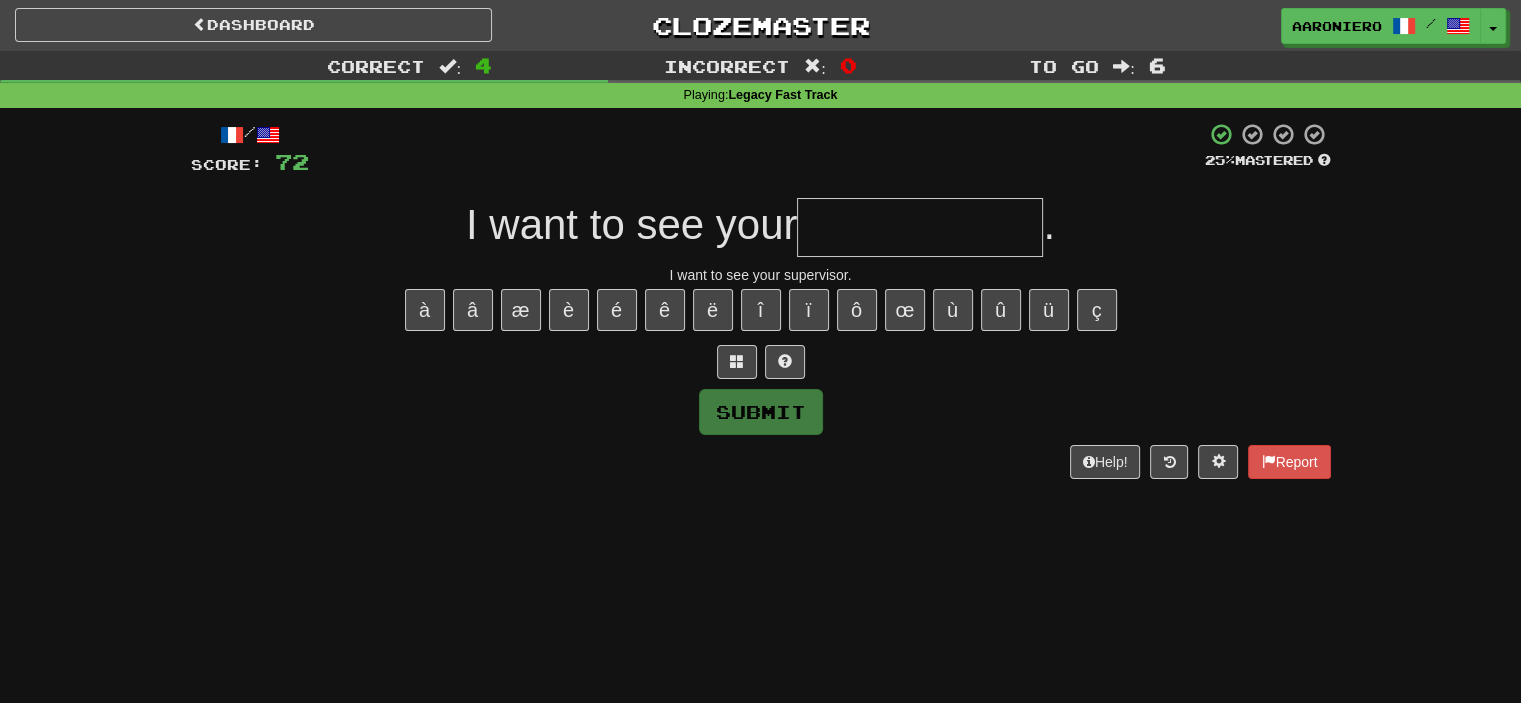 type on "*" 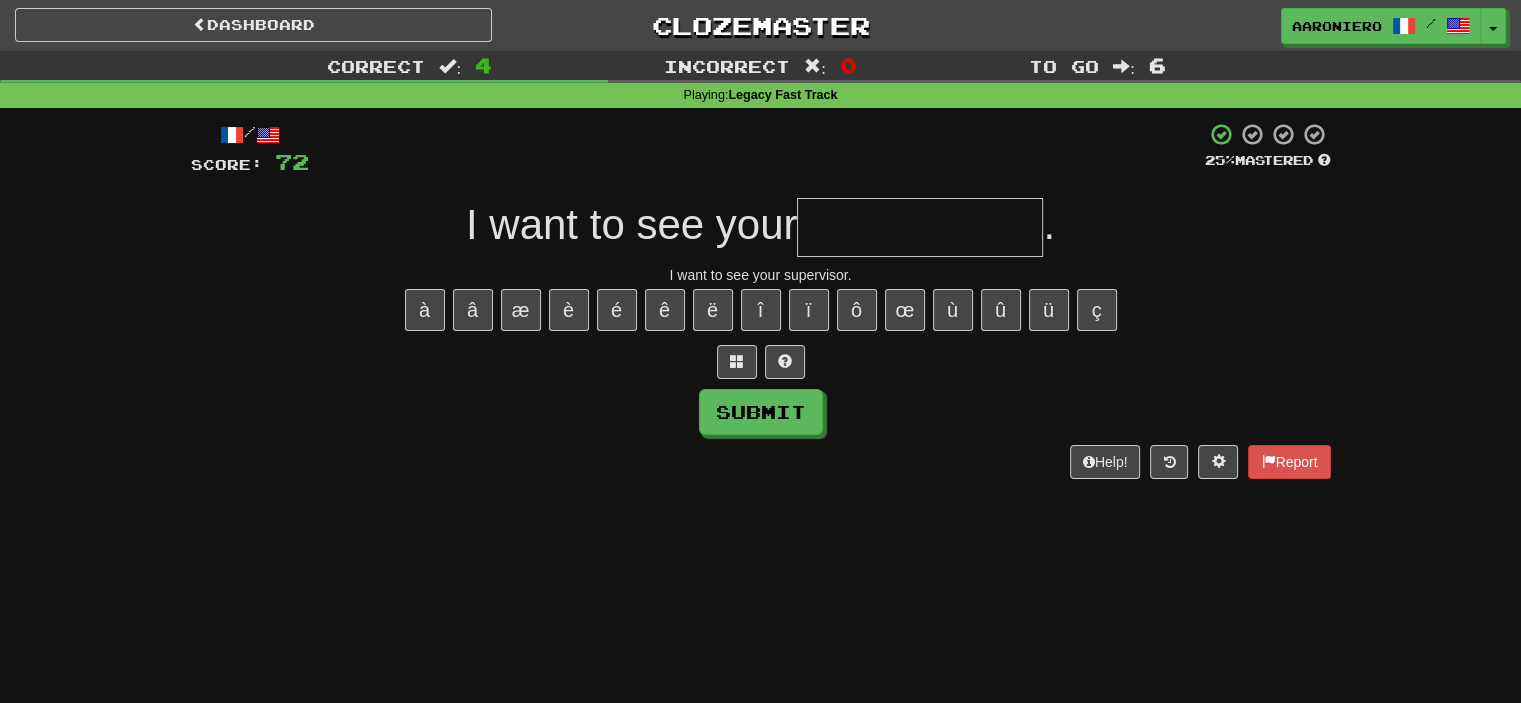 type on "*" 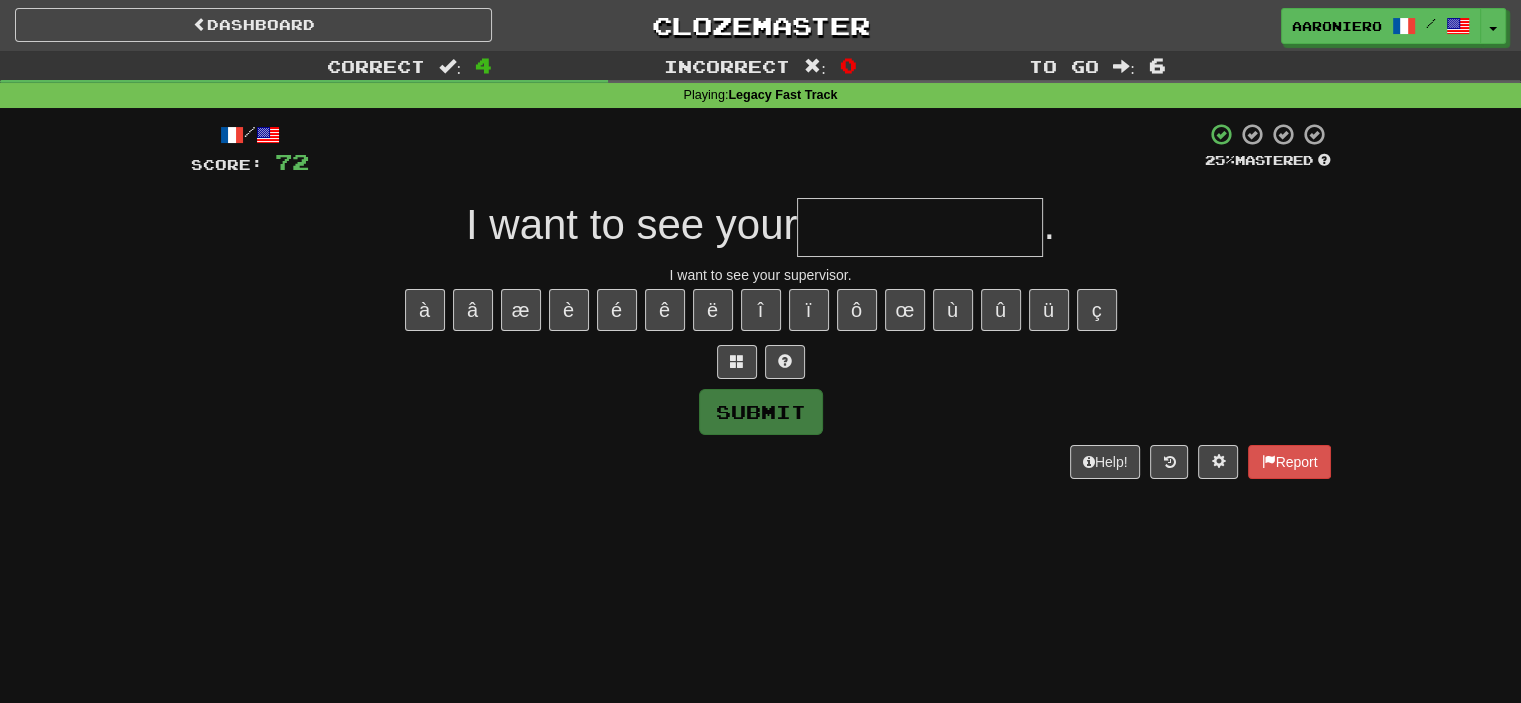 type on "*" 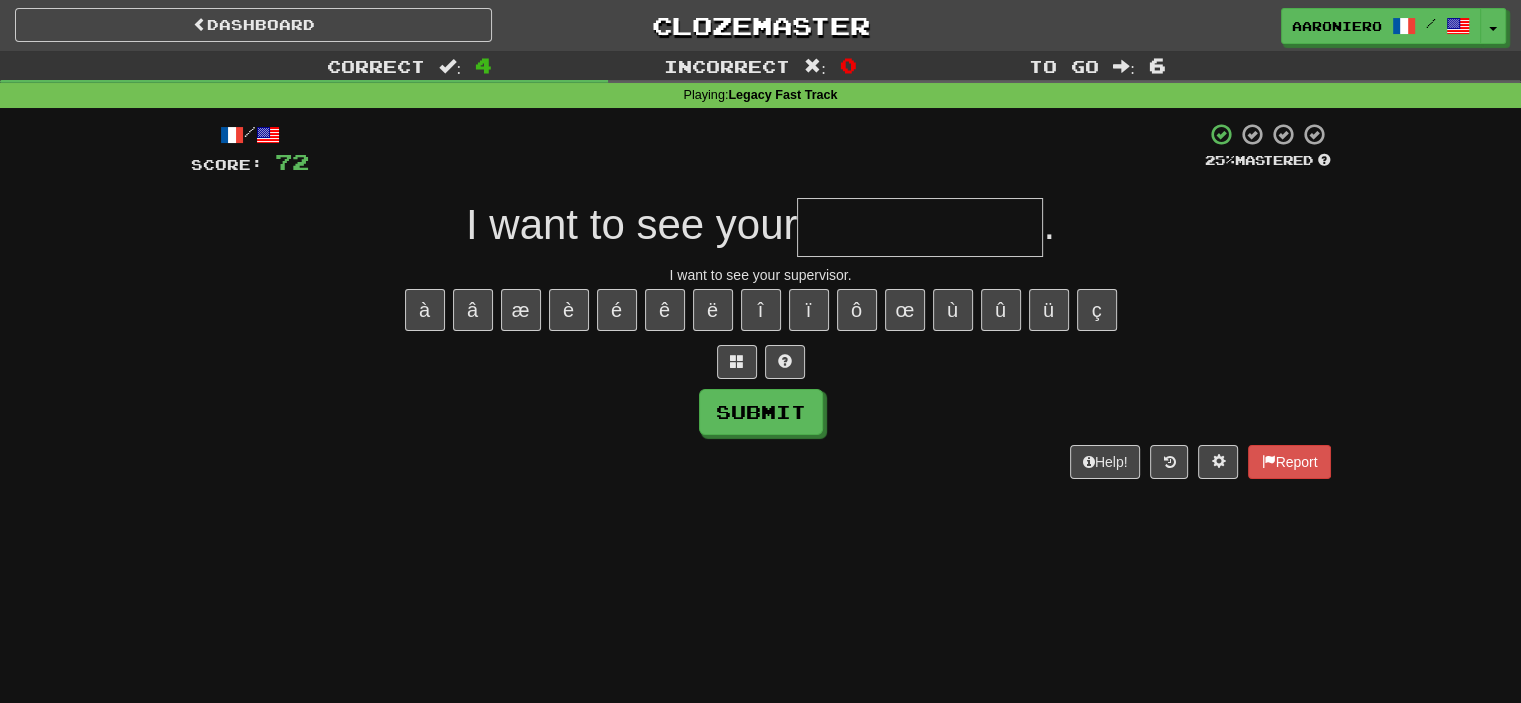 type on "*" 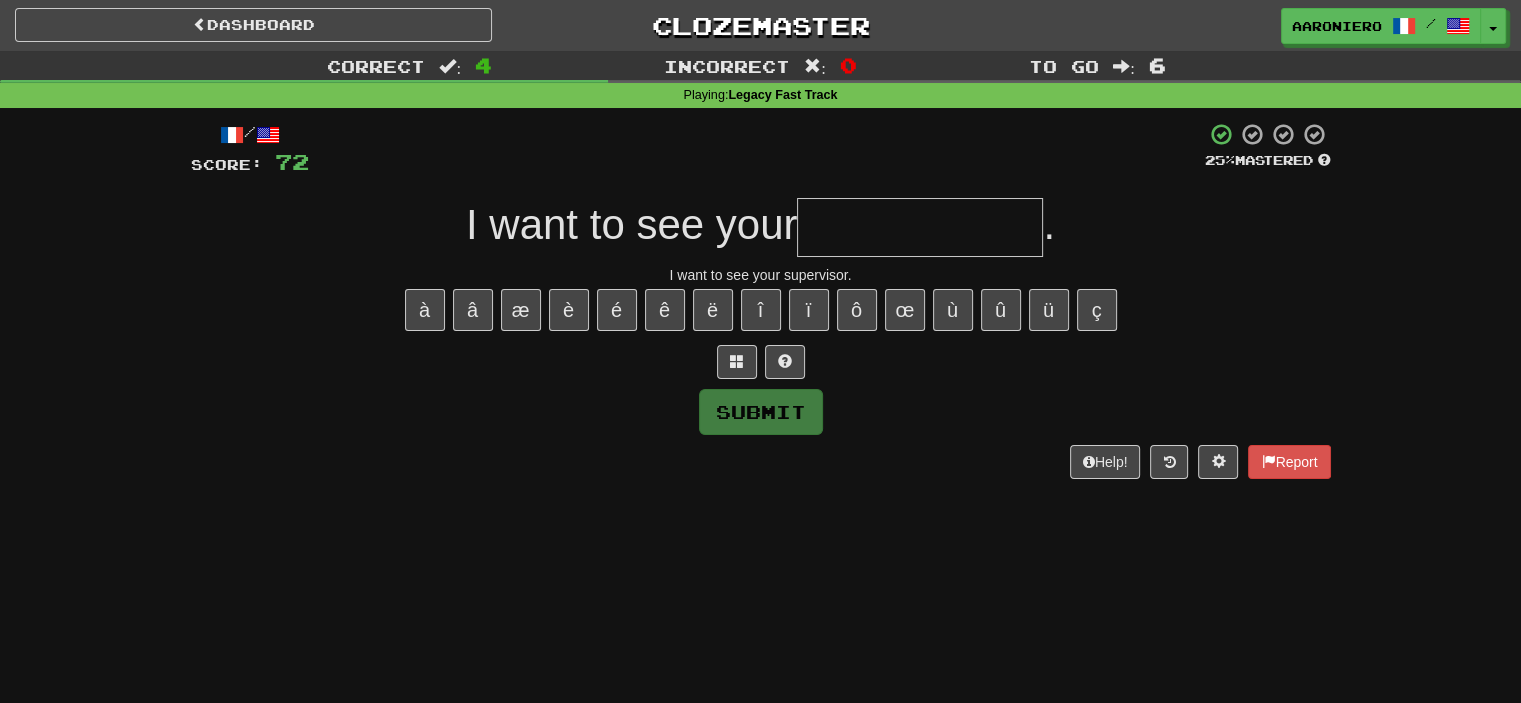 type on "*" 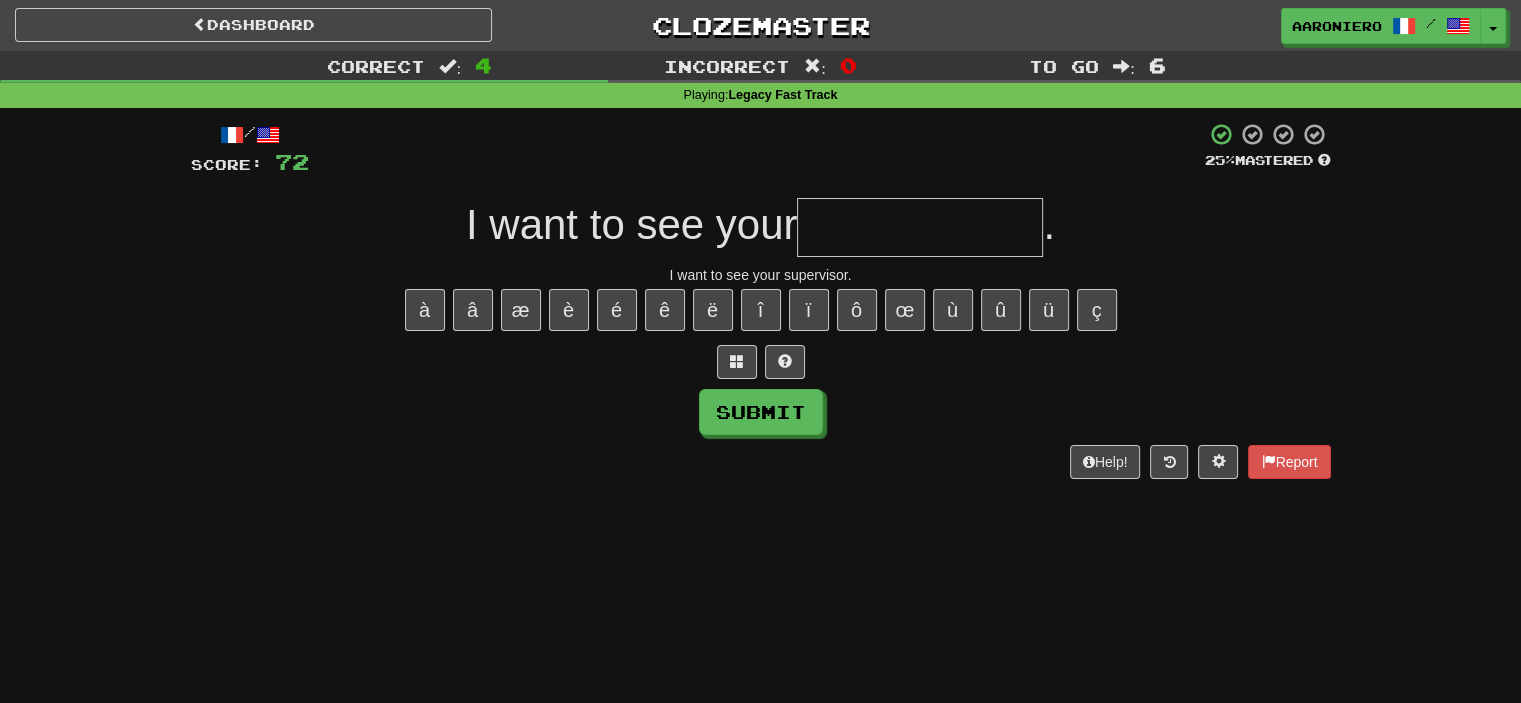type on "*" 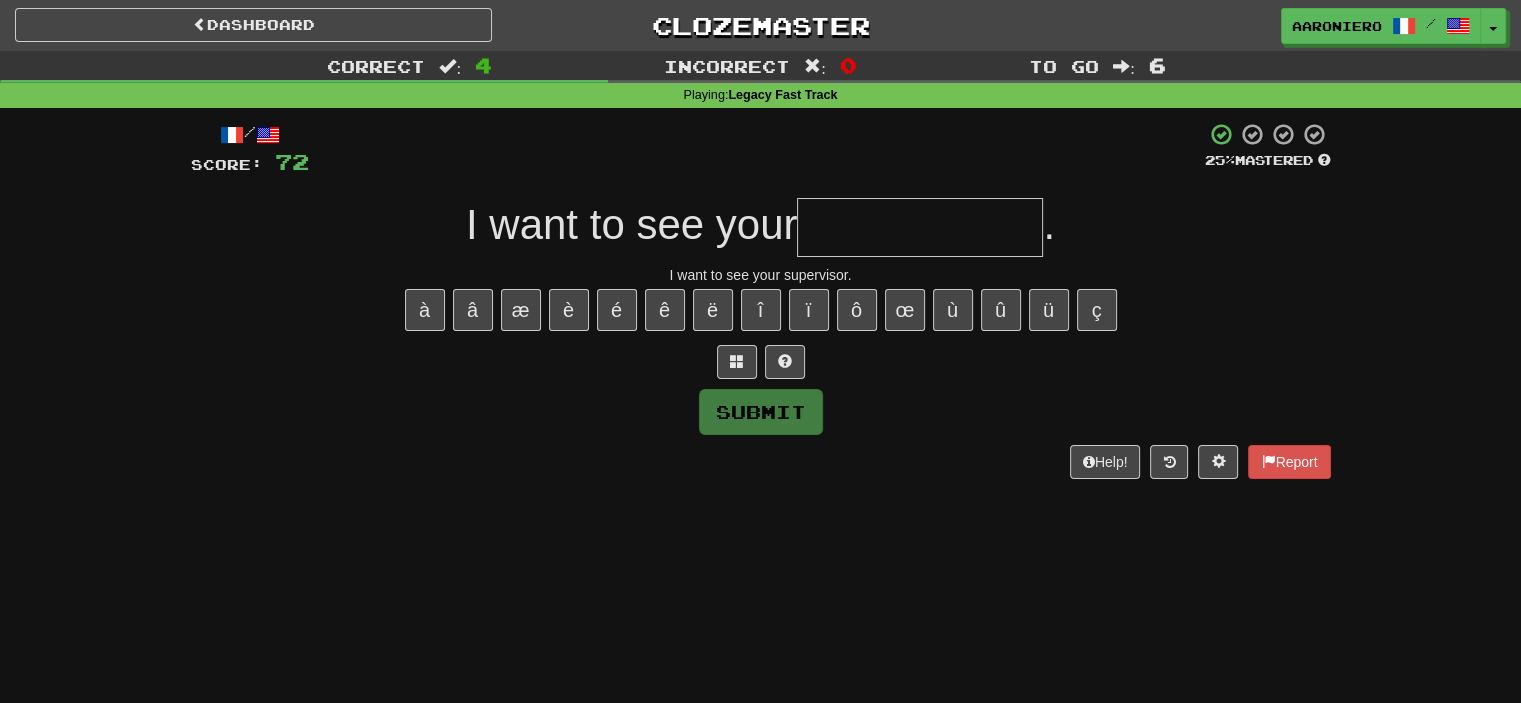 type on "*" 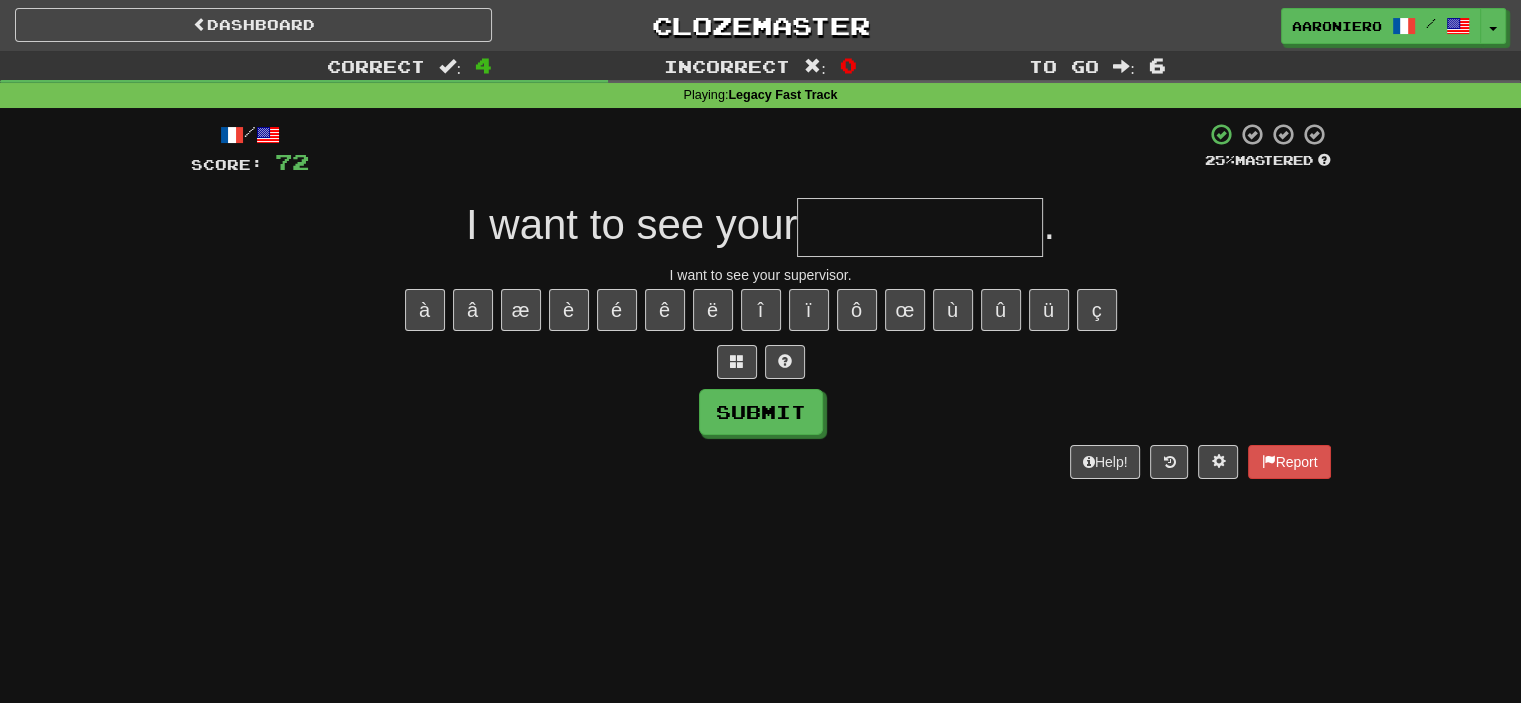 type on "*" 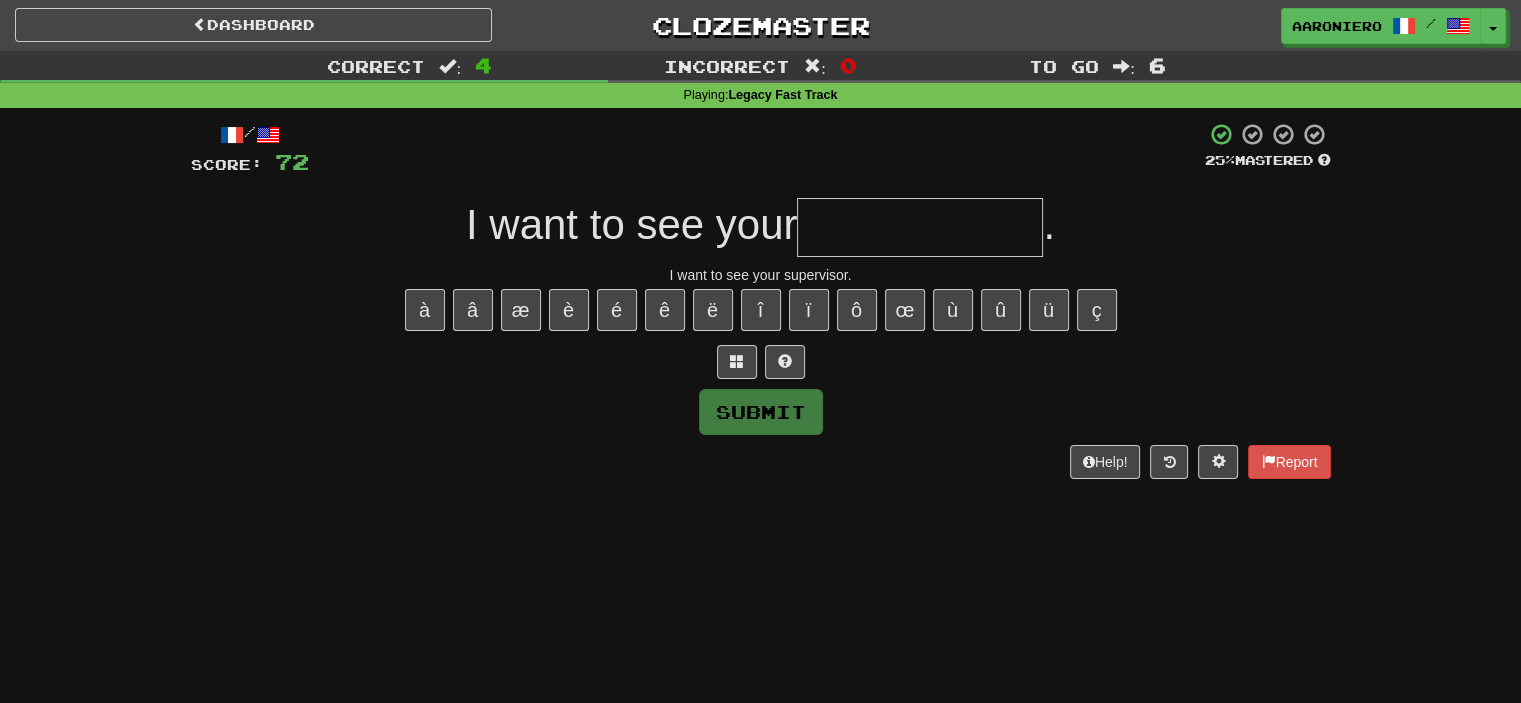 type on "*" 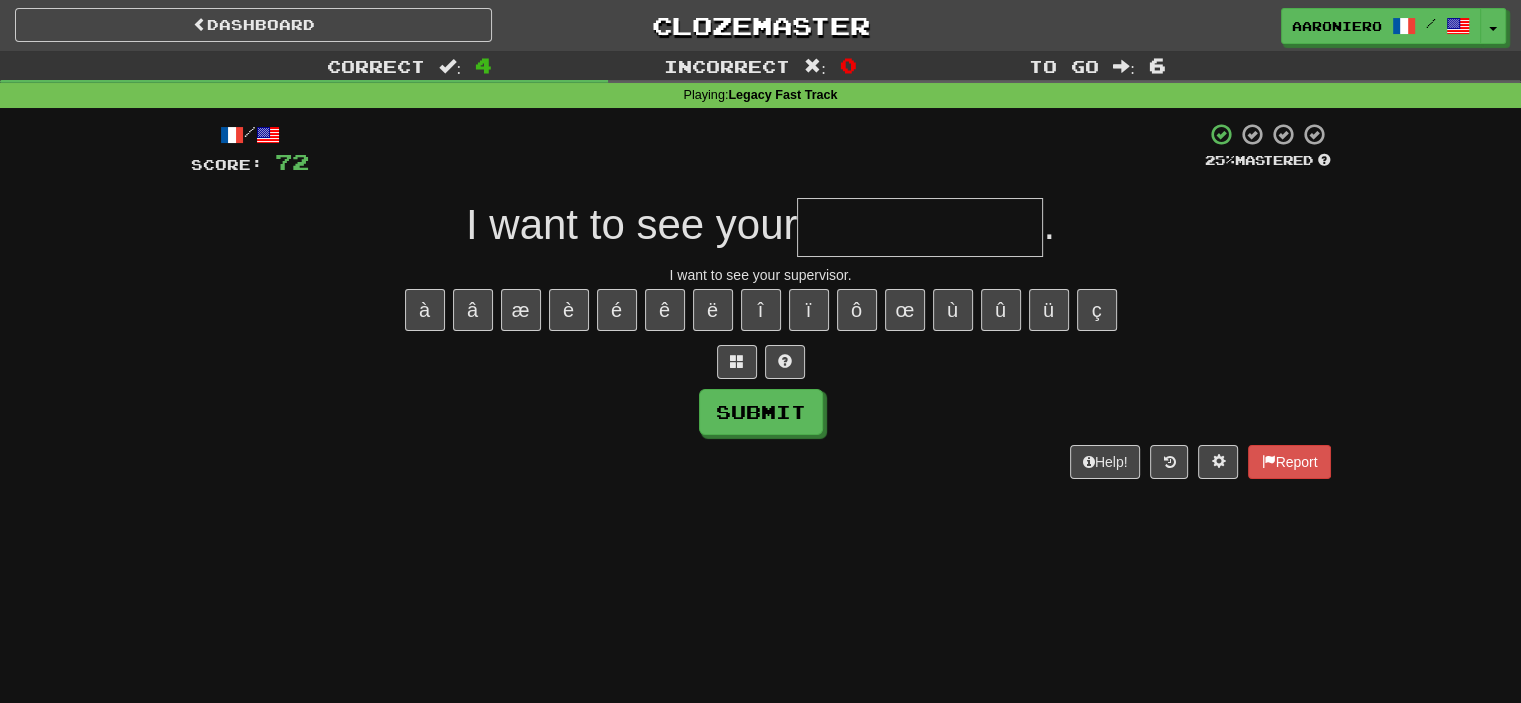 type on "*" 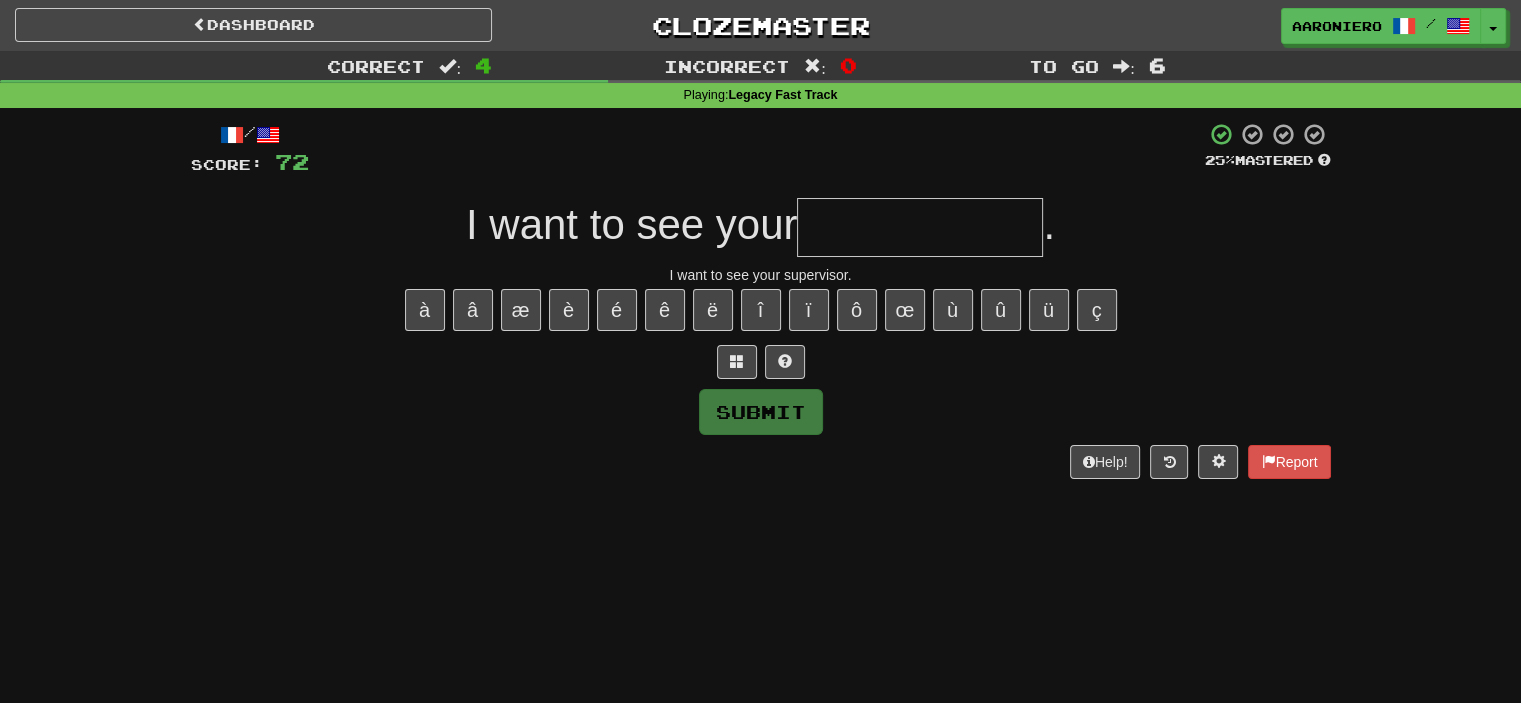type on "*" 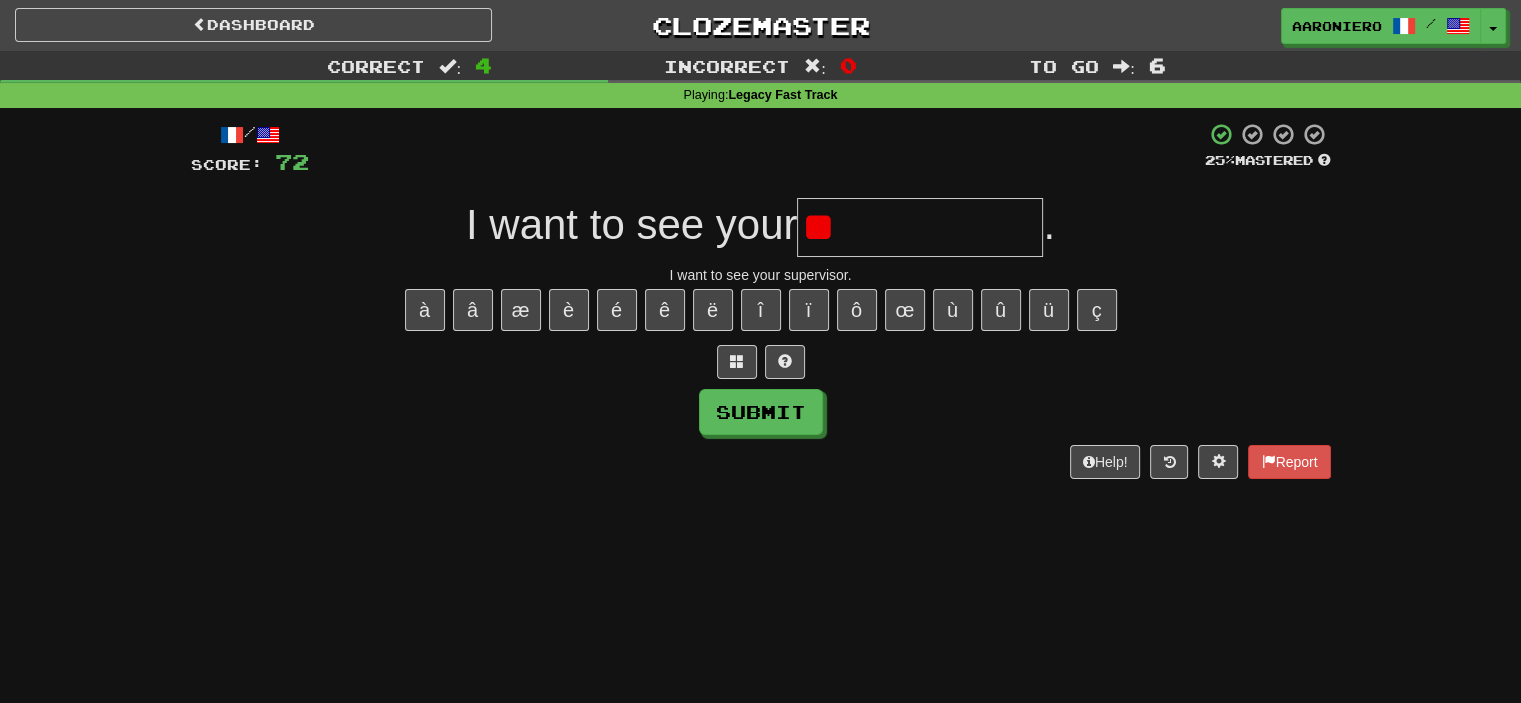 type on "*" 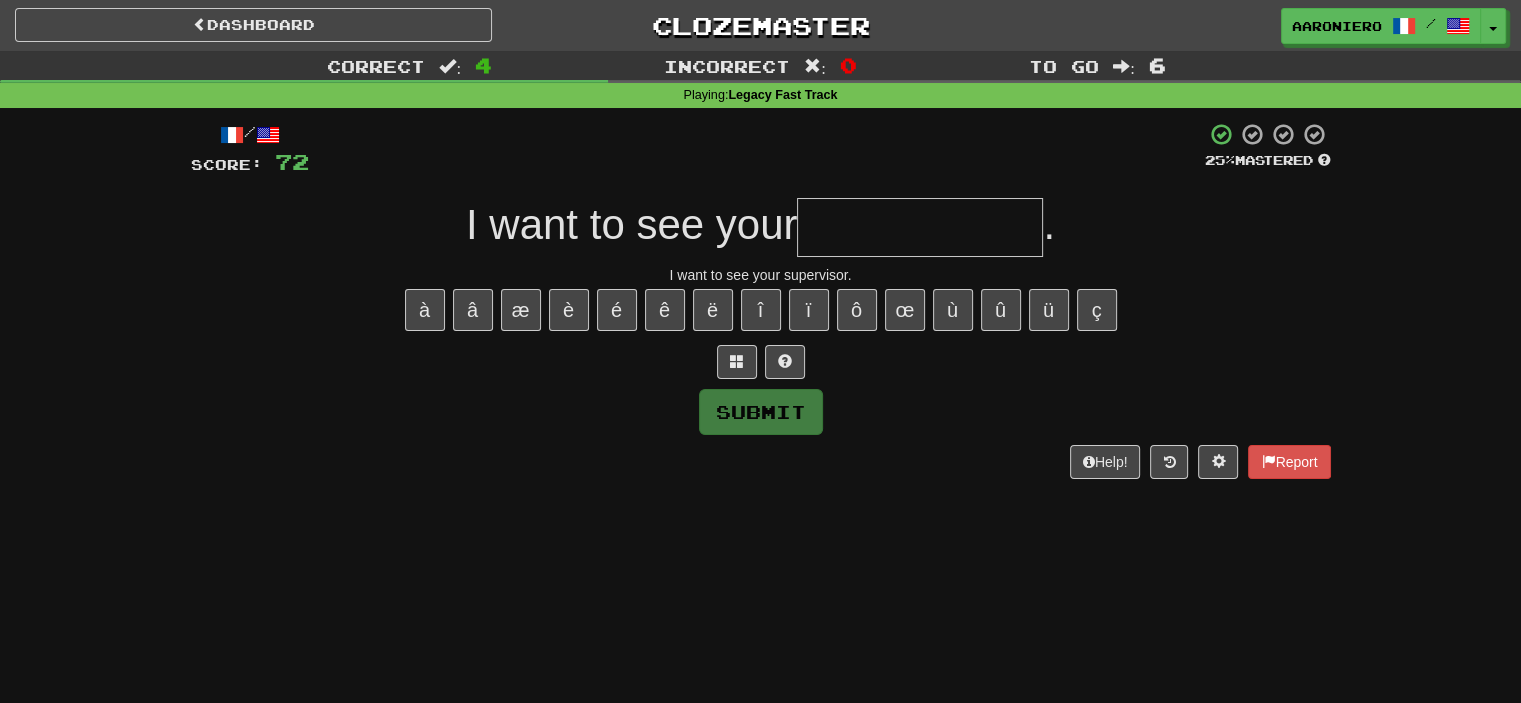 type on "*" 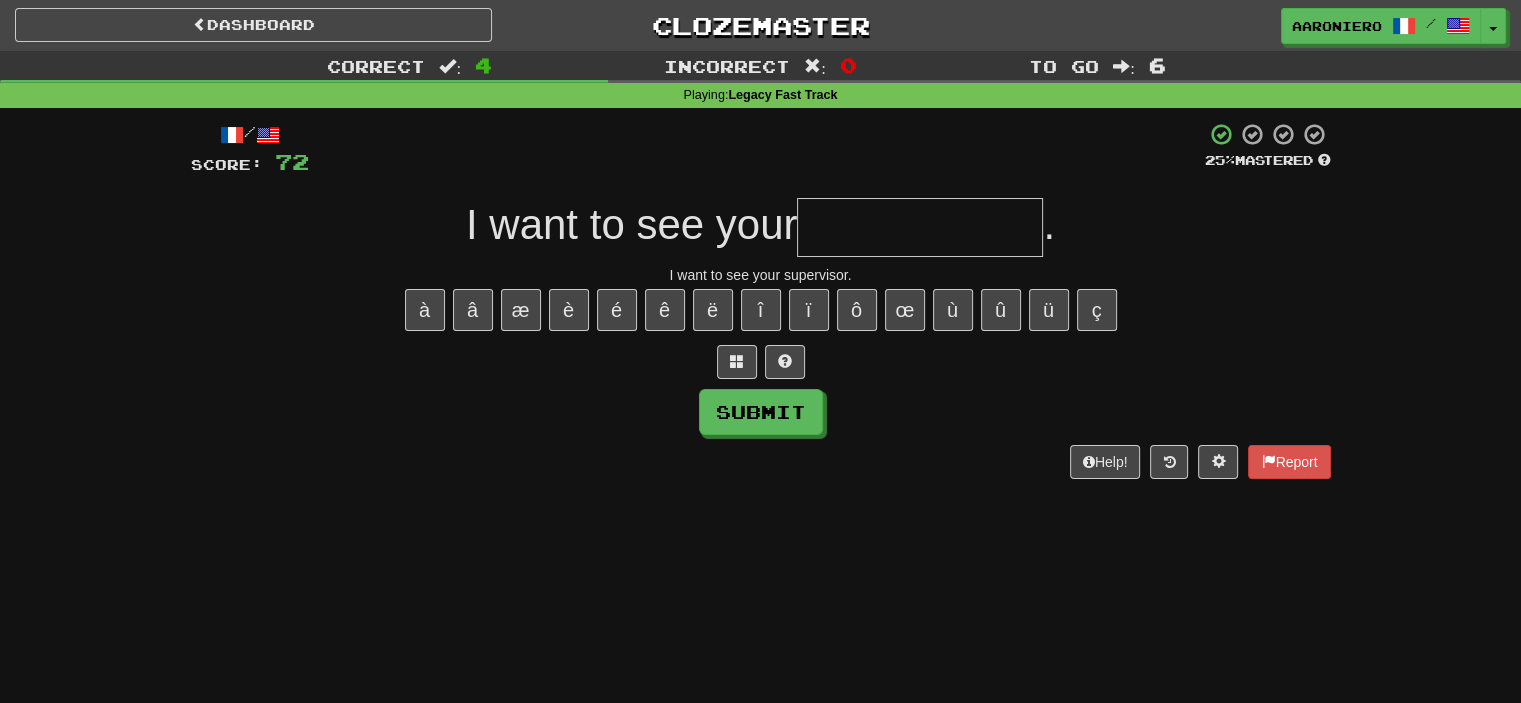 type on "*" 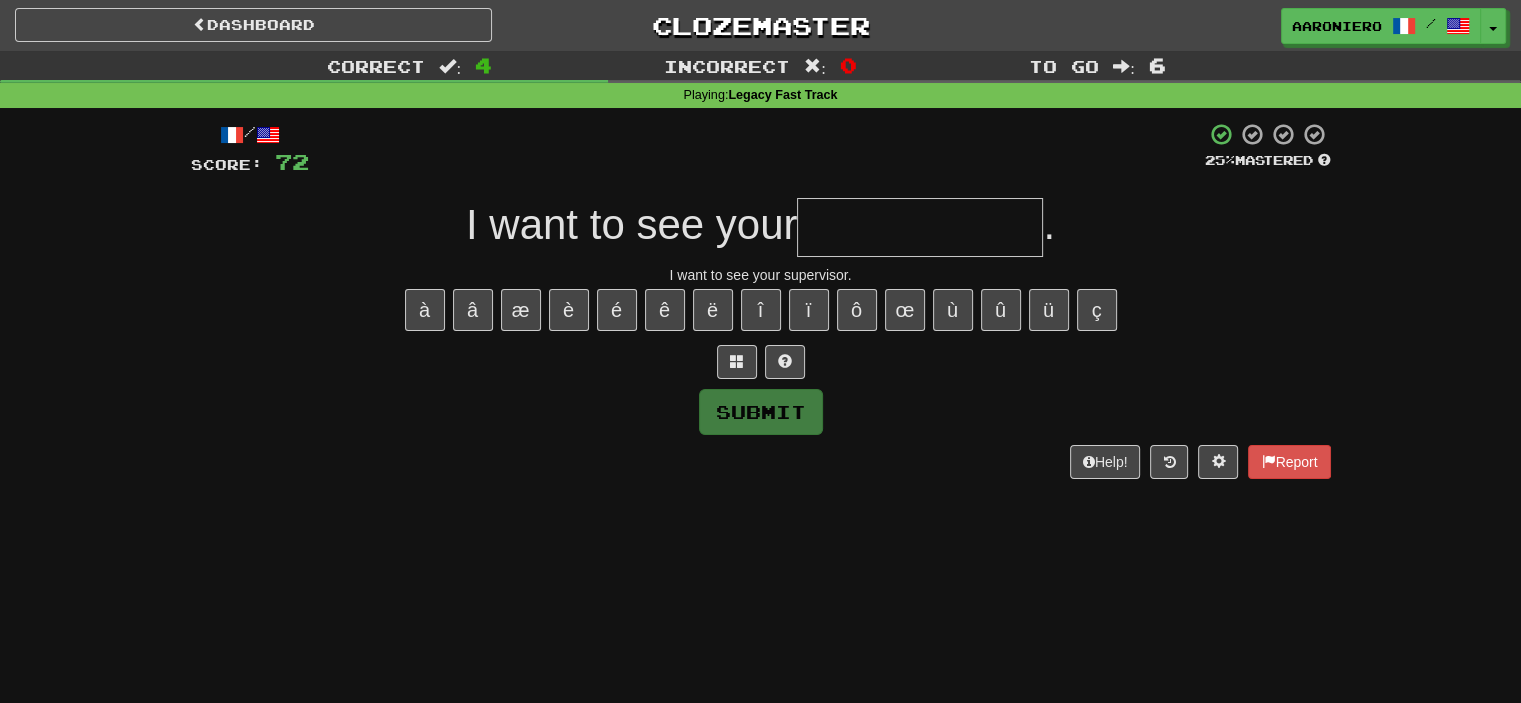 type on "*" 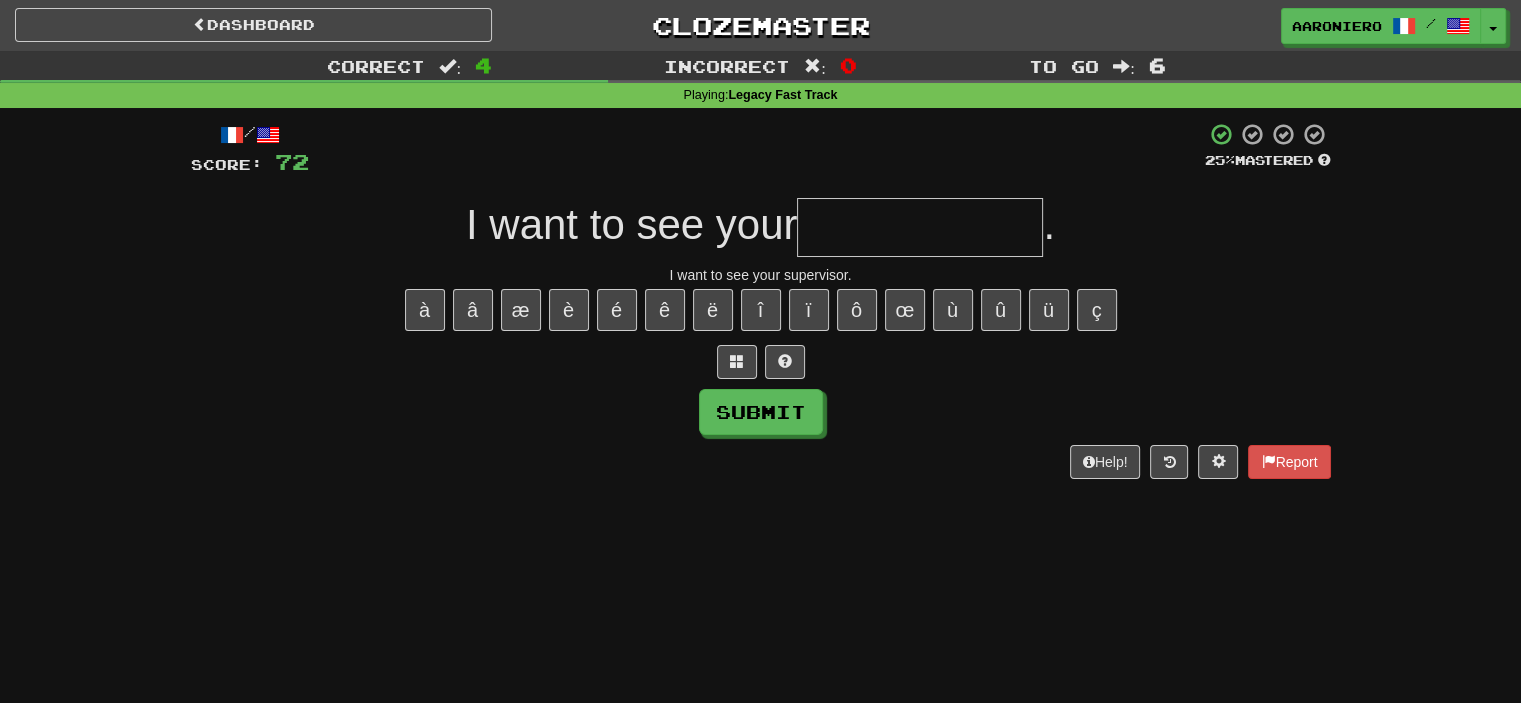 type on "*" 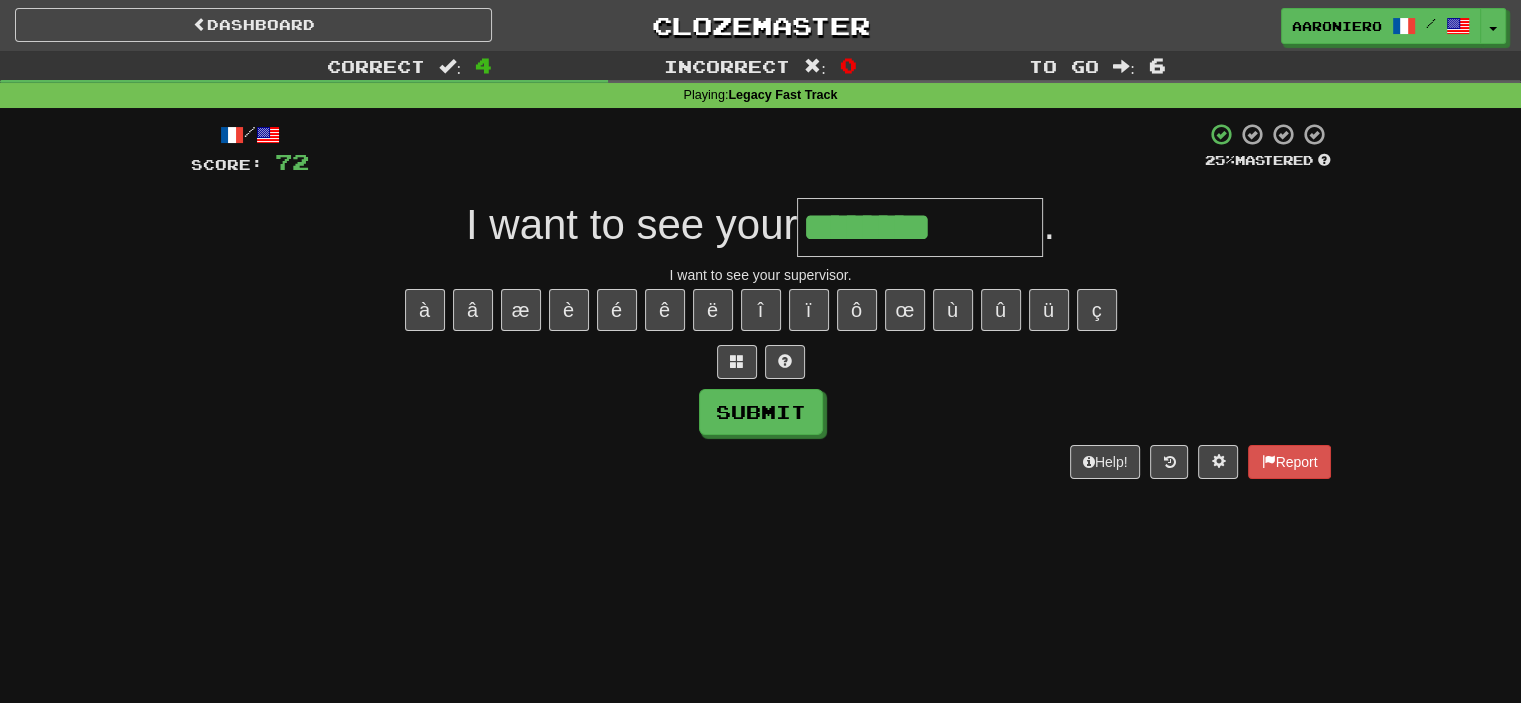 paste on "*" 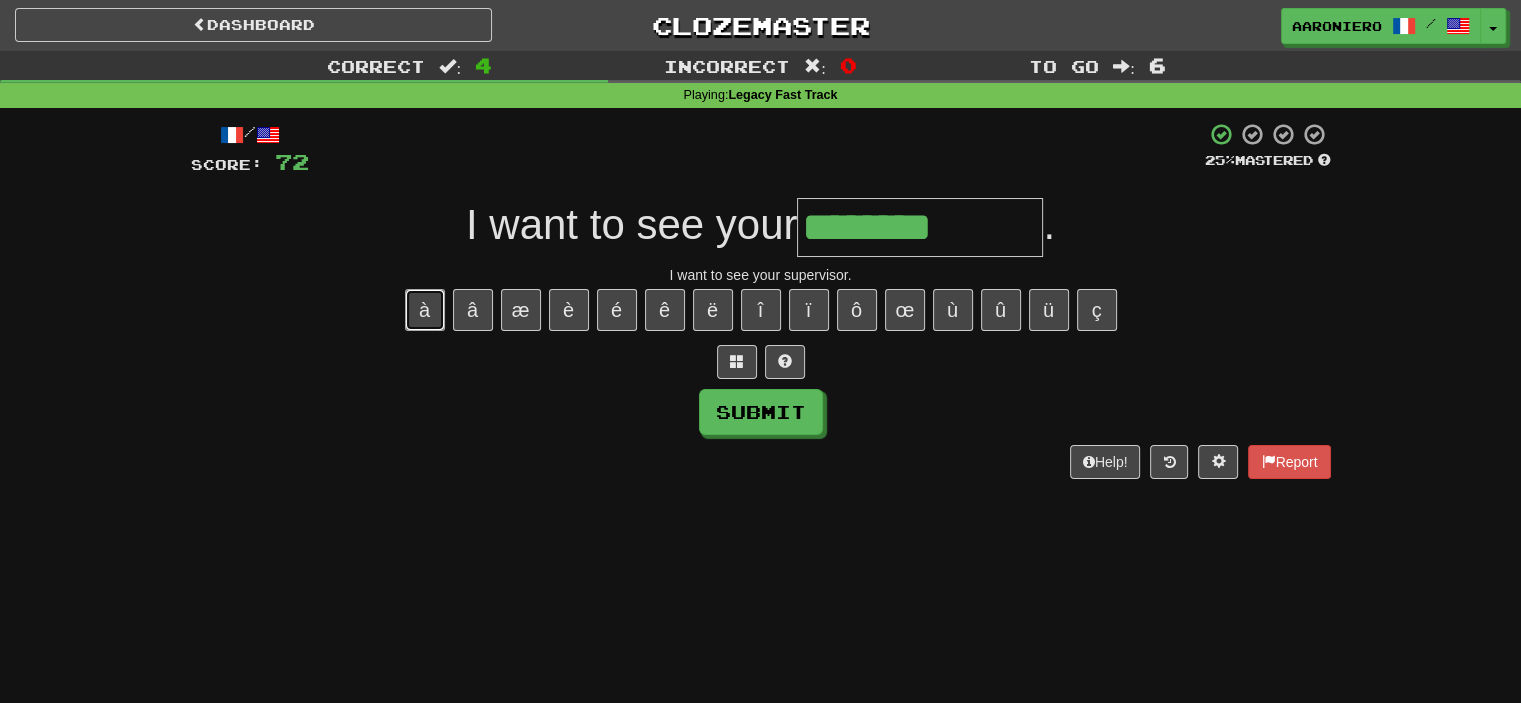 click on "à" at bounding box center [425, 310] 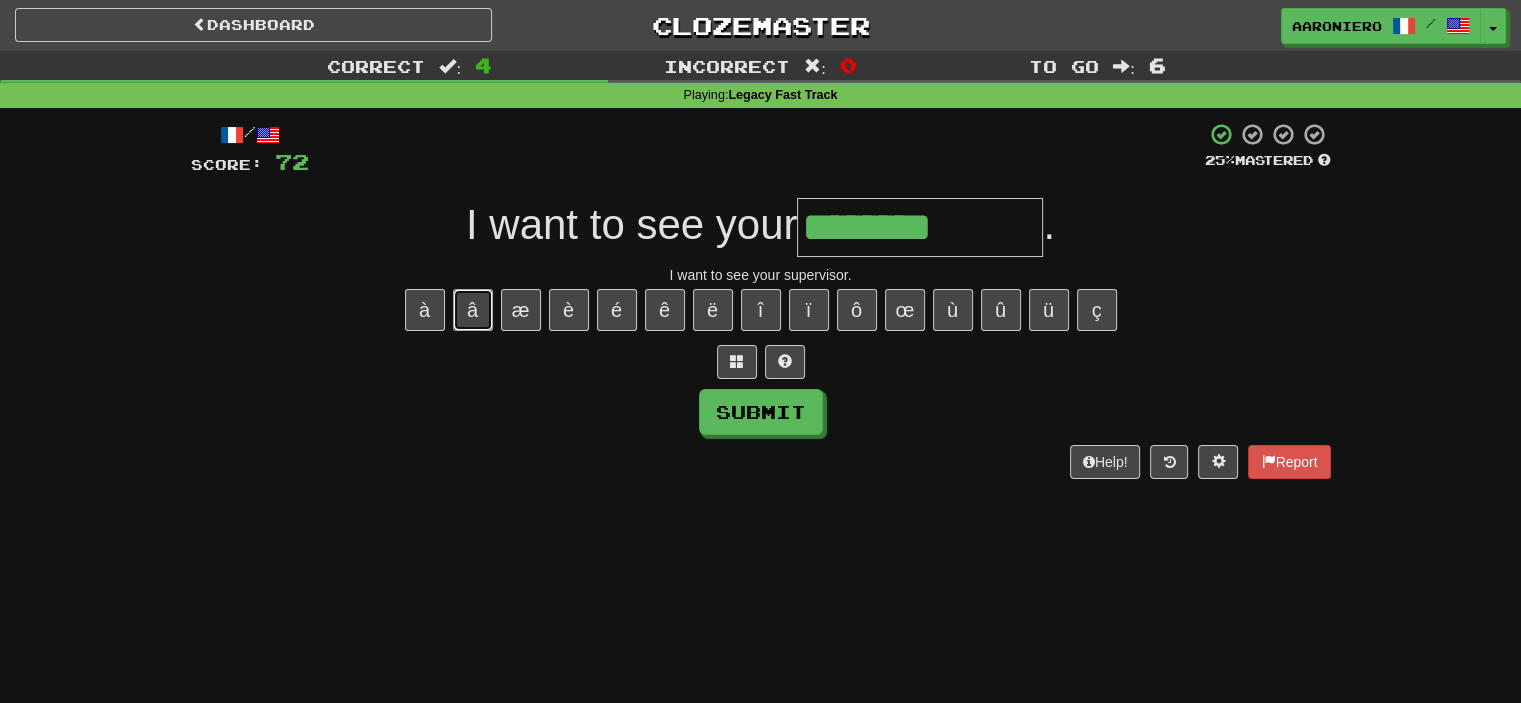 click on "â" at bounding box center (473, 310) 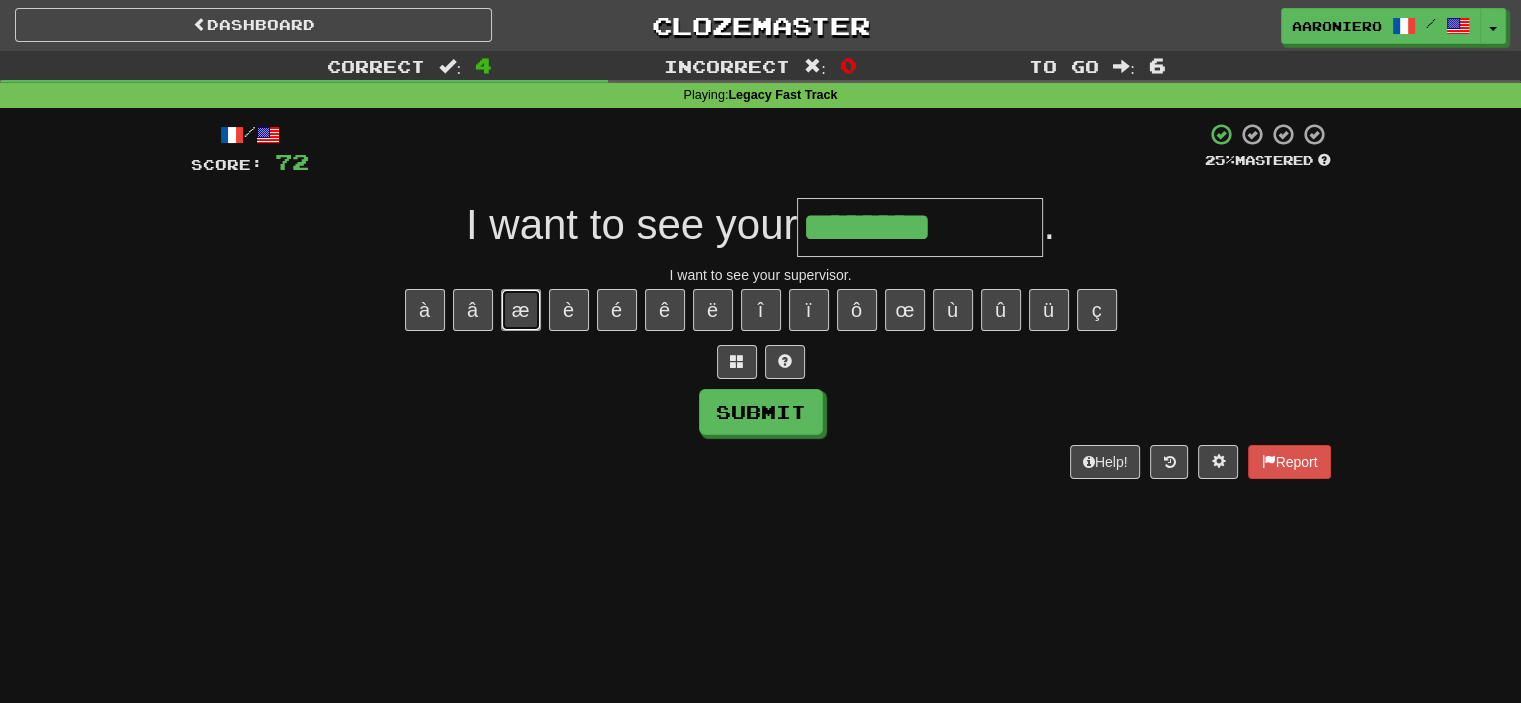 click on "æ" at bounding box center (521, 310) 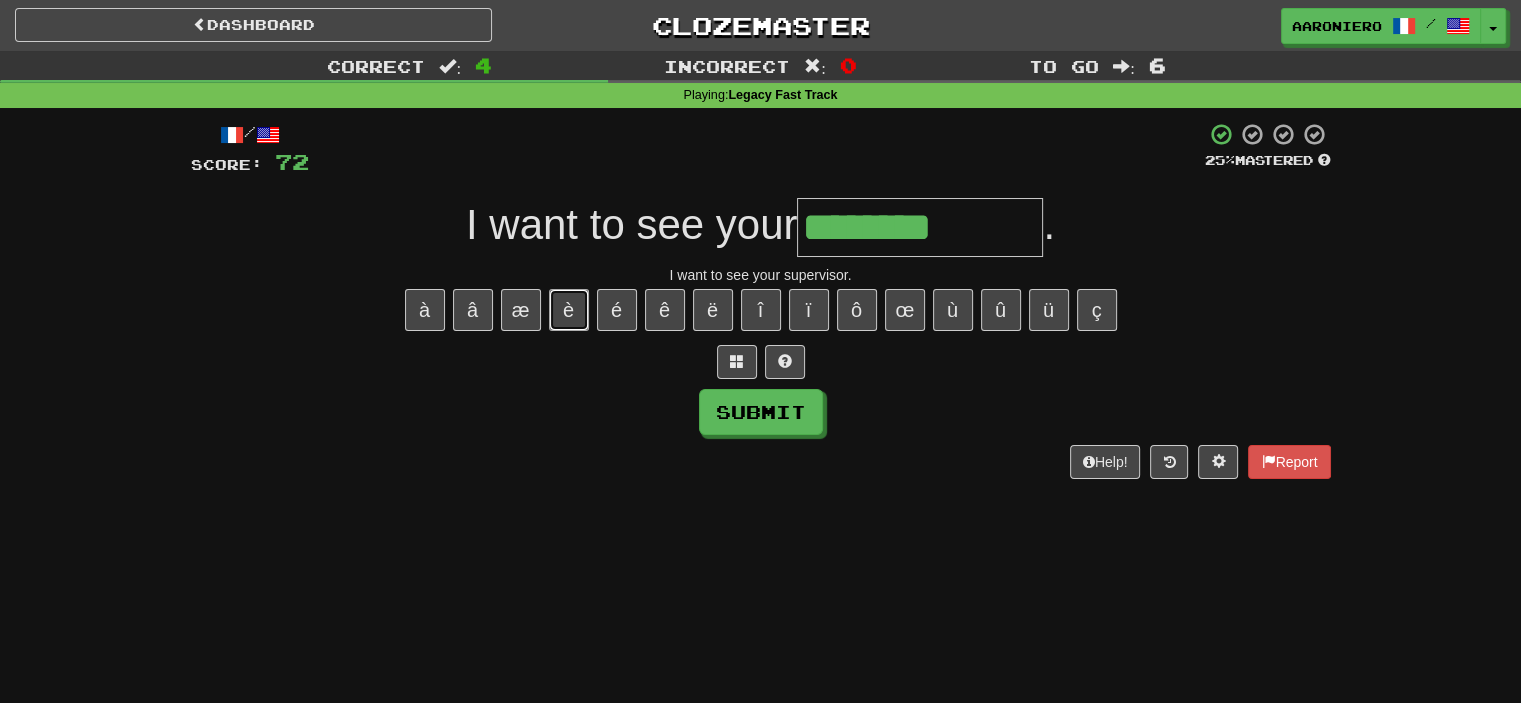 click on "è" at bounding box center [569, 310] 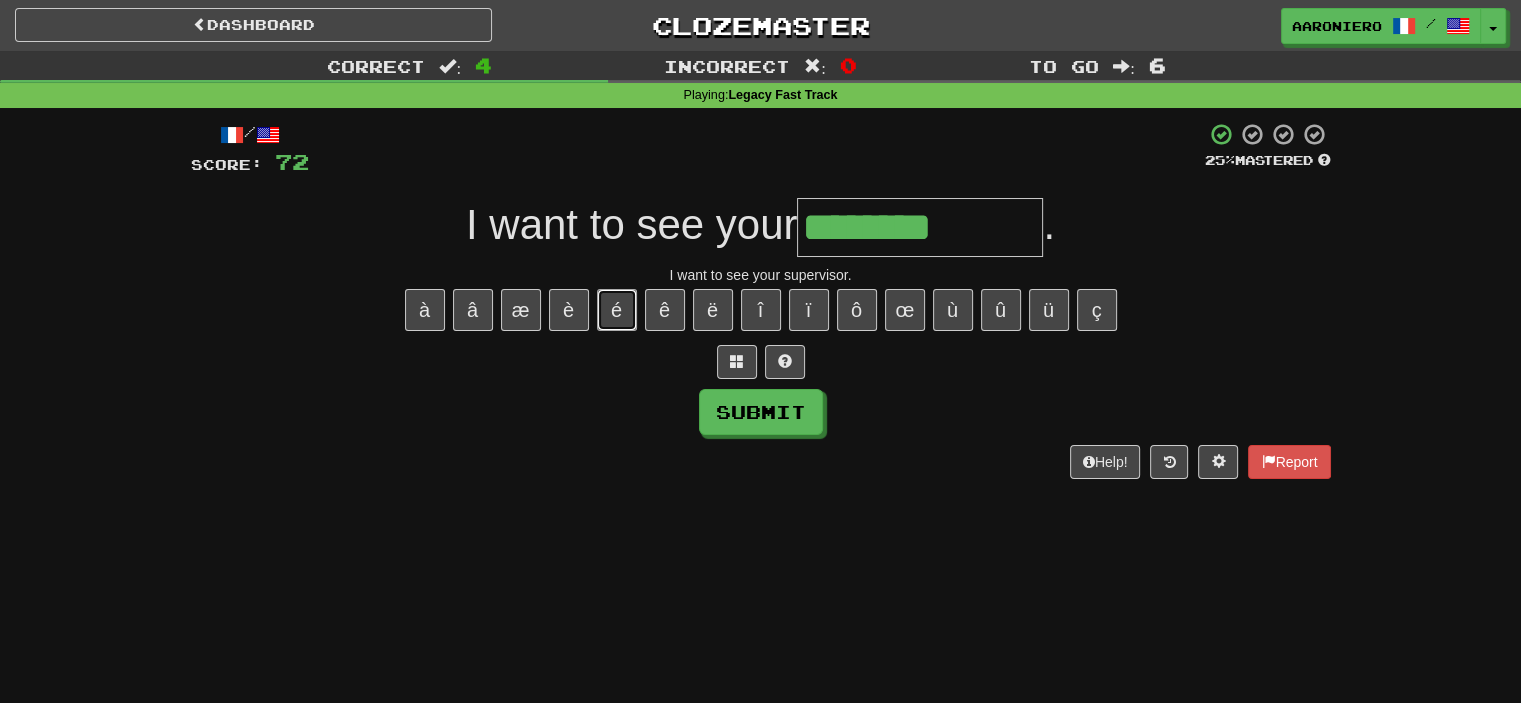click on "é" at bounding box center [617, 310] 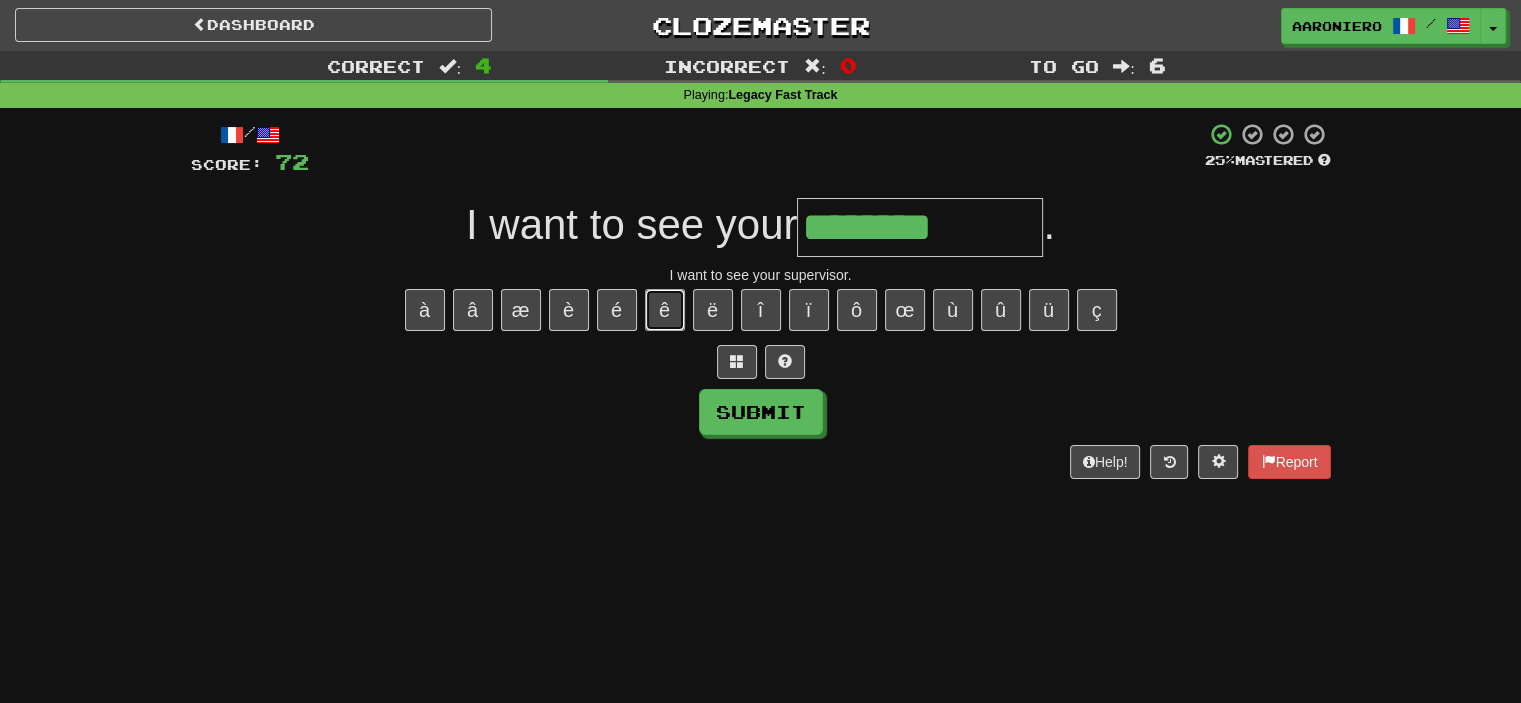 click on "ê" at bounding box center [665, 310] 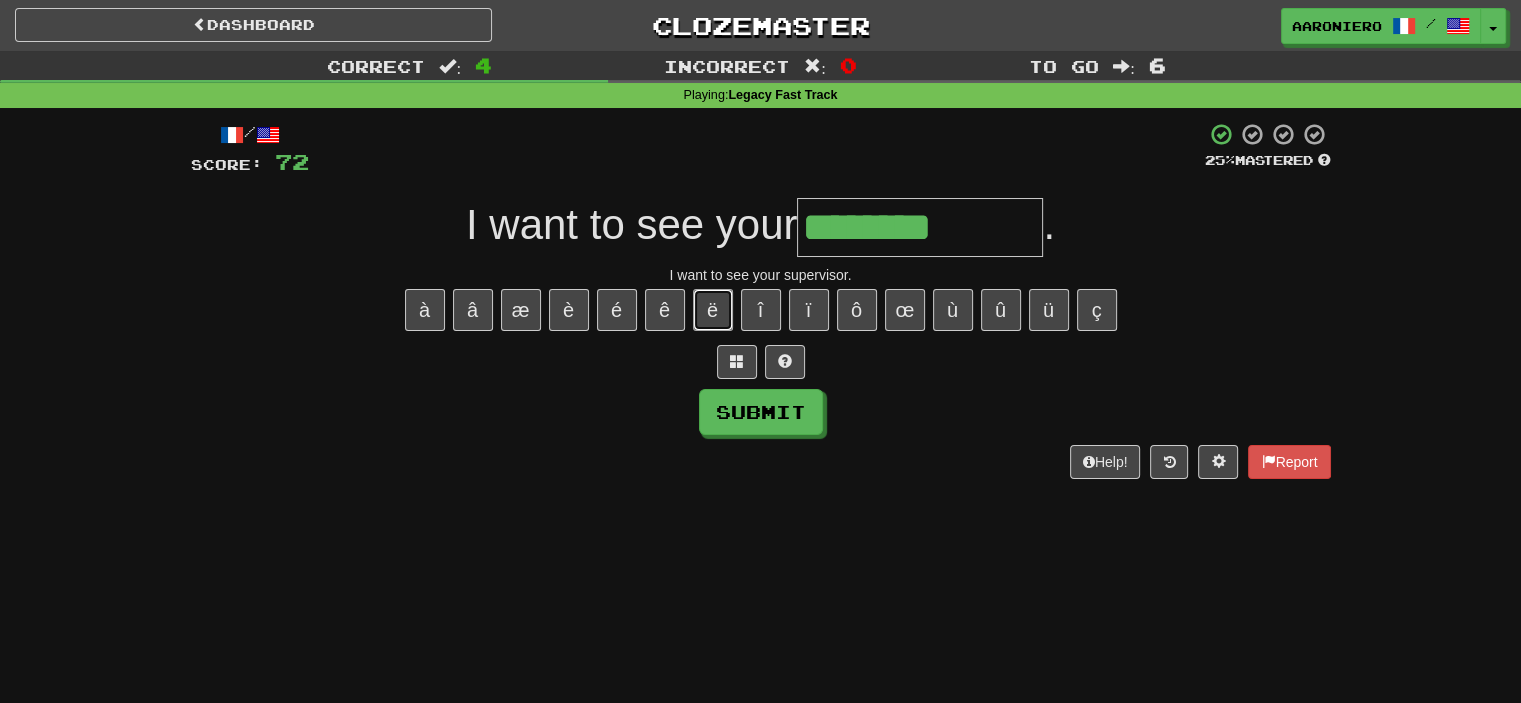 click on "ë" at bounding box center (713, 310) 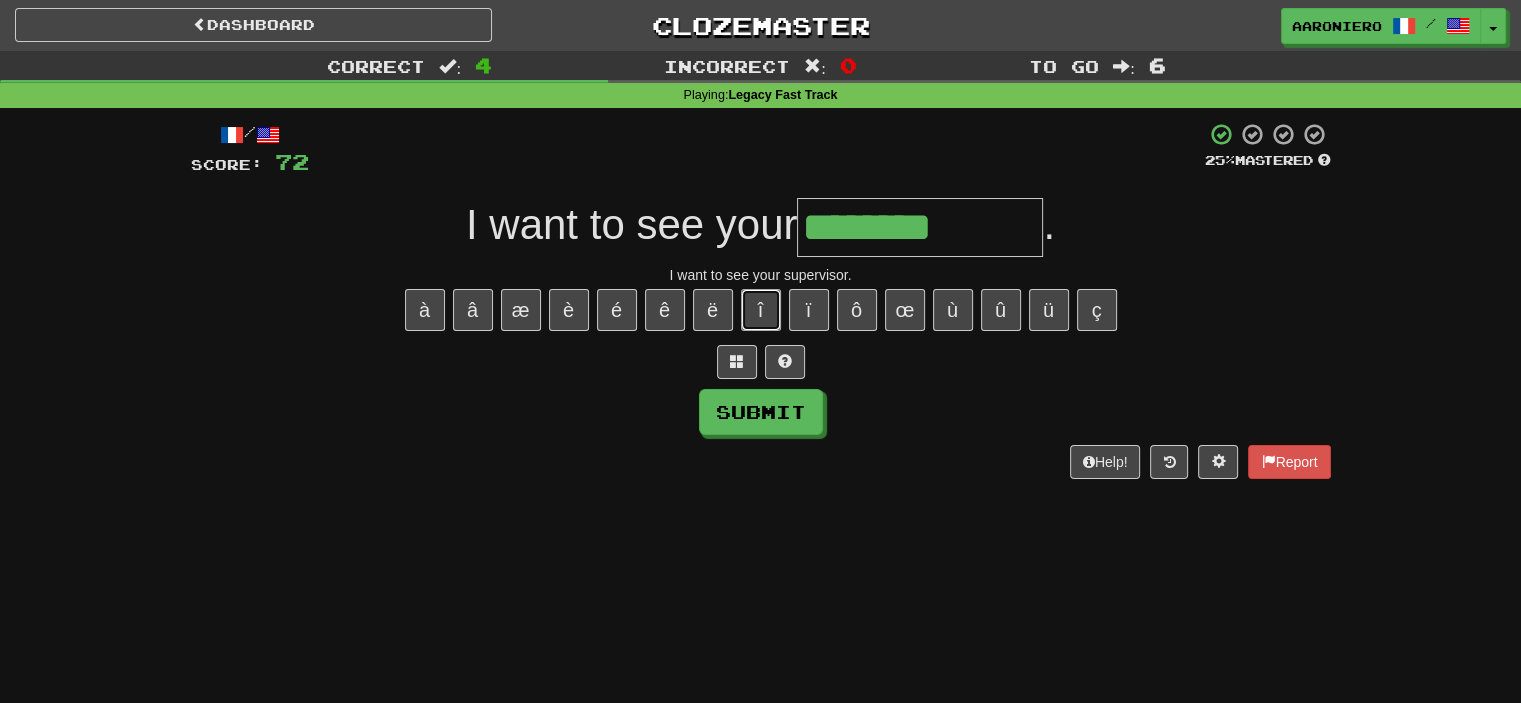 click on "î" at bounding box center (761, 310) 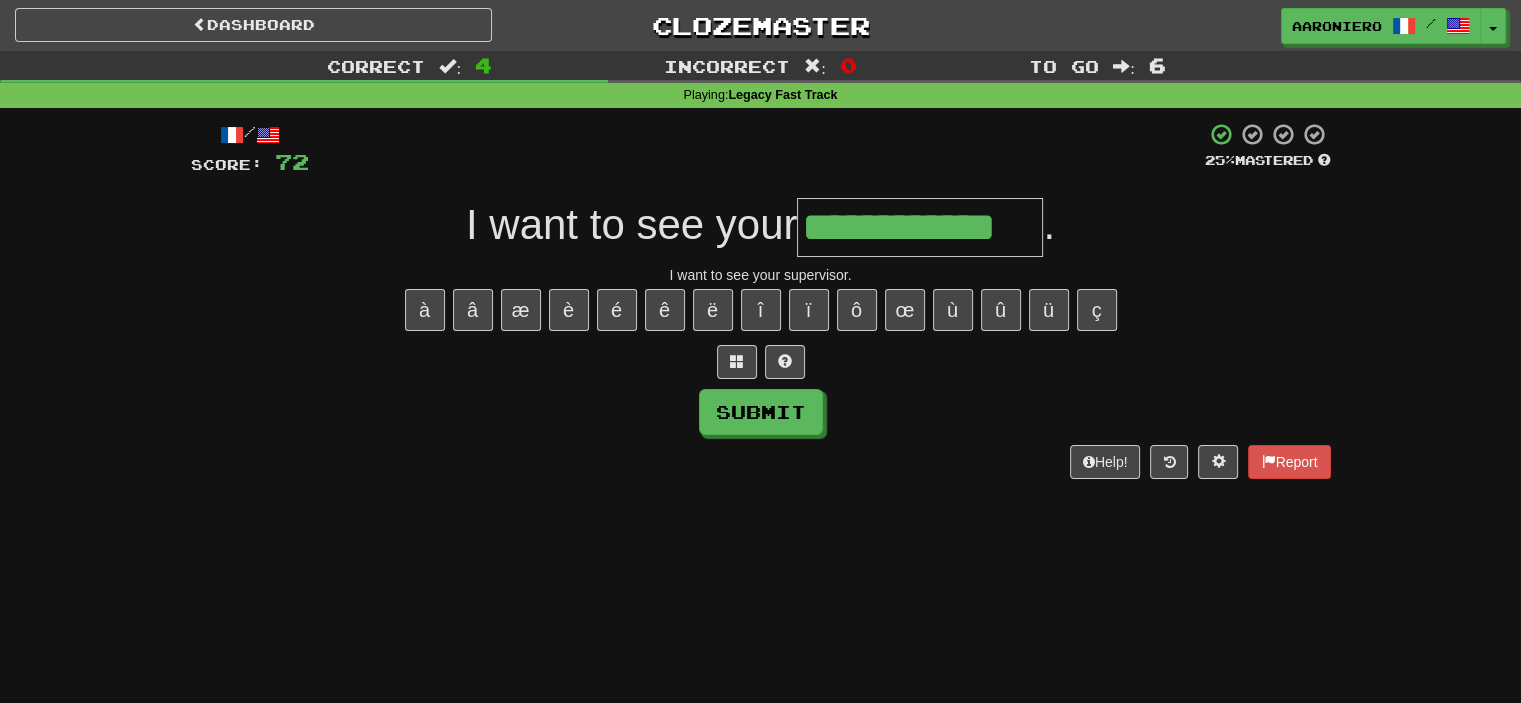 type on "**********" 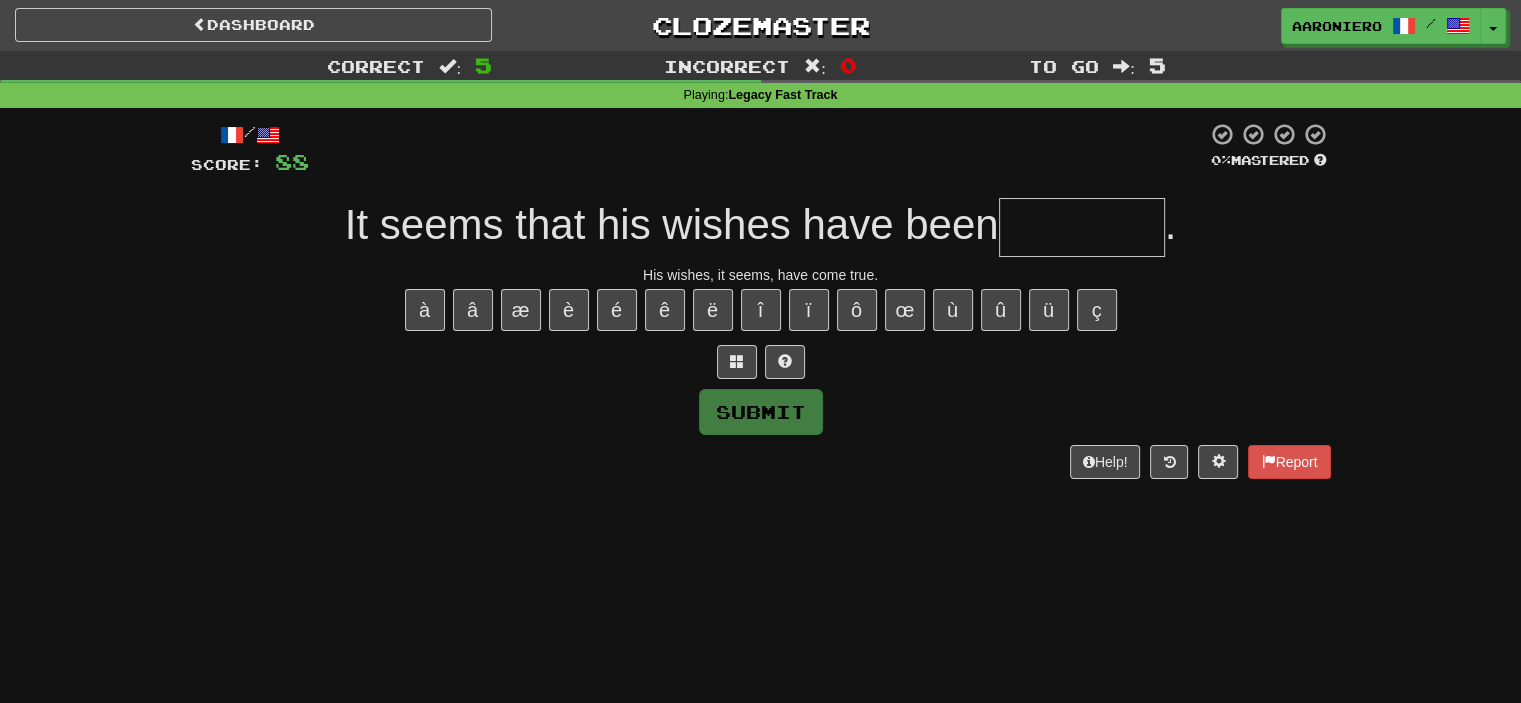 type on "*" 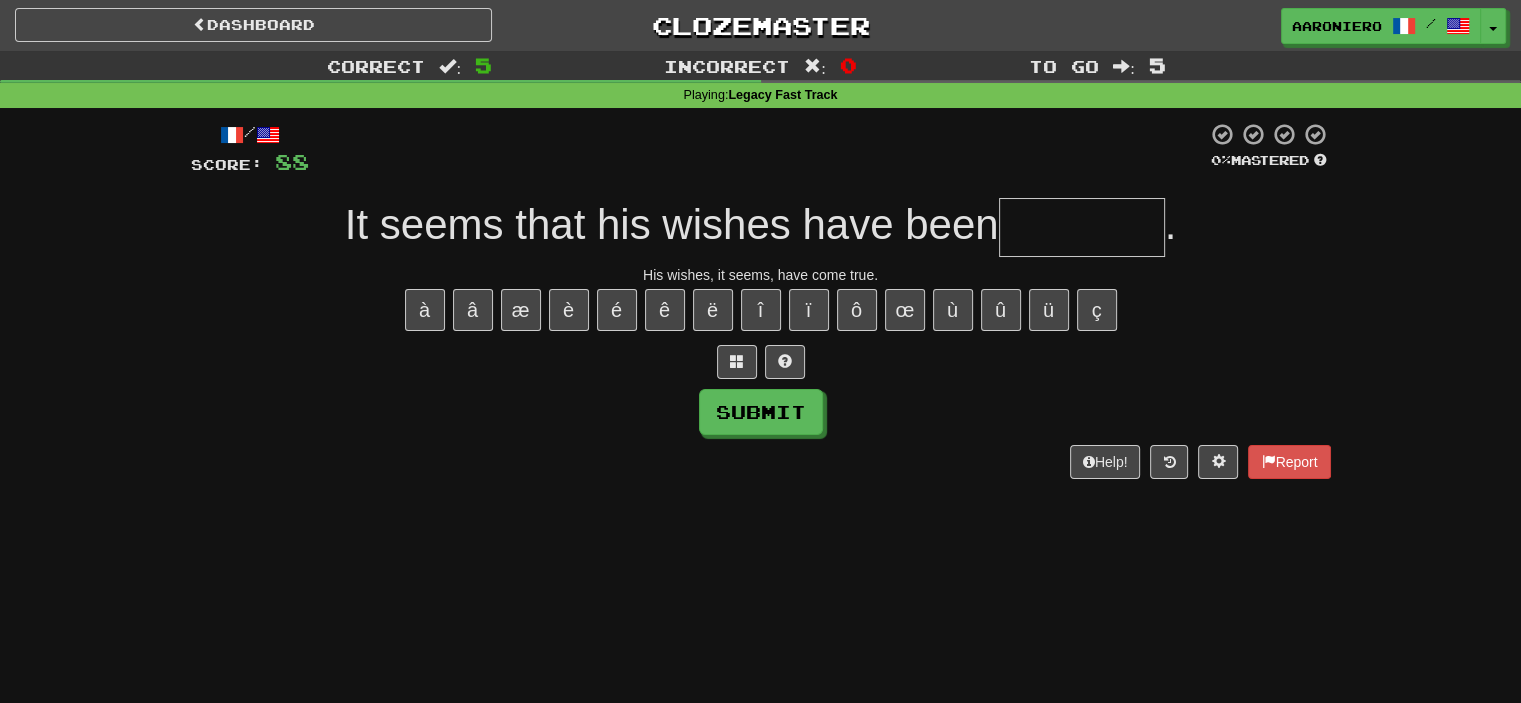type on "*" 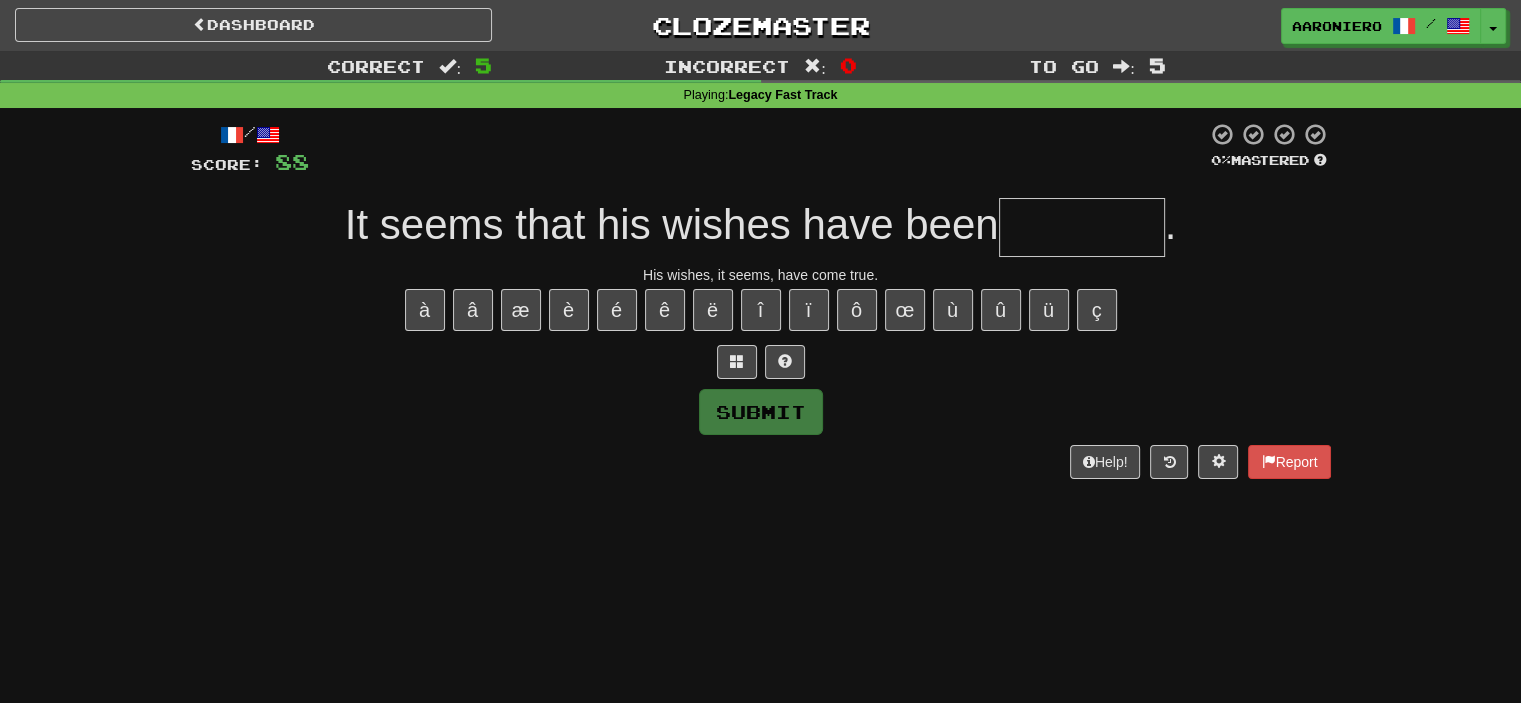 type on "*" 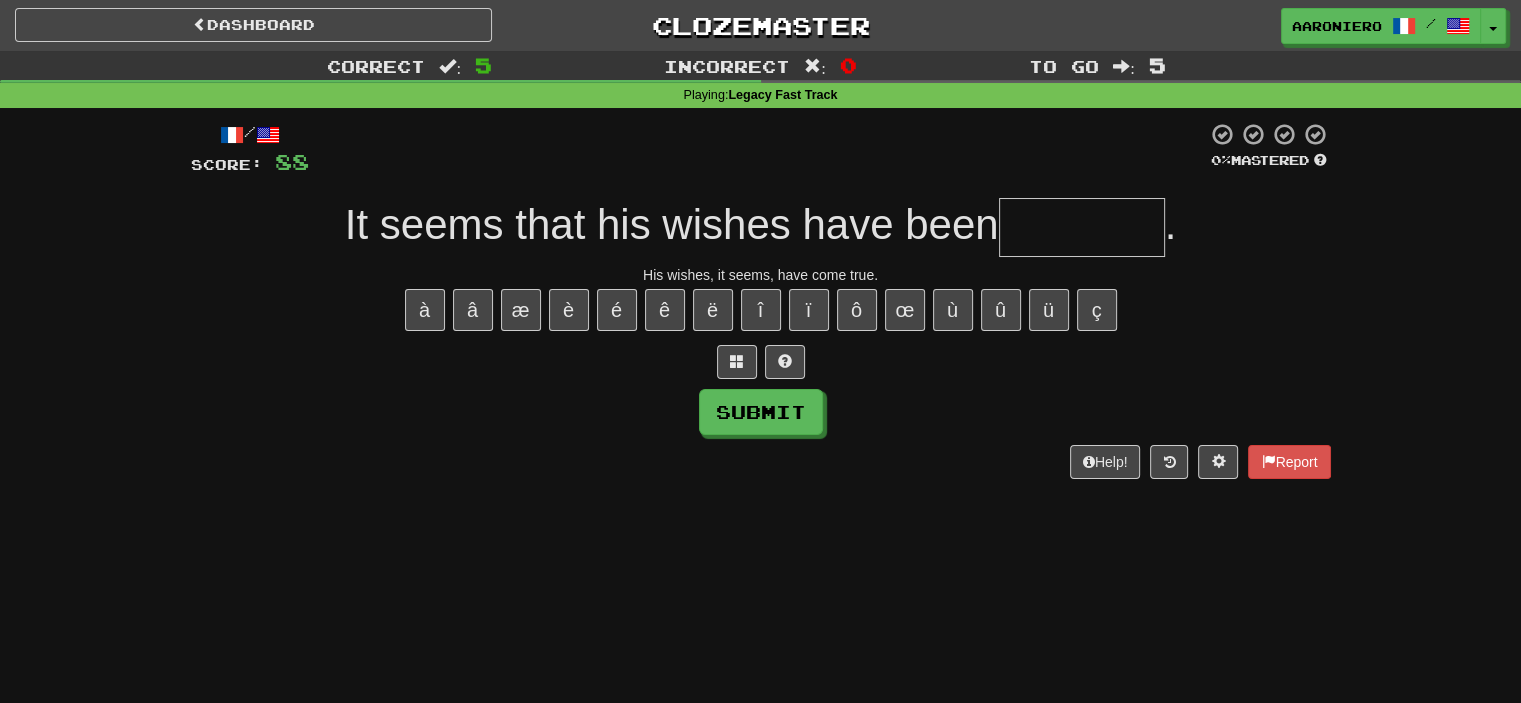 type on "*" 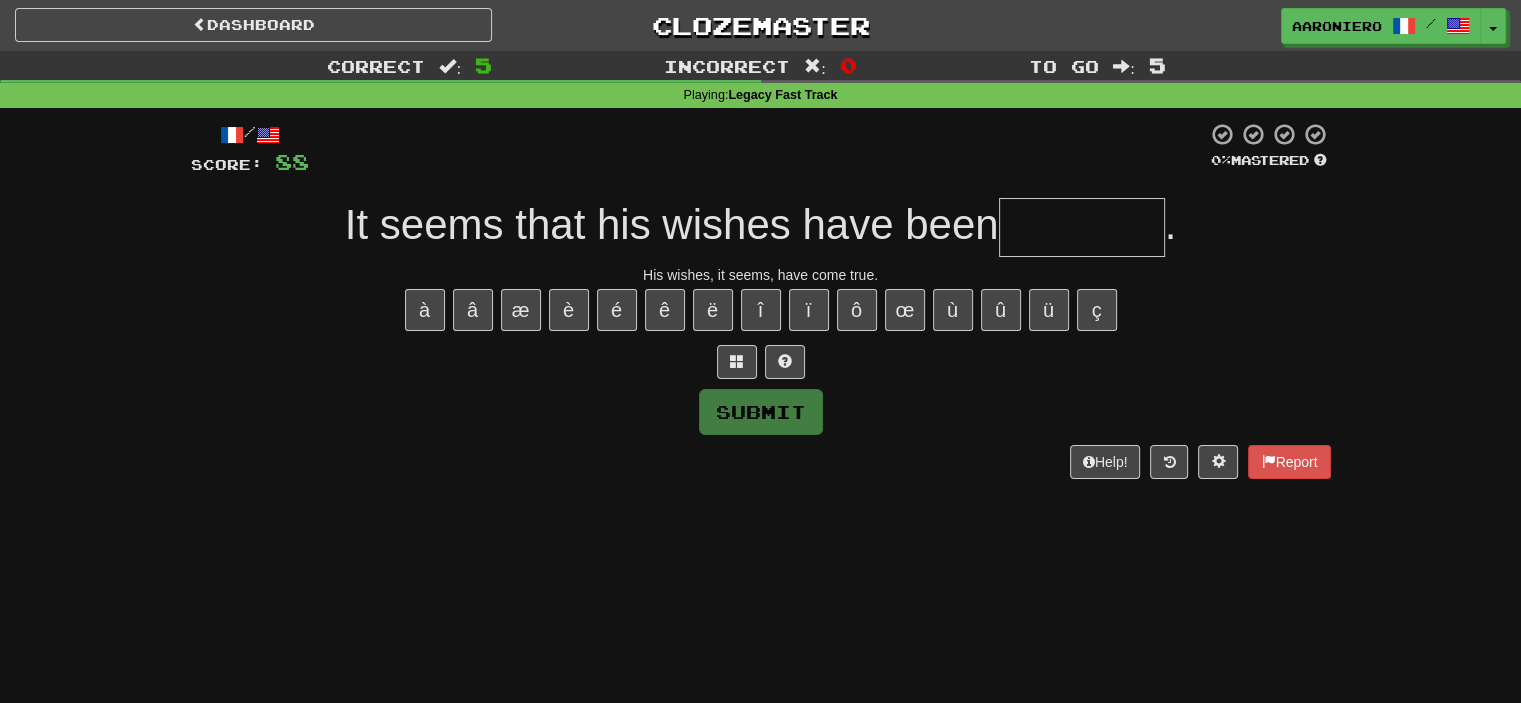 type on "*" 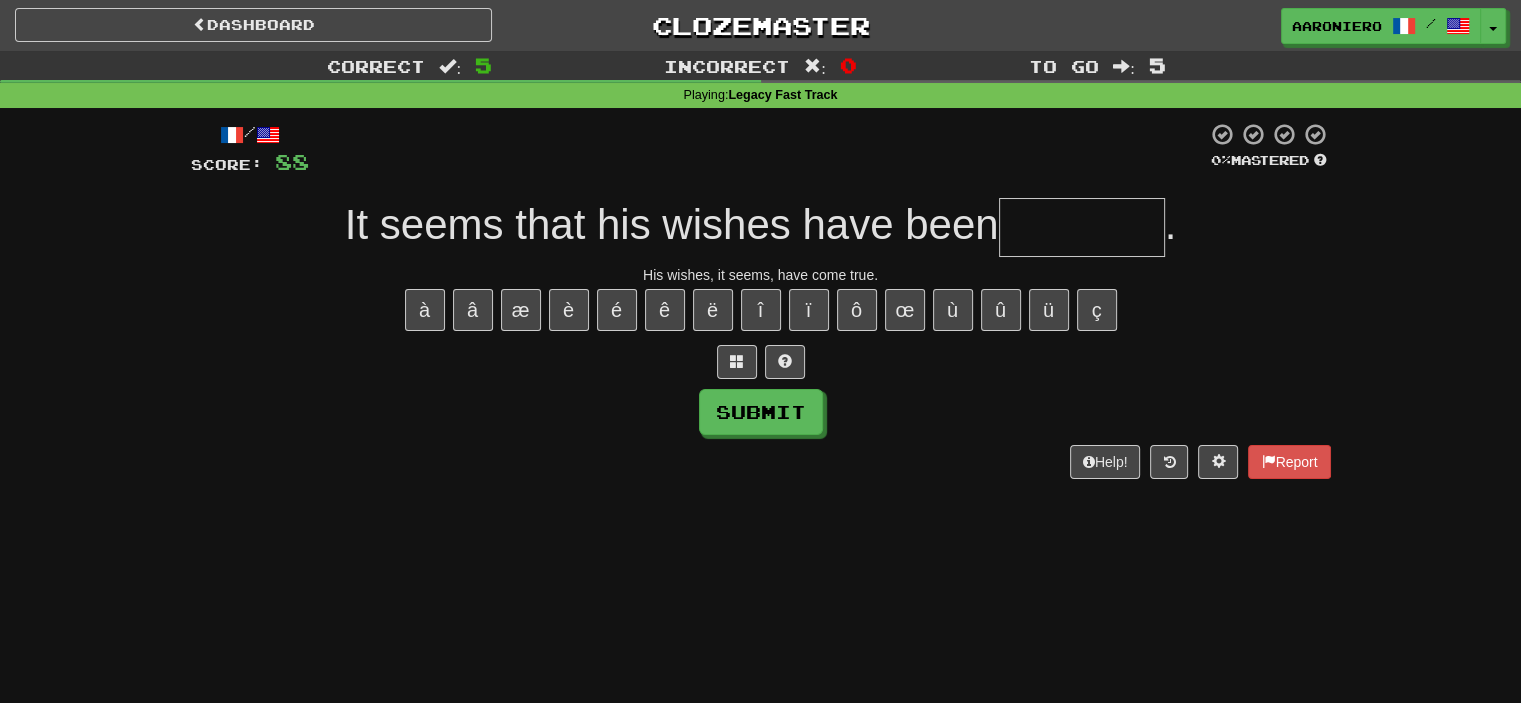 type on "*" 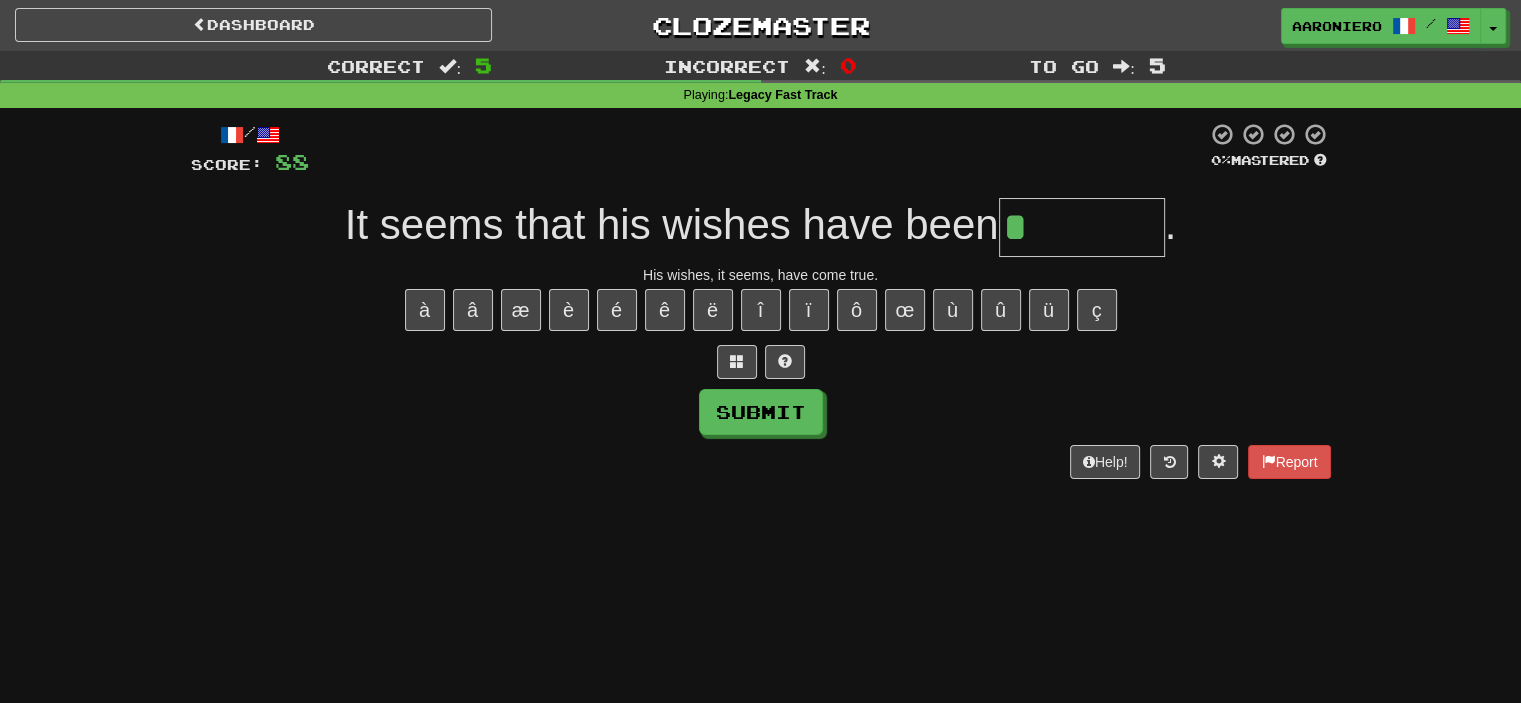 paste on "*" 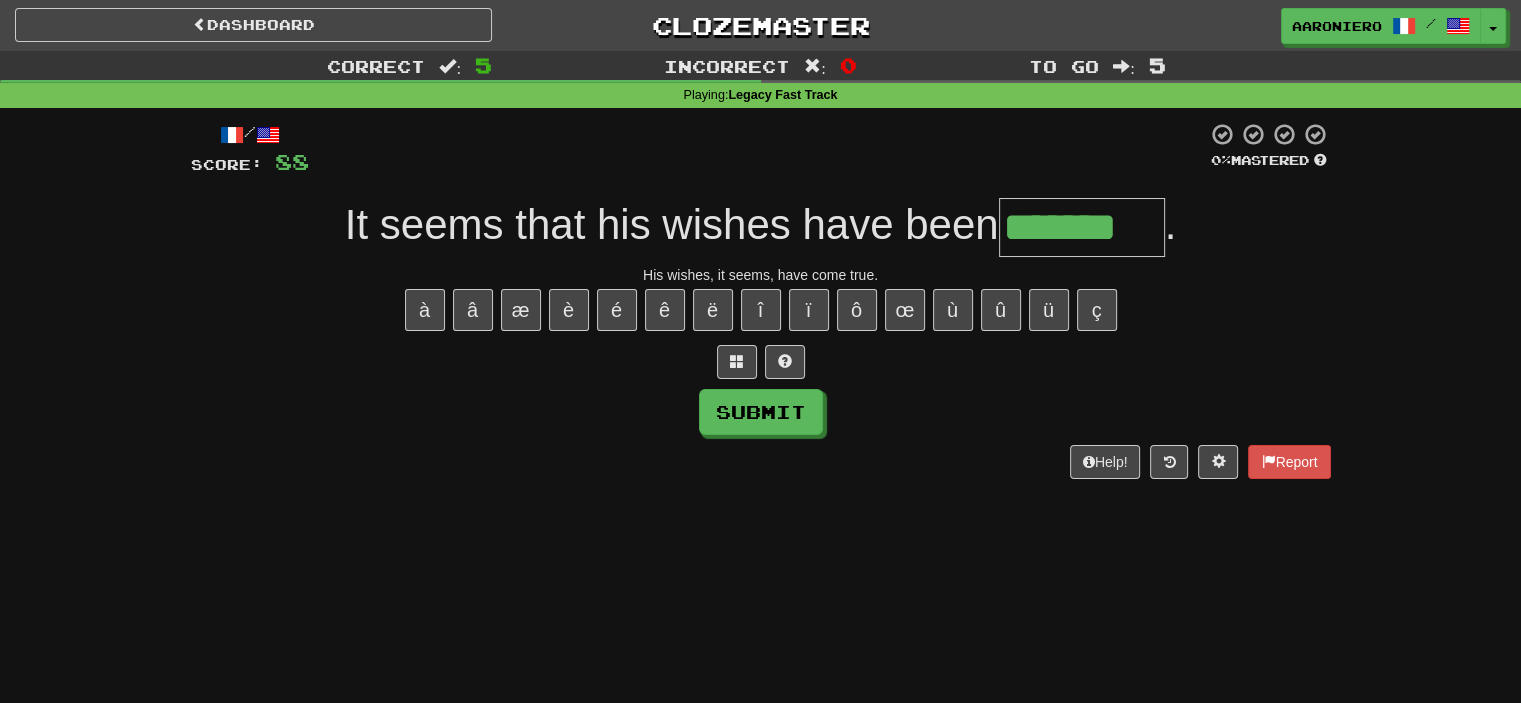 type on "*******" 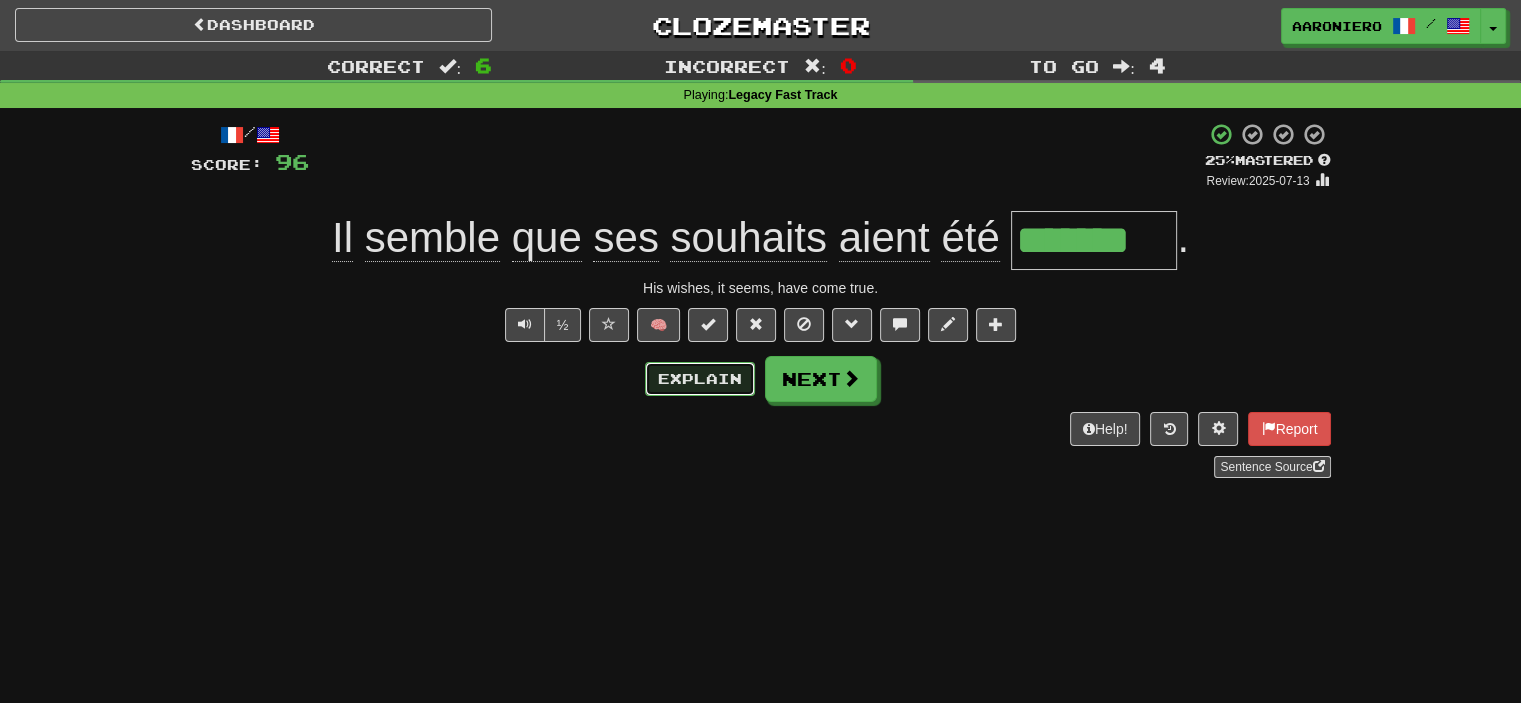 click on "Explain" at bounding box center [700, 379] 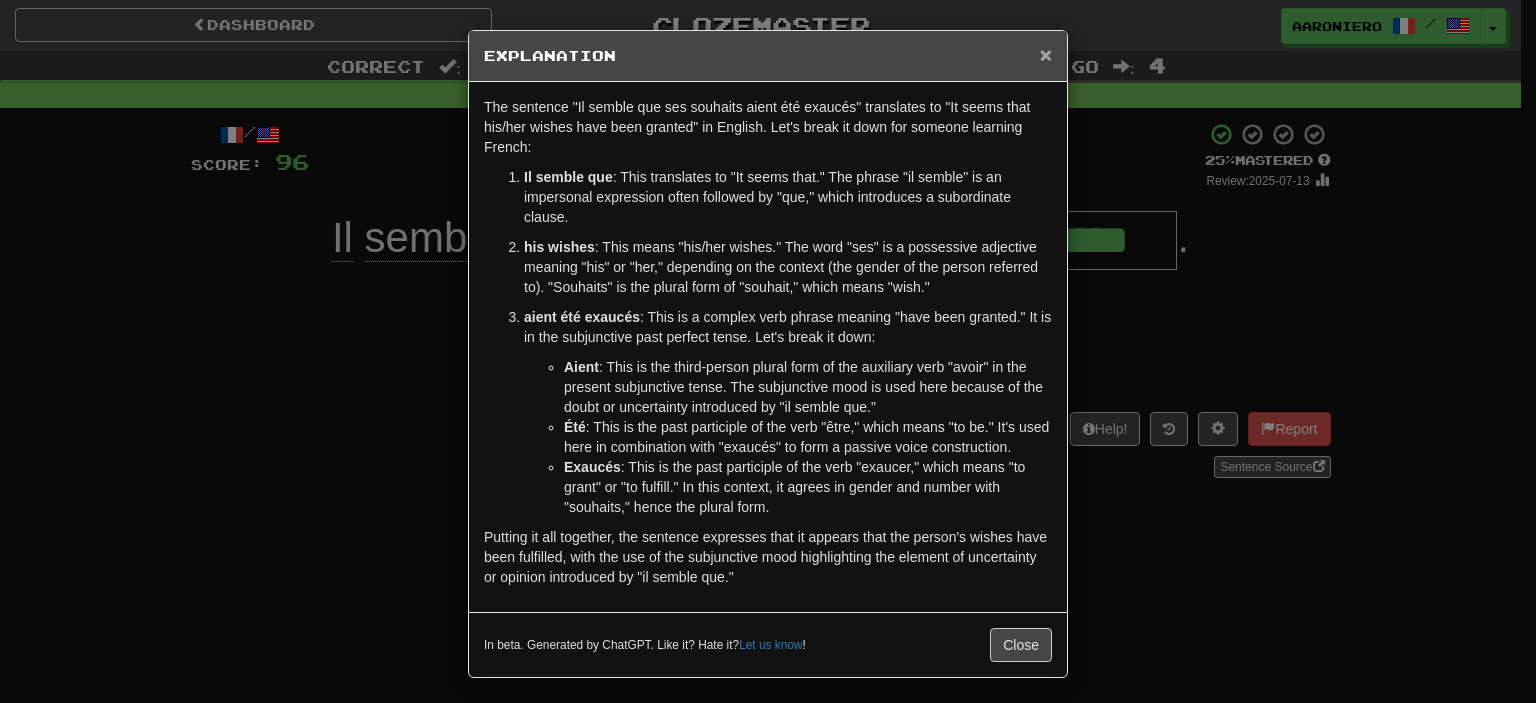 click on "×" at bounding box center (1046, 54) 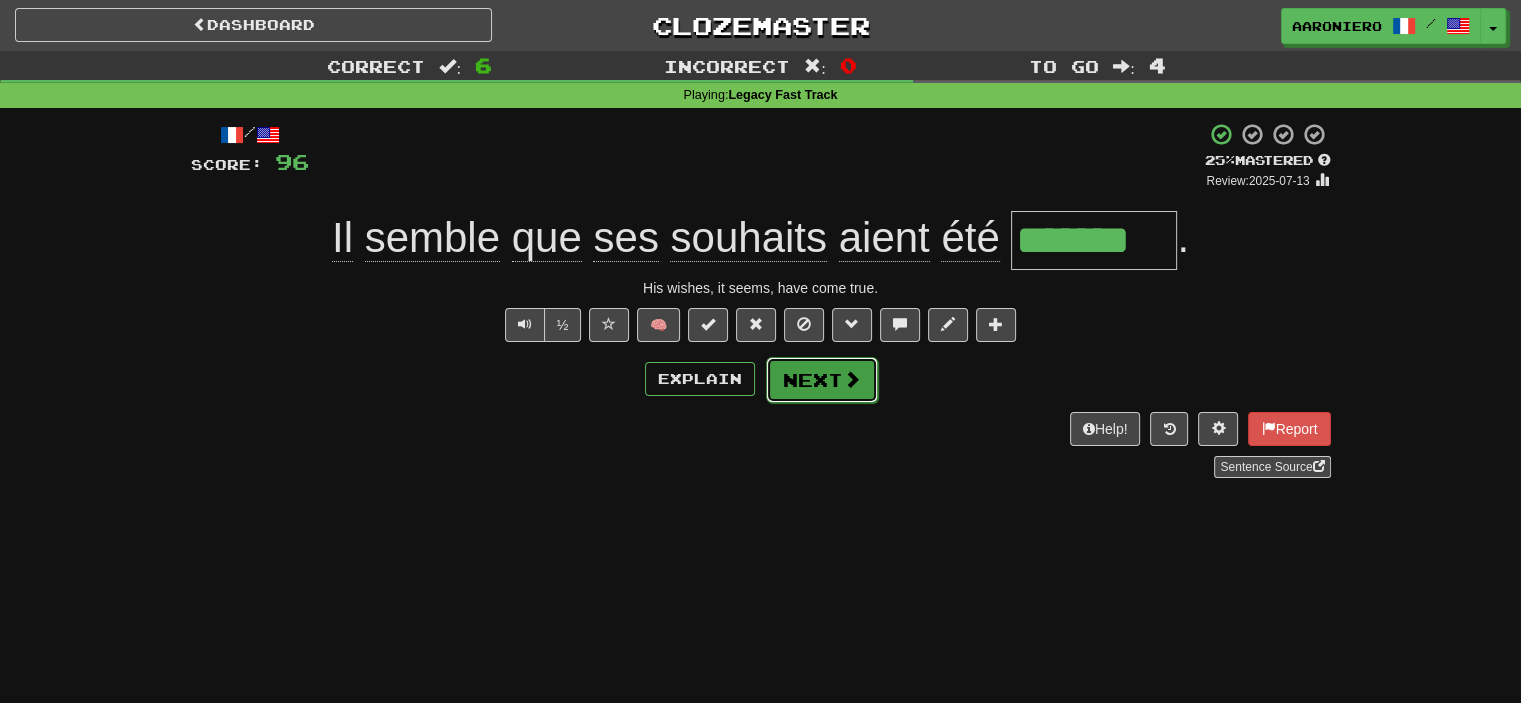 click on "Next" at bounding box center (822, 380) 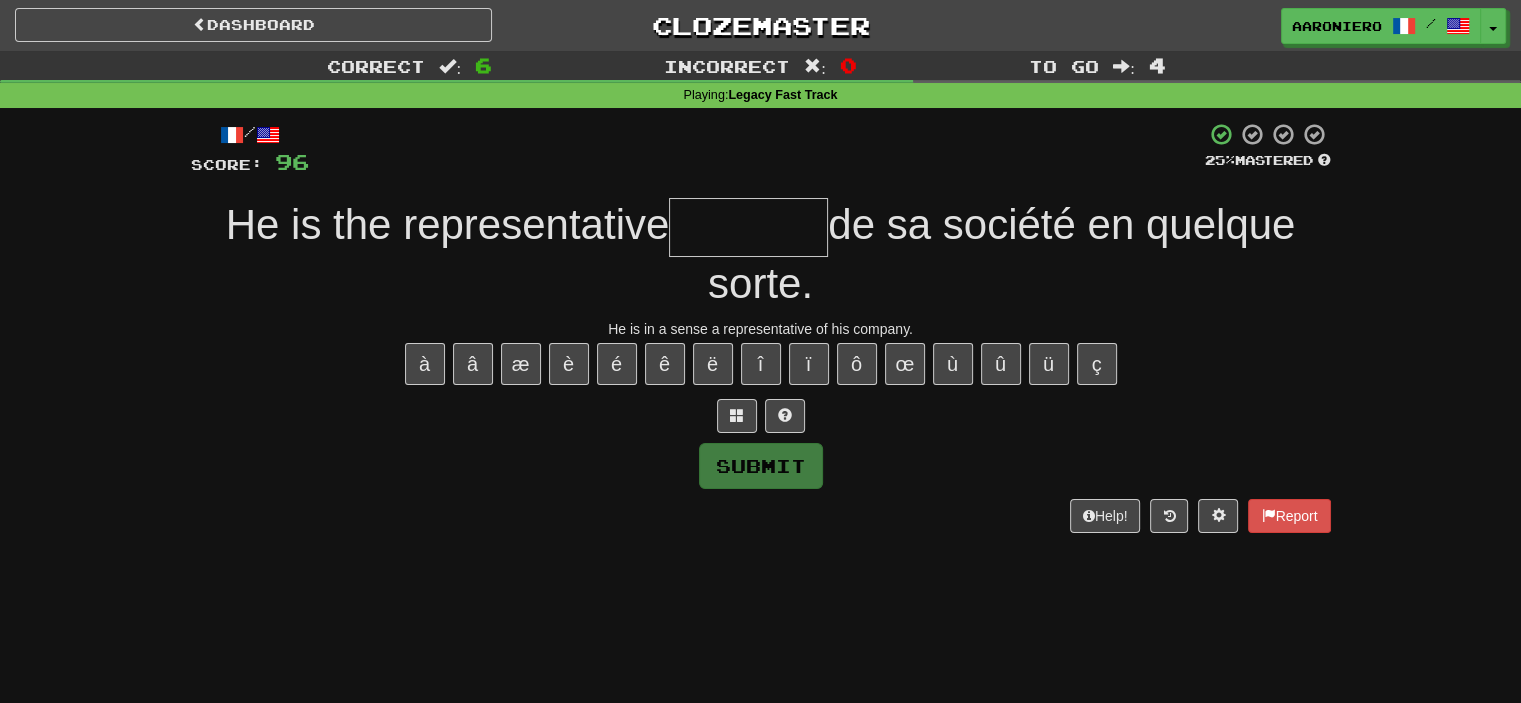 type on "*" 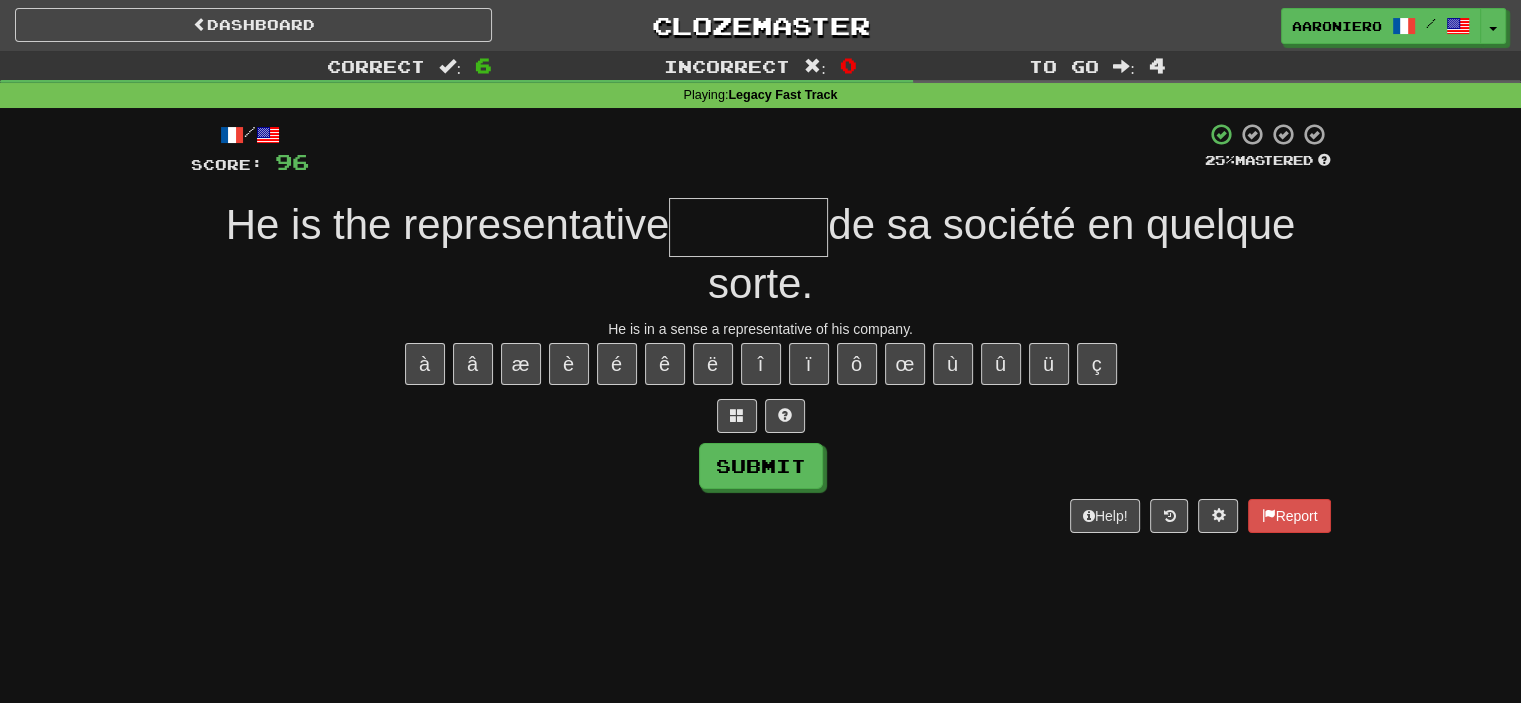 type on "*" 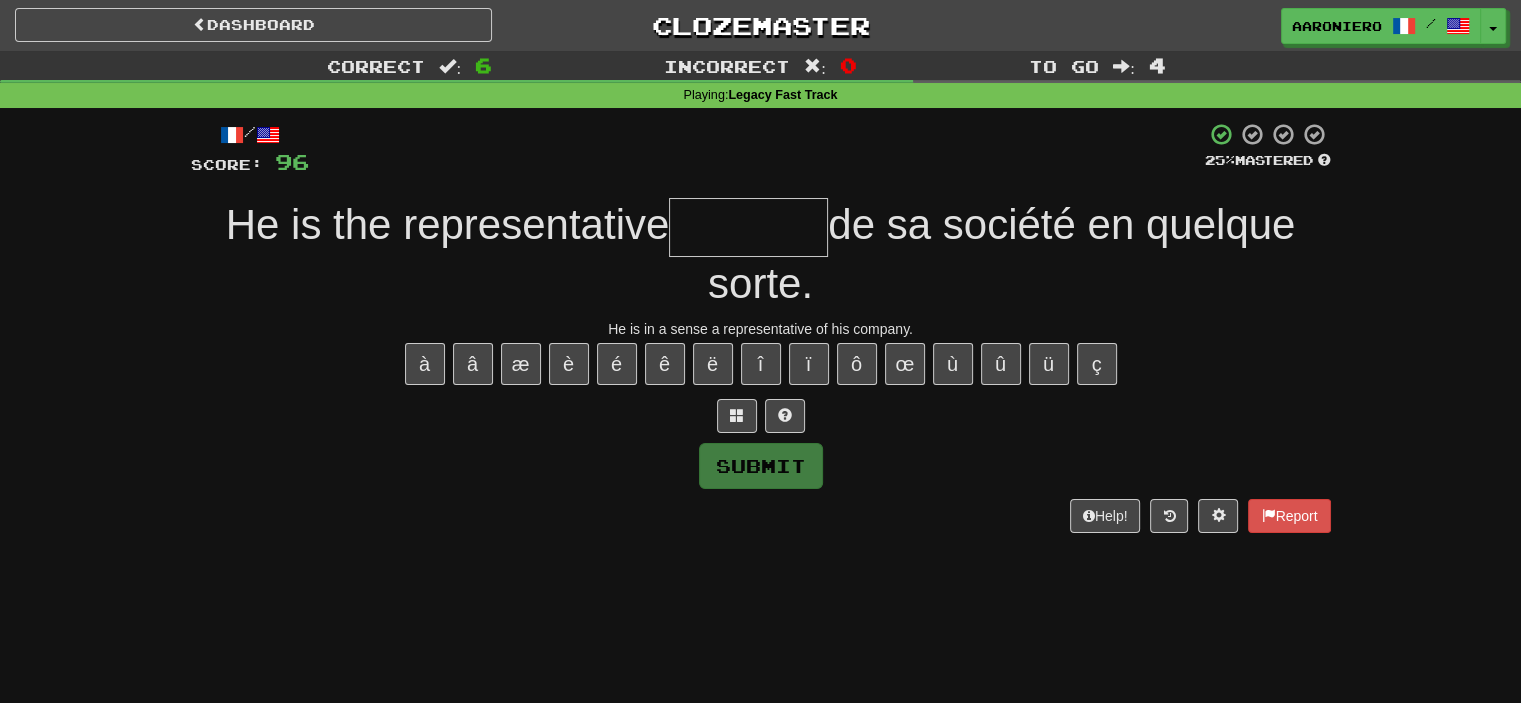 type on "*" 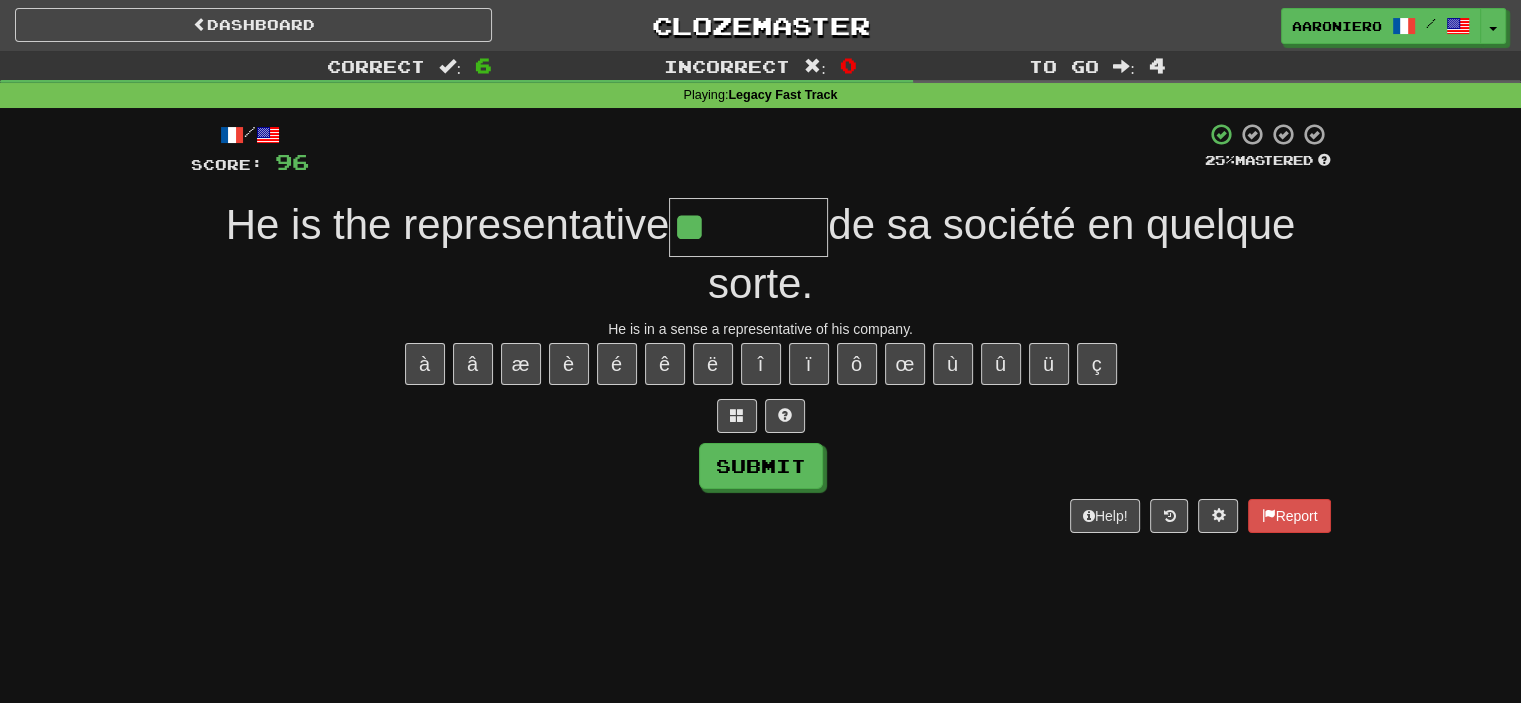 paste on "*" 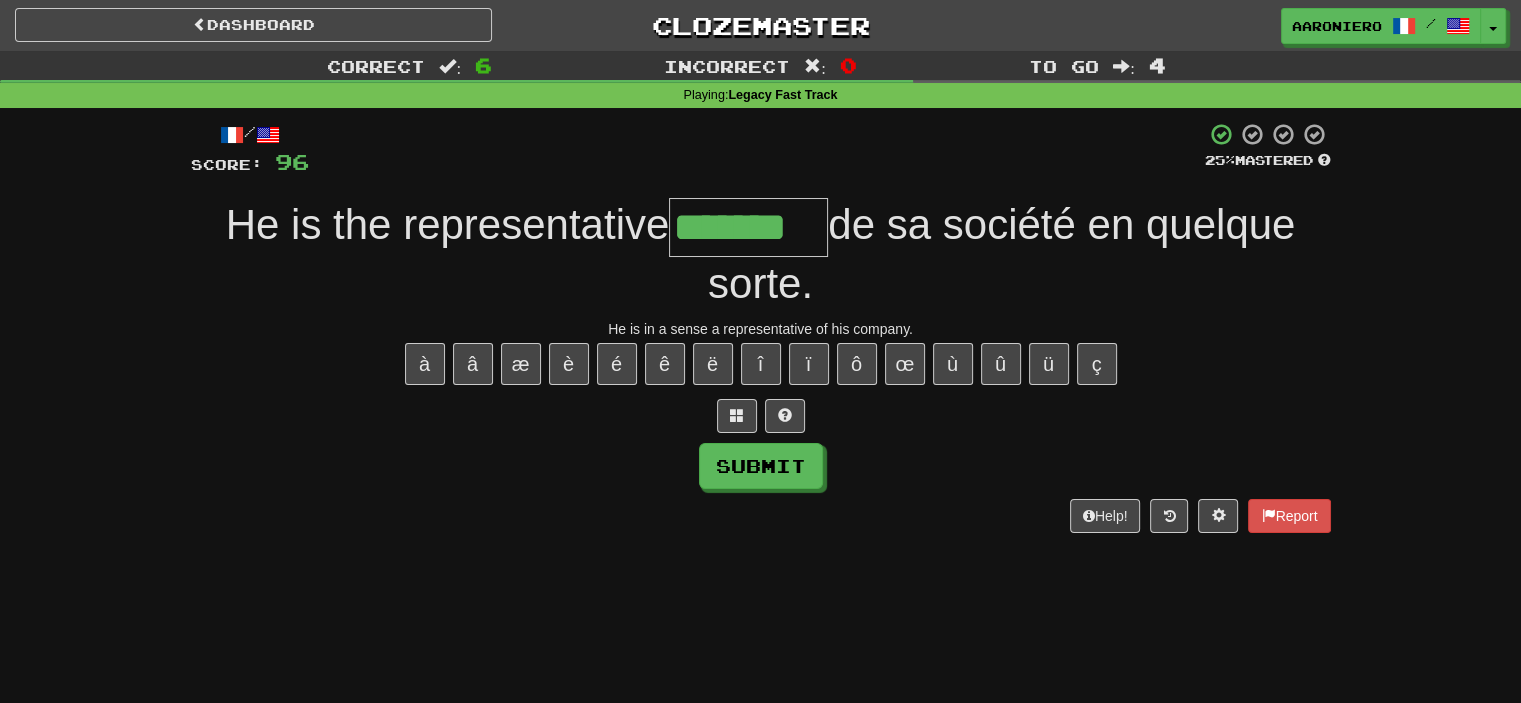 type on "*******" 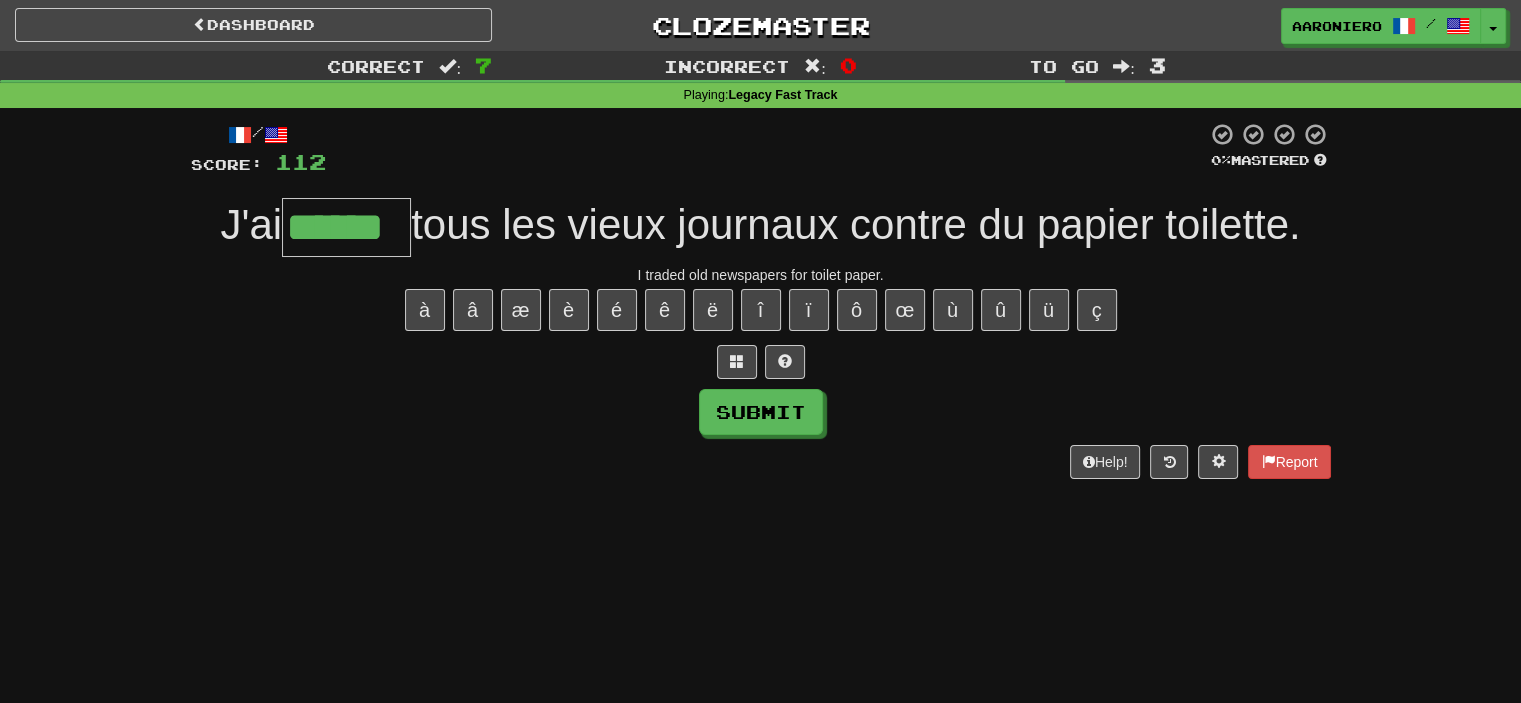 type on "******" 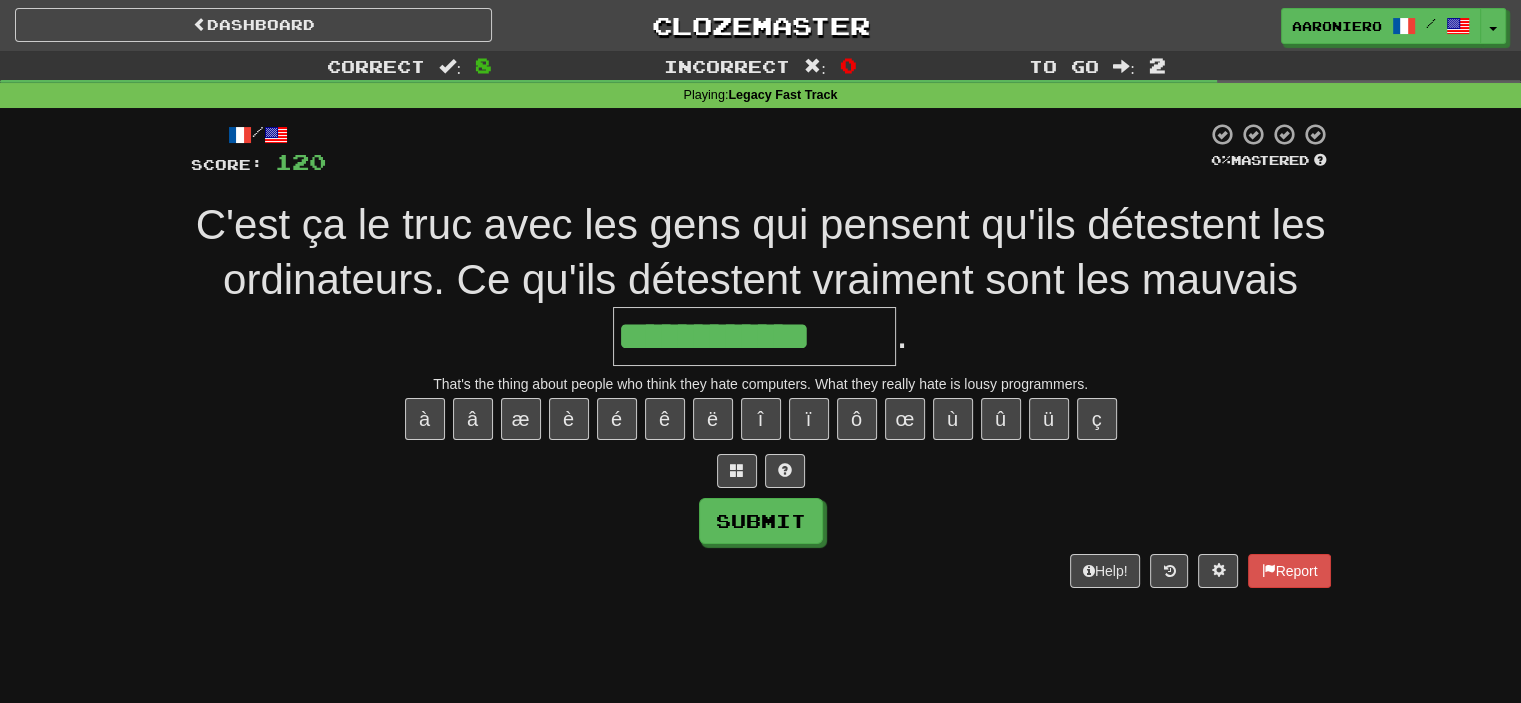 type on "**********" 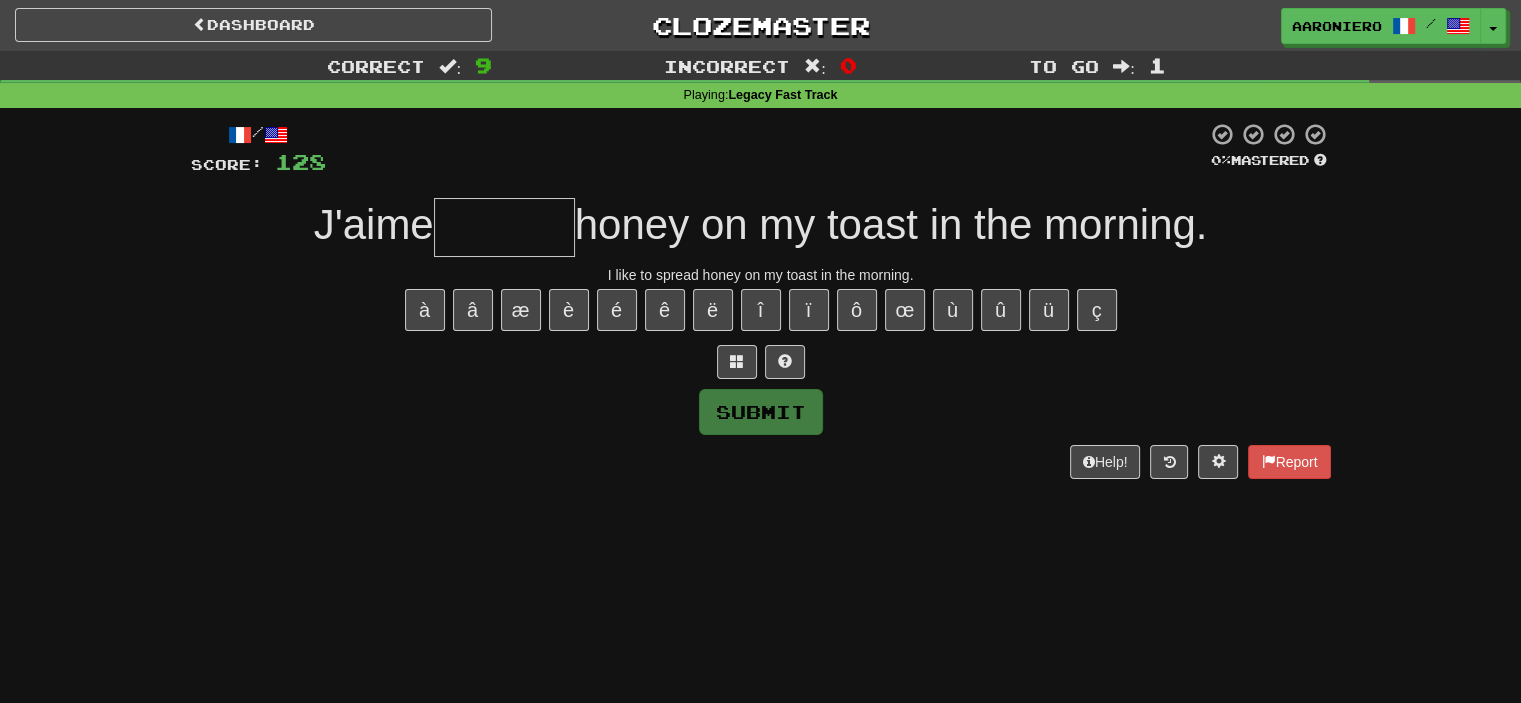 type on "*" 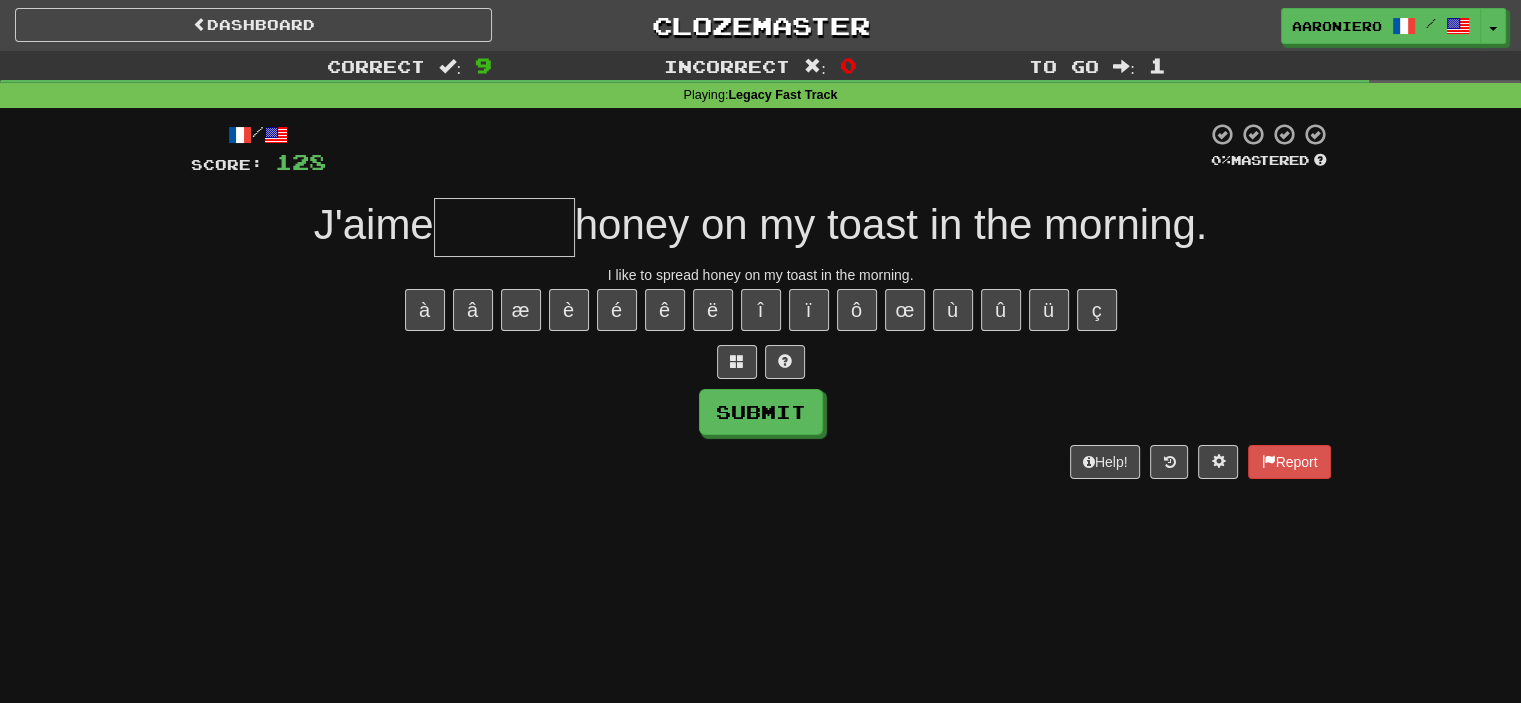 type on "*" 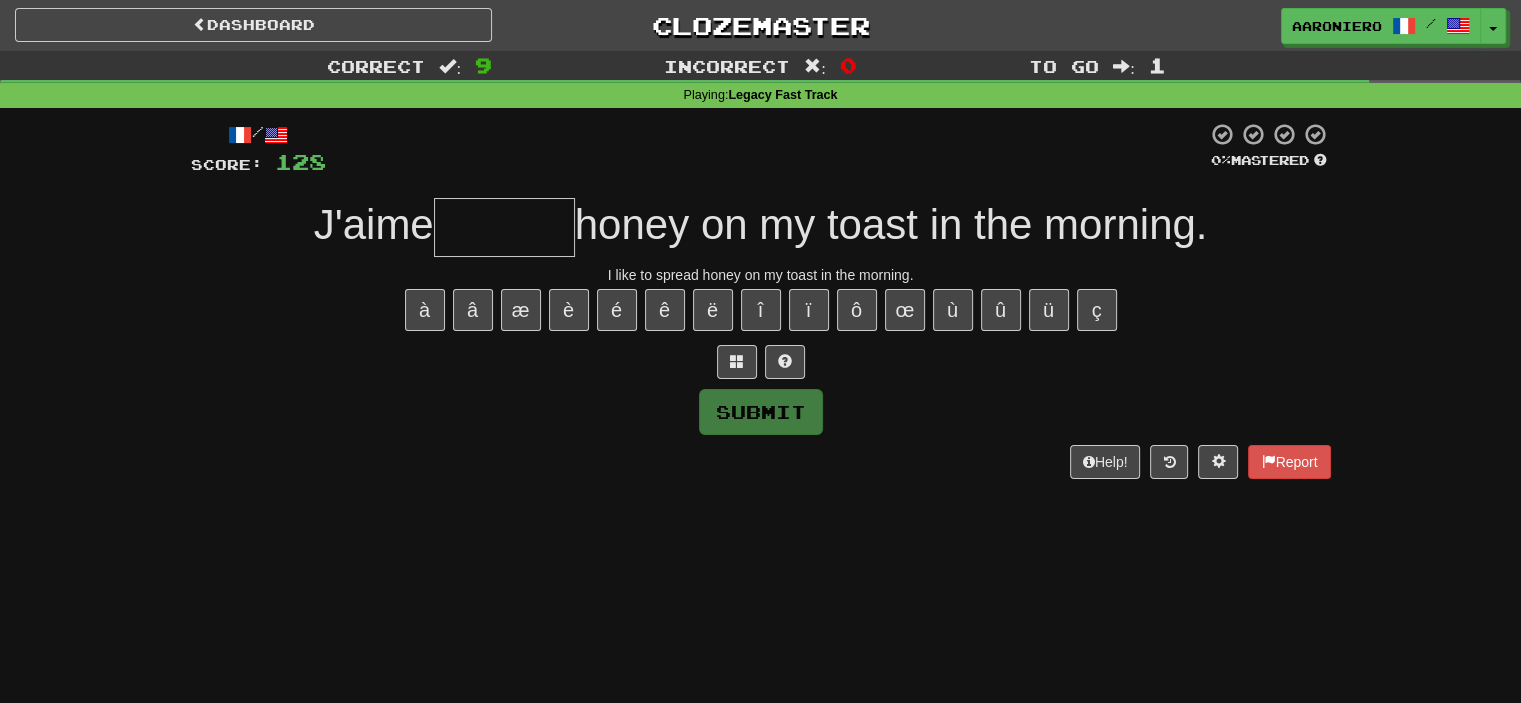 type on "*" 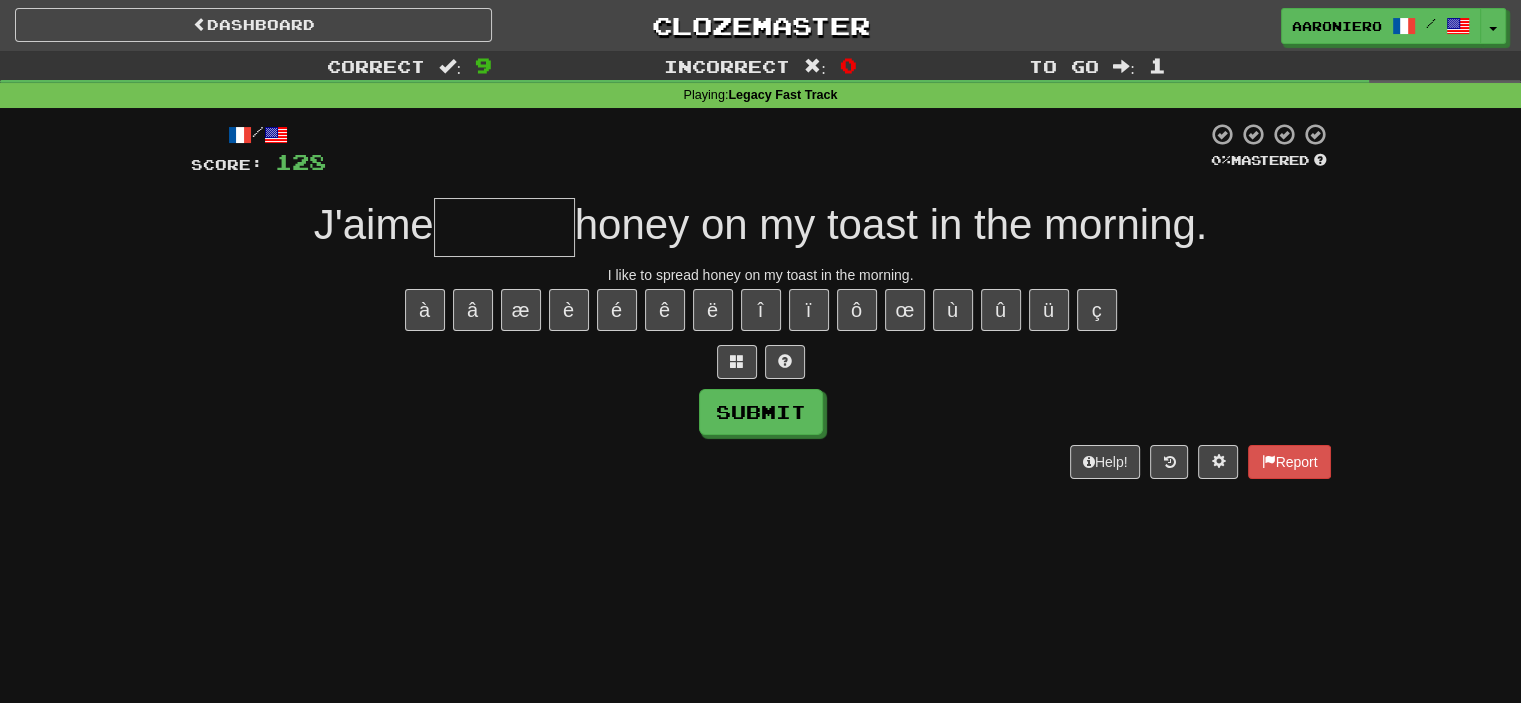 type on "*" 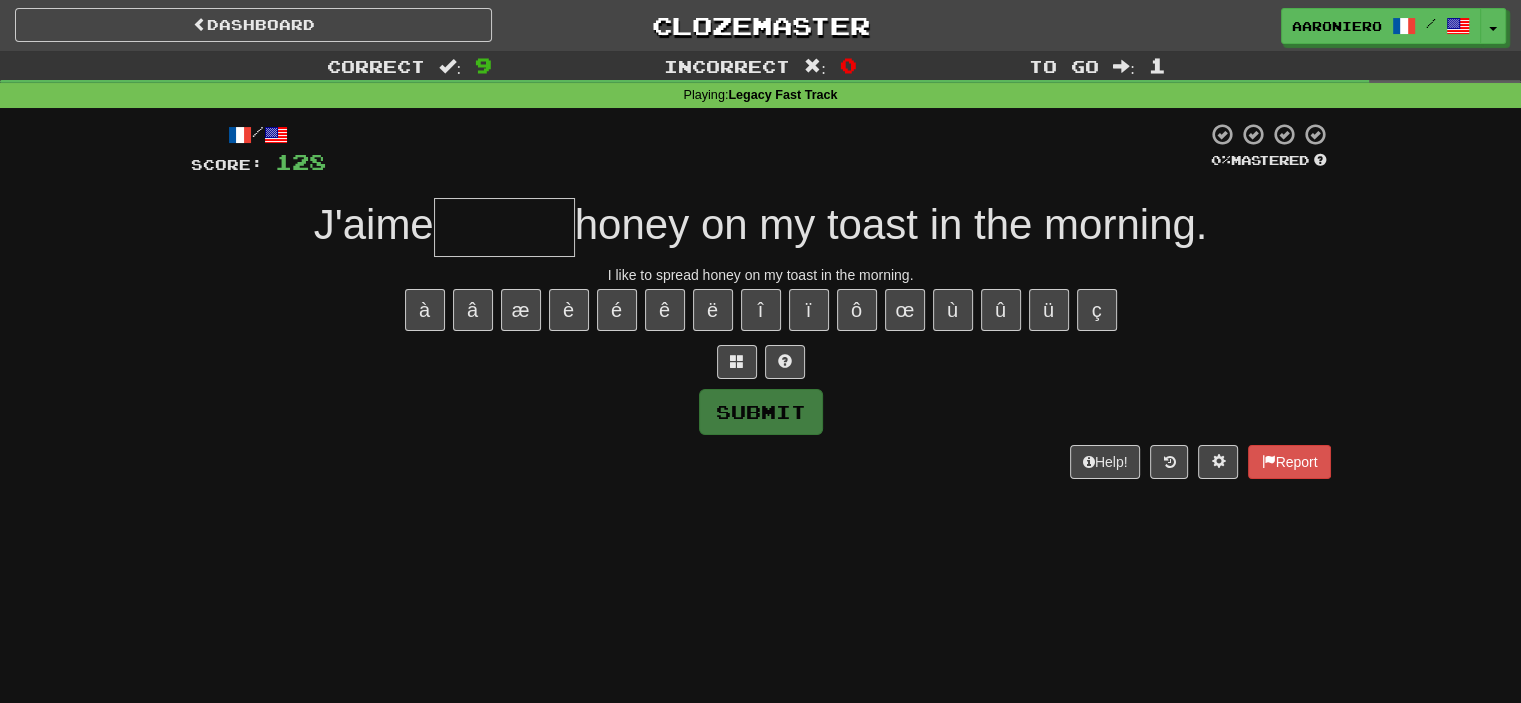 type on "*" 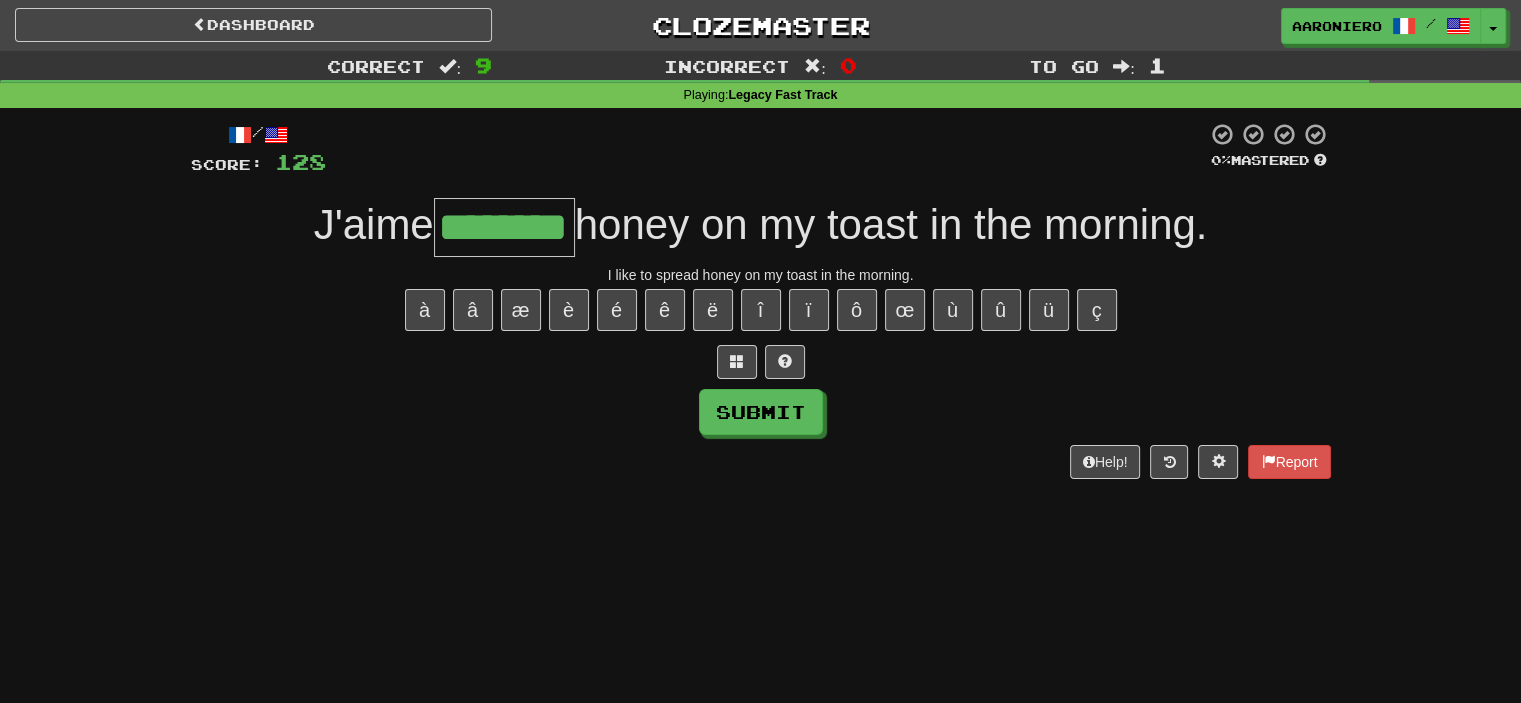 type on "********" 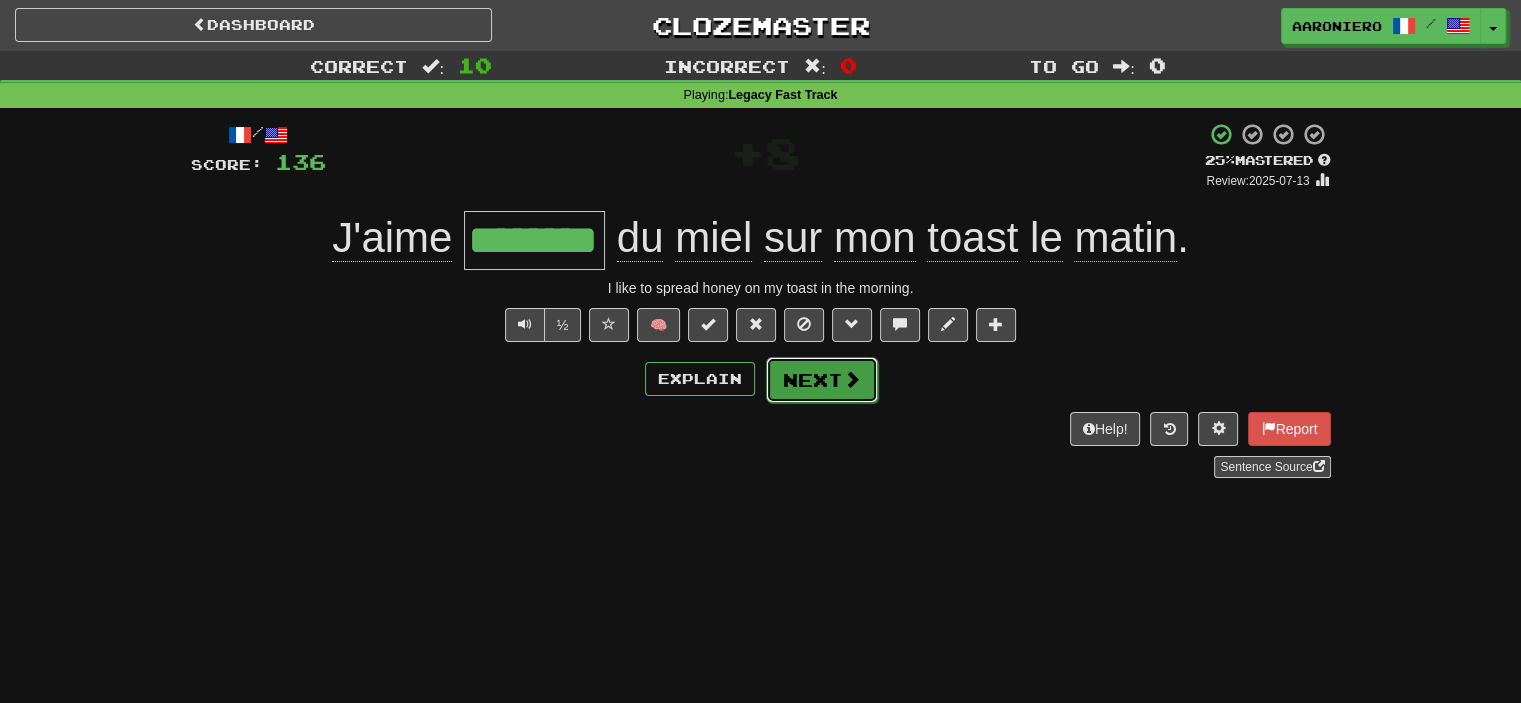 click on "Next" at bounding box center (822, 380) 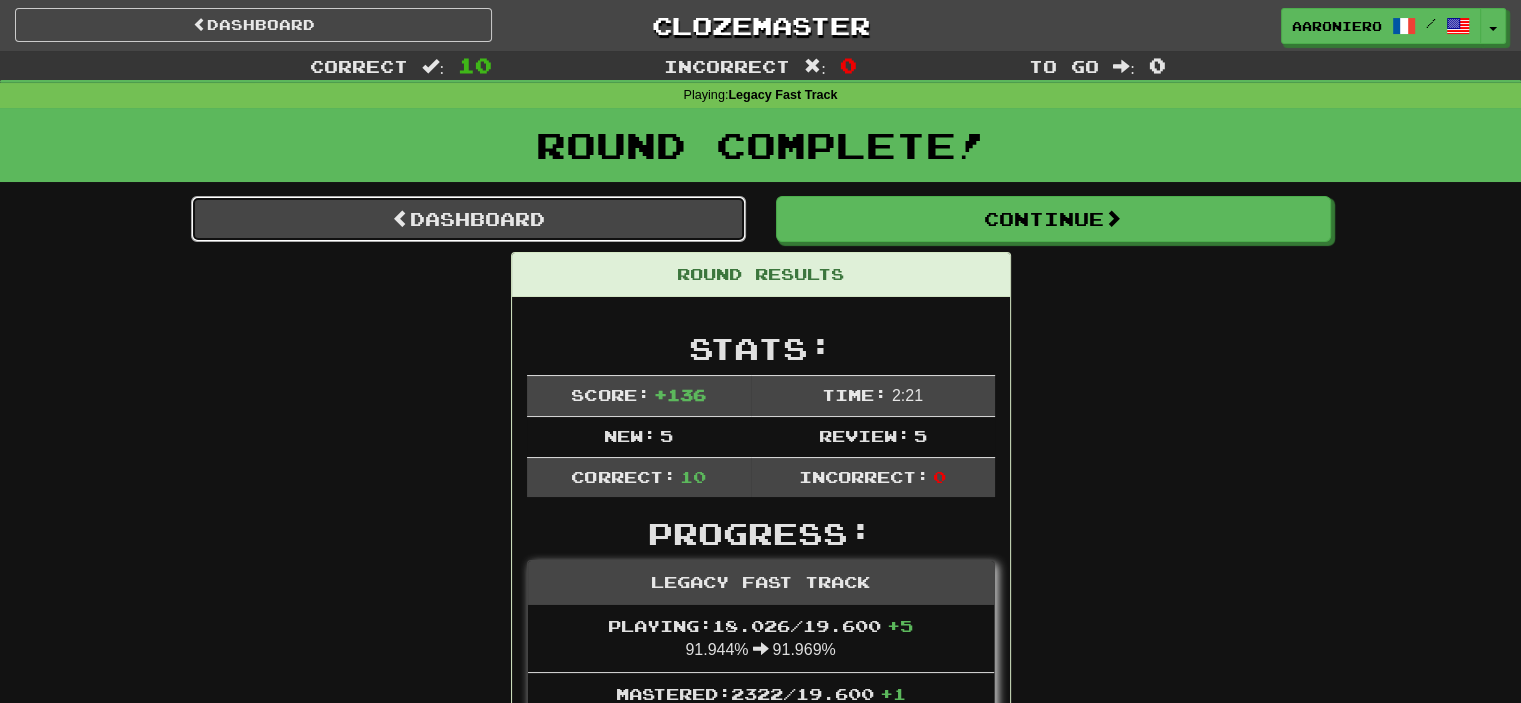 click on "Dashboard" at bounding box center [468, 219] 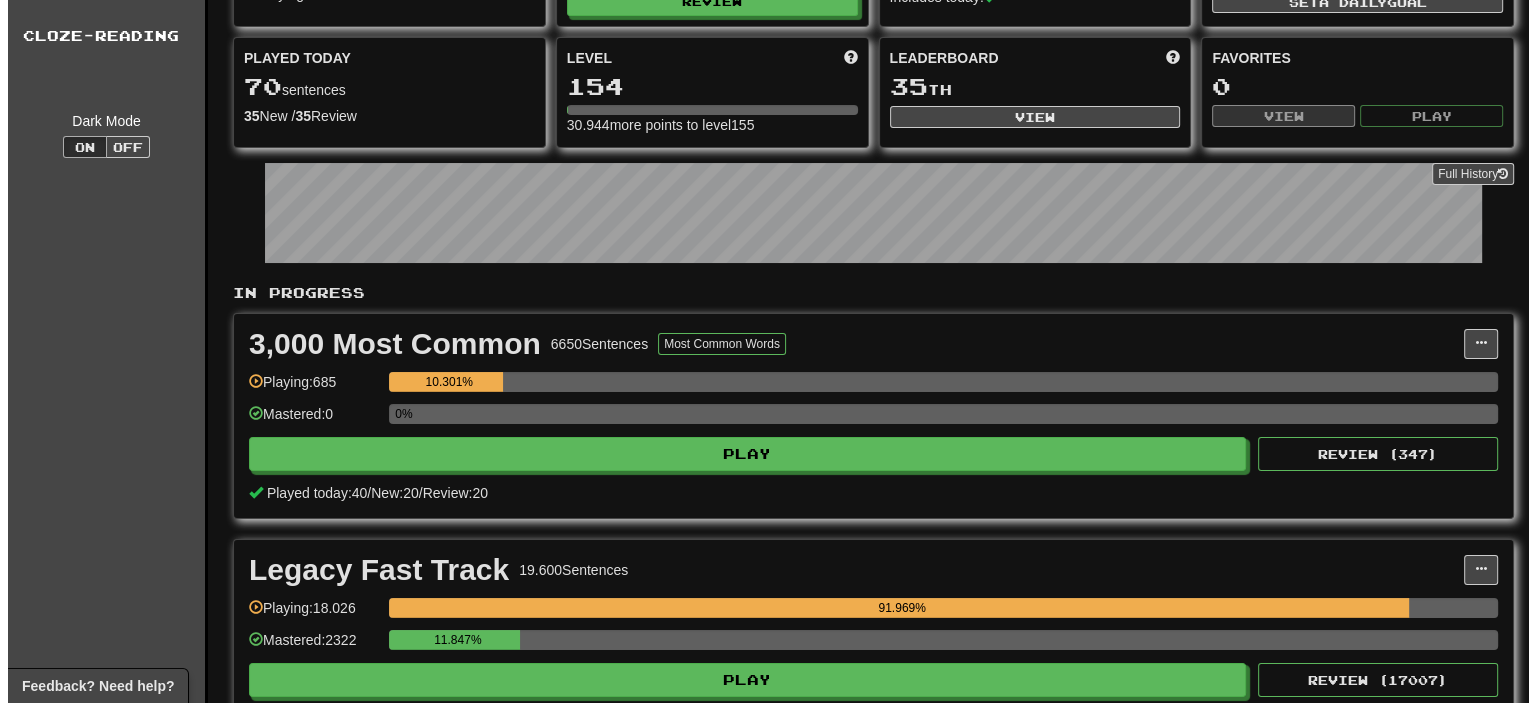 scroll, scrollTop: 200, scrollLeft: 0, axis: vertical 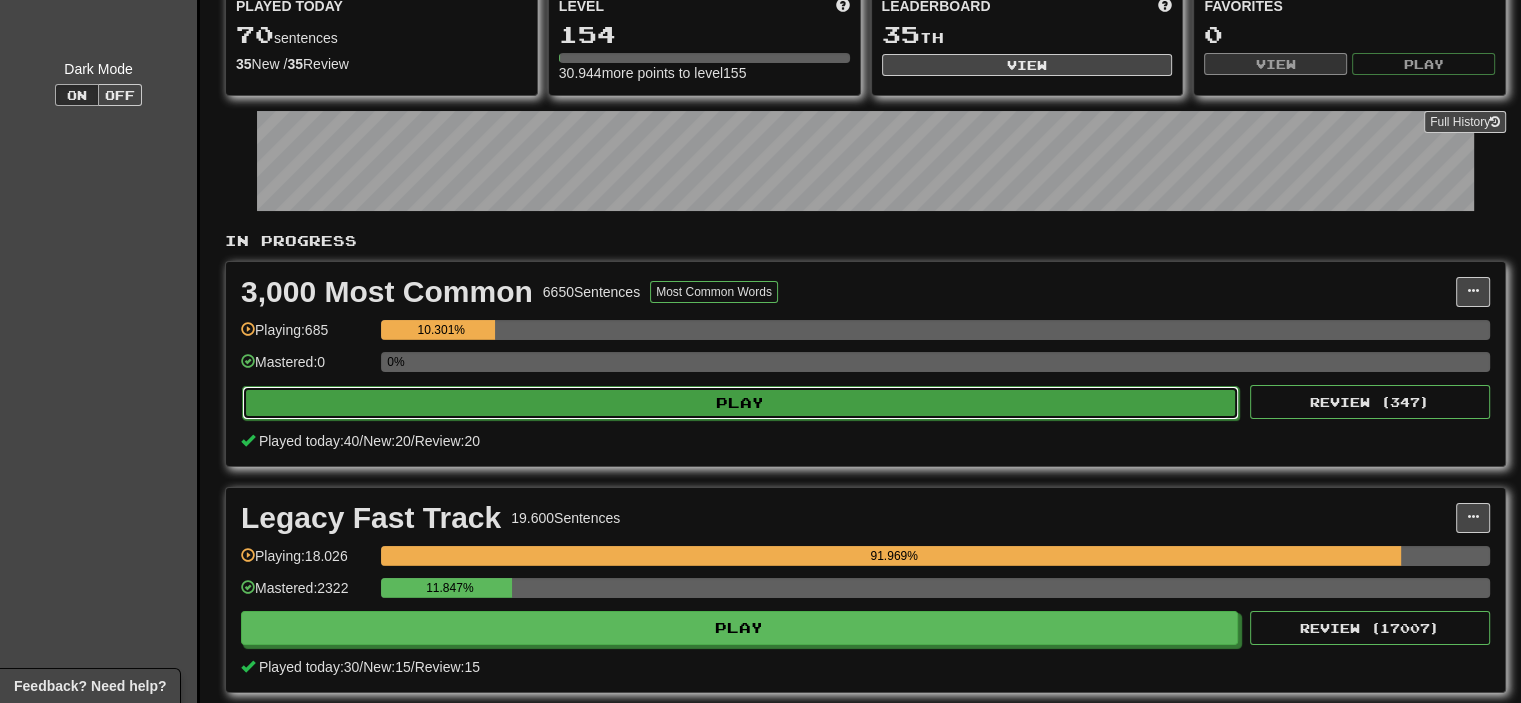 click on "Play" at bounding box center (740, 403) 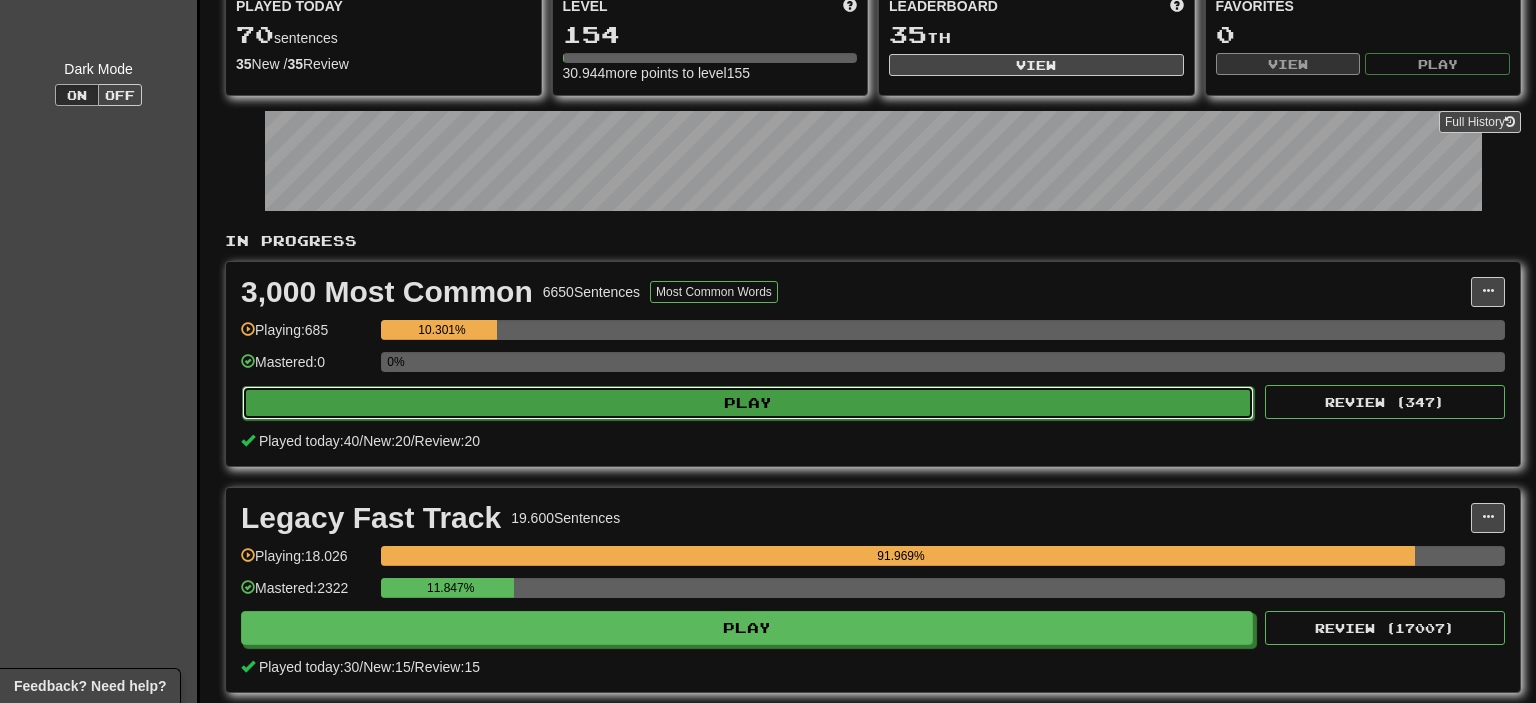 select on "**" 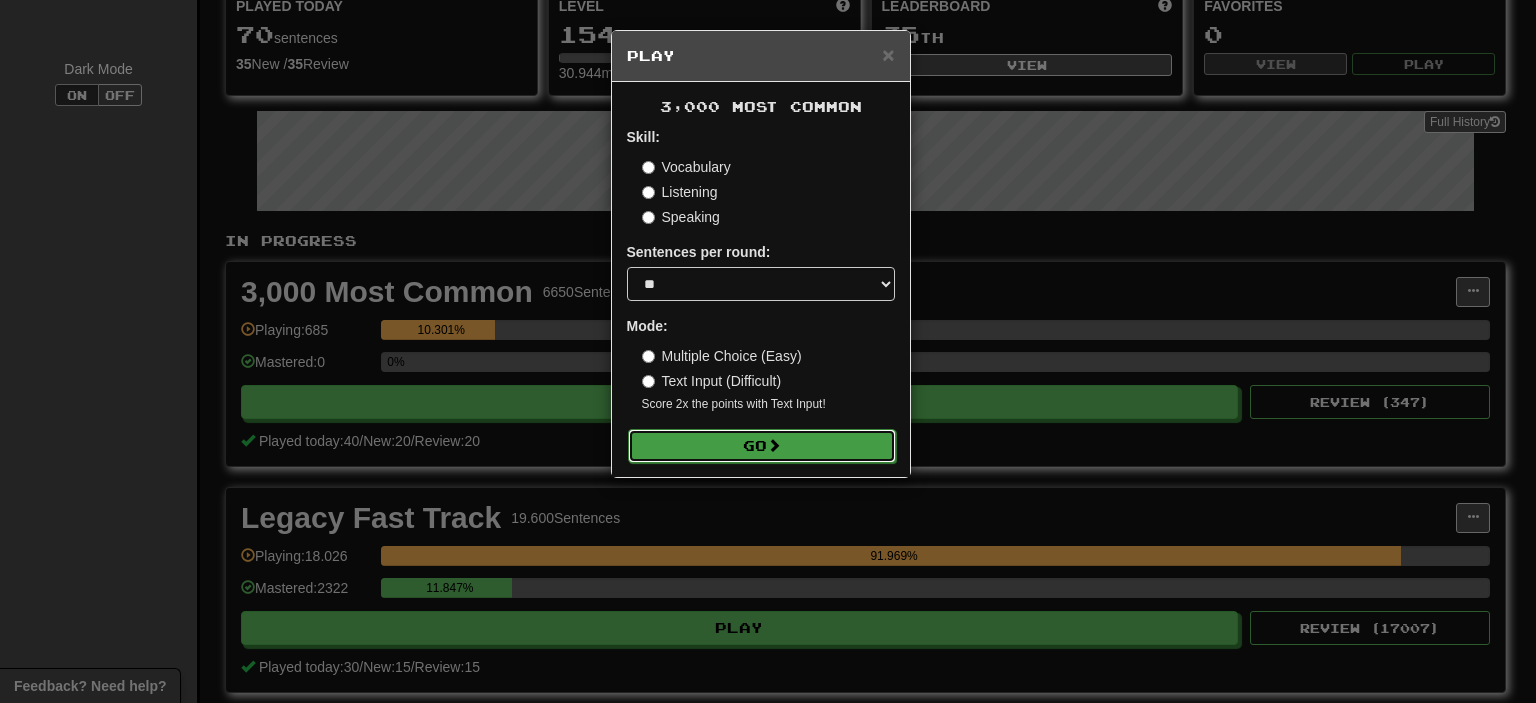 click on "Go" at bounding box center (762, 446) 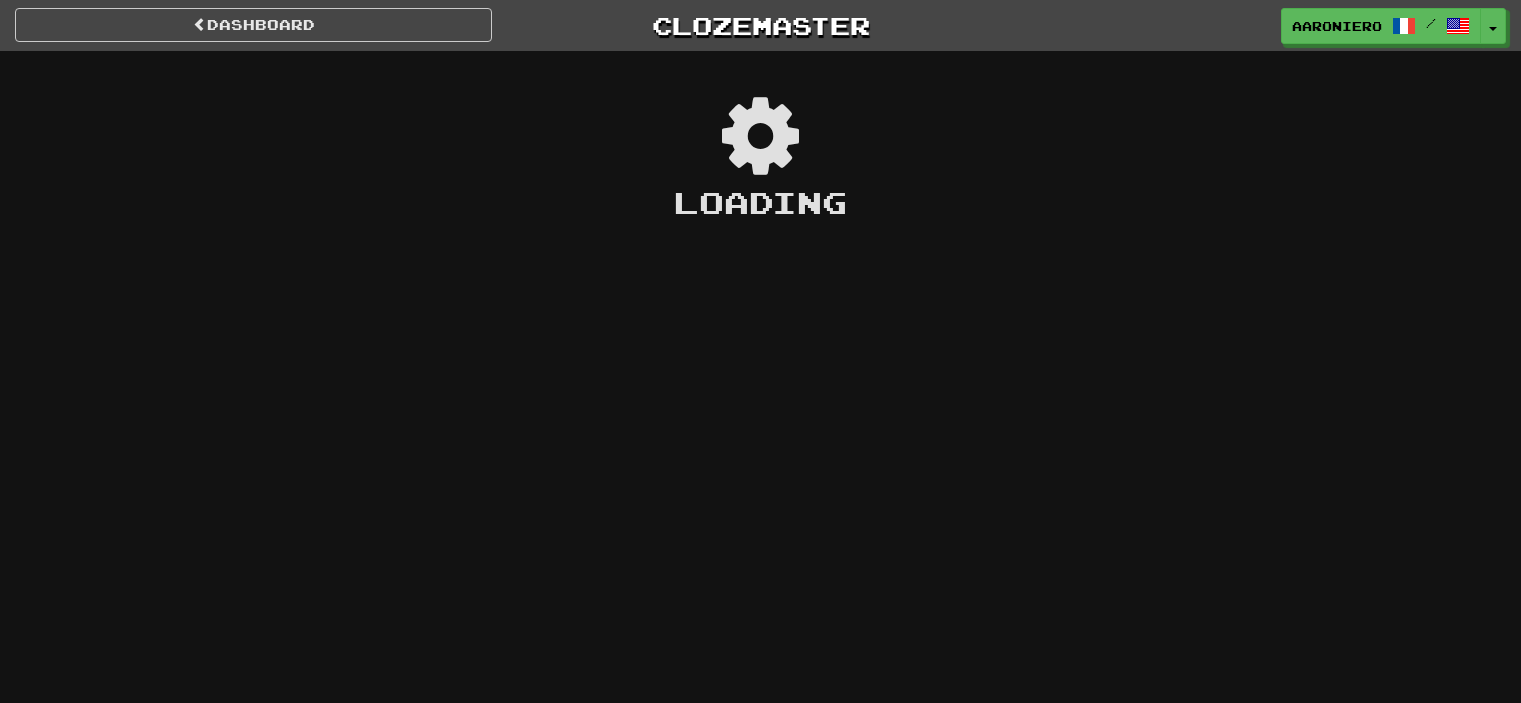 scroll, scrollTop: 0, scrollLeft: 0, axis: both 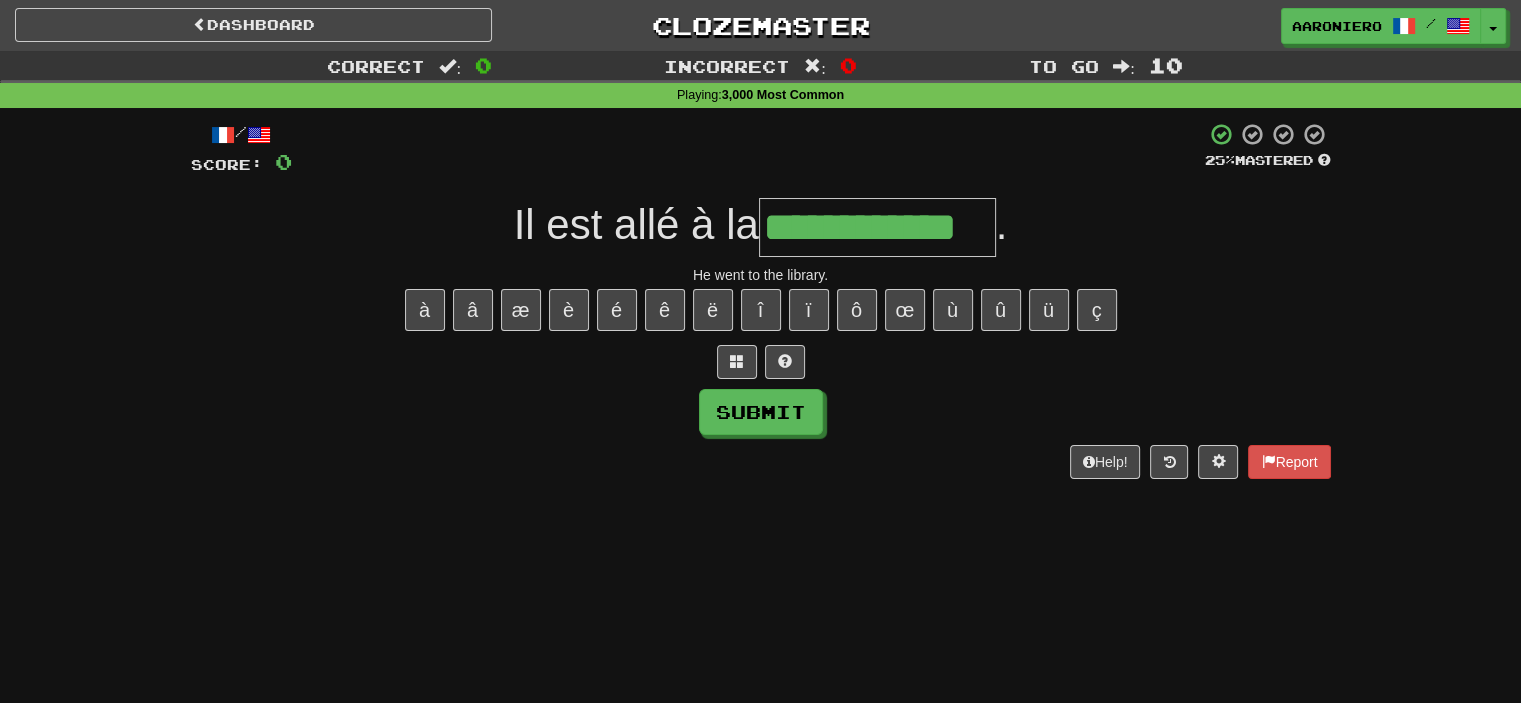 type on "**********" 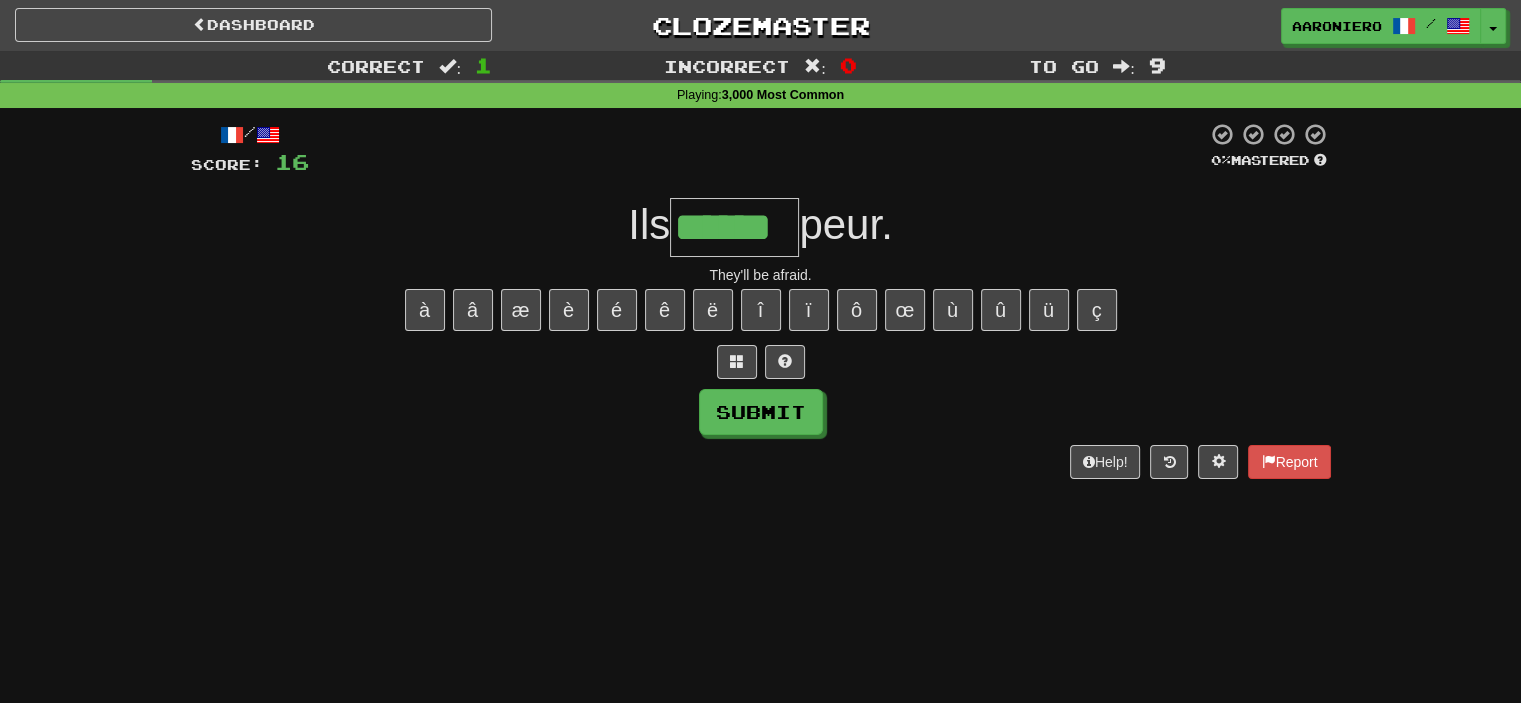 type on "******" 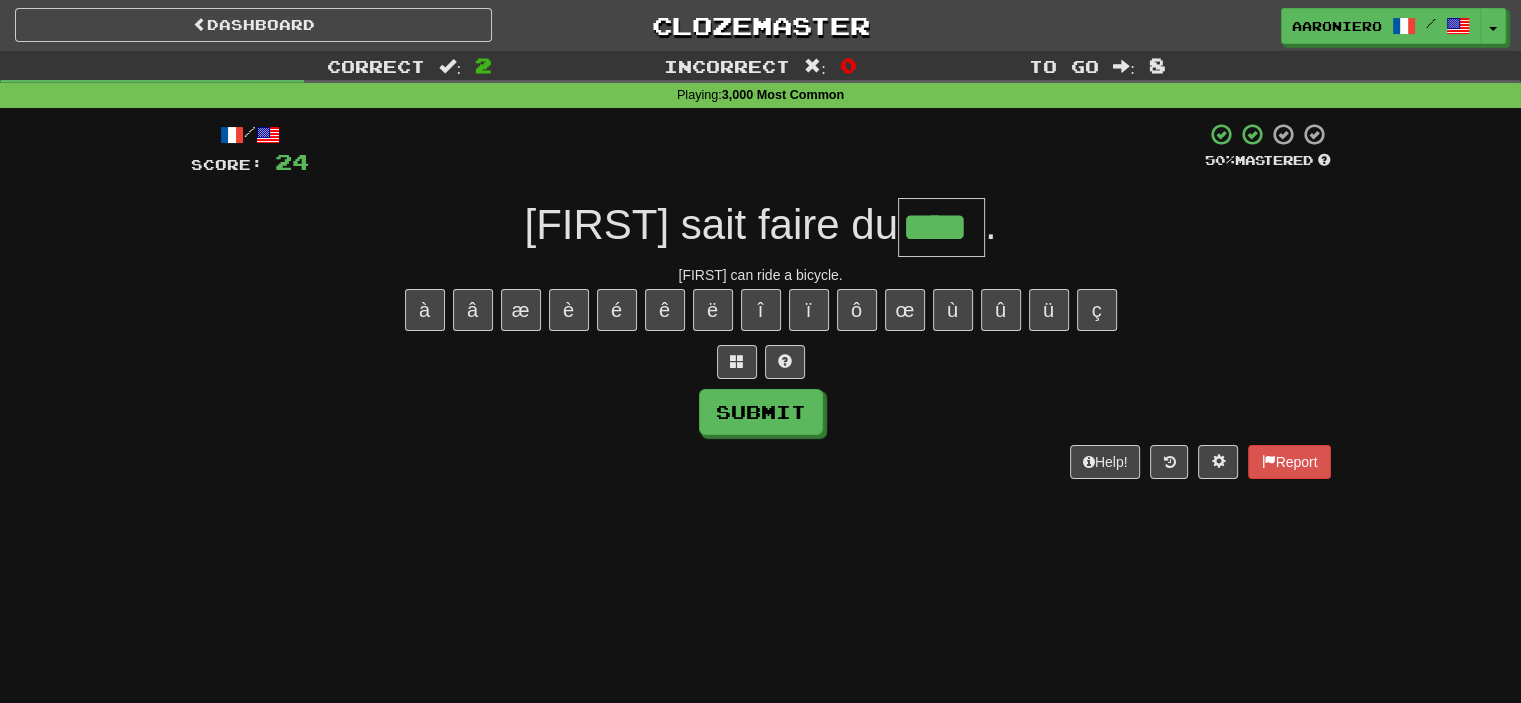 type on "****" 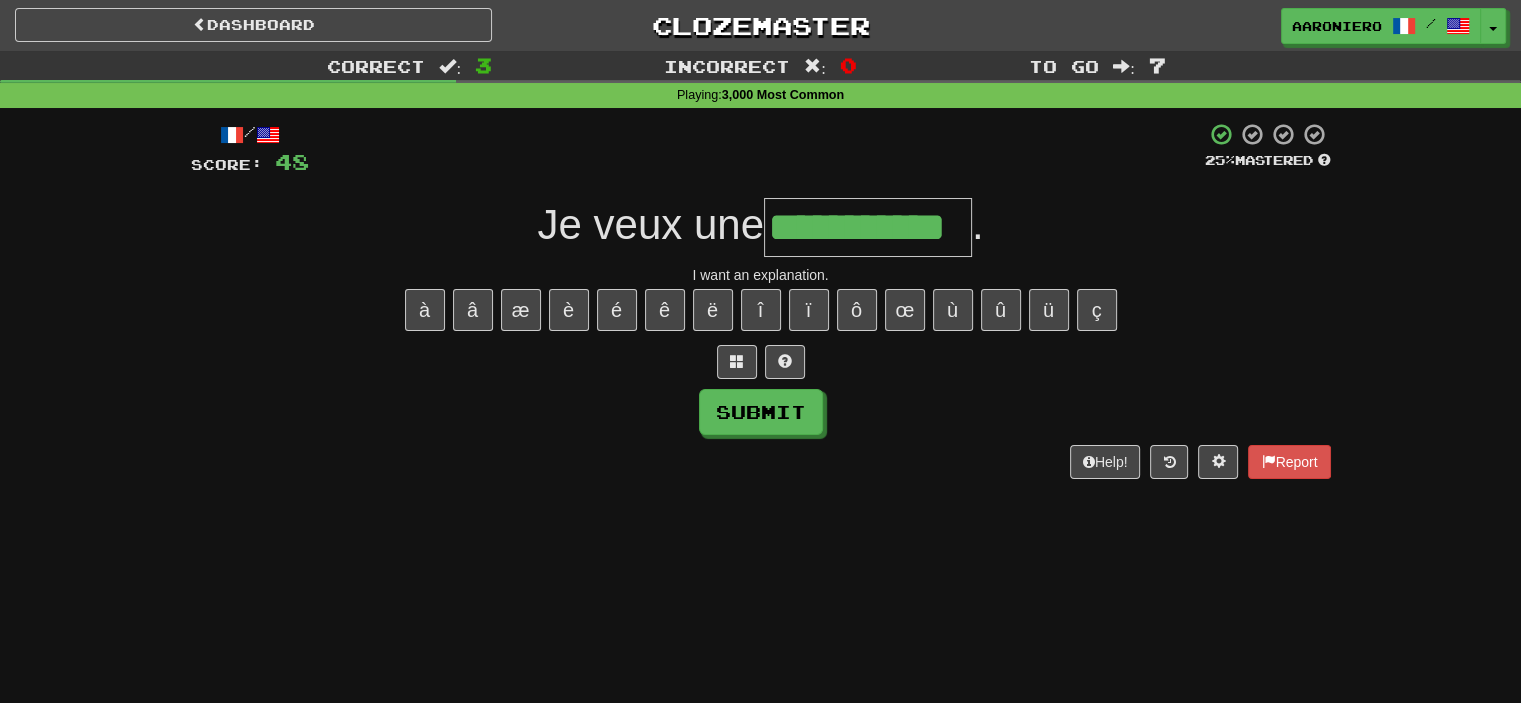 type on "**********" 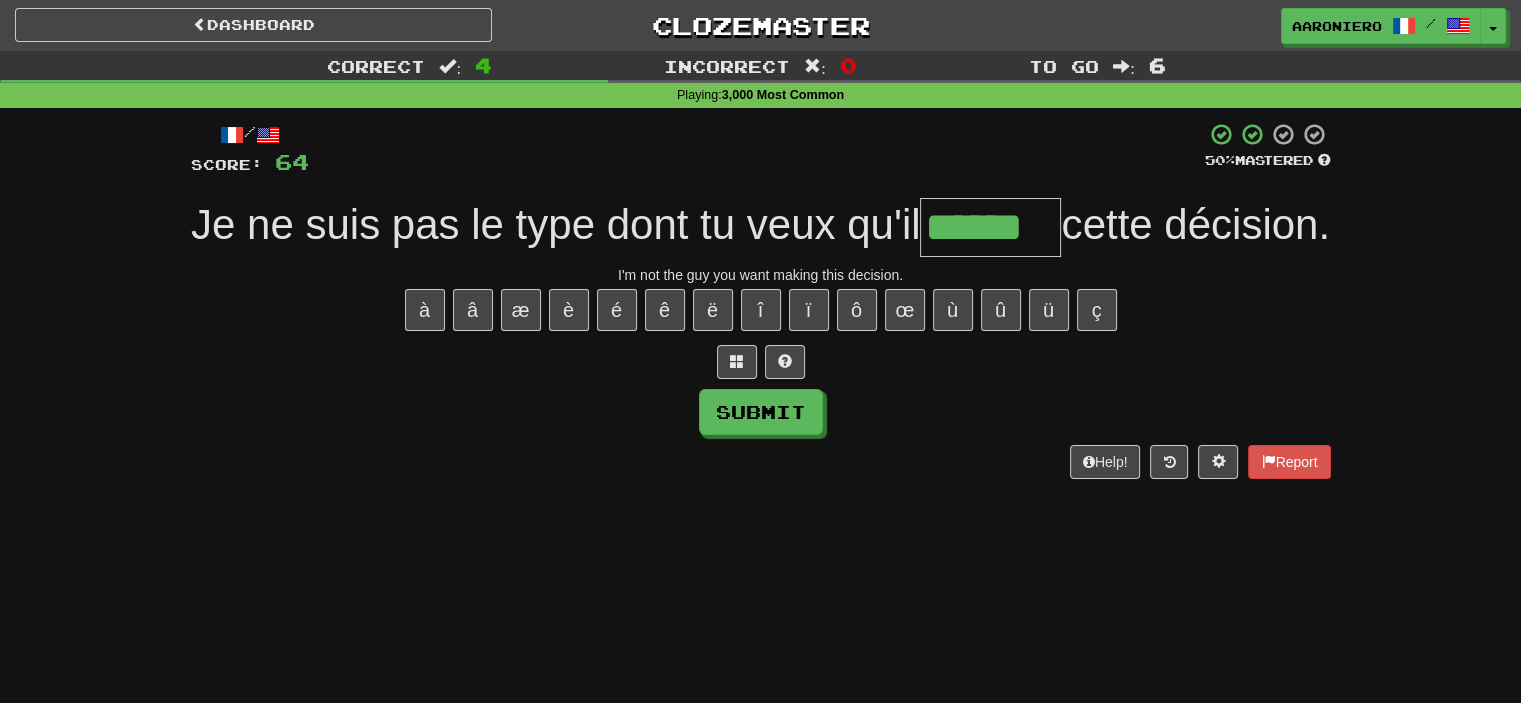 type on "******" 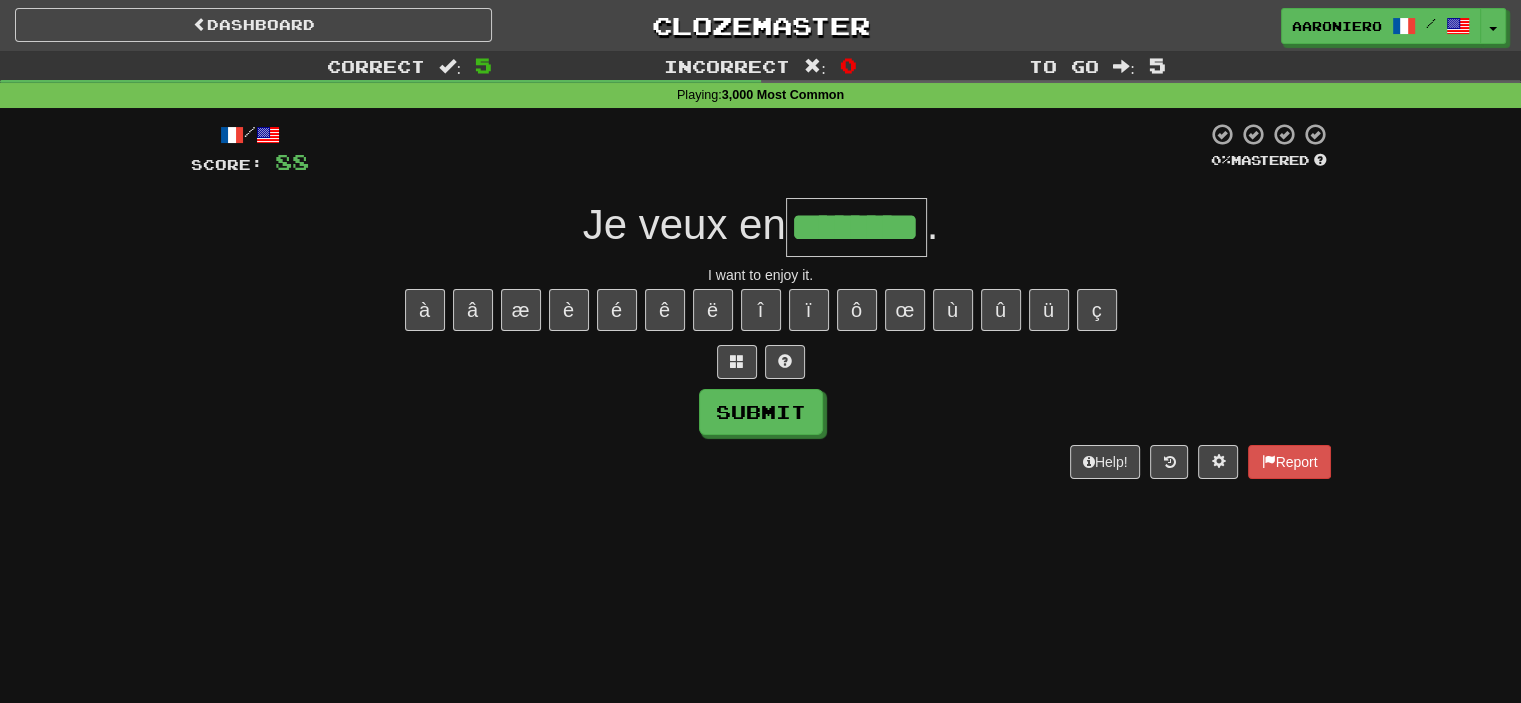type on "********" 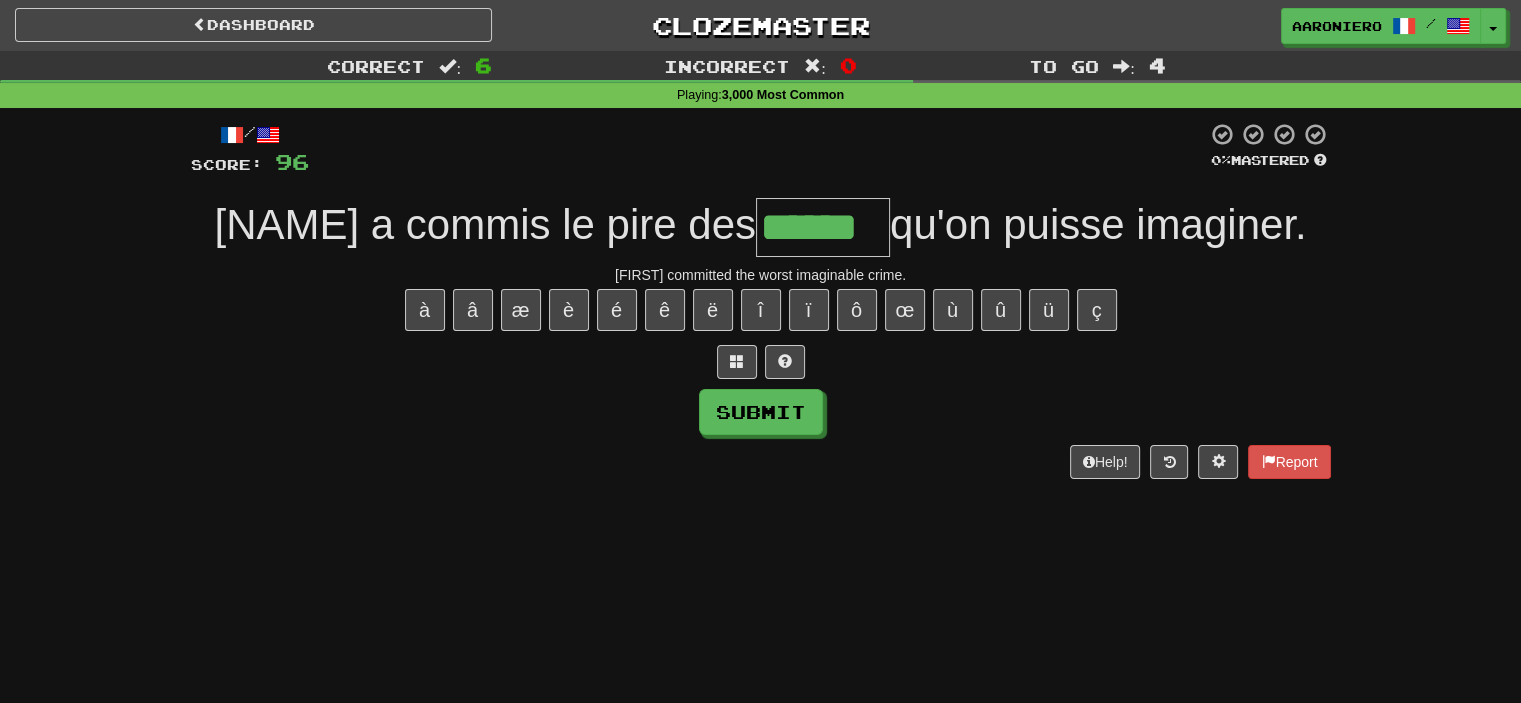 type on "******" 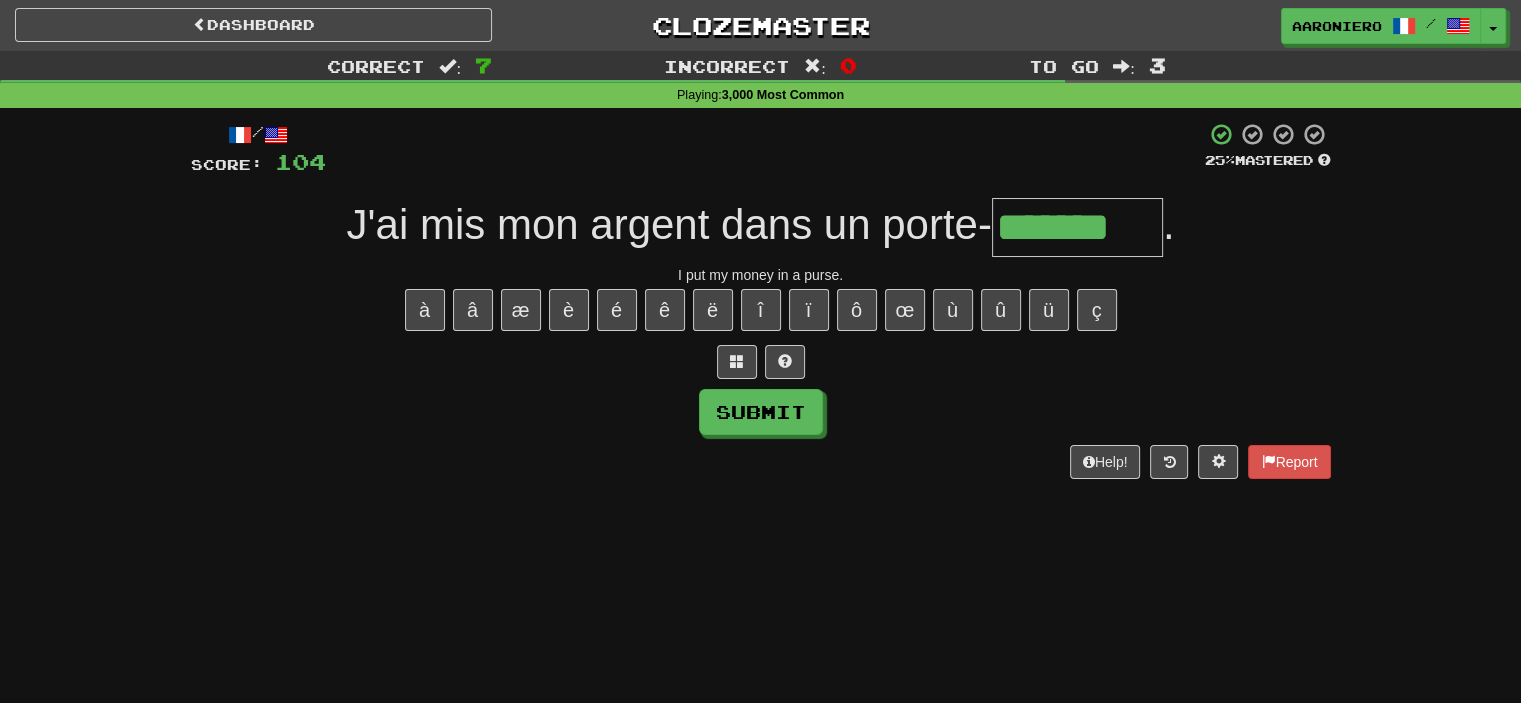 type on "*******" 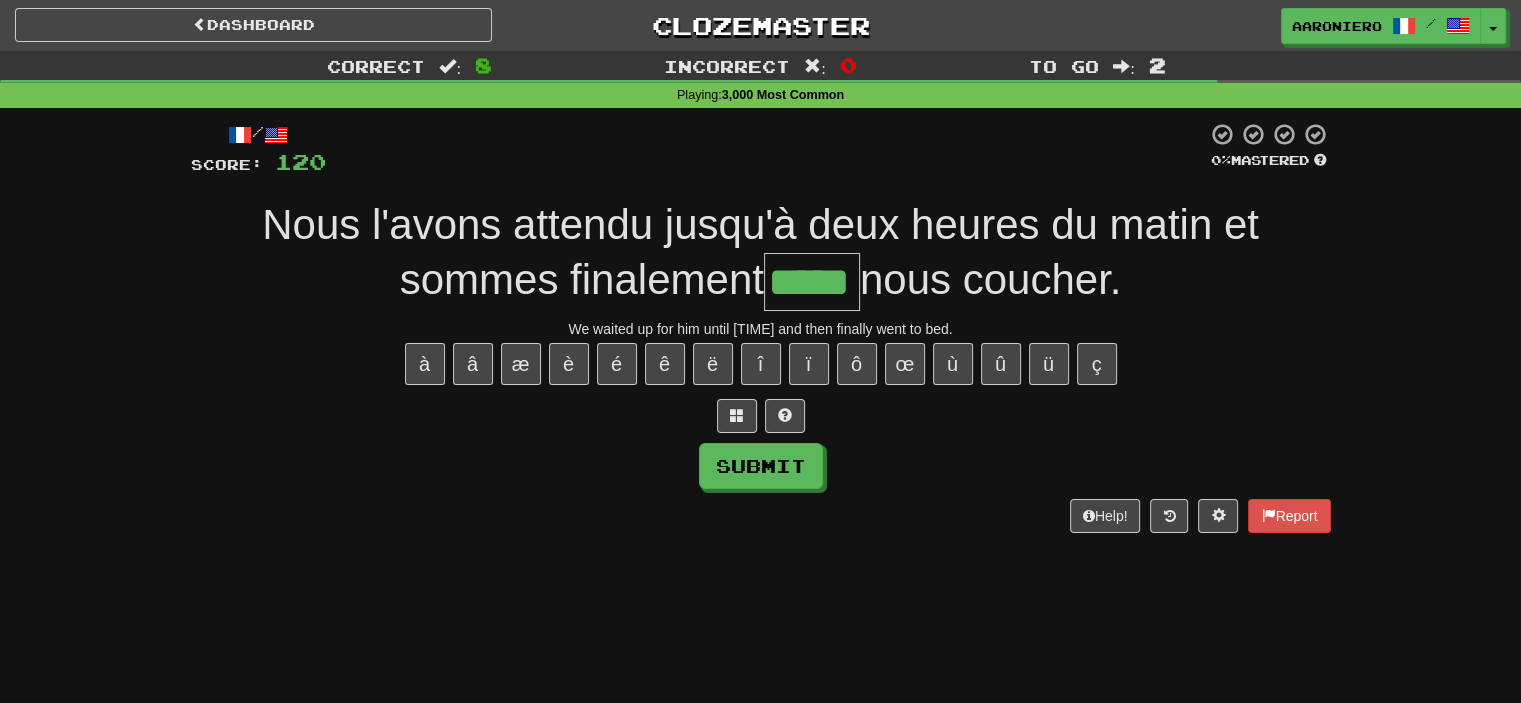 type on "*****" 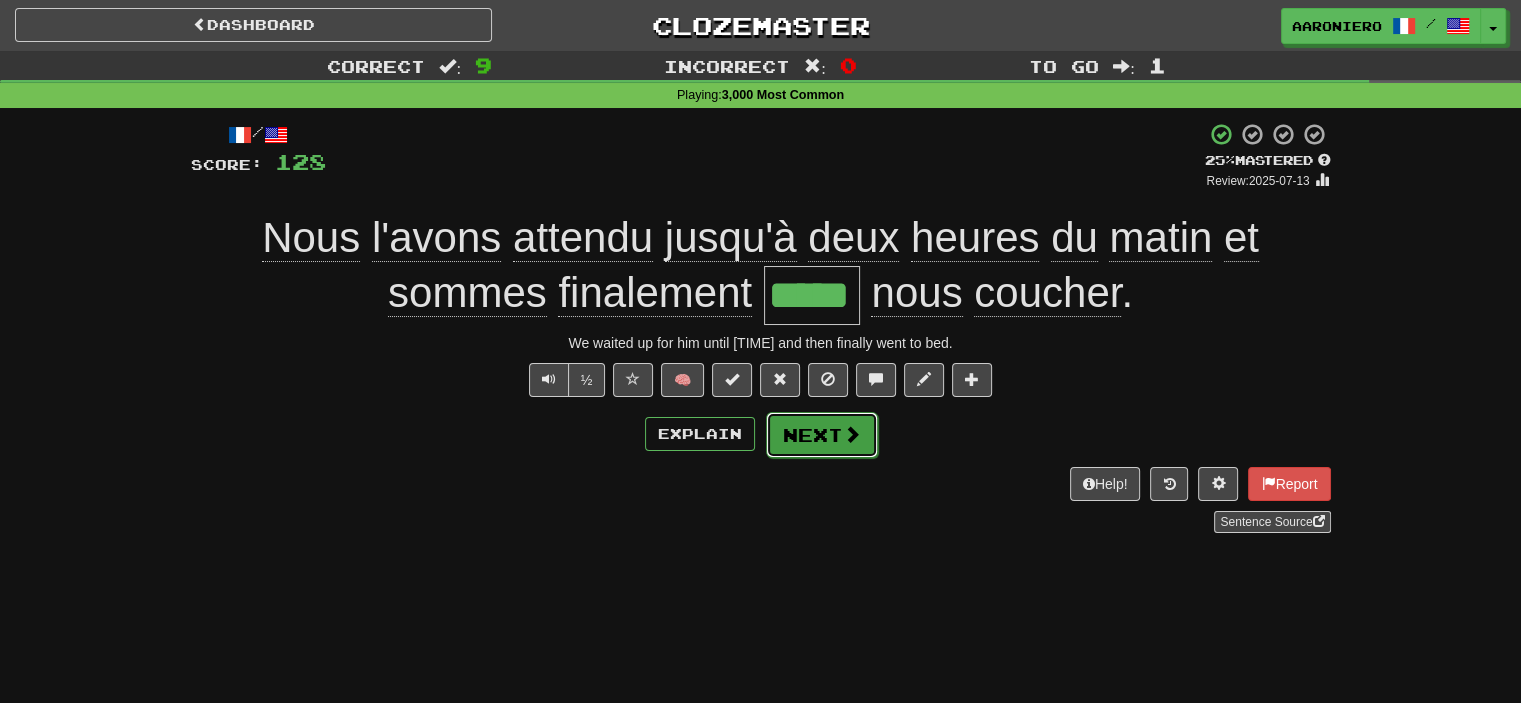 click on "Next" at bounding box center (822, 435) 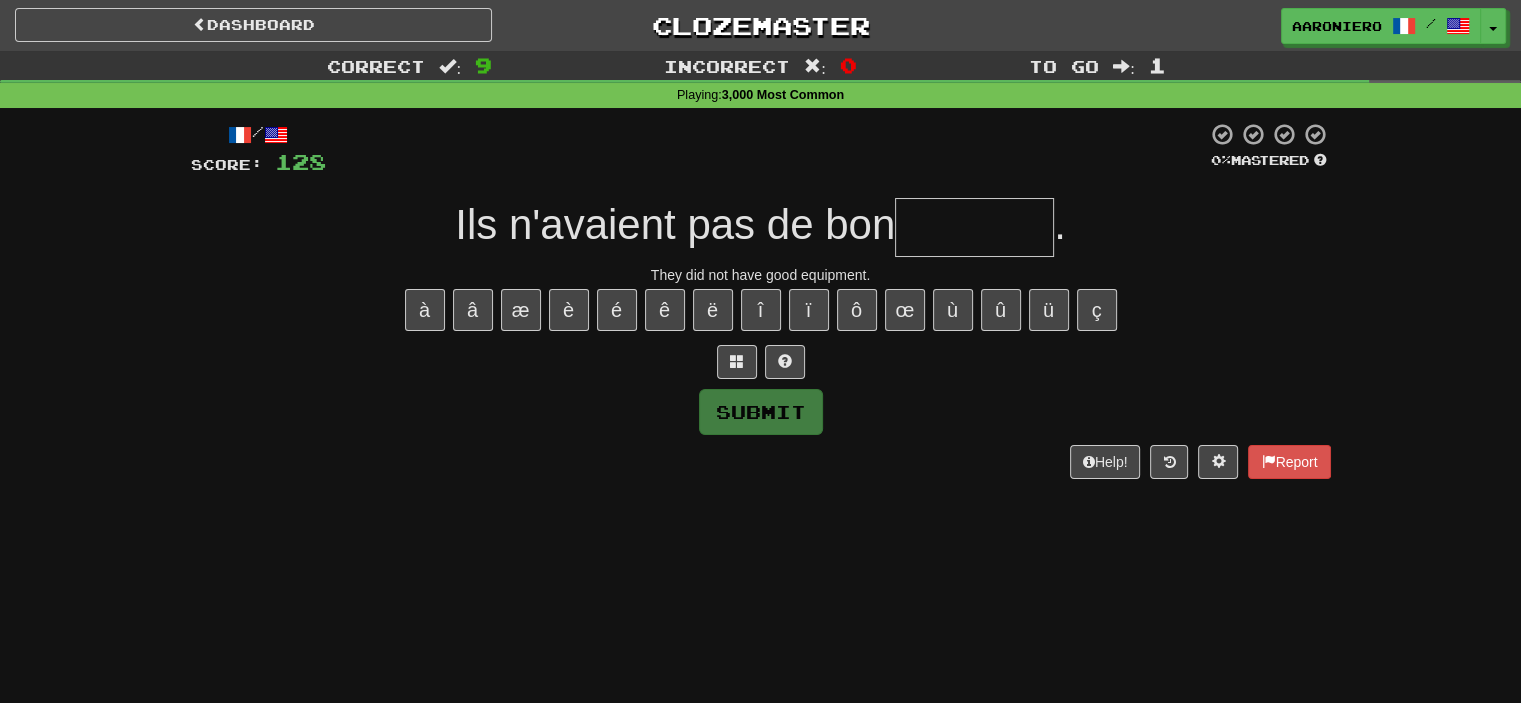 type on "*" 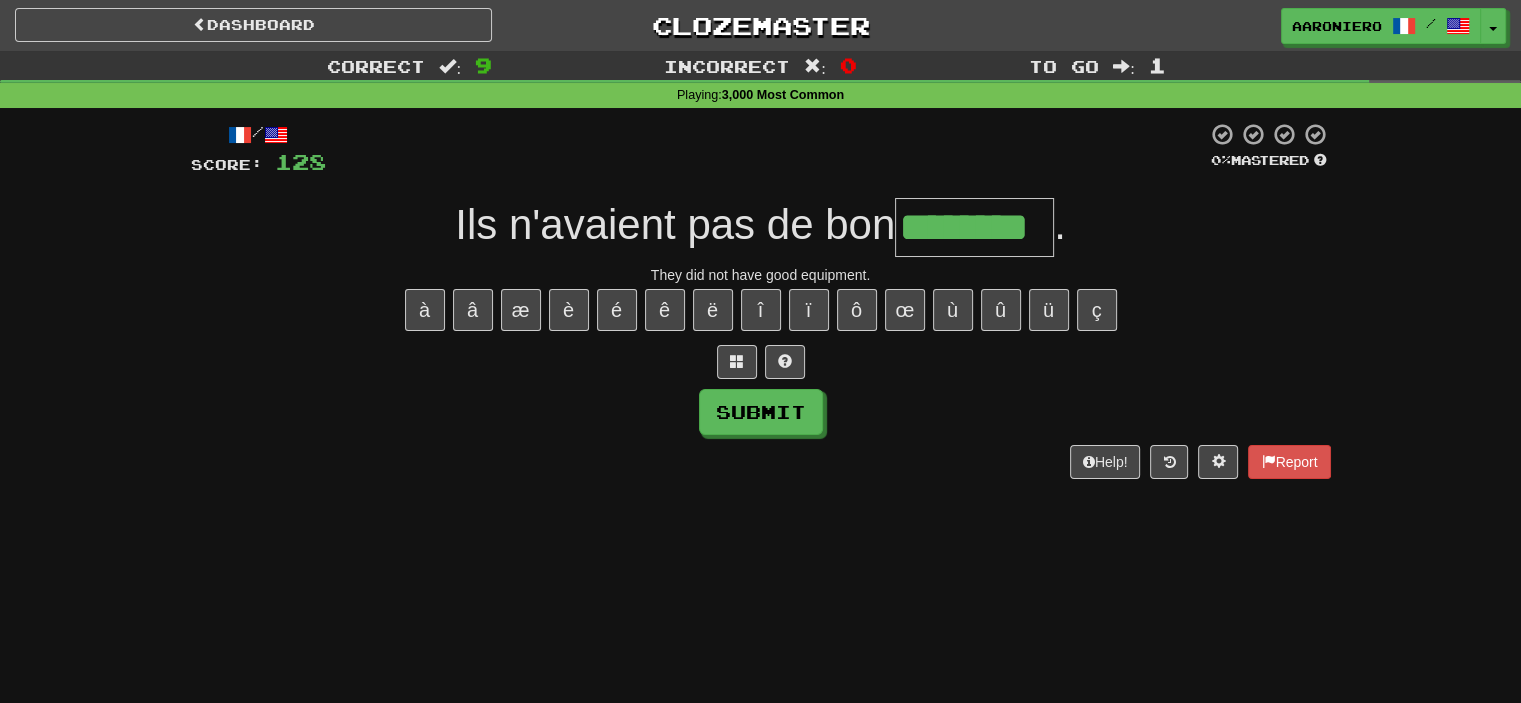 type on "********" 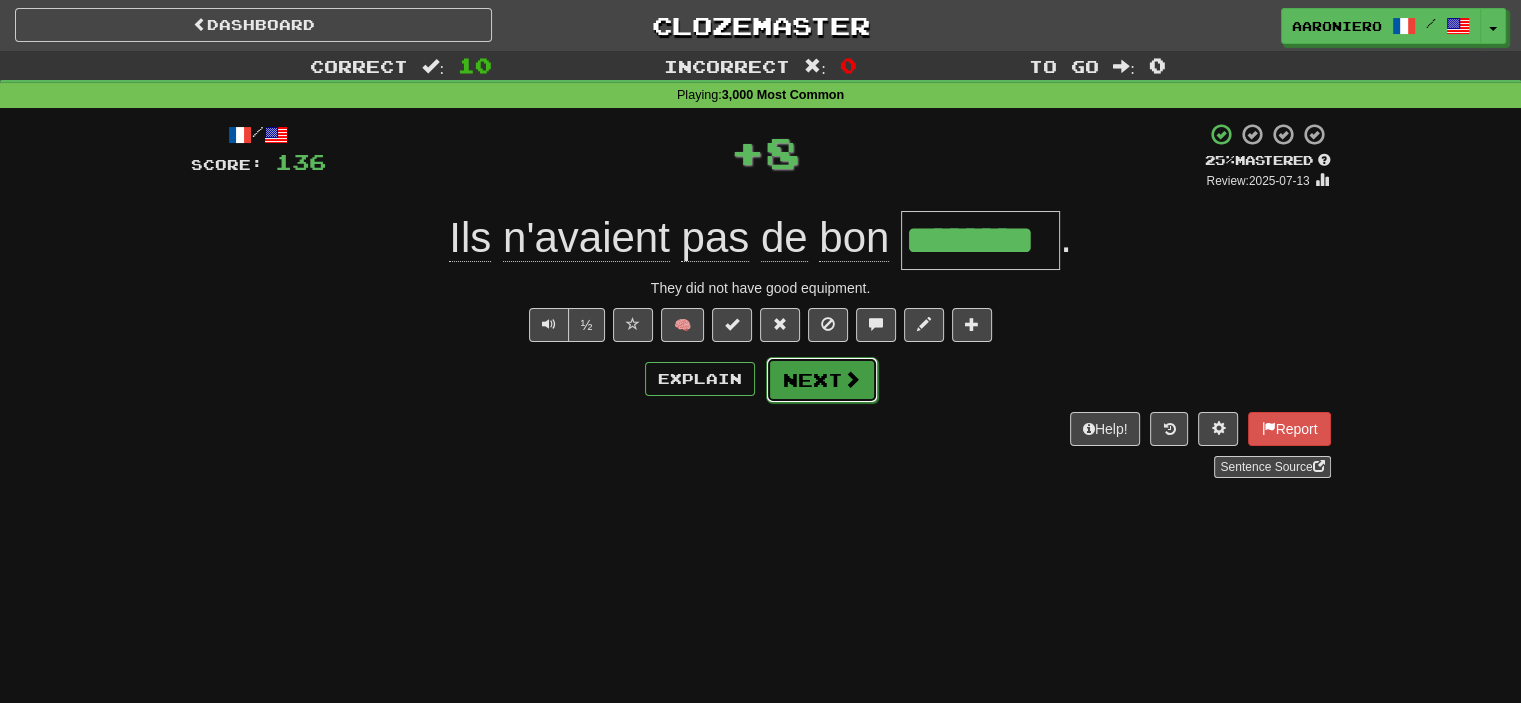 click on "Next" at bounding box center [822, 380] 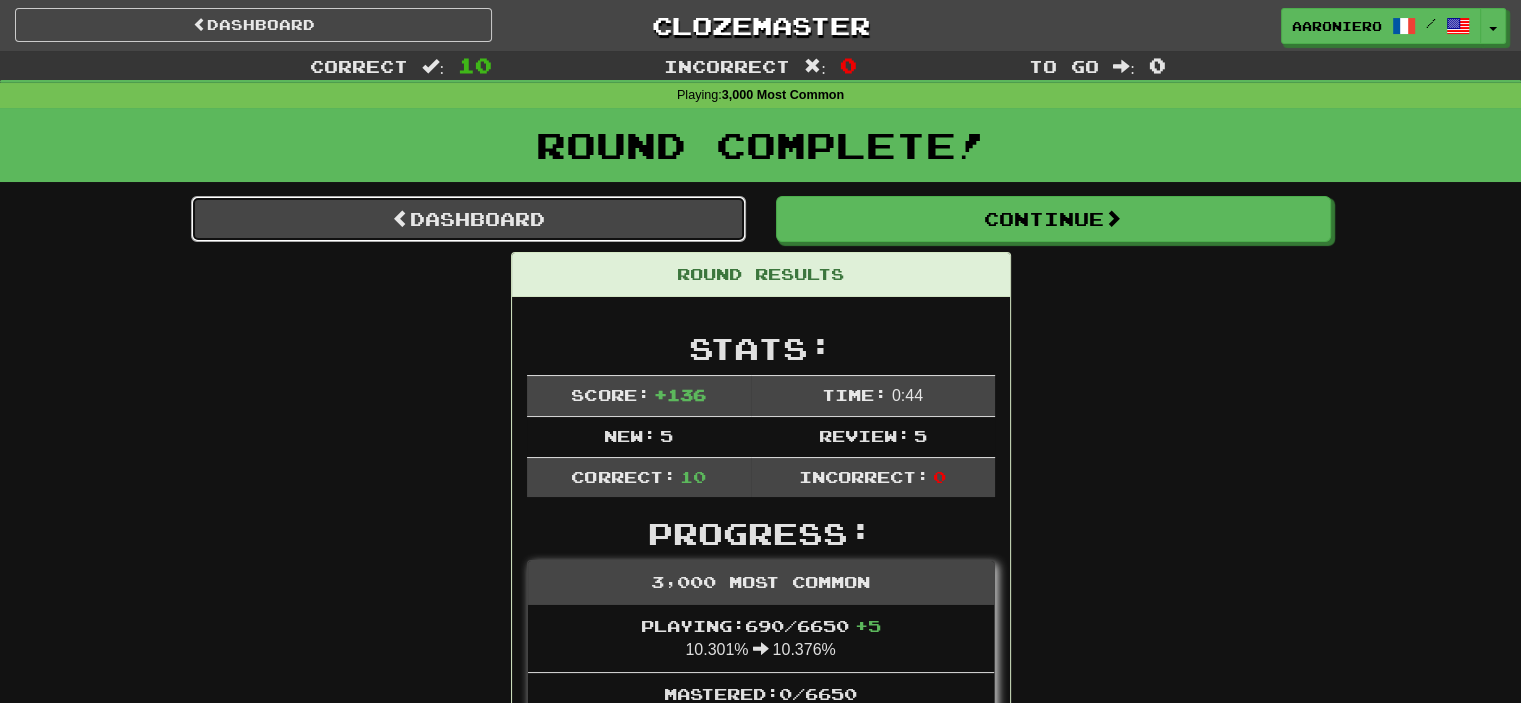 click on "Dashboard" at bounding box center [468, 219] 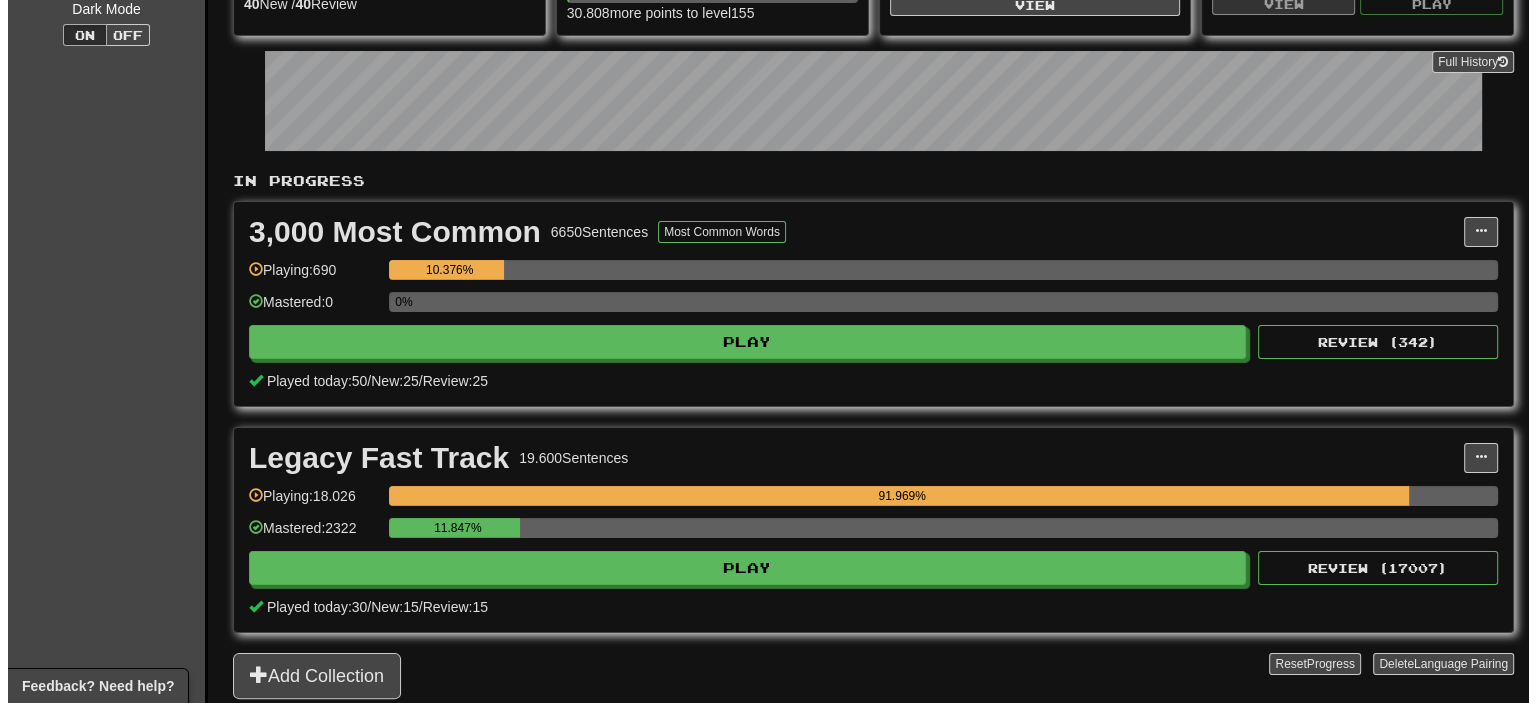 scroll, scrollTop: 300, scrollLeft: 0, axis: vertical 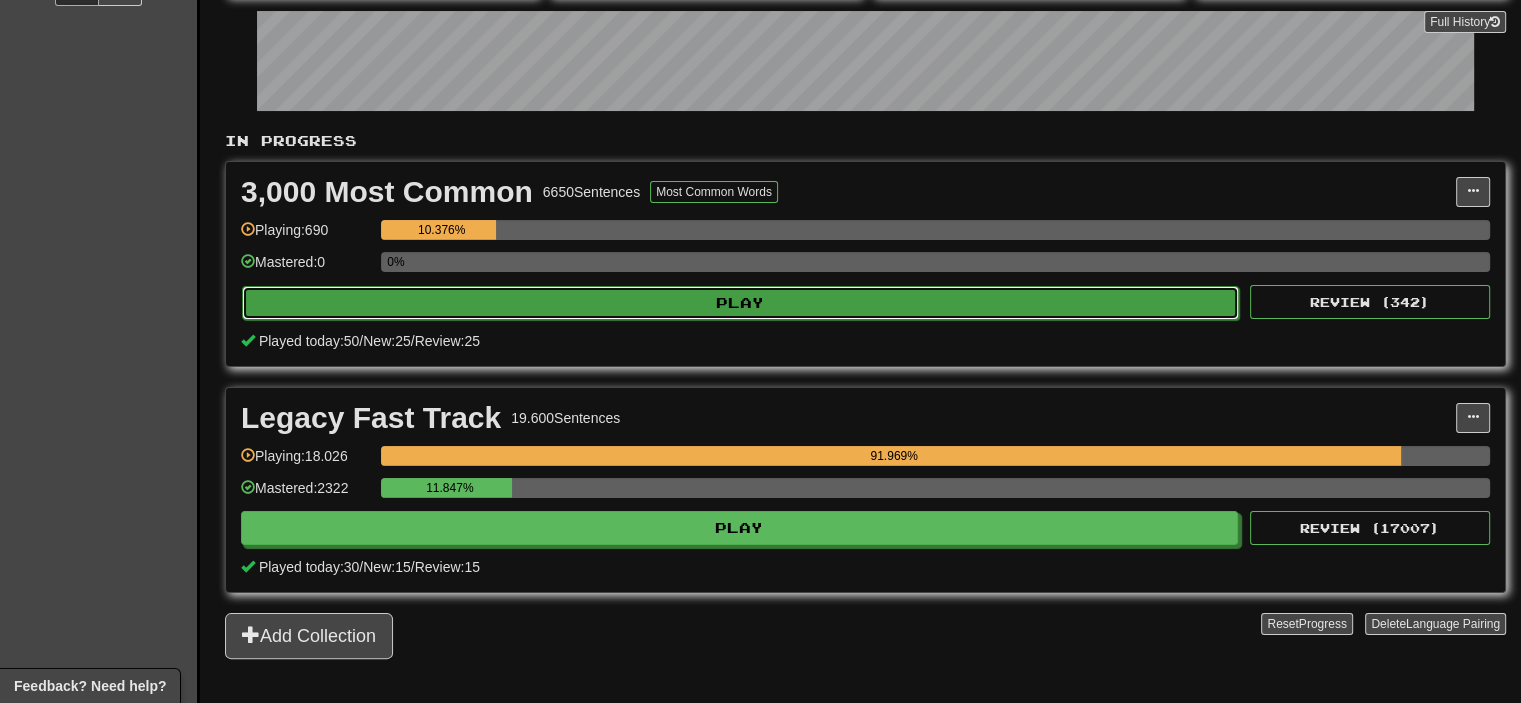 click on "Play" at bounding box center (740, 303) 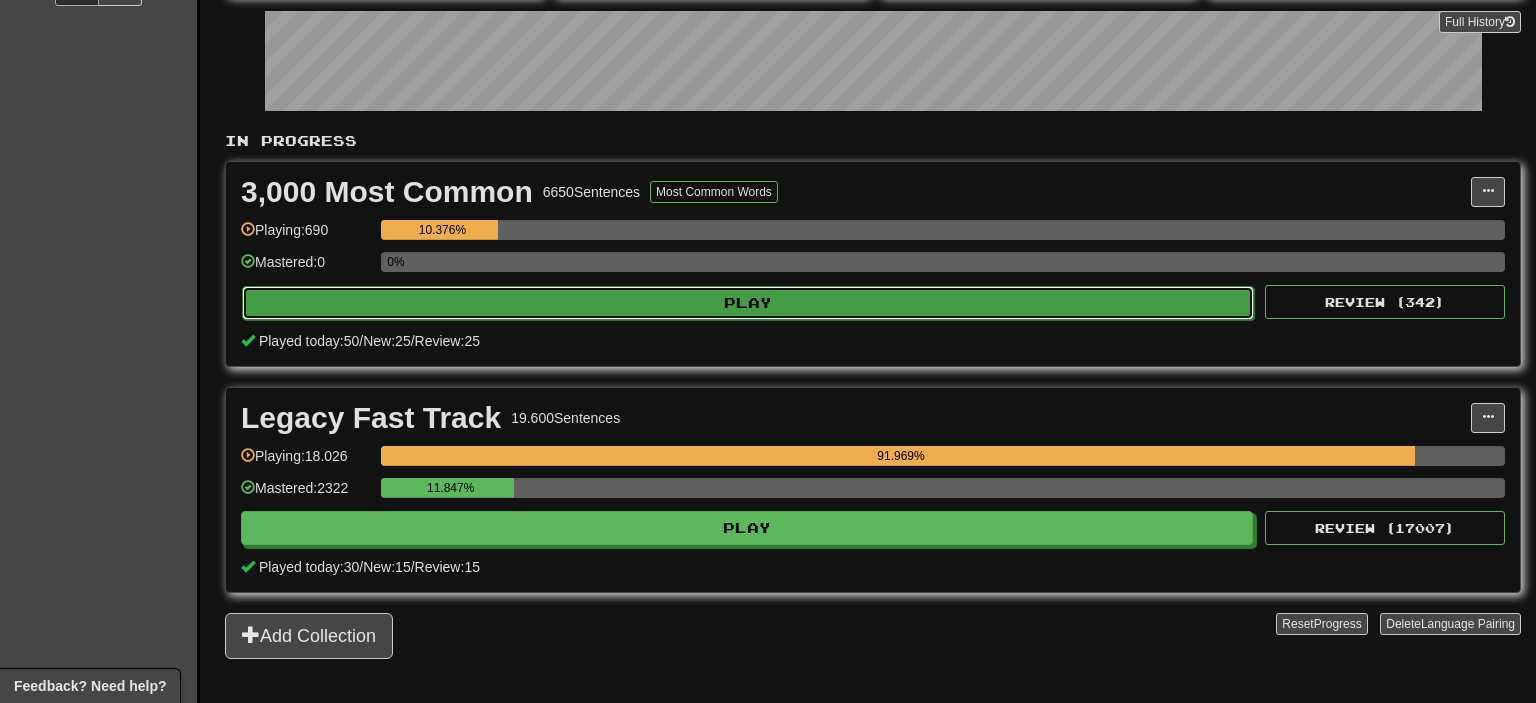 select on "**" 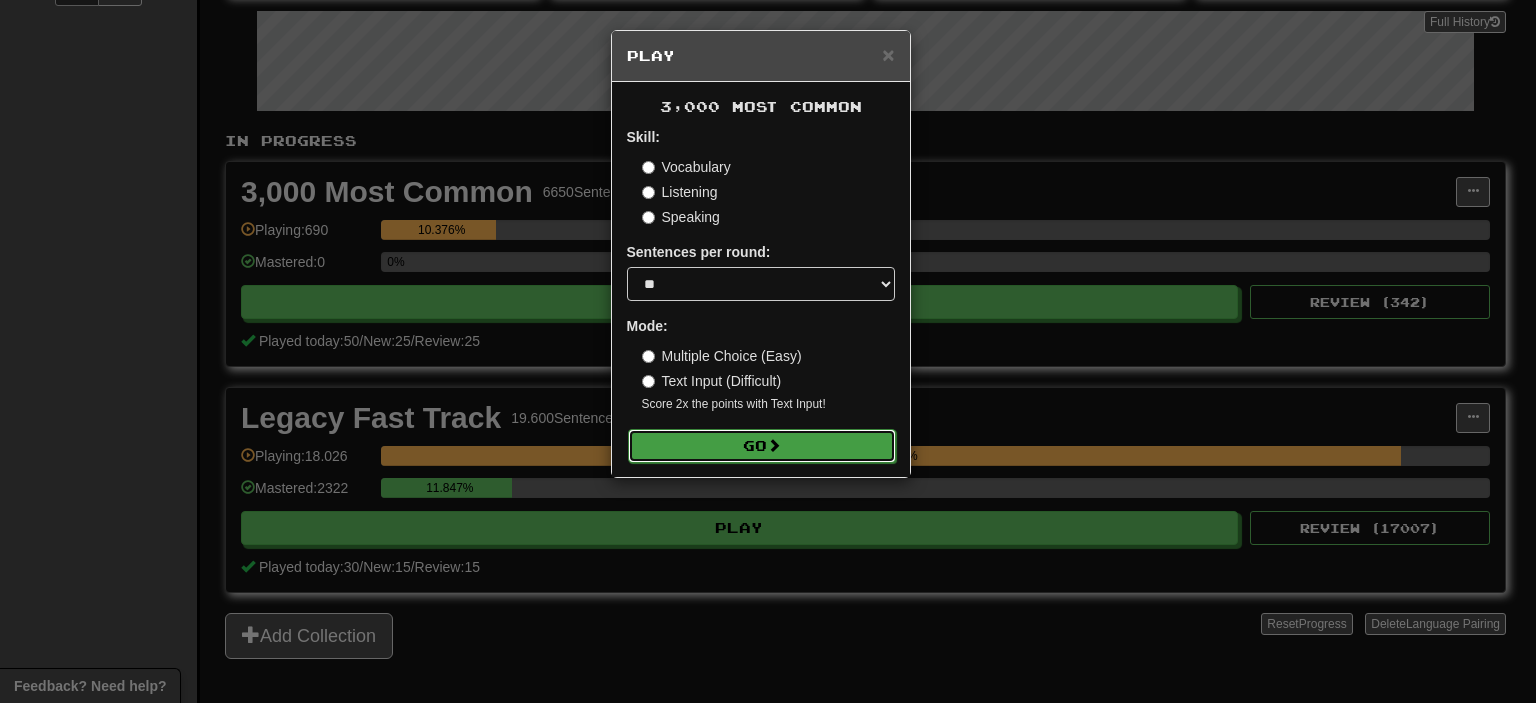 click on "Go" at bounding box center [762, 446] 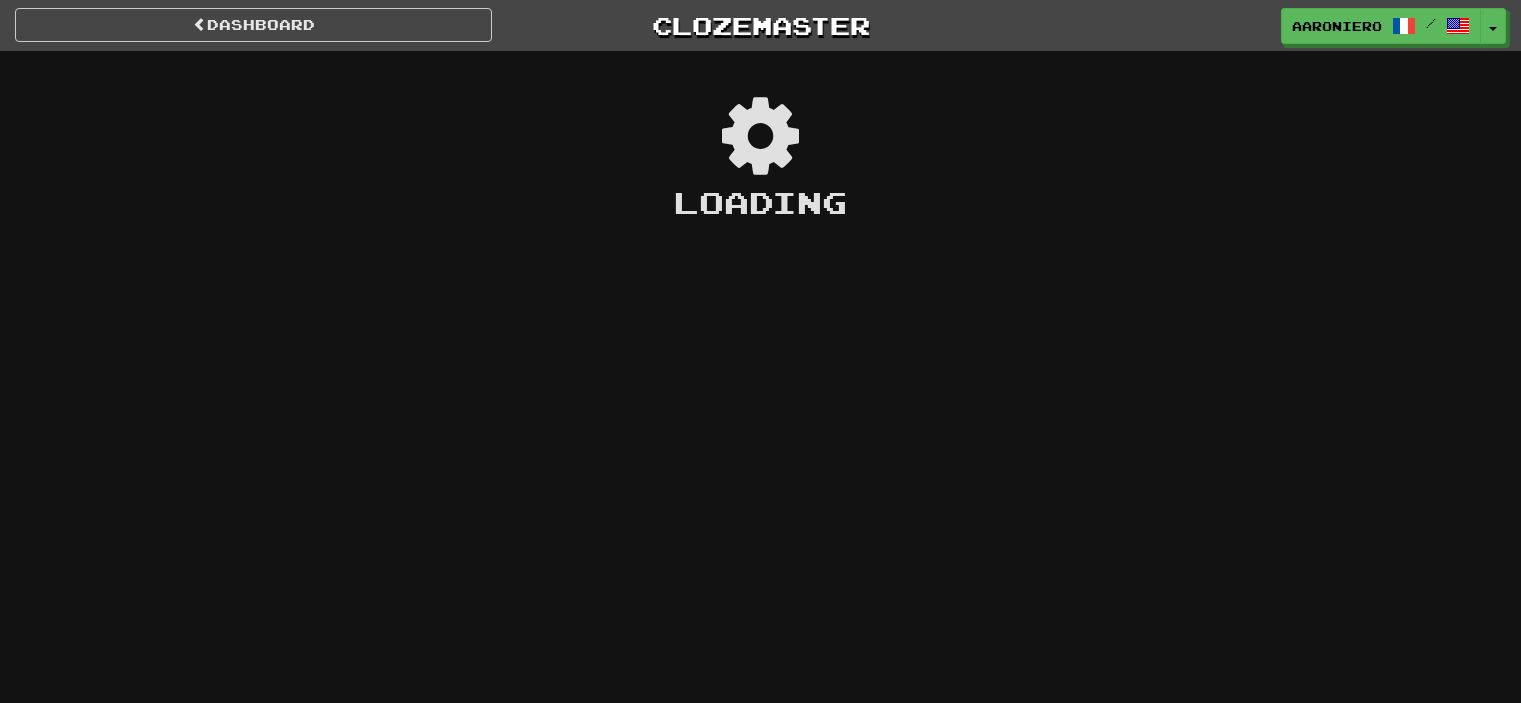 scroll, scrollTop: 0, scrollLeft: 0, axis: both 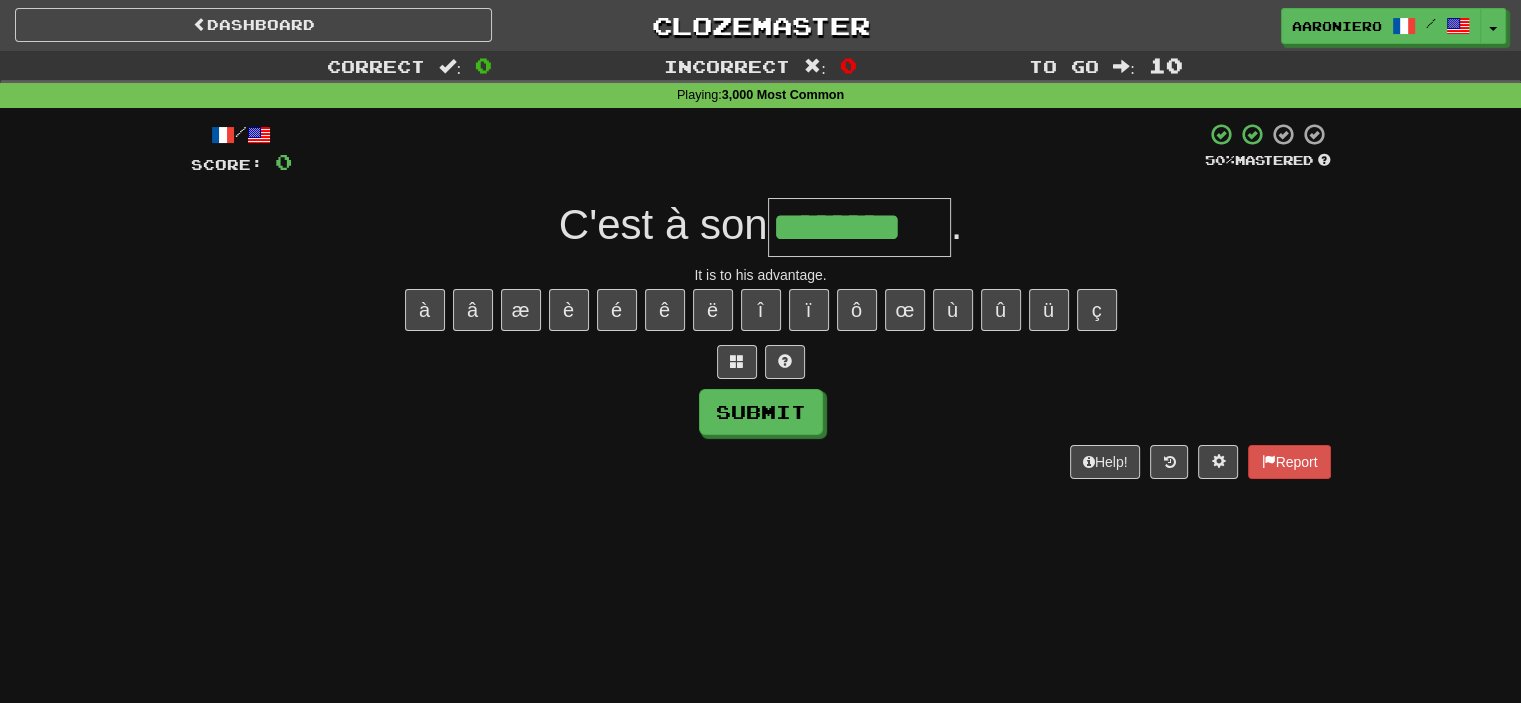 type on "********" 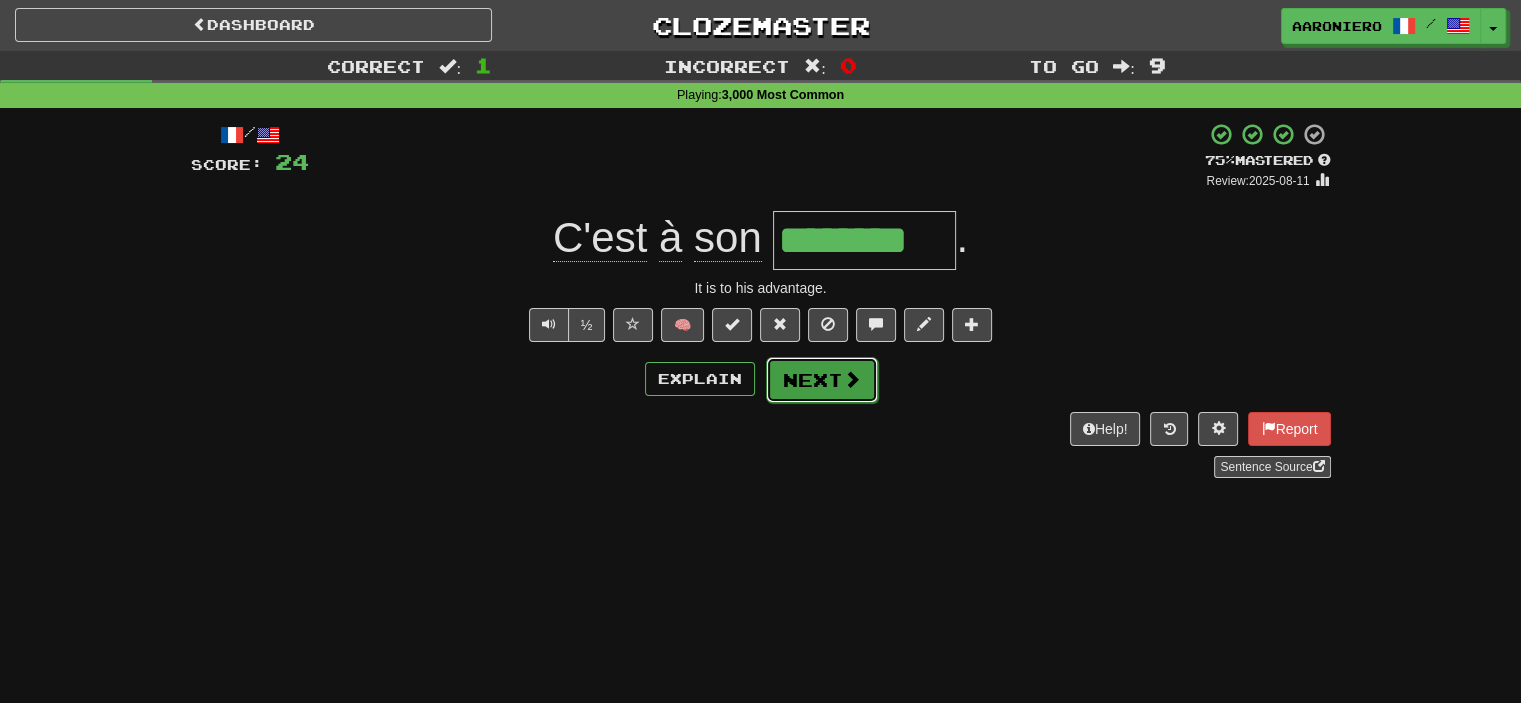 click on "Next" at bounding box center [822, 380] 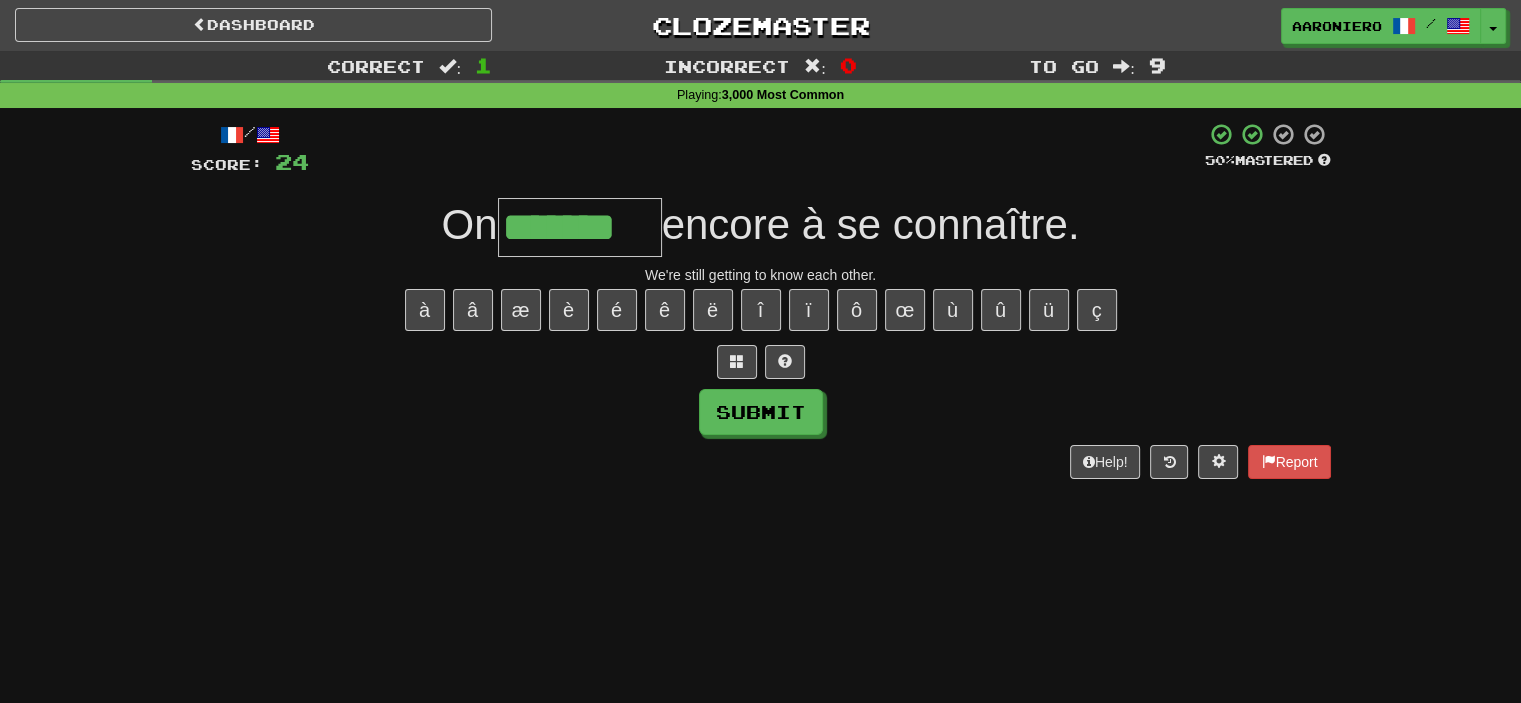 type on "*******" 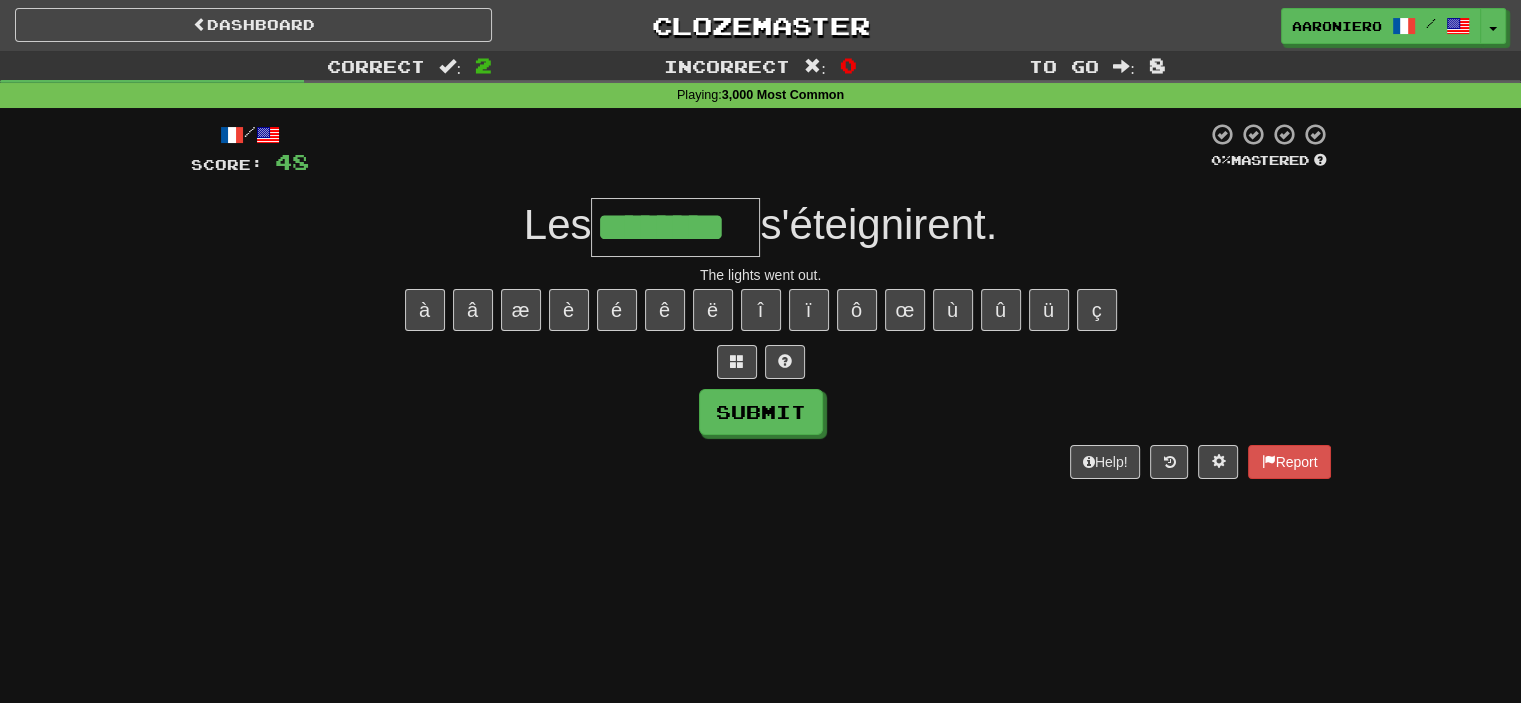 type on "********" 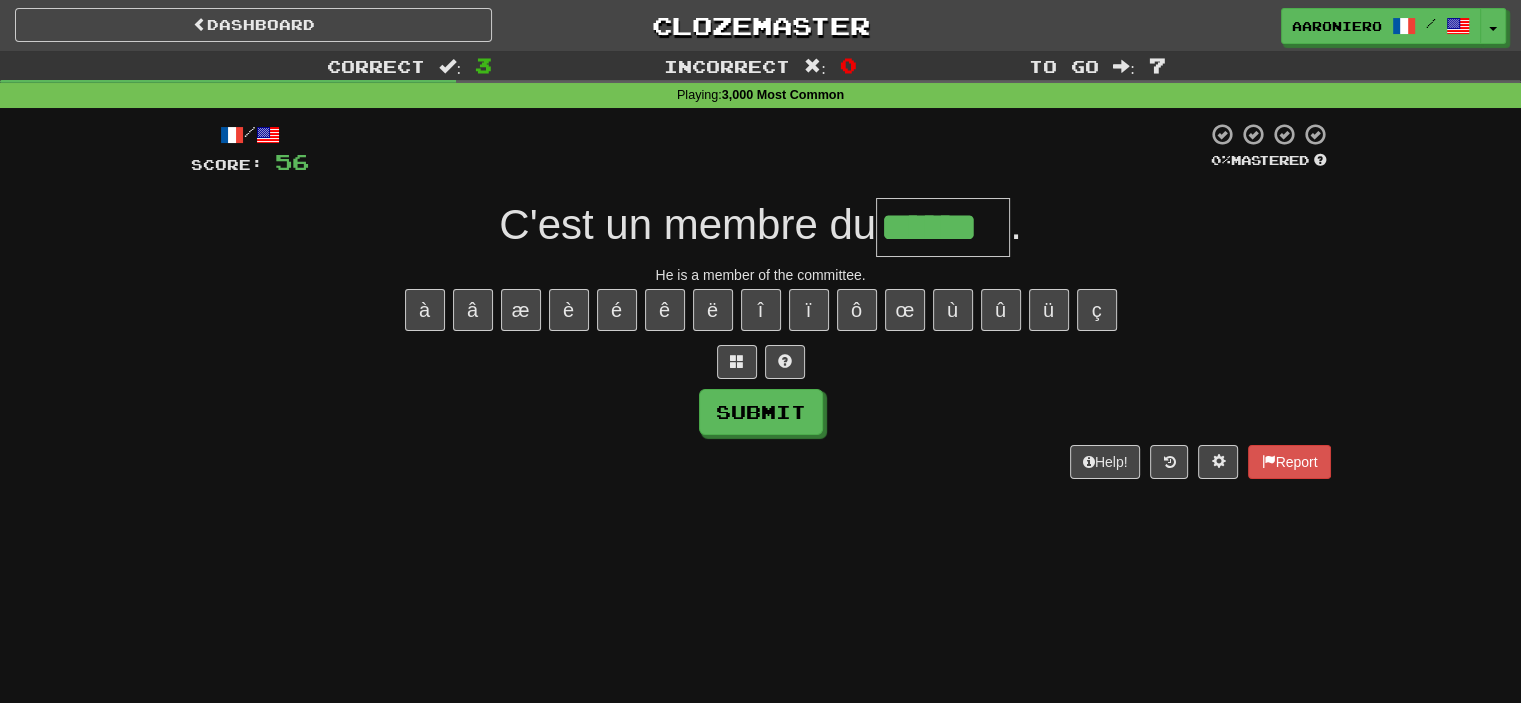 type on "******" 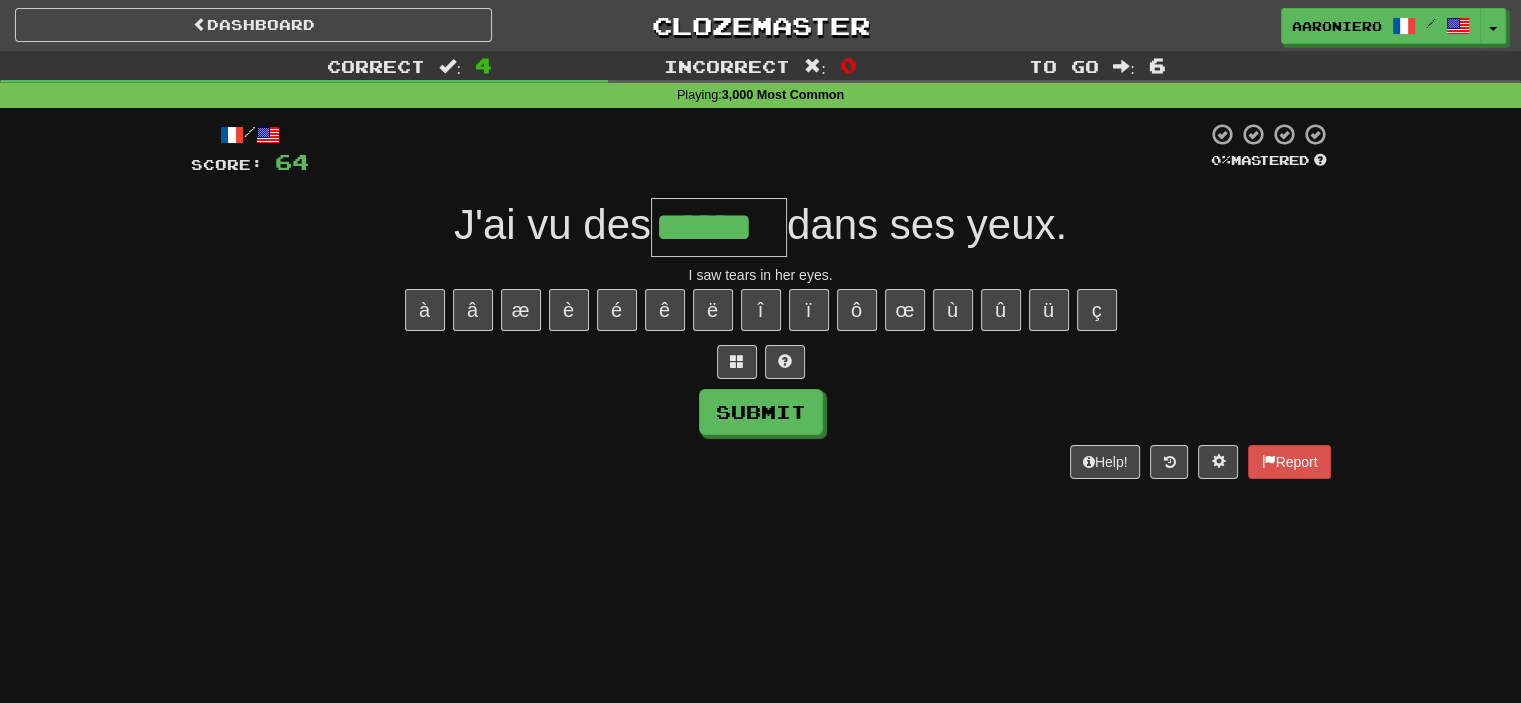 type on "******" 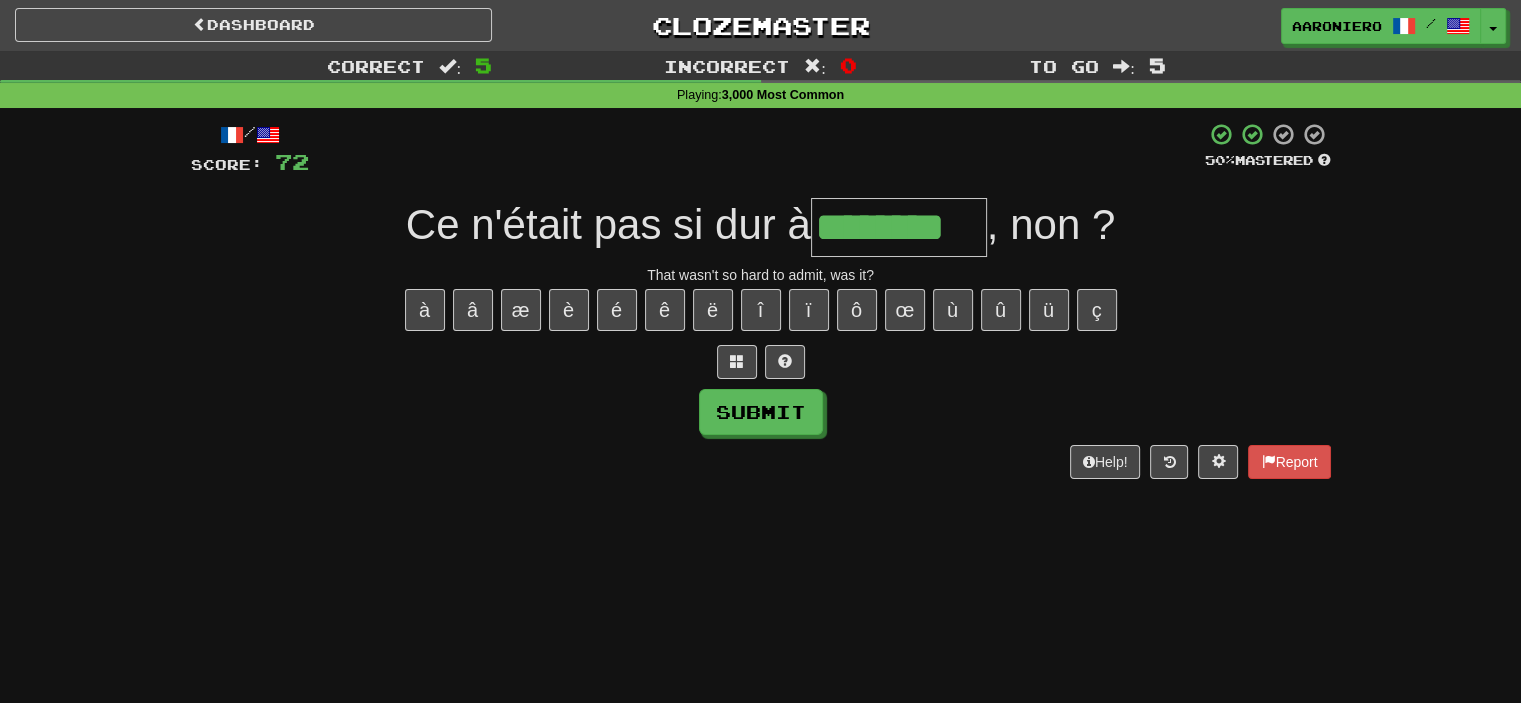 type on "********" 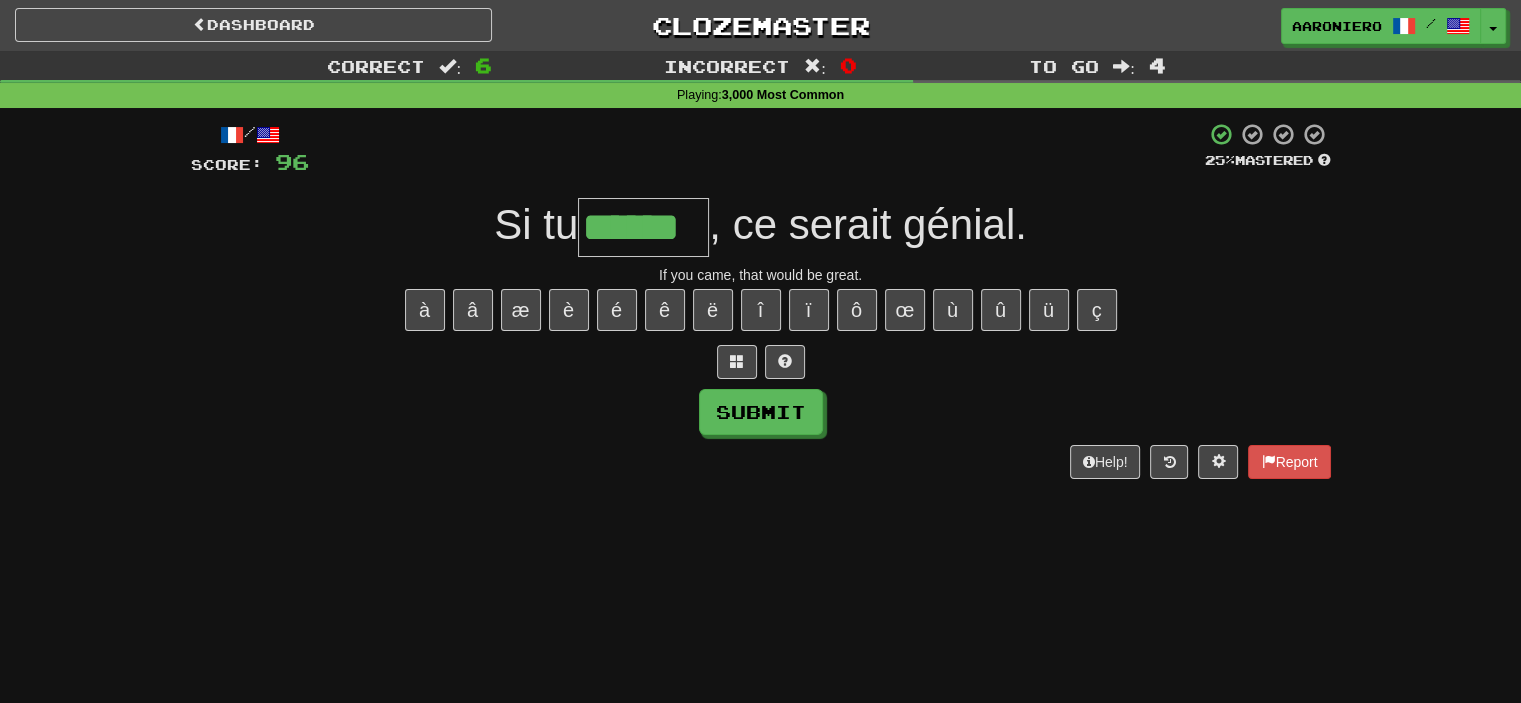 type on "******" 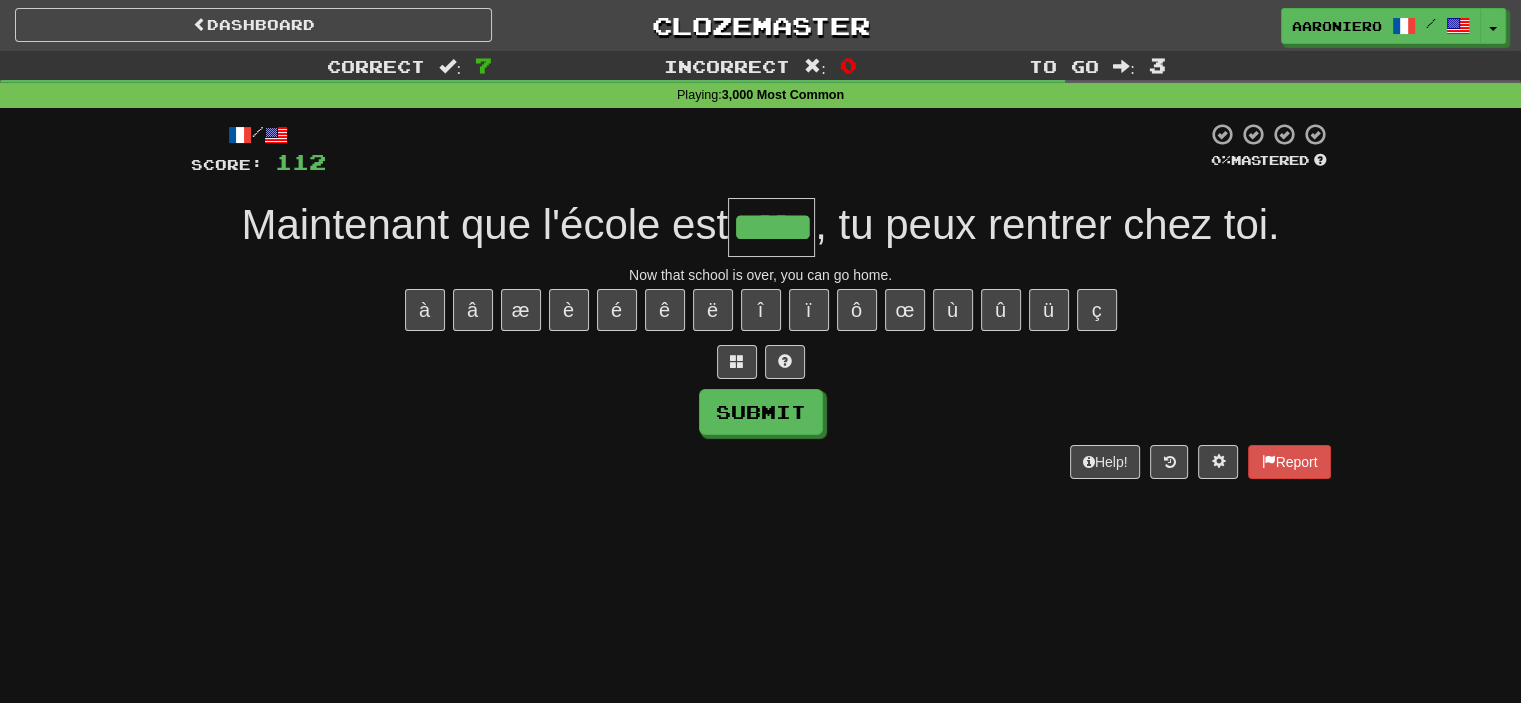 type on "*****" 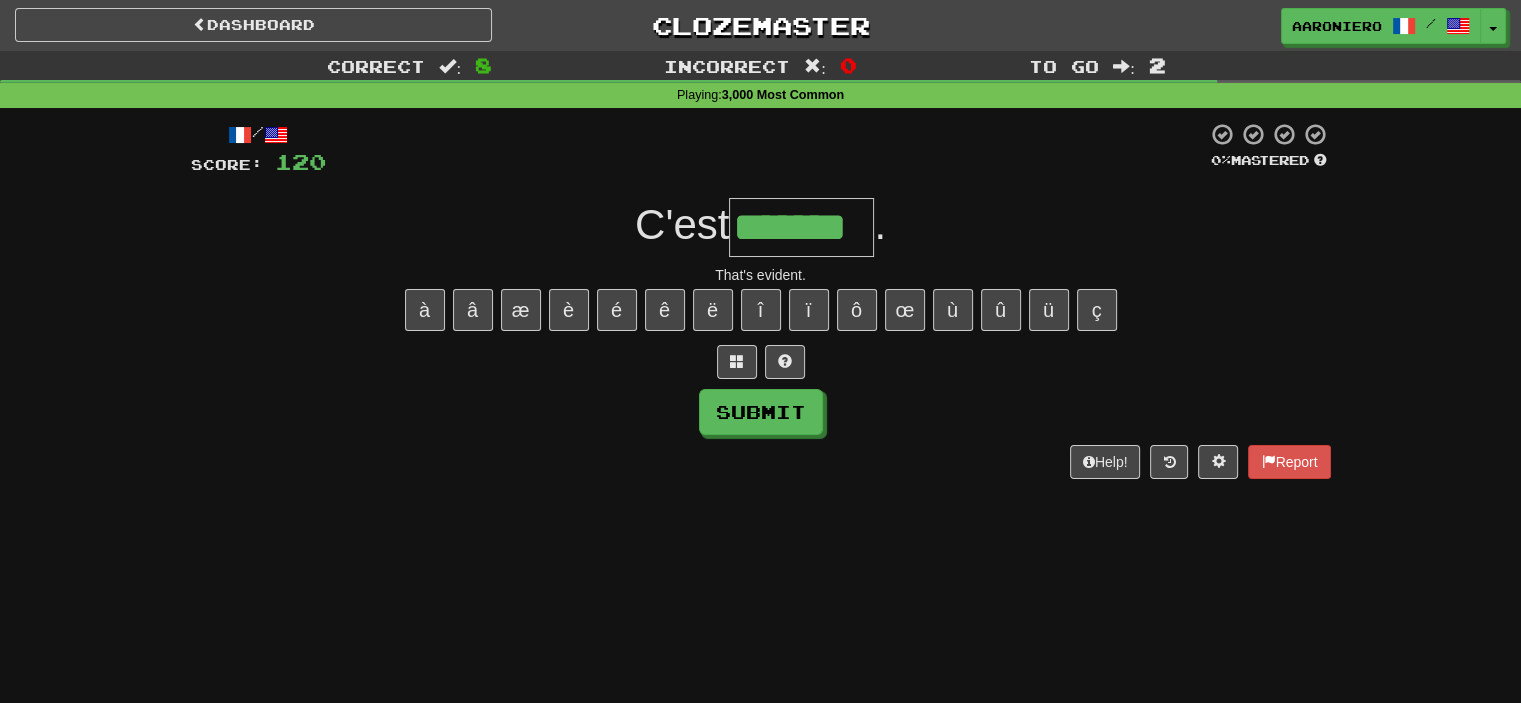 type on "*******" 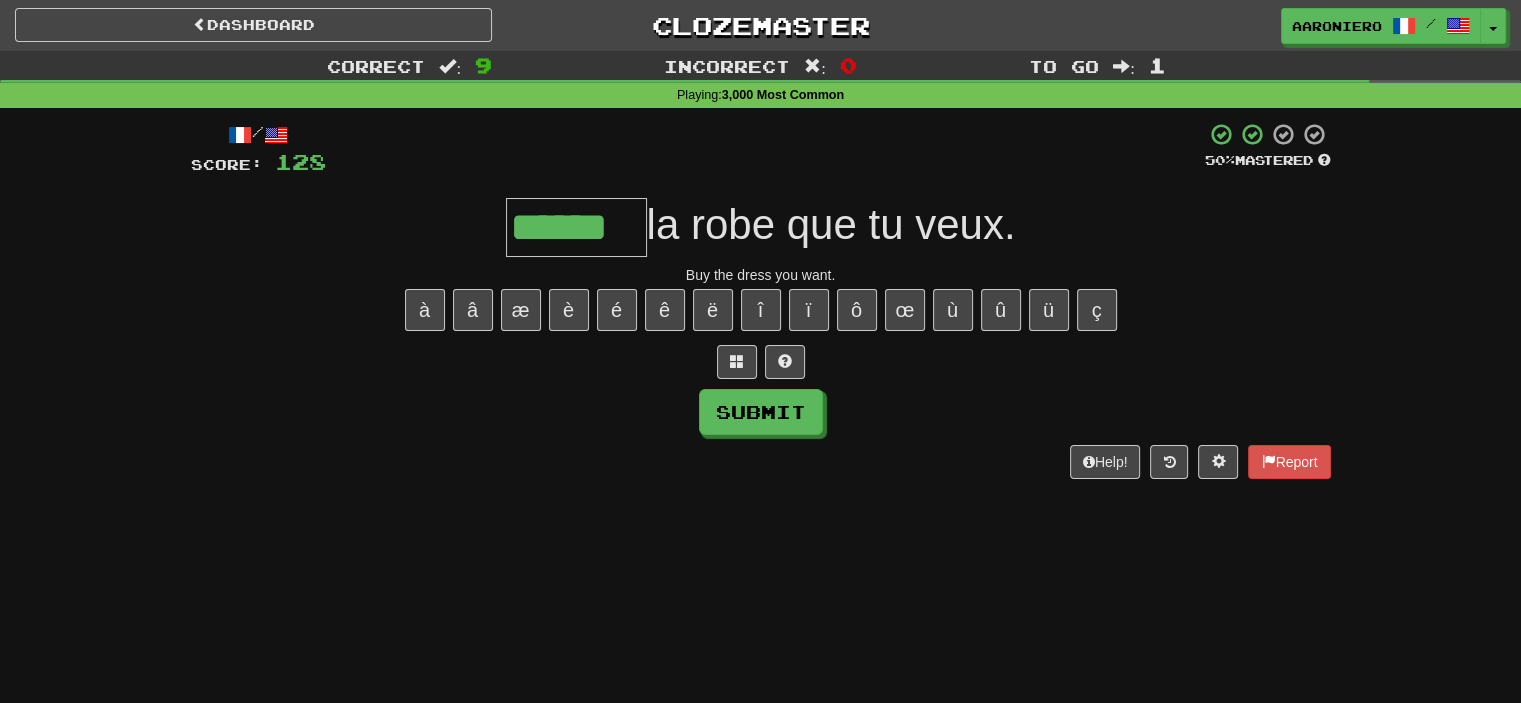 type on "******" 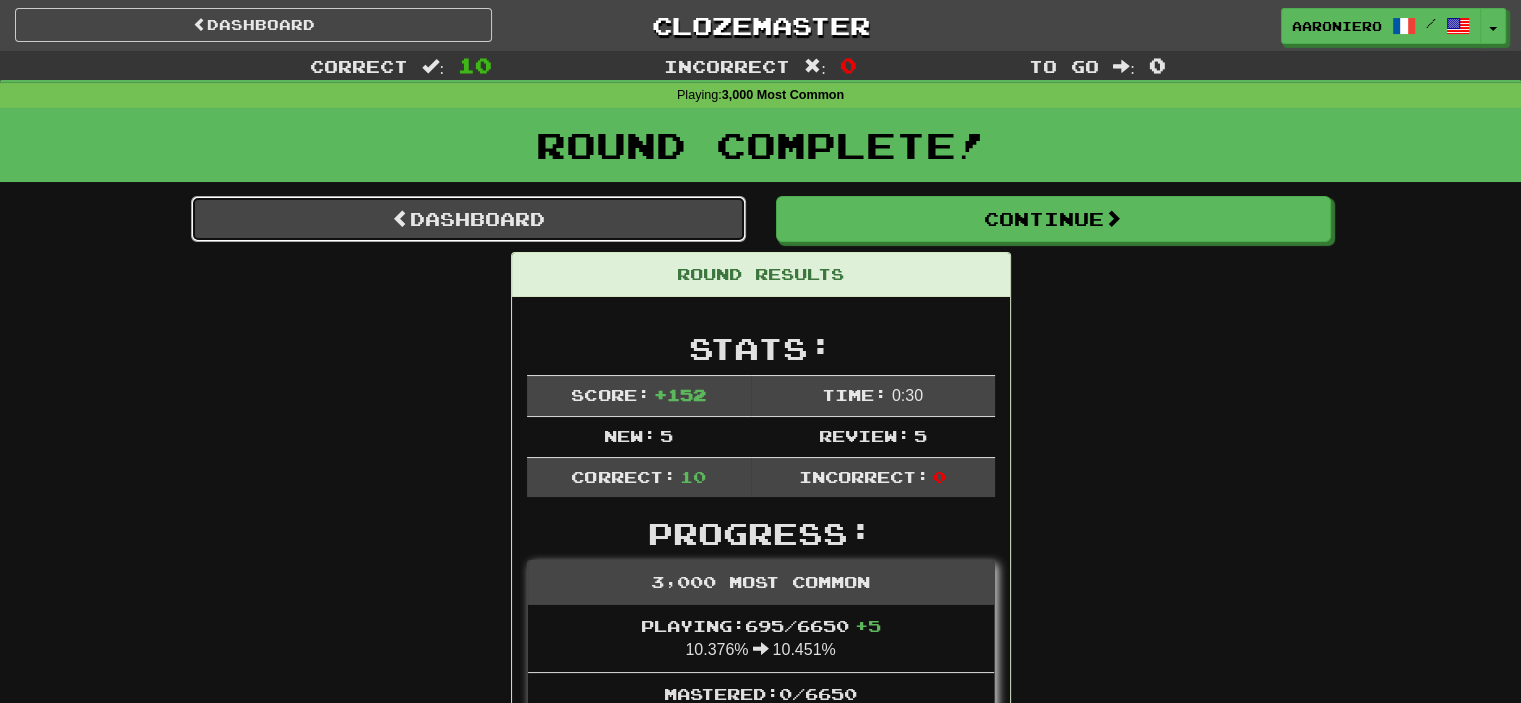 click on "Dashboard" at bounding box center [468, 219] 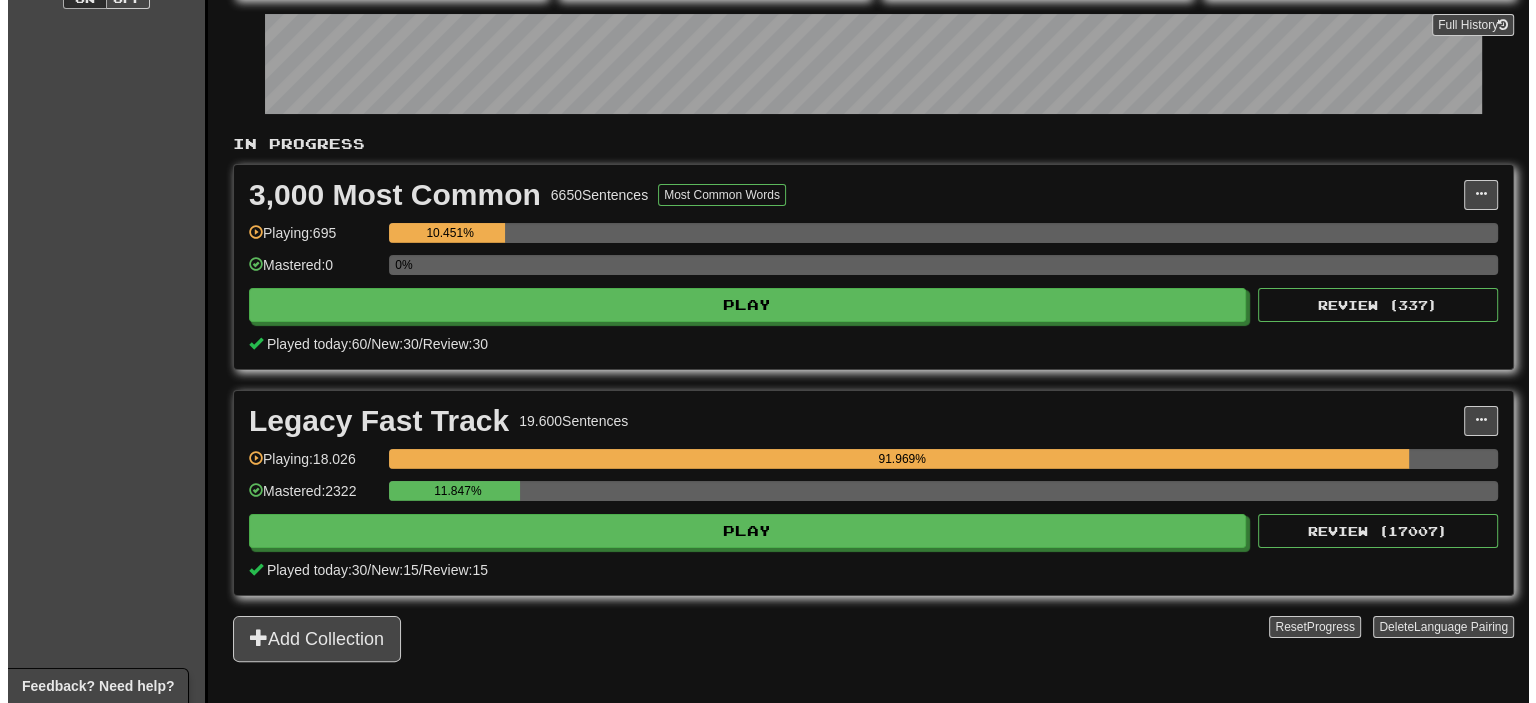 scroll, scrollTop: 300, scrollLeft: 0, axis: vertical 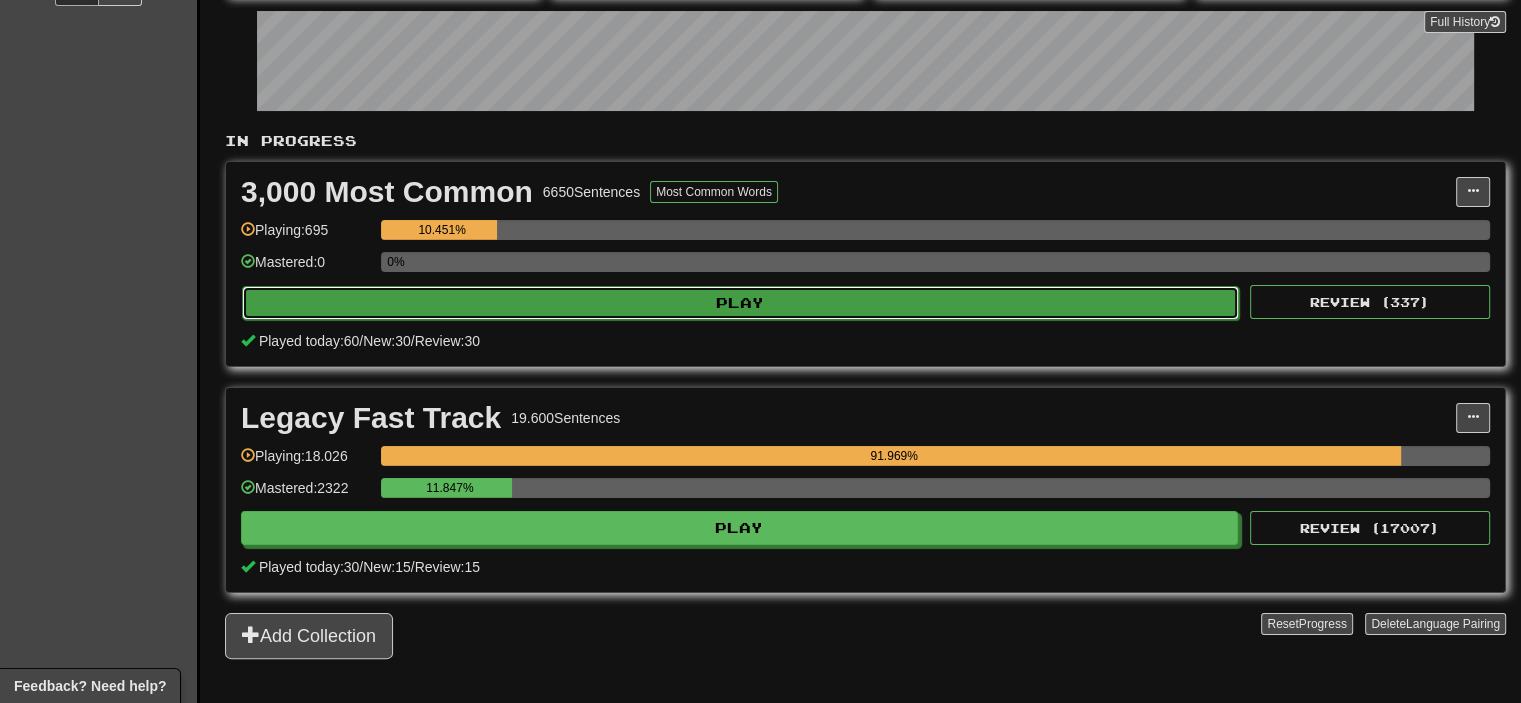 click on "Play" at bounding box center (740, 303) 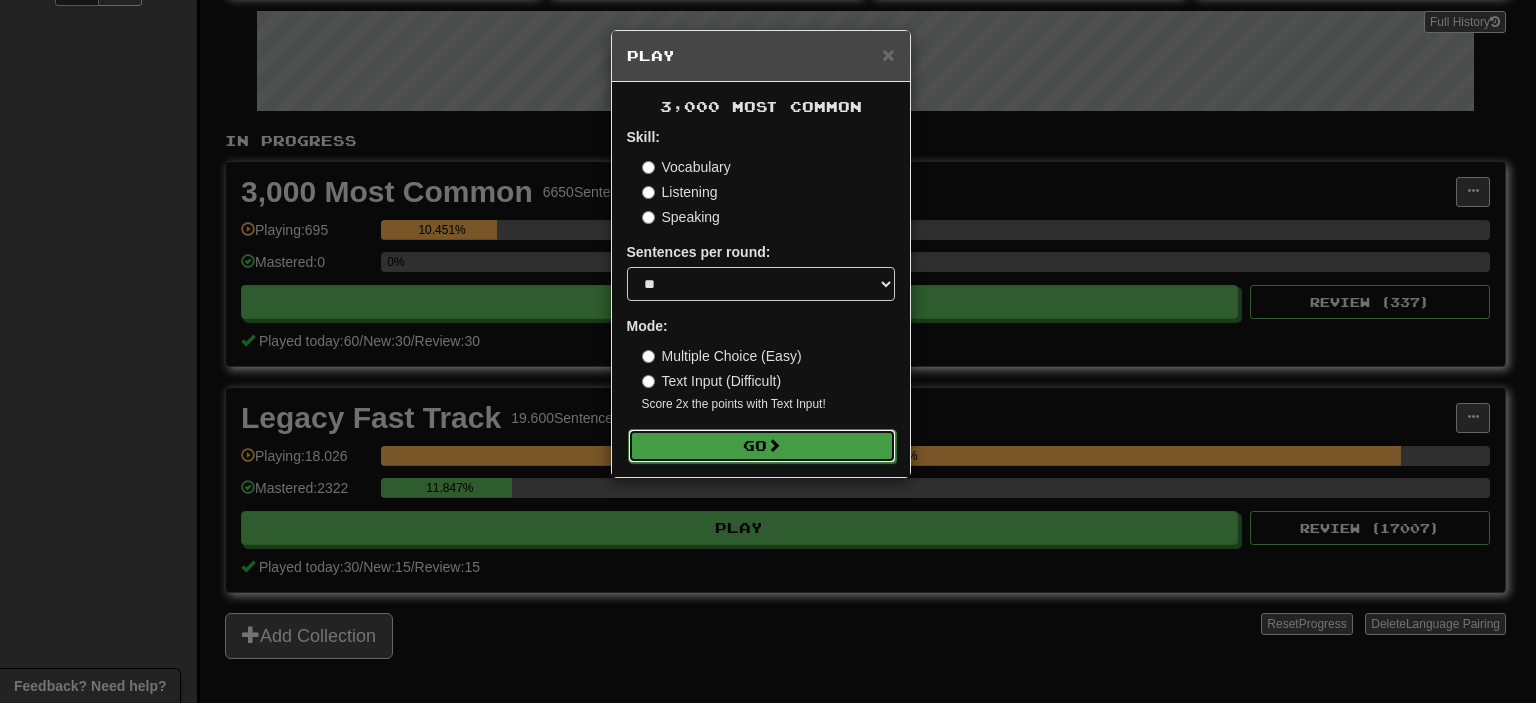 click at bounding box center [774, 445] 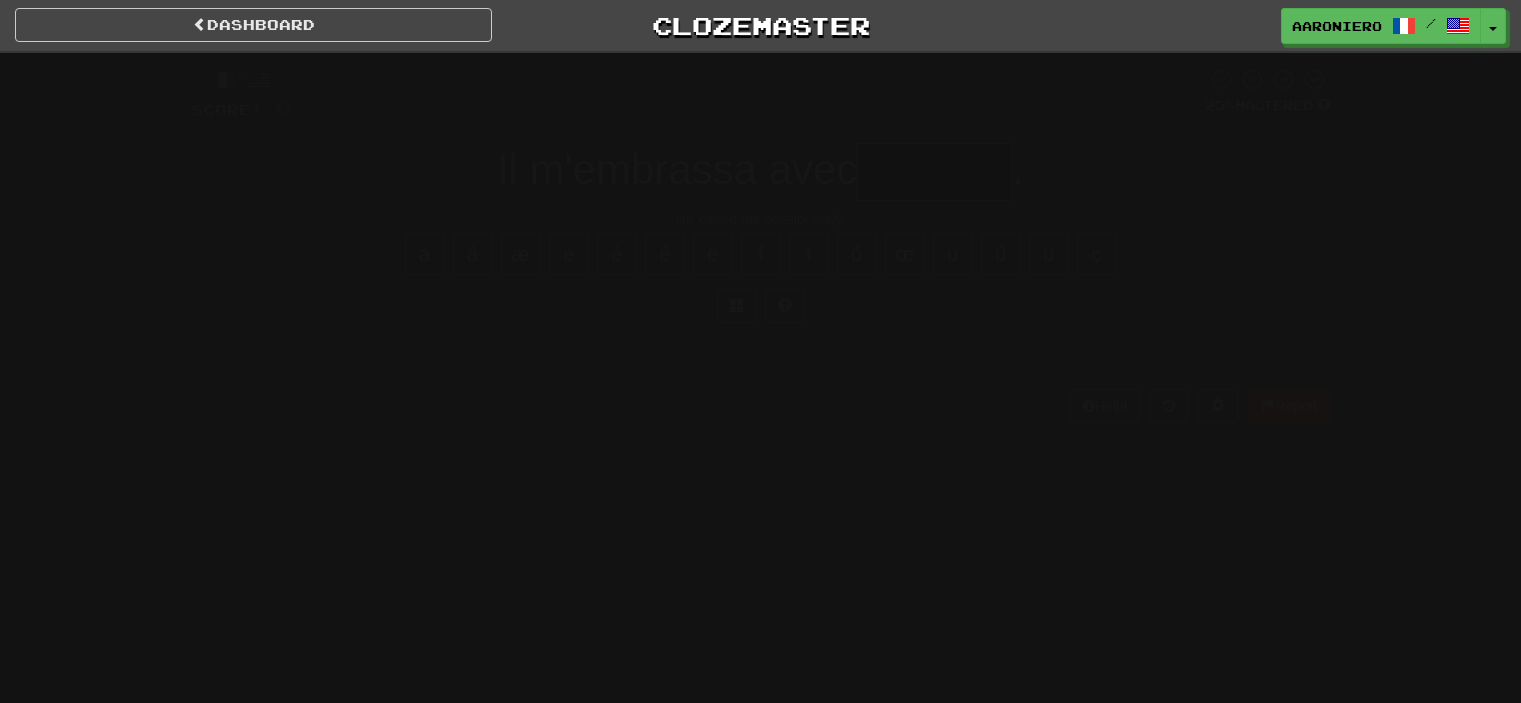 scroll, scrollTop: 0, scrollLeft: 0, axis: both 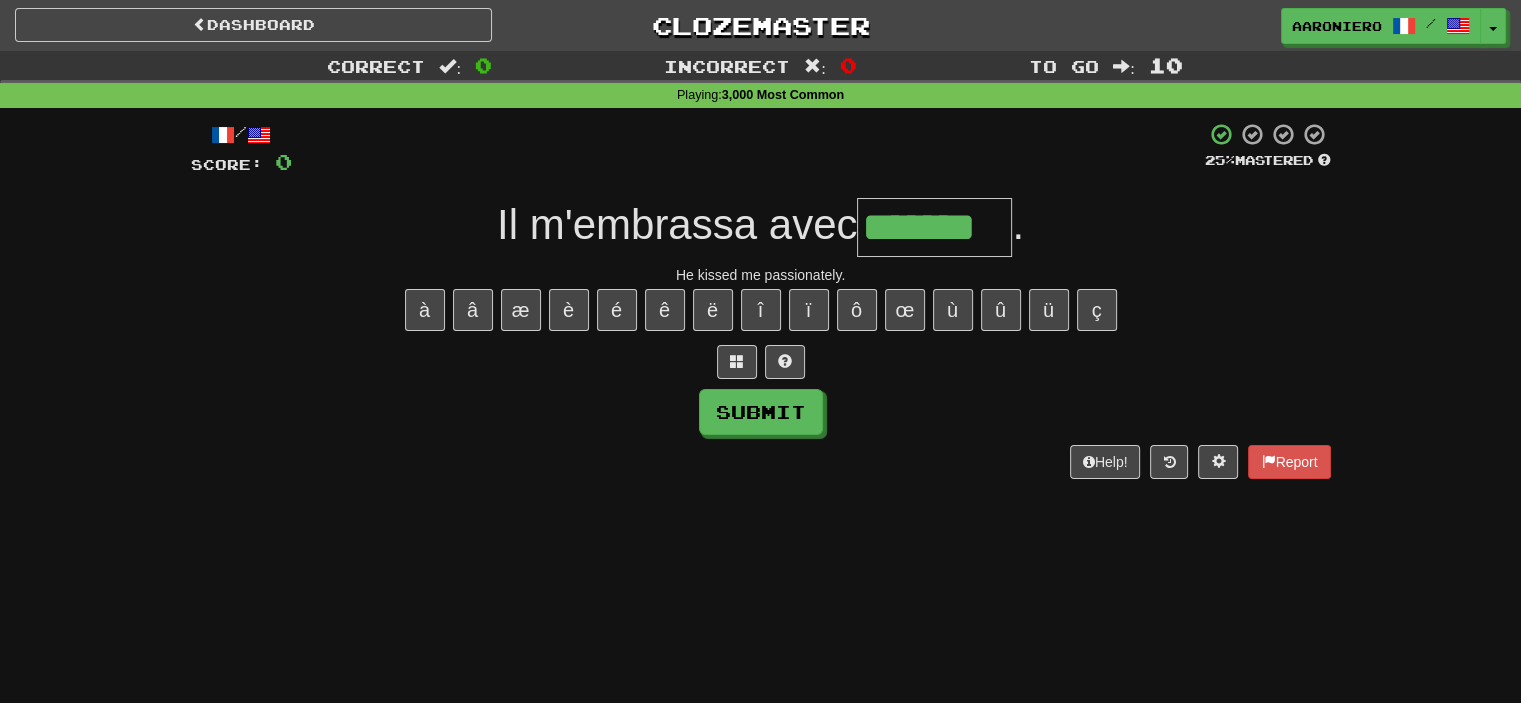 type on "*******" 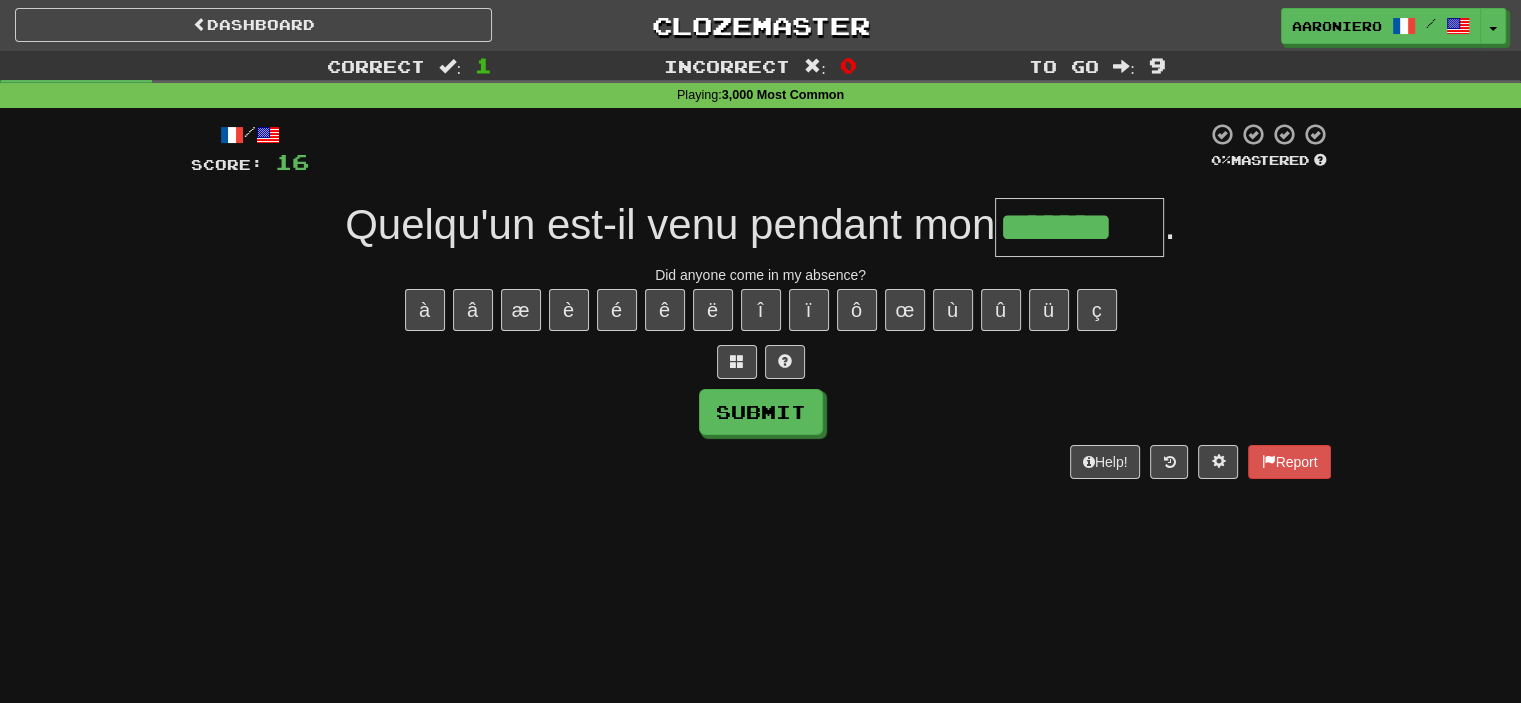 type on "*******" 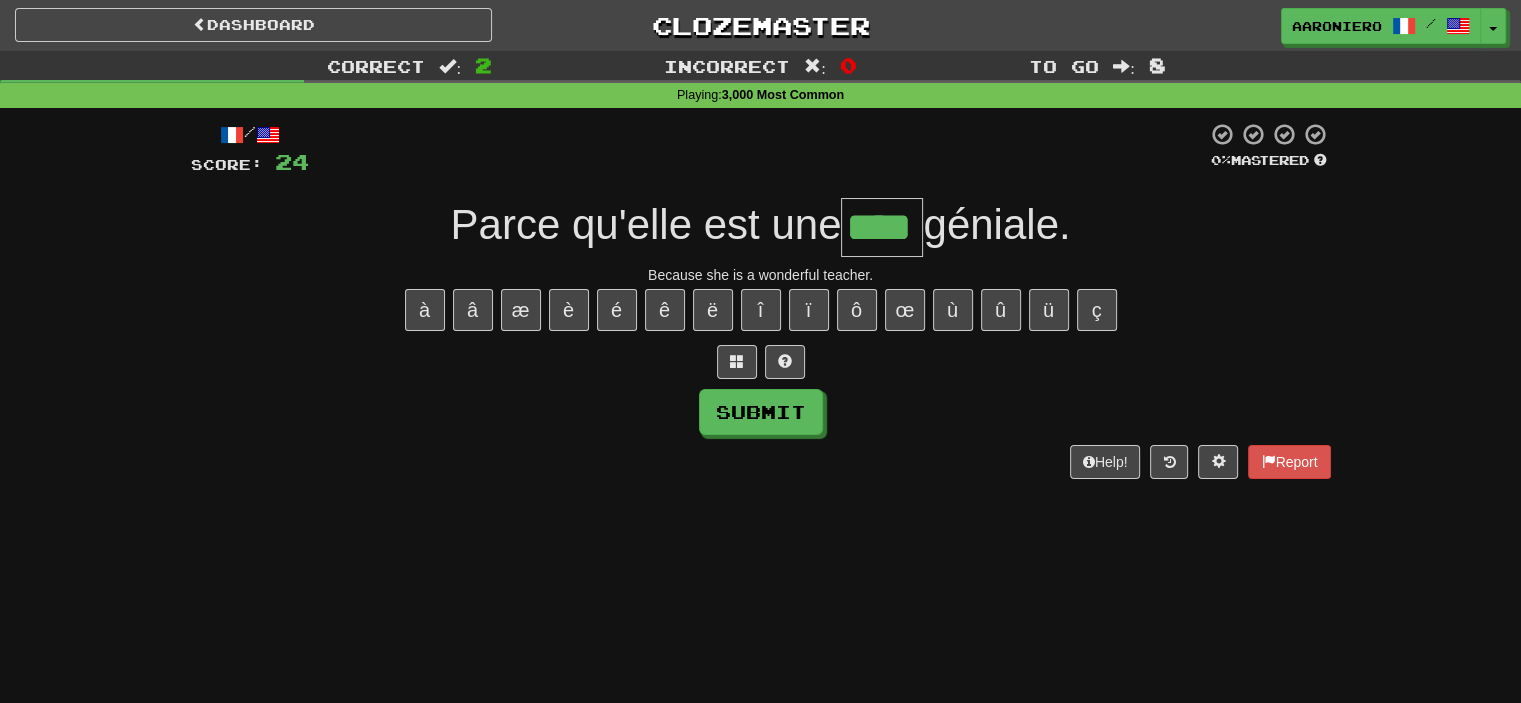 type on "****" 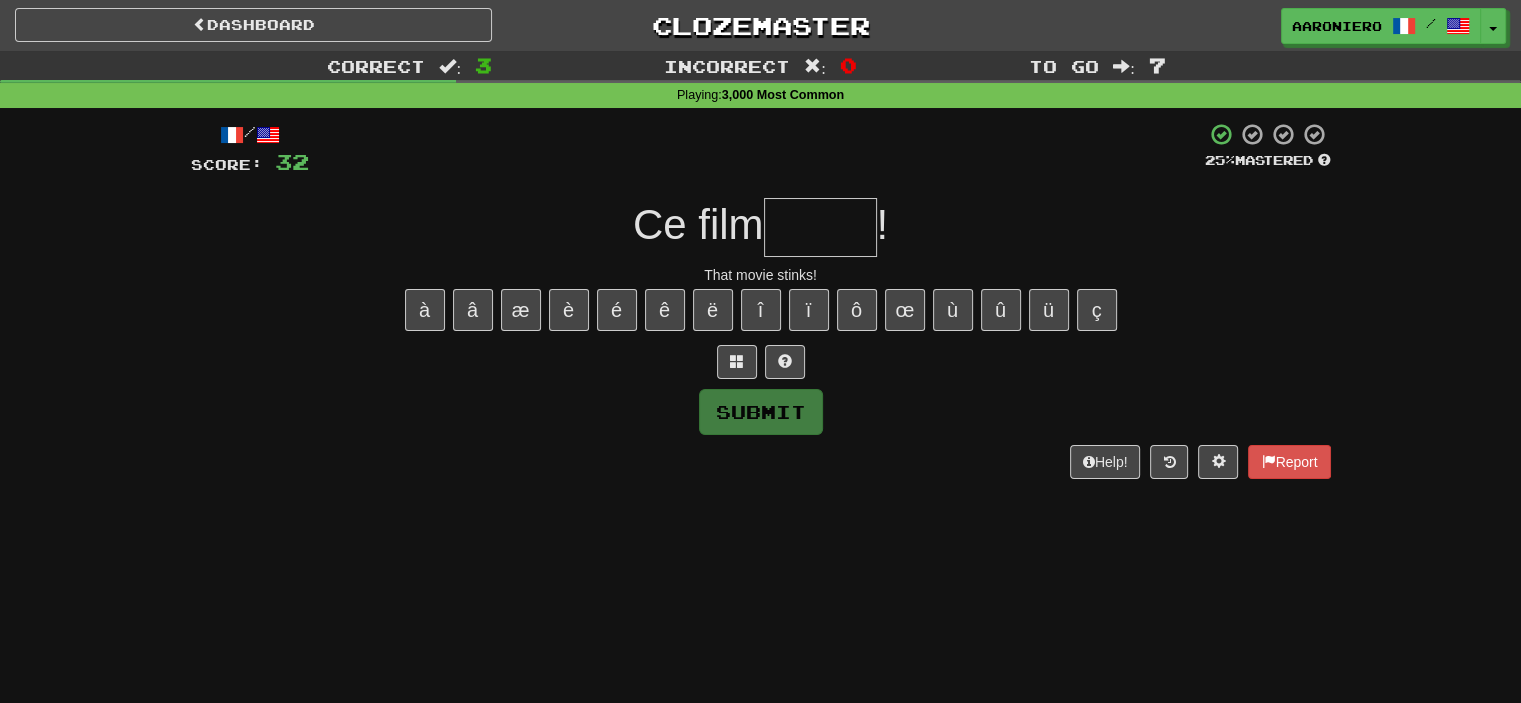 type on "*" 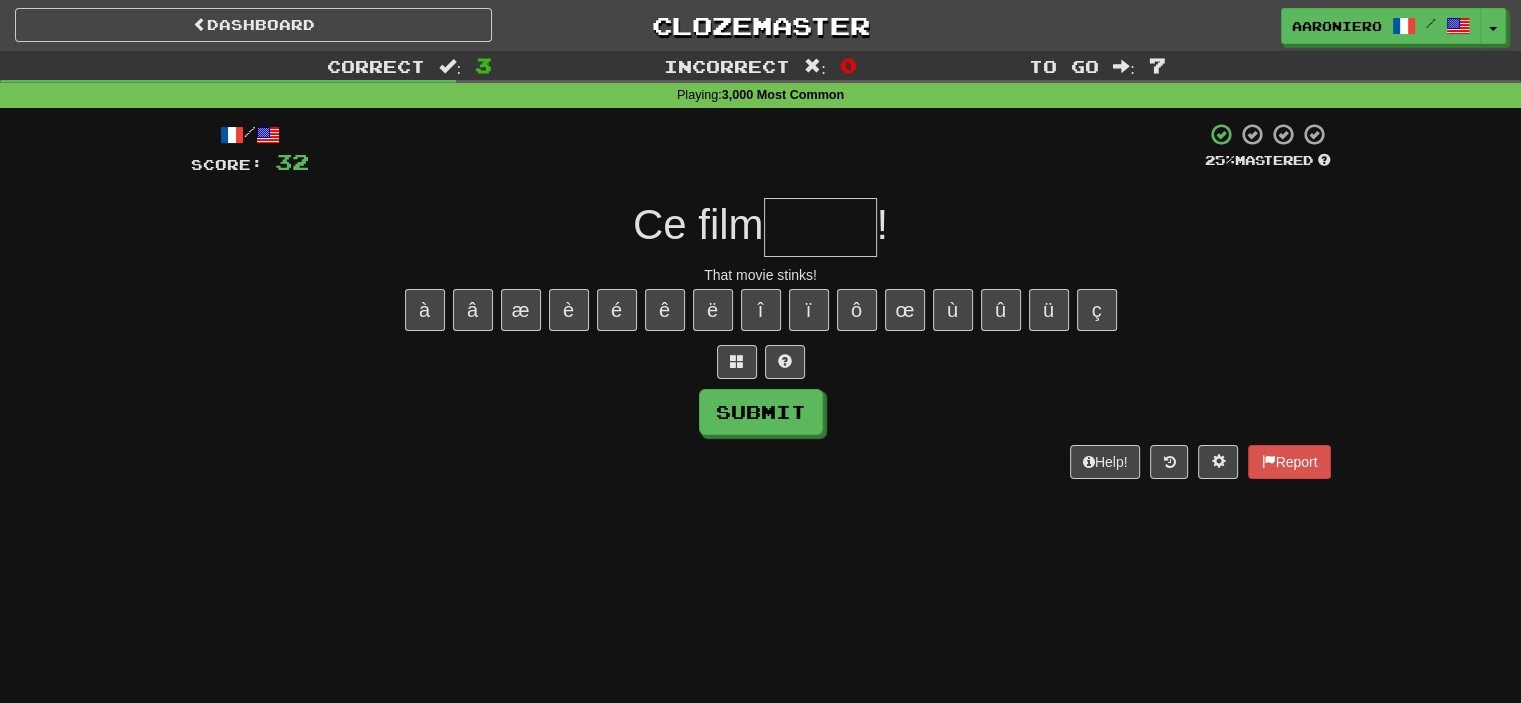 type on "*" 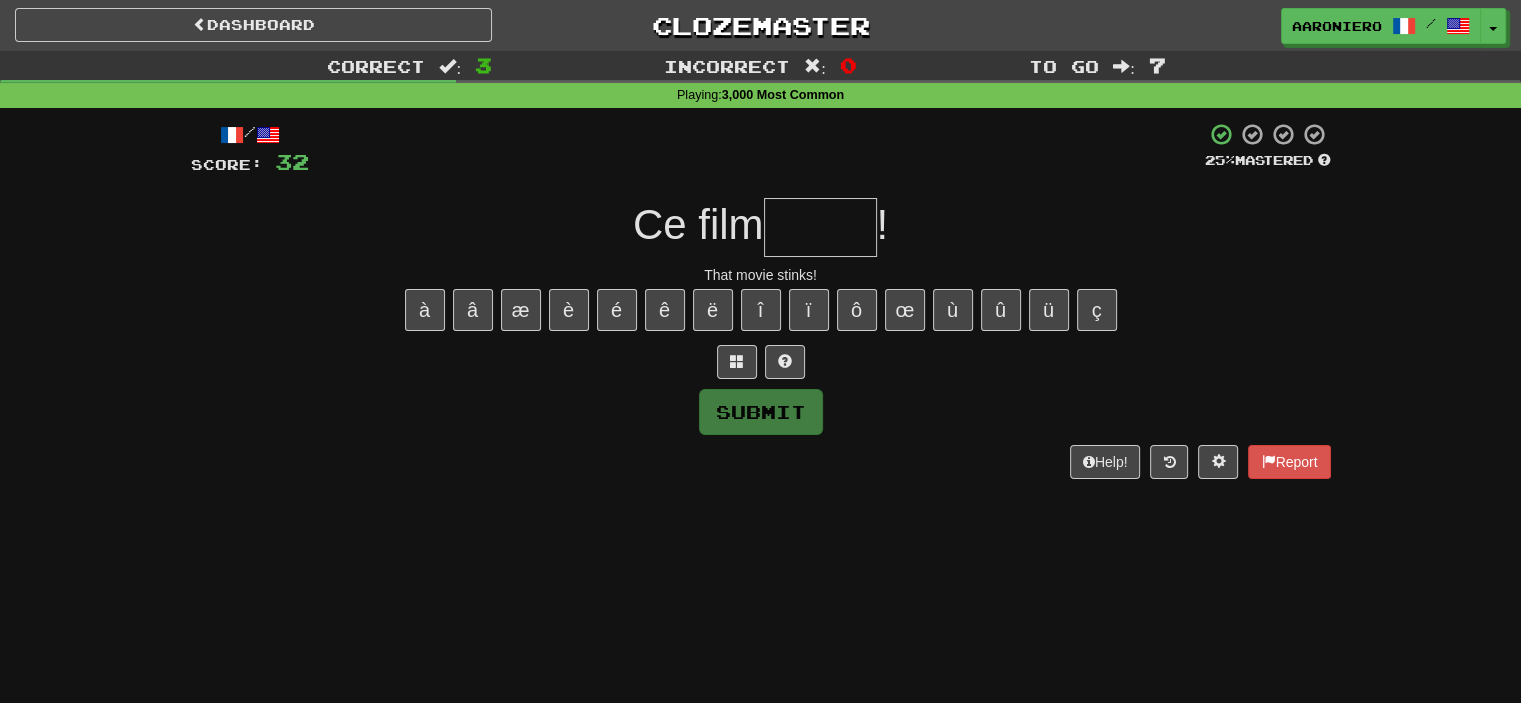 type on "*" 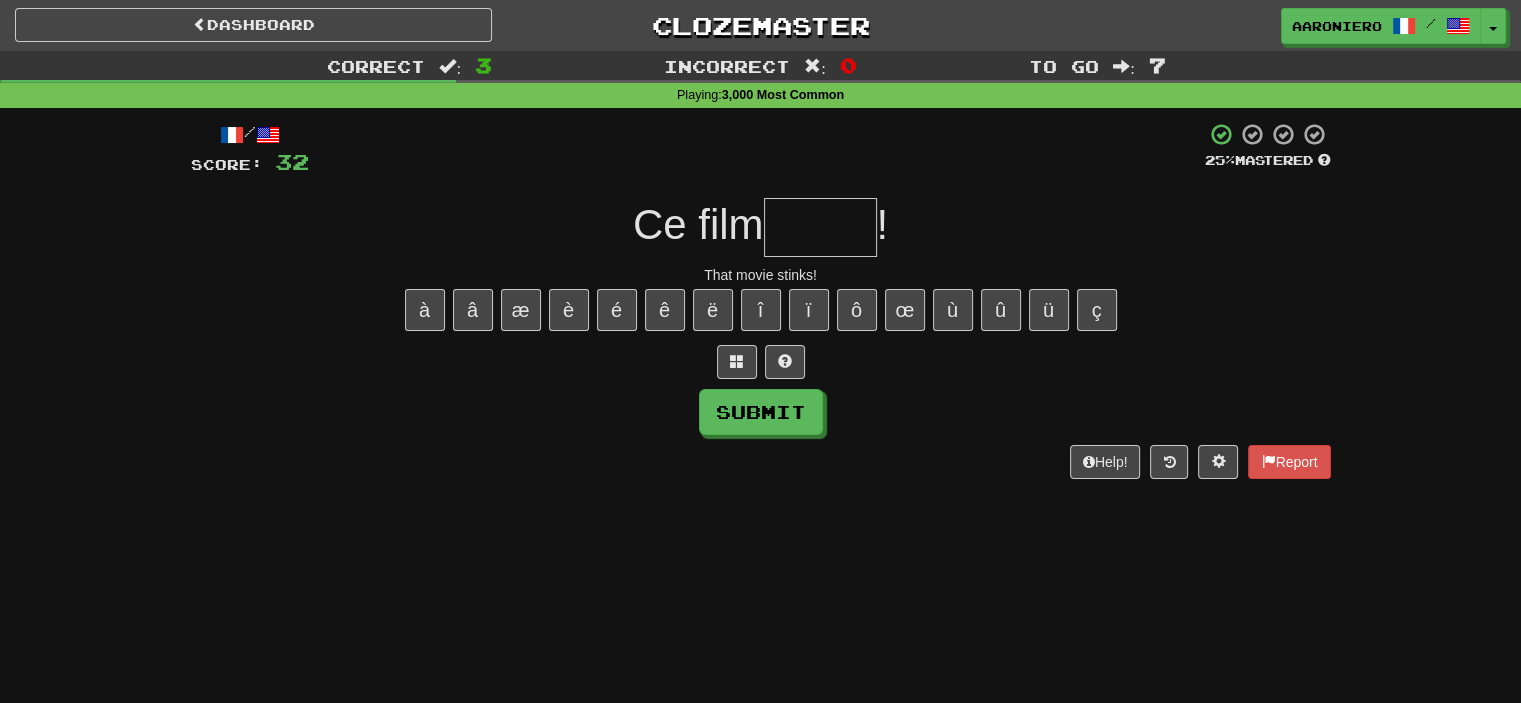 type on "*" 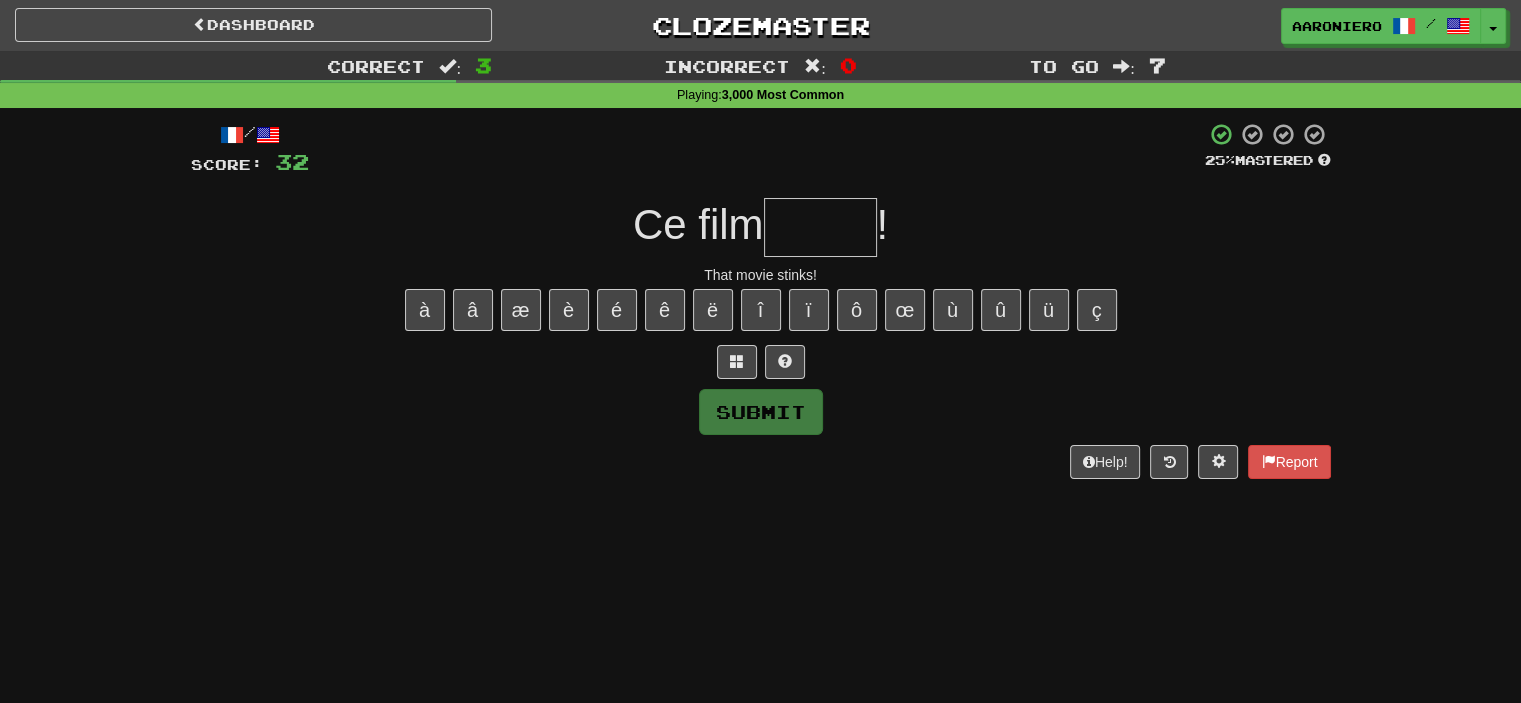 type on "*" 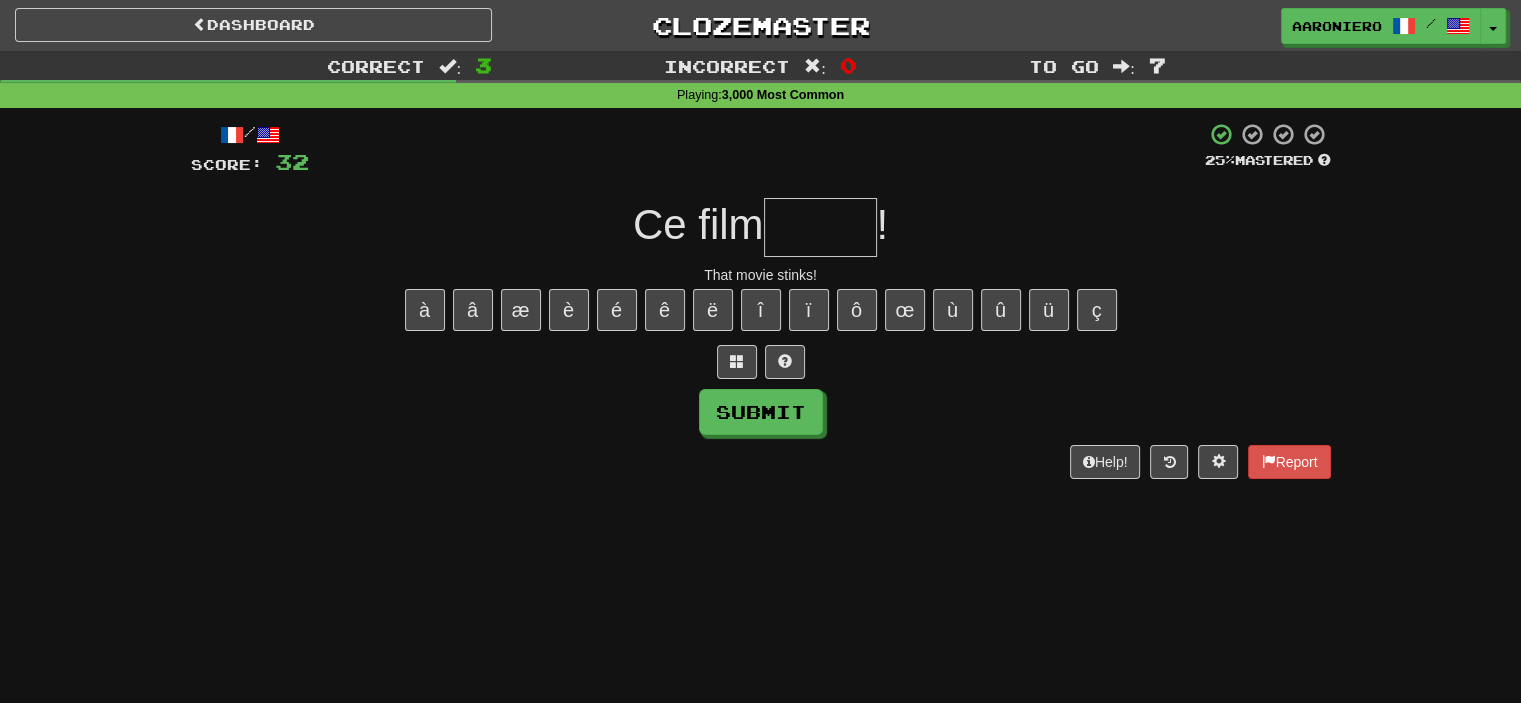 type on "*" 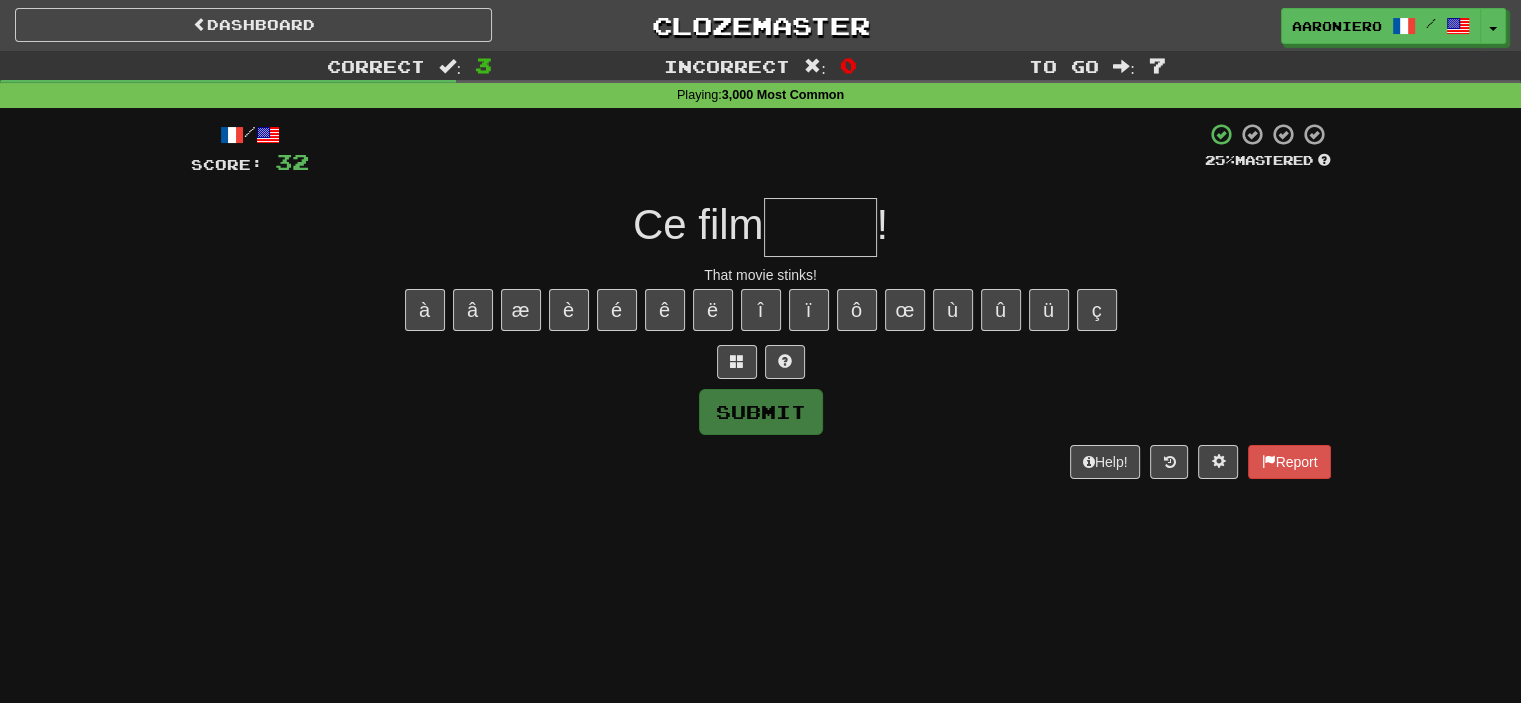 type on "*" 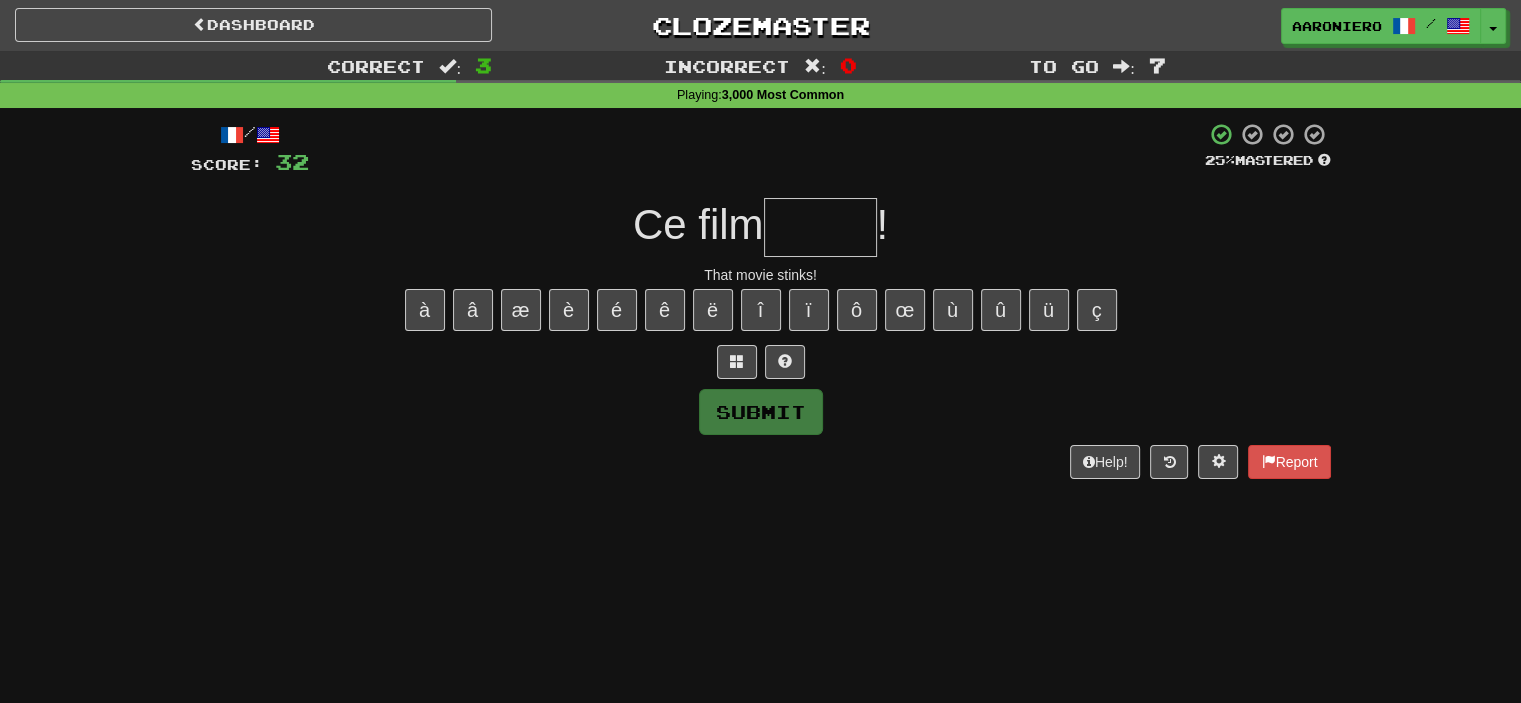 paste on "*" 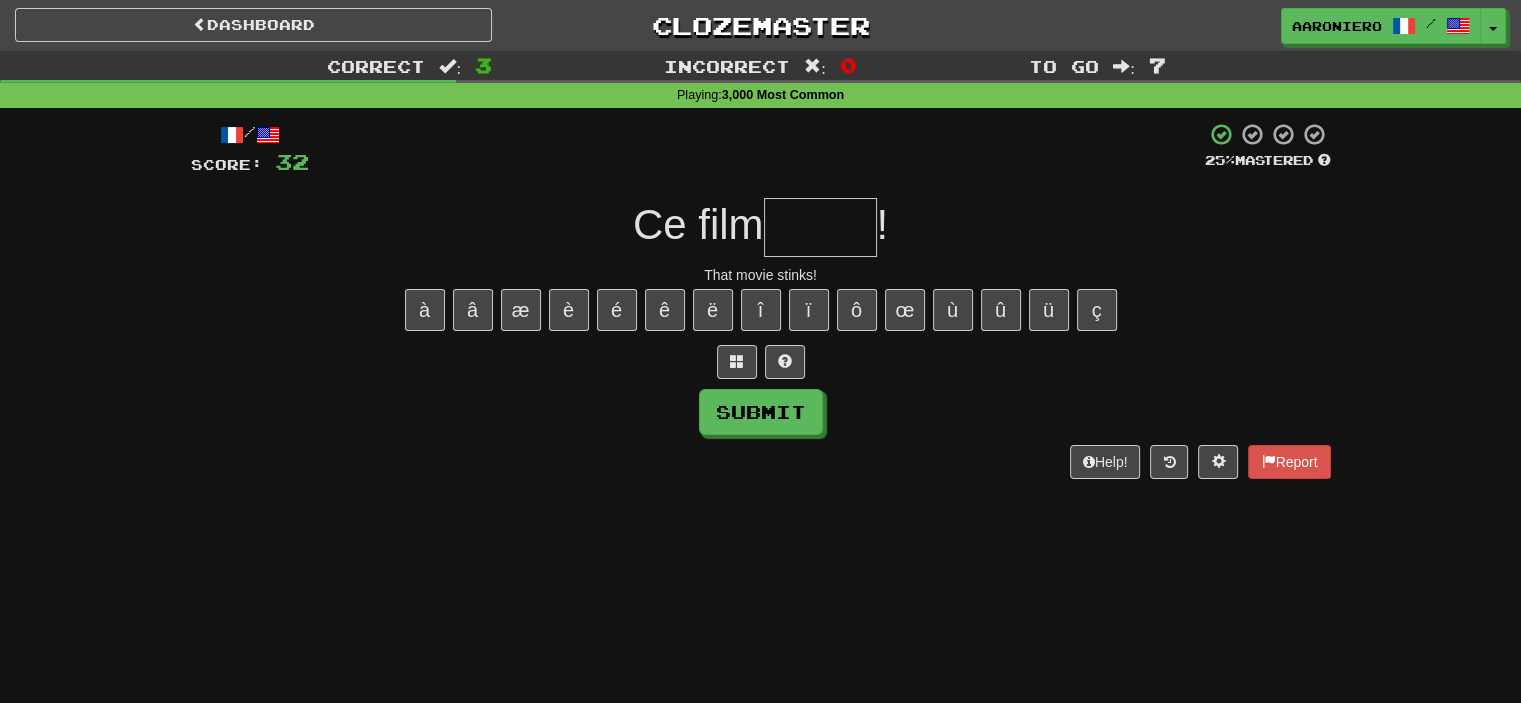 type on "*" 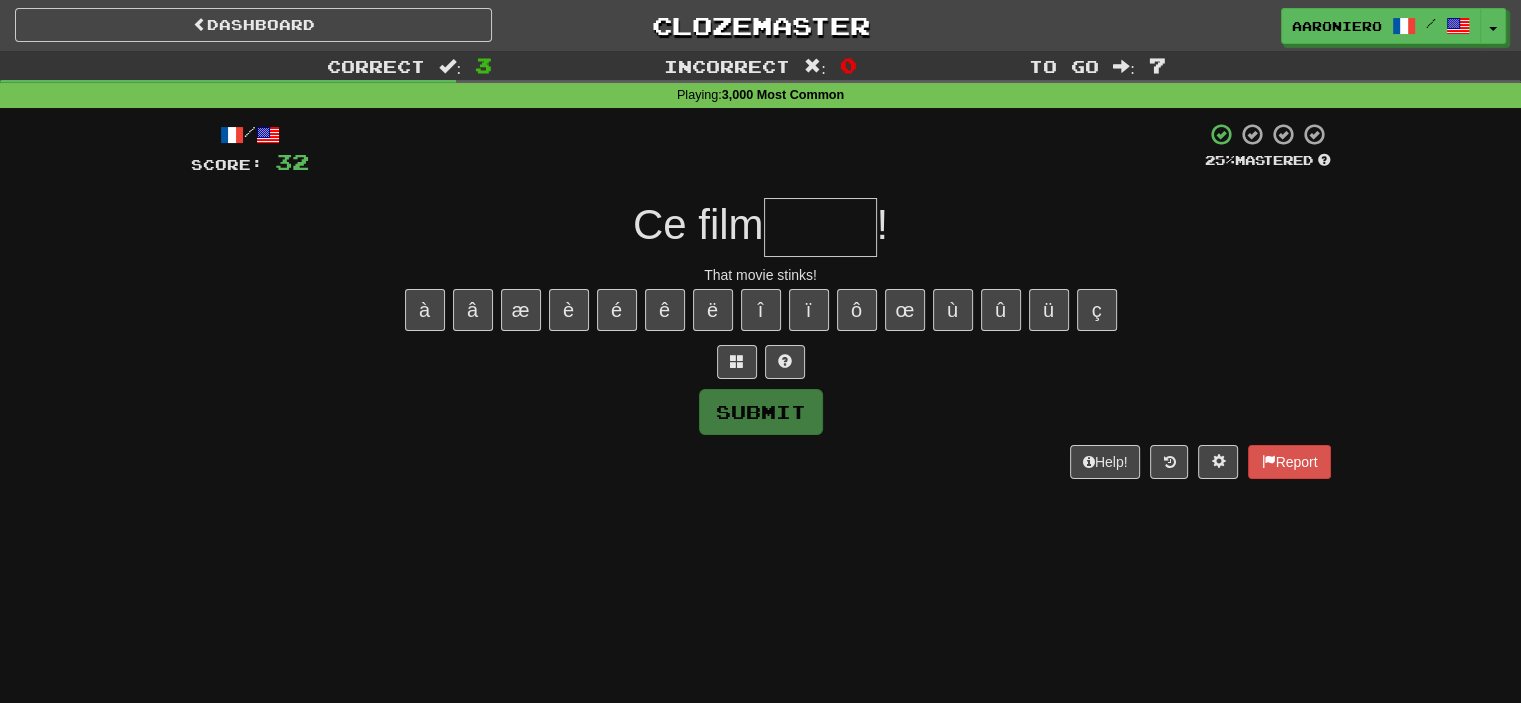 type on "*" 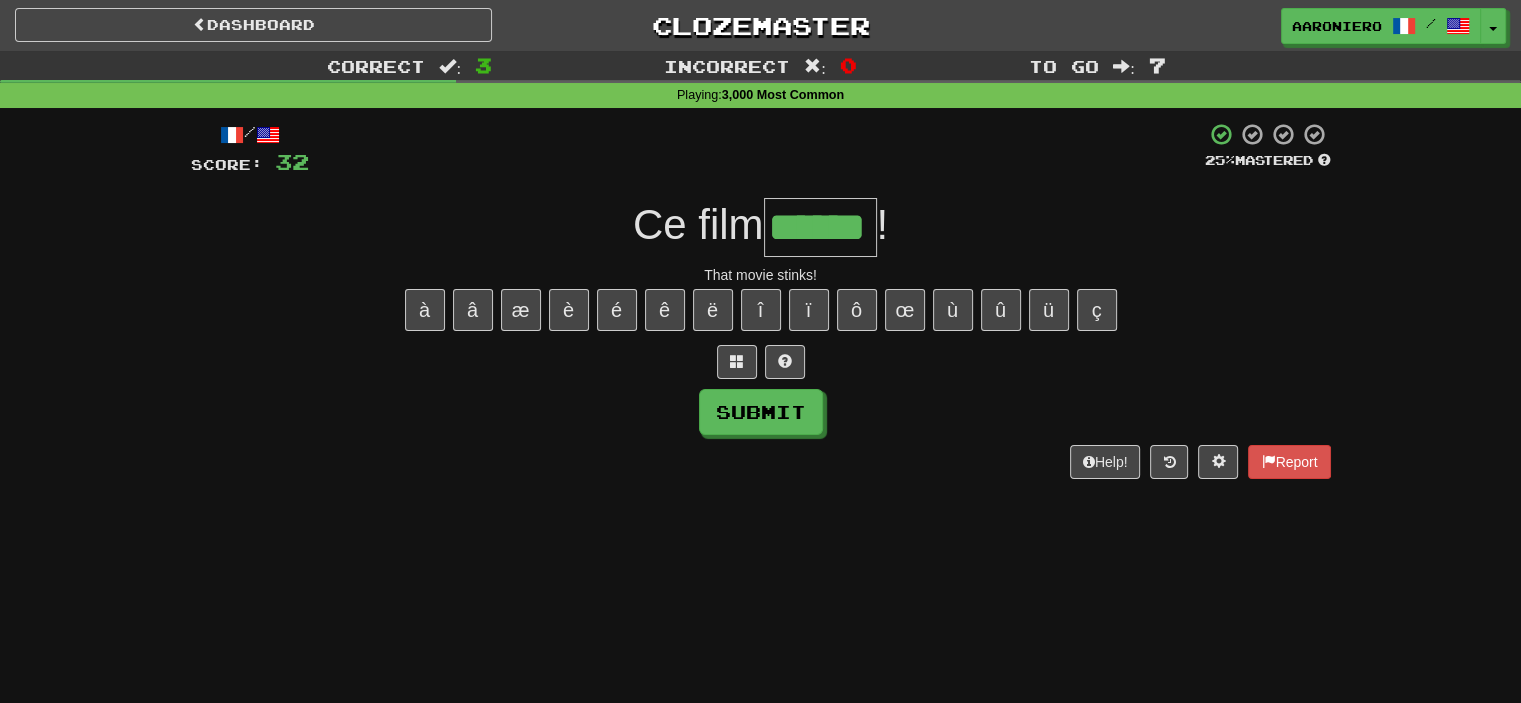type on "******" 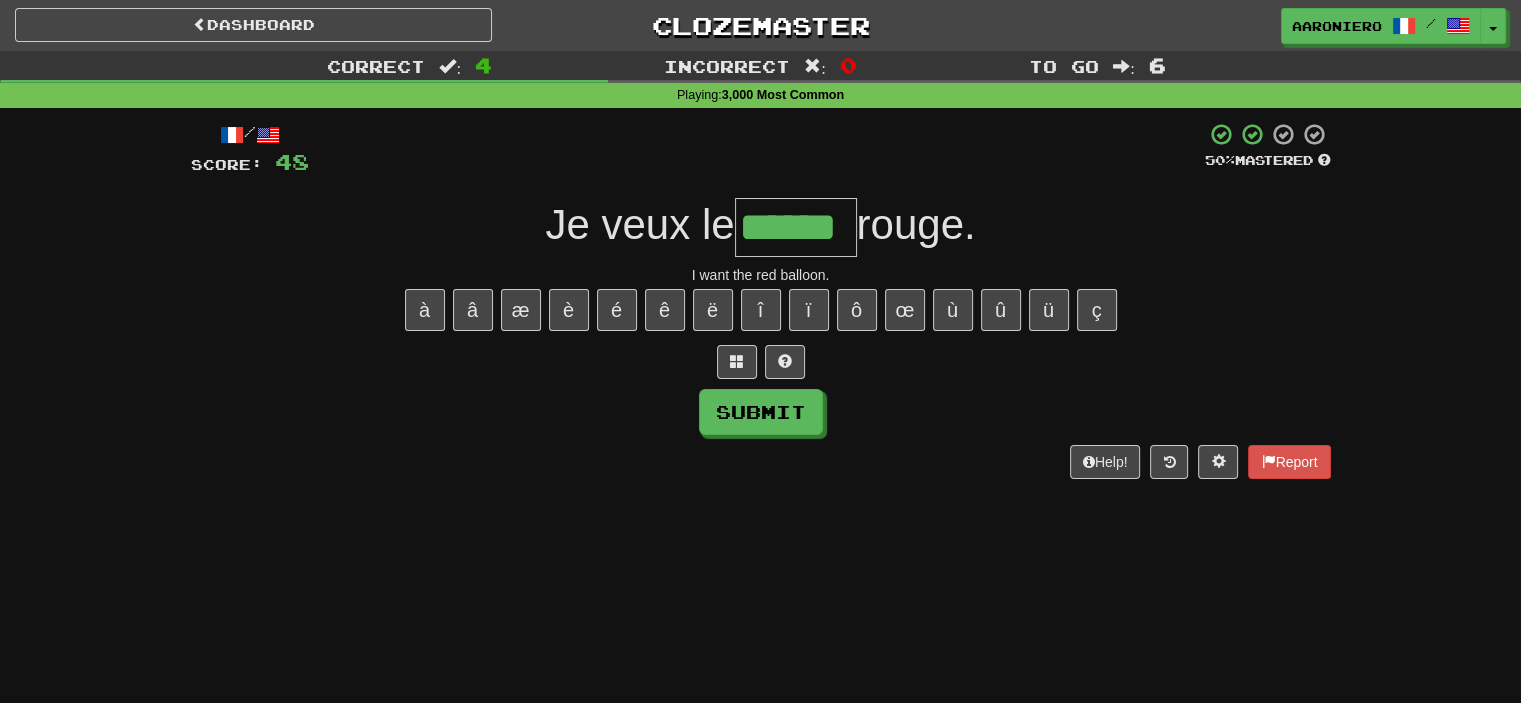 type on "******" 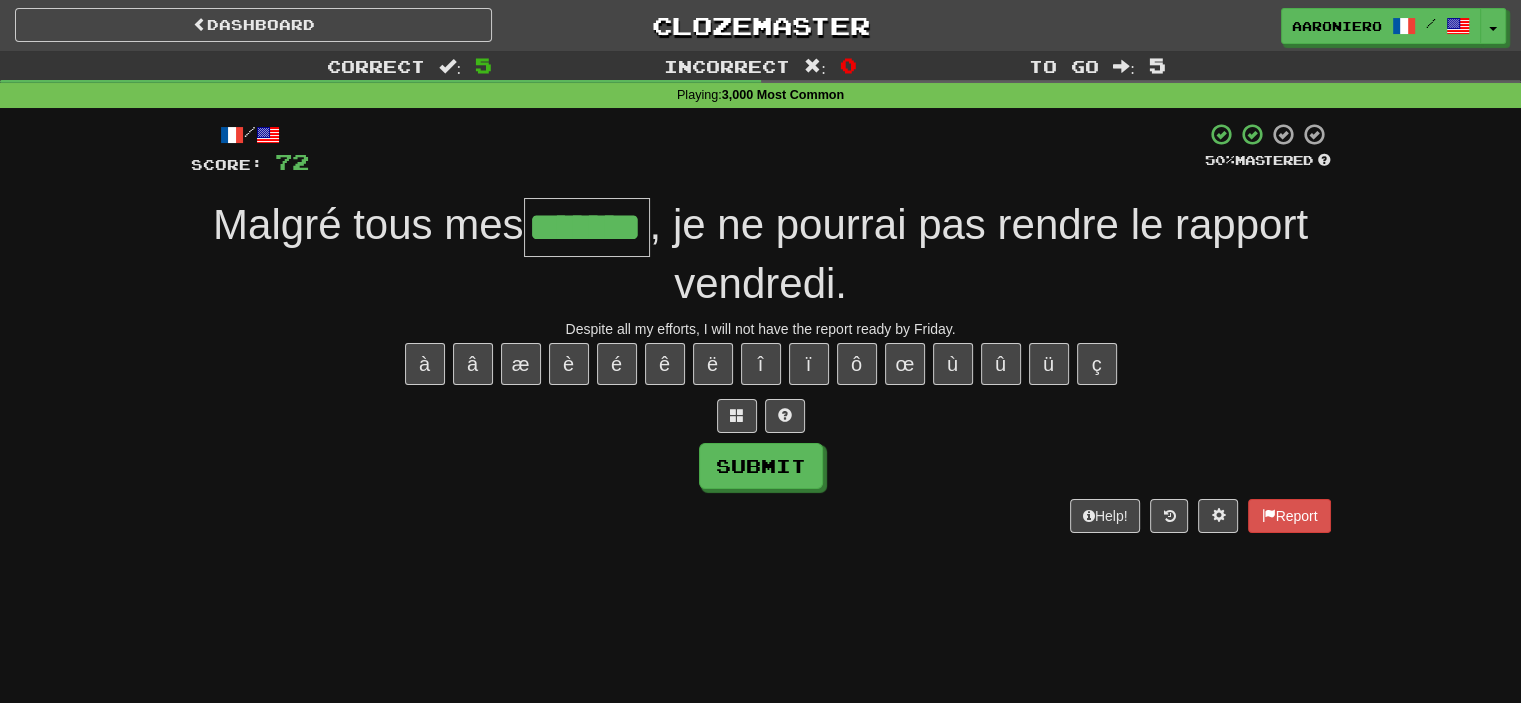 type on "*******" 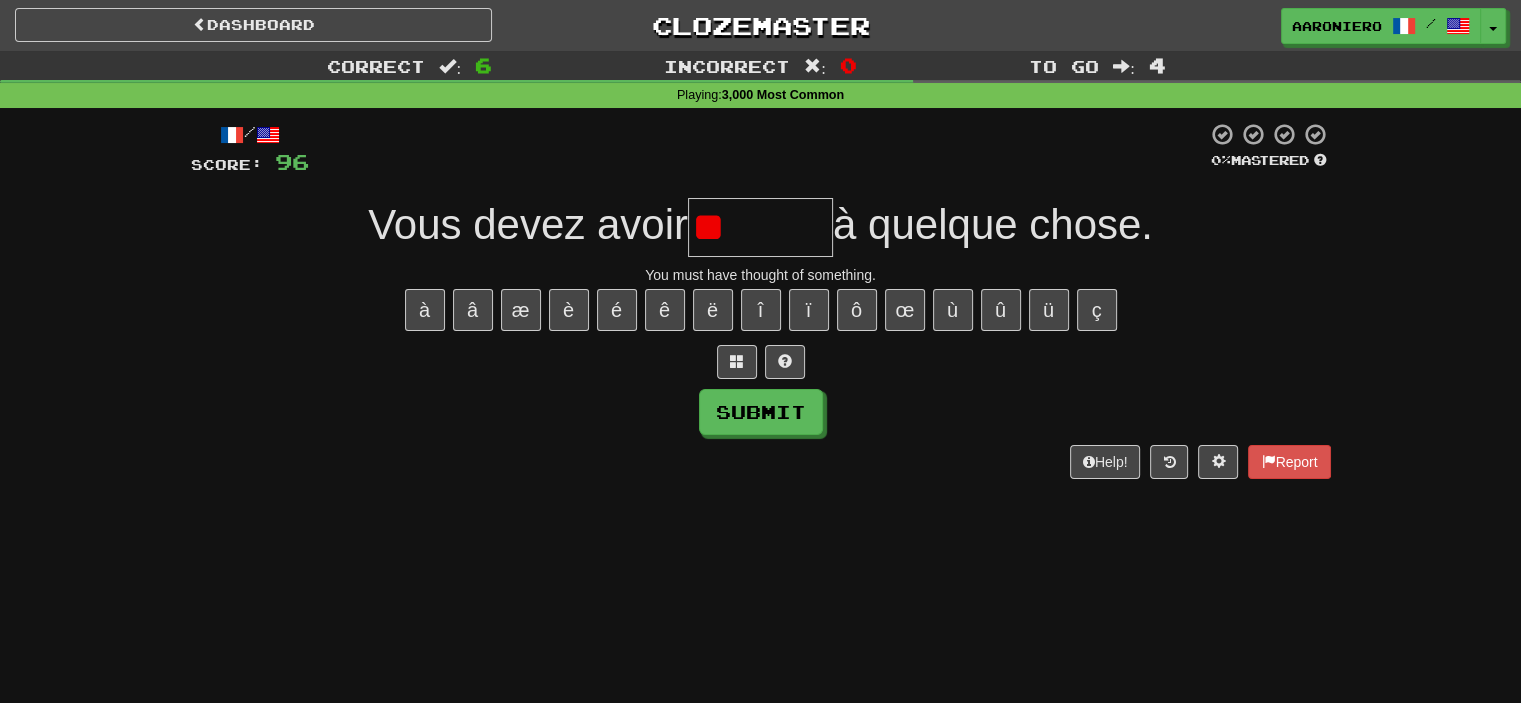 type on "*" 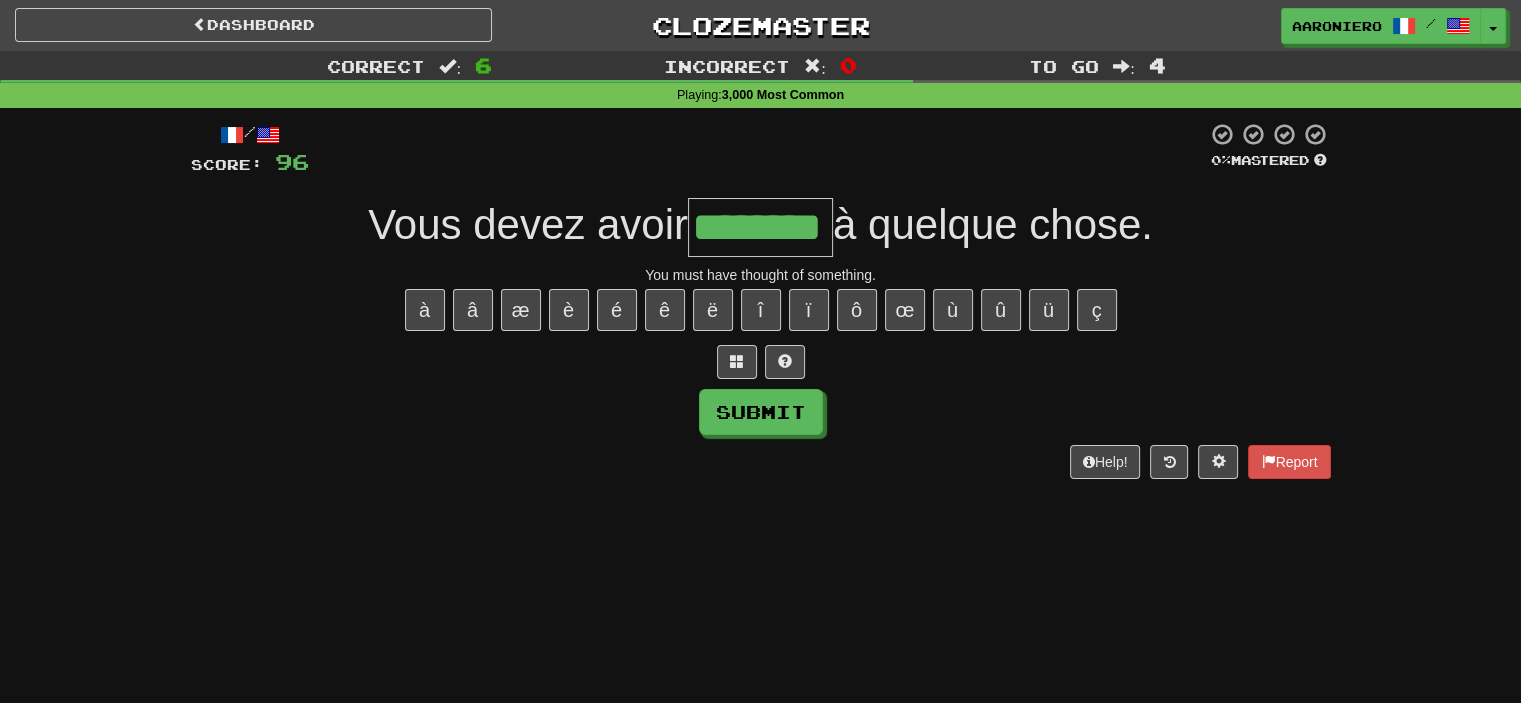 type on "********" 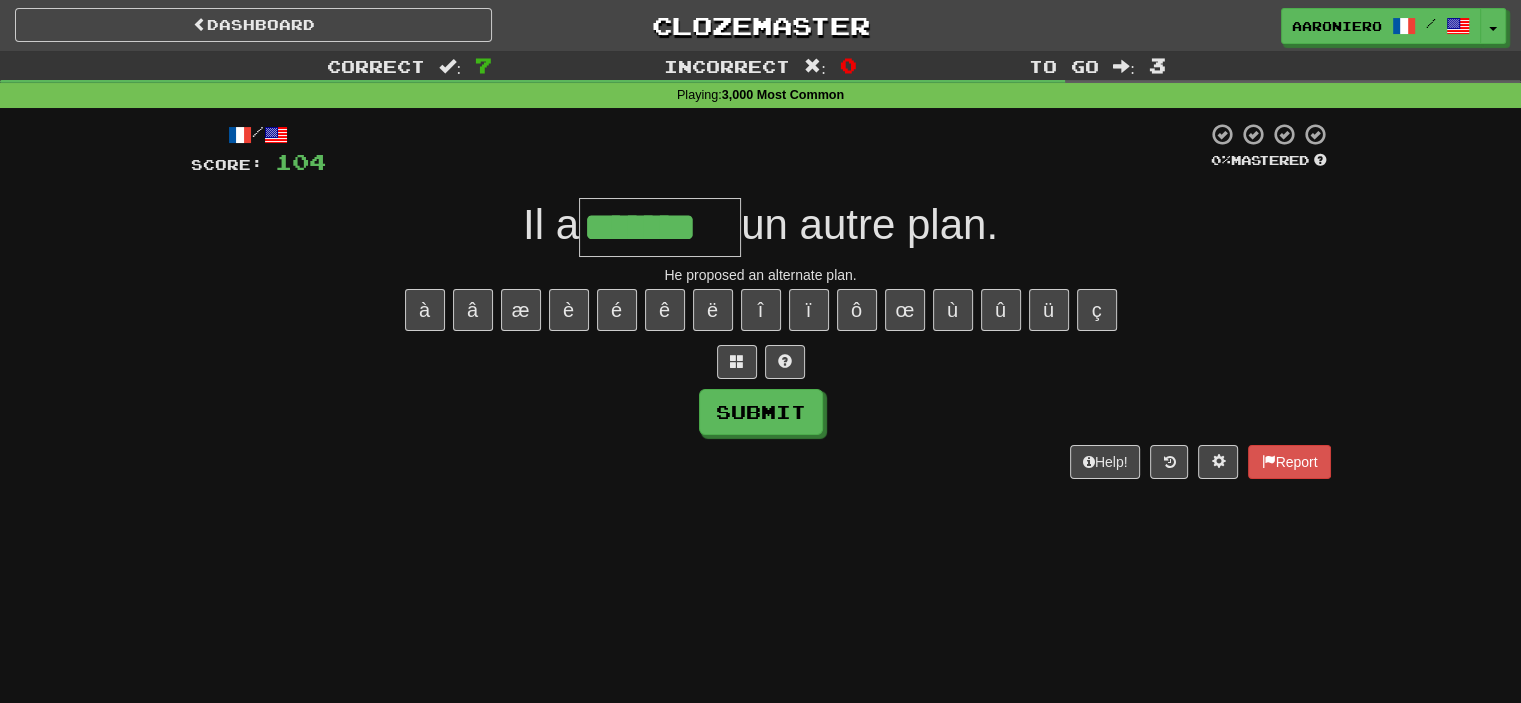 type on "*******" 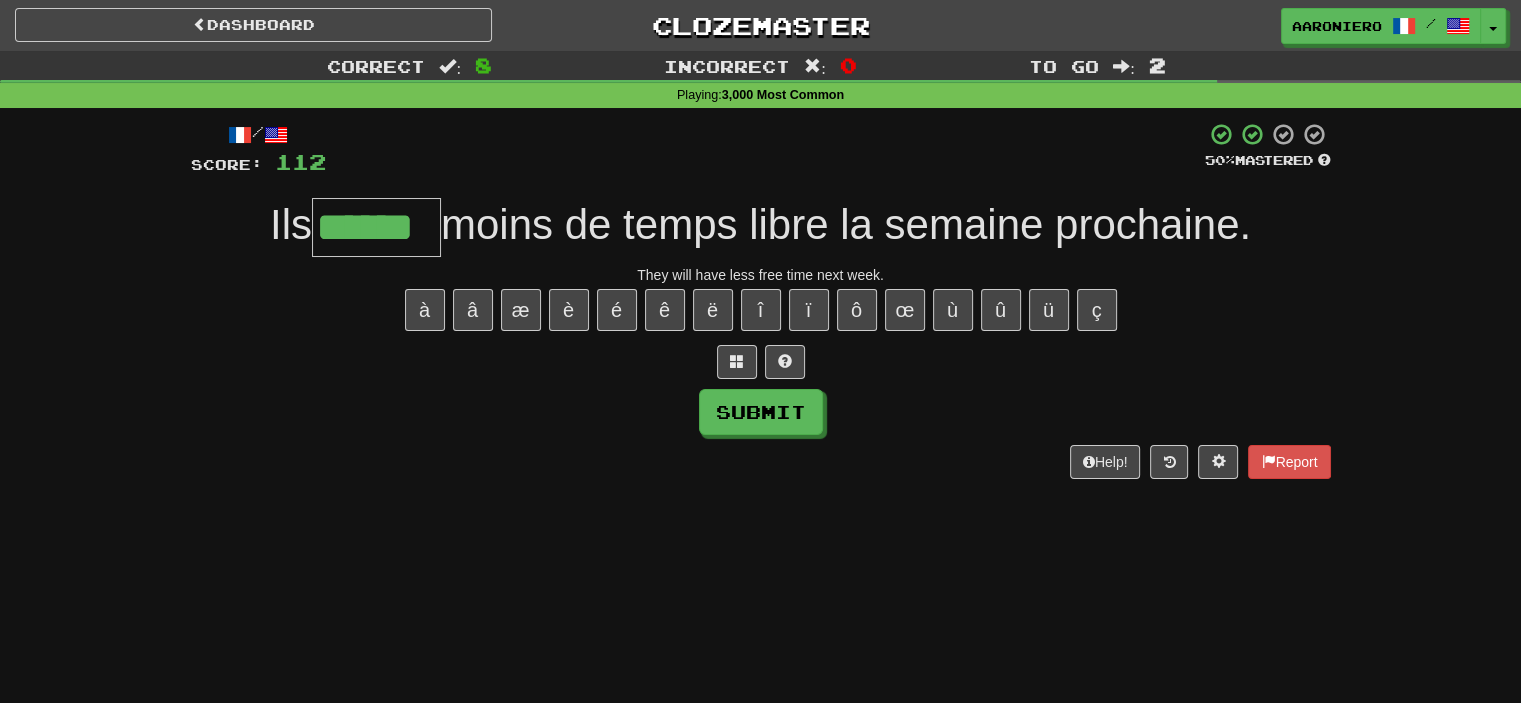 type on "******" 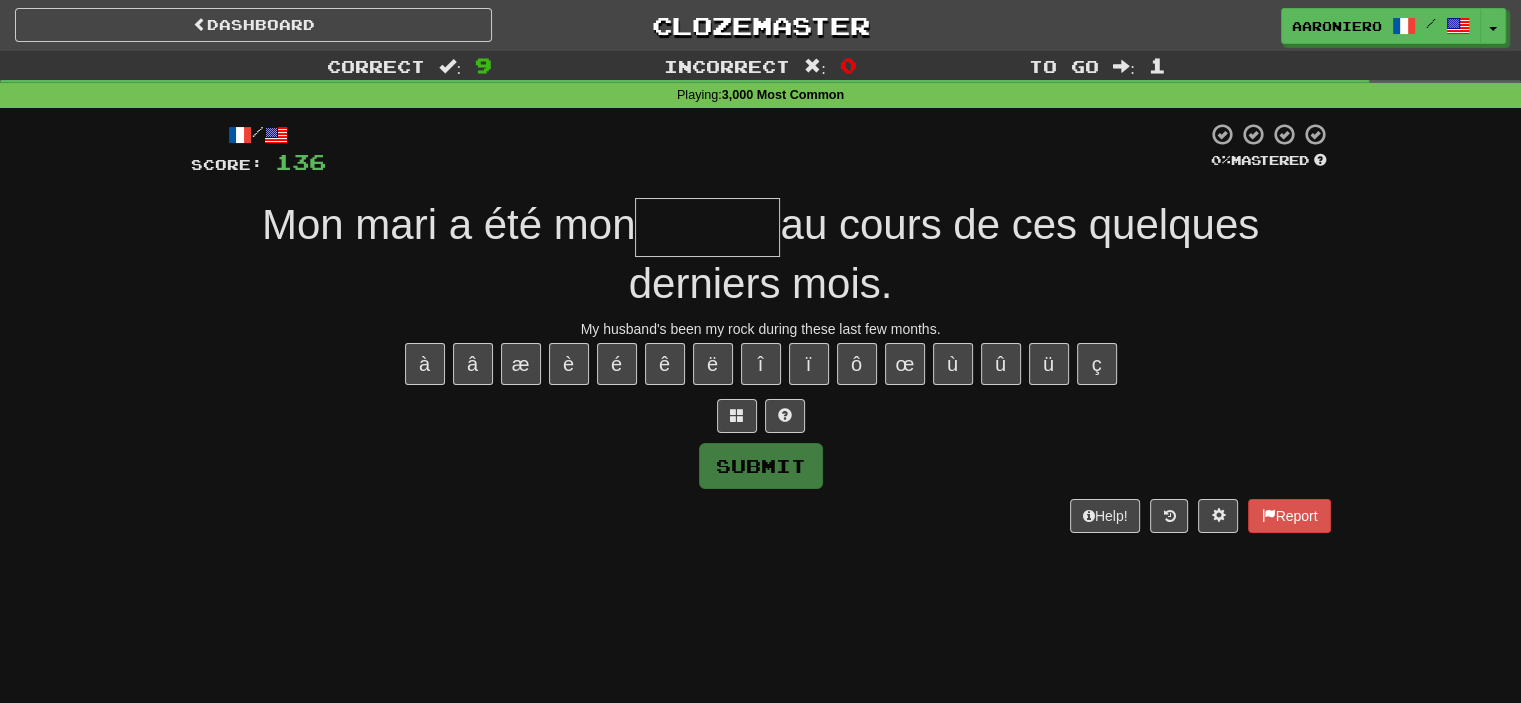 type on "*" 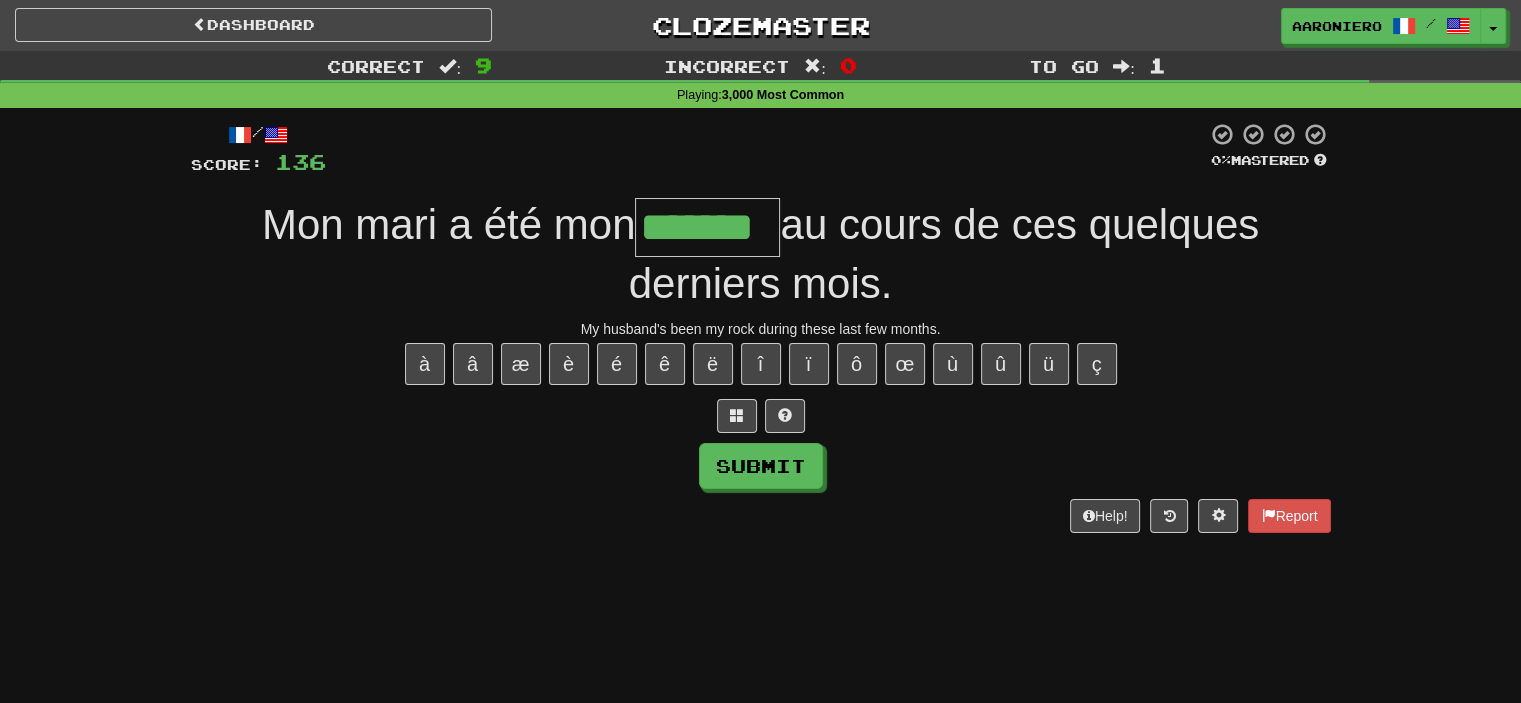 type on "*******" 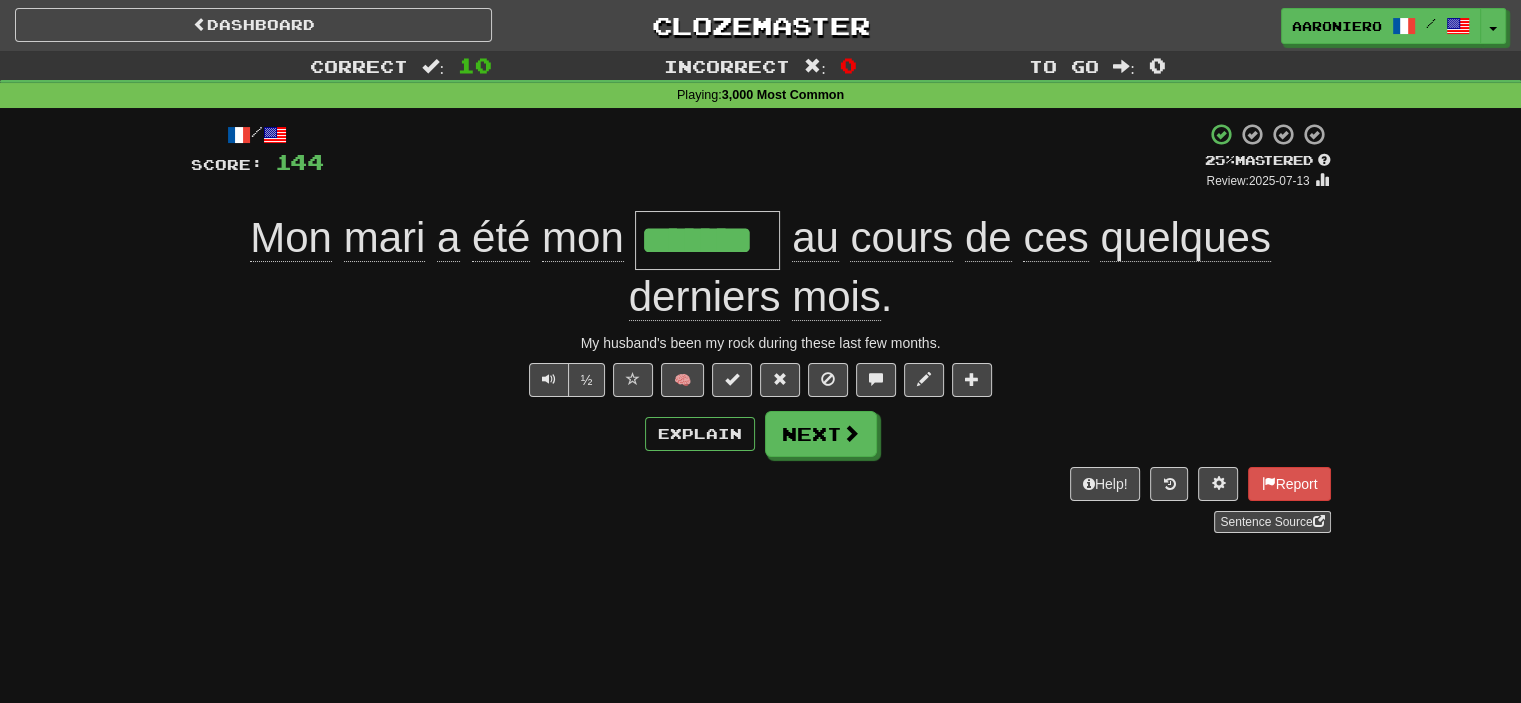 click on "Explain Next" at bounding box center (761, 434) 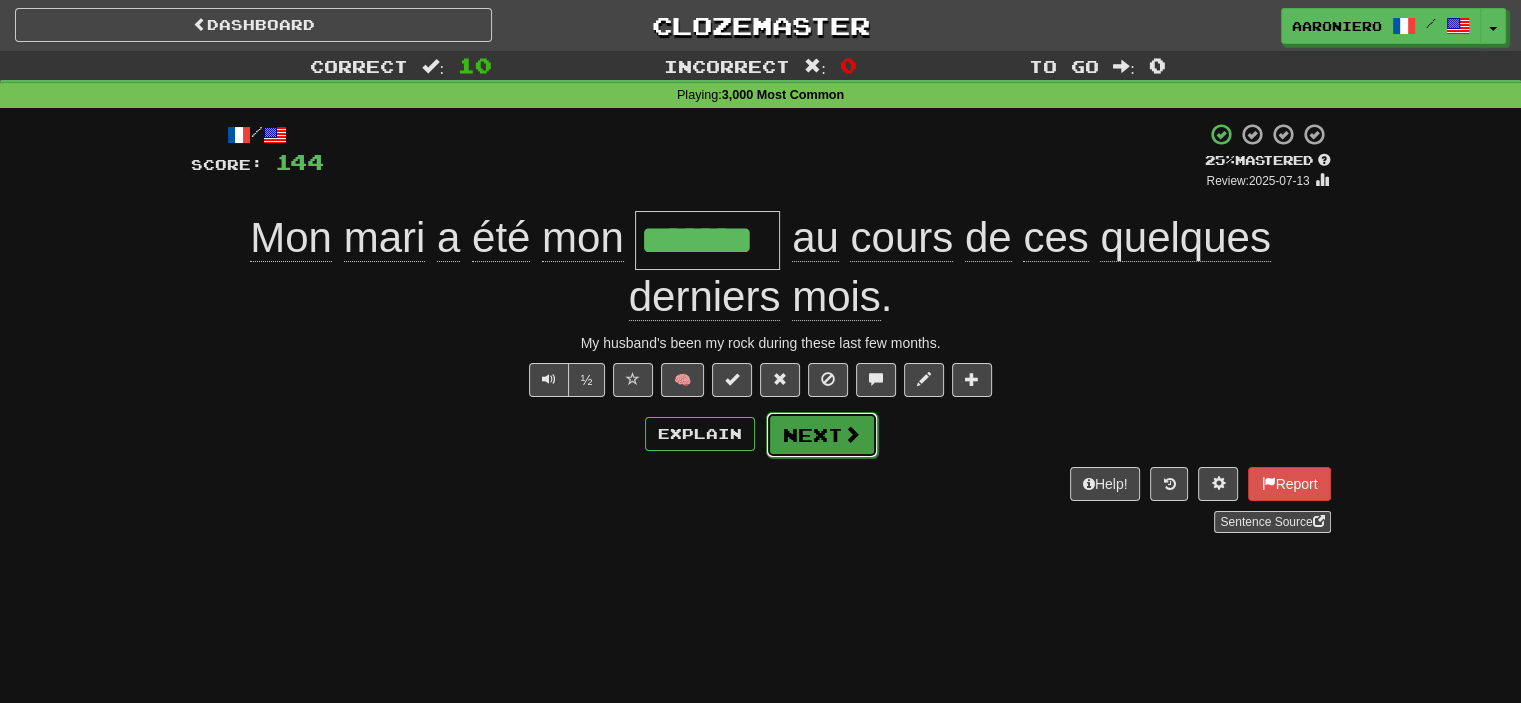 click on "Next" at bounding box center [822, 435] 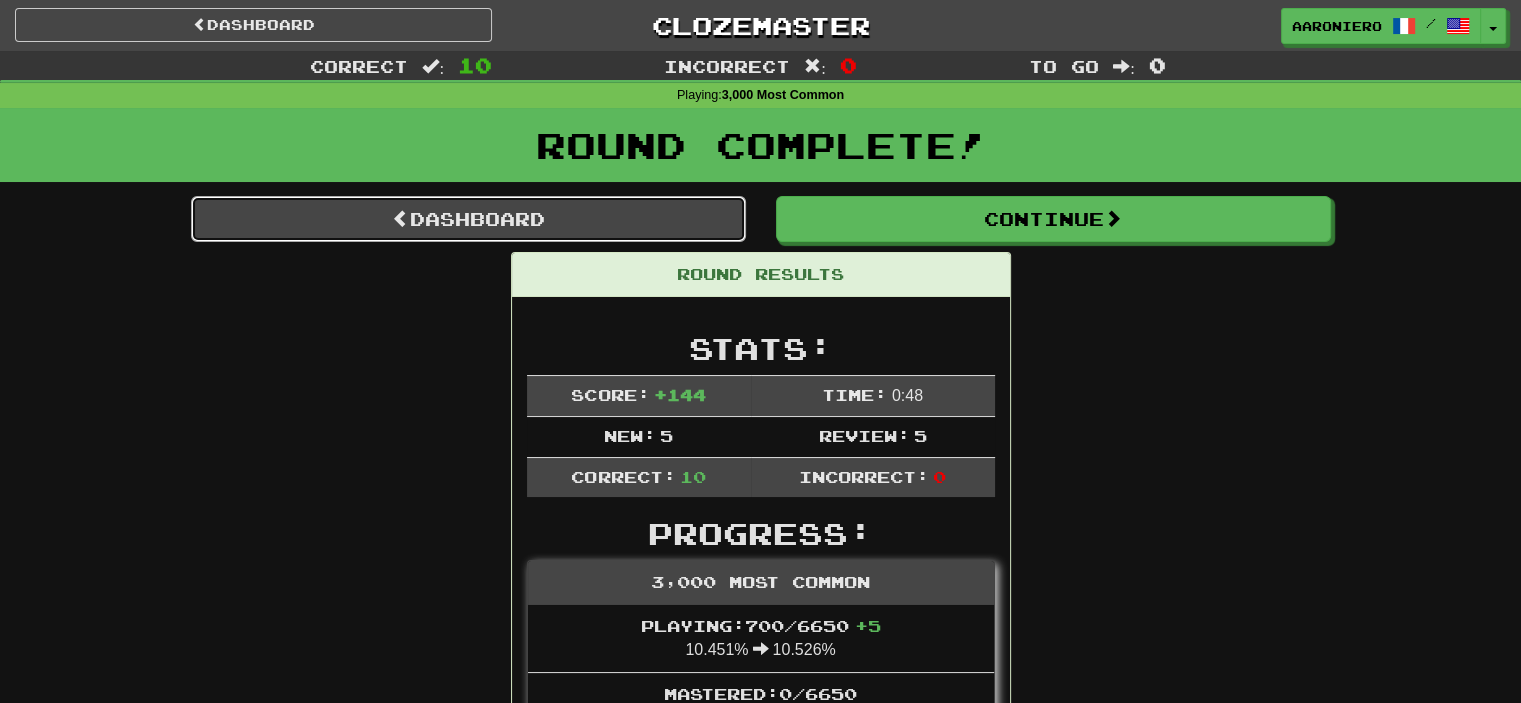 click on "Dashboard" at bounding box center (468, 219) 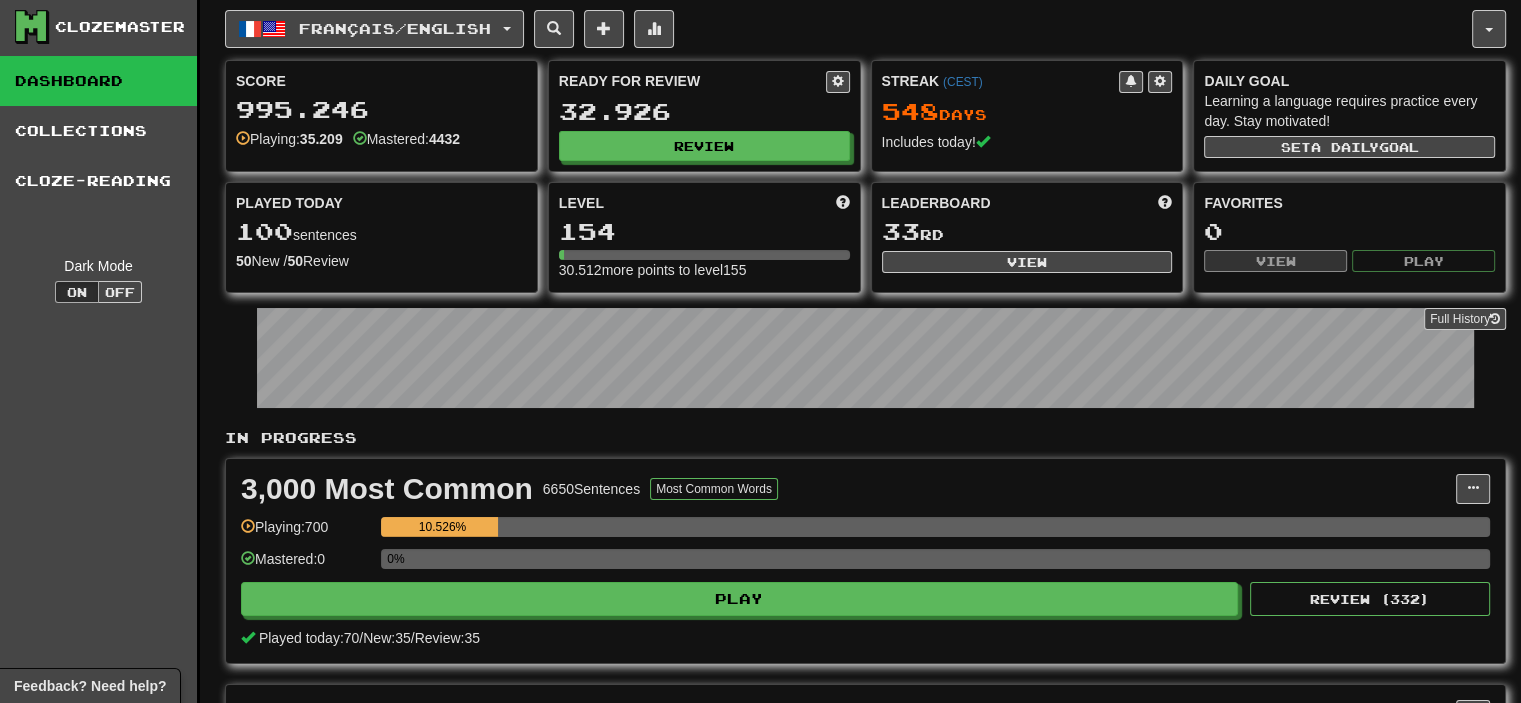 scroll, scrollTop: 0, scrollLeft: 0, axis: both 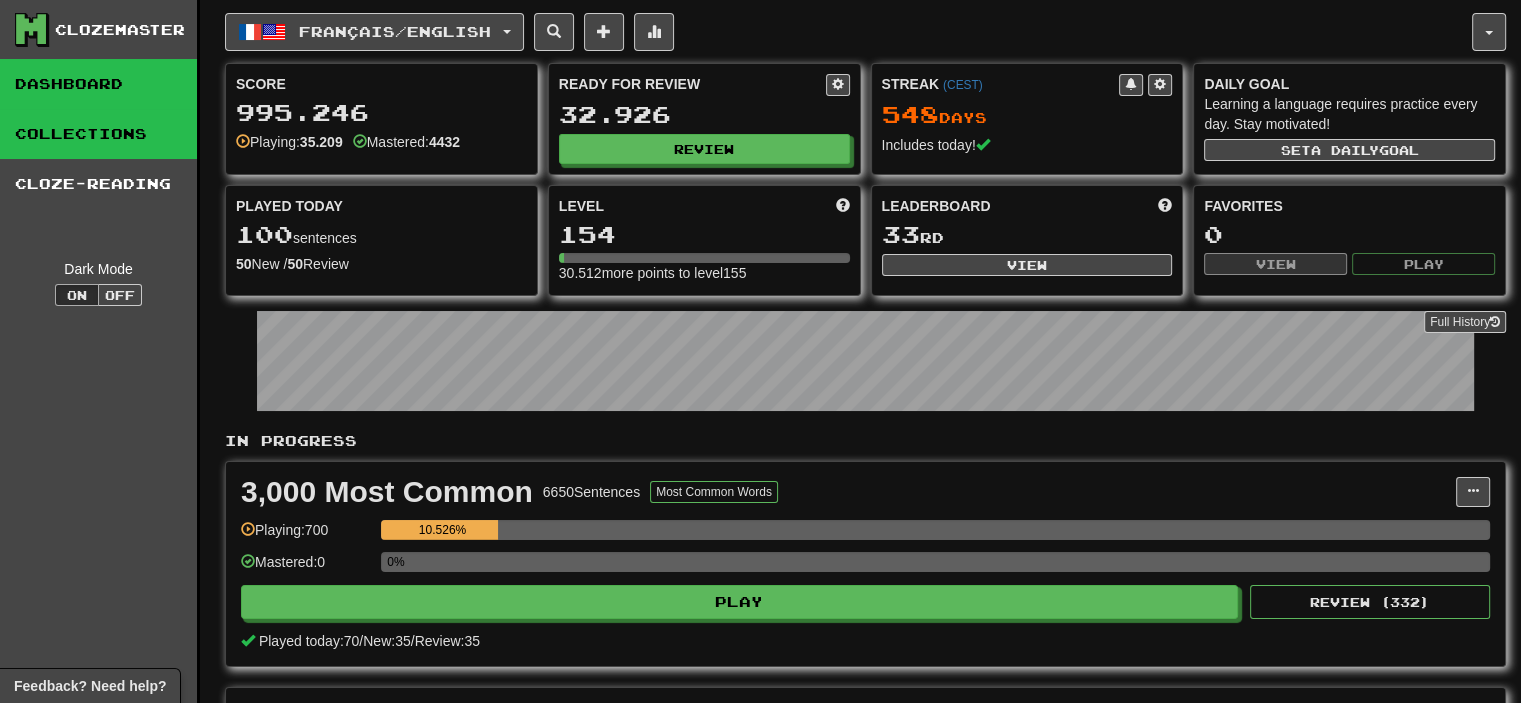 click on "Collections" at bounding box center [98, 134] 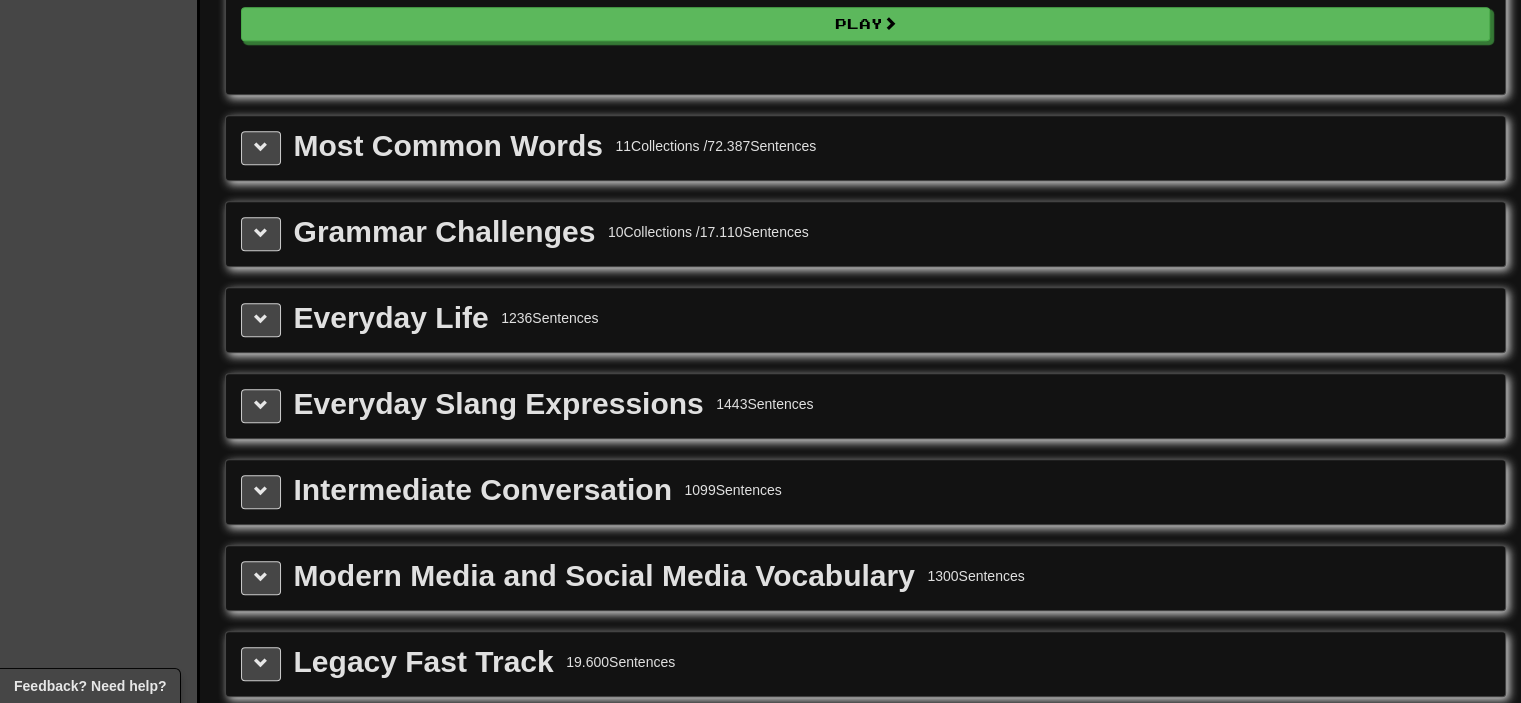 scroll, scrollTop: 2200, scrollLeft: 0, axis: vertical 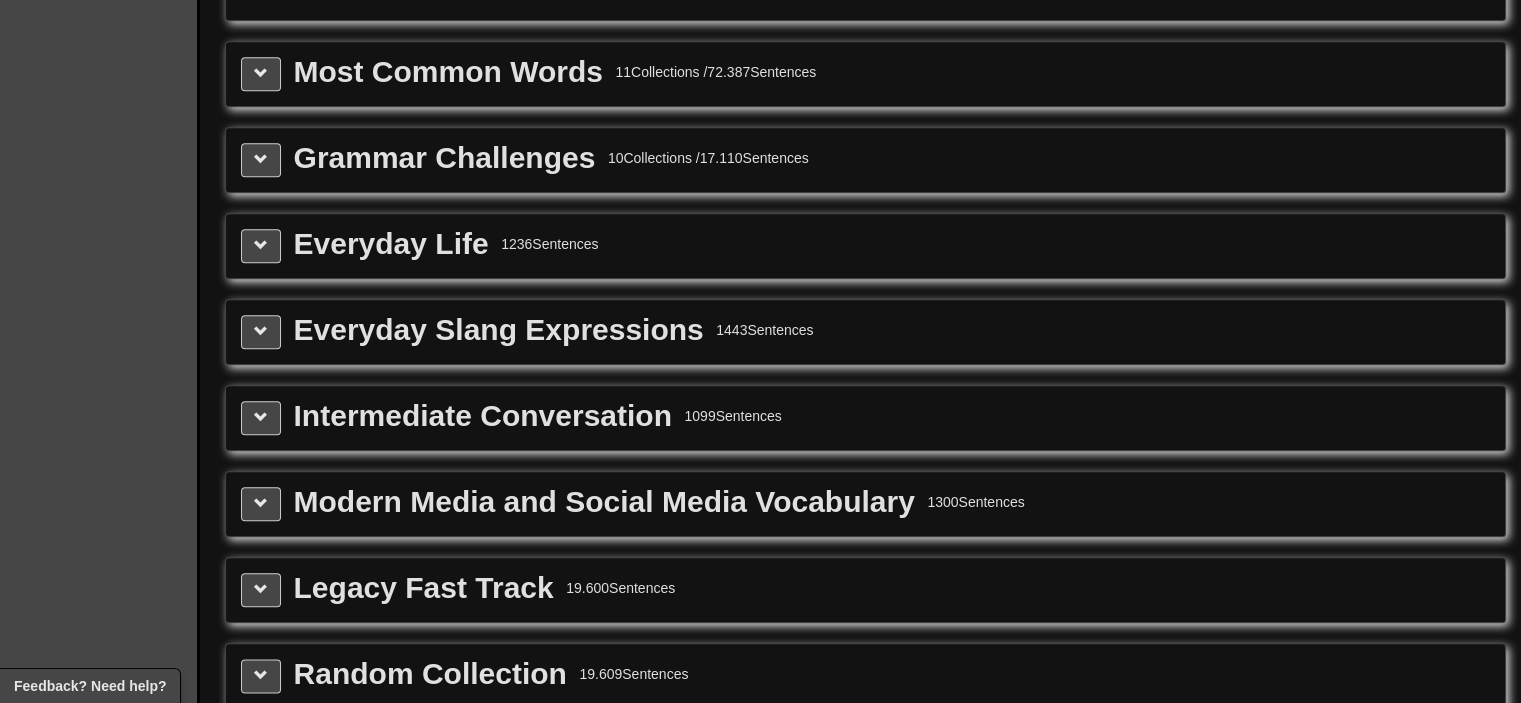 click on "Most Common Words 11  Collections /  72.387  Sentences" at bounding box center [865, 74] 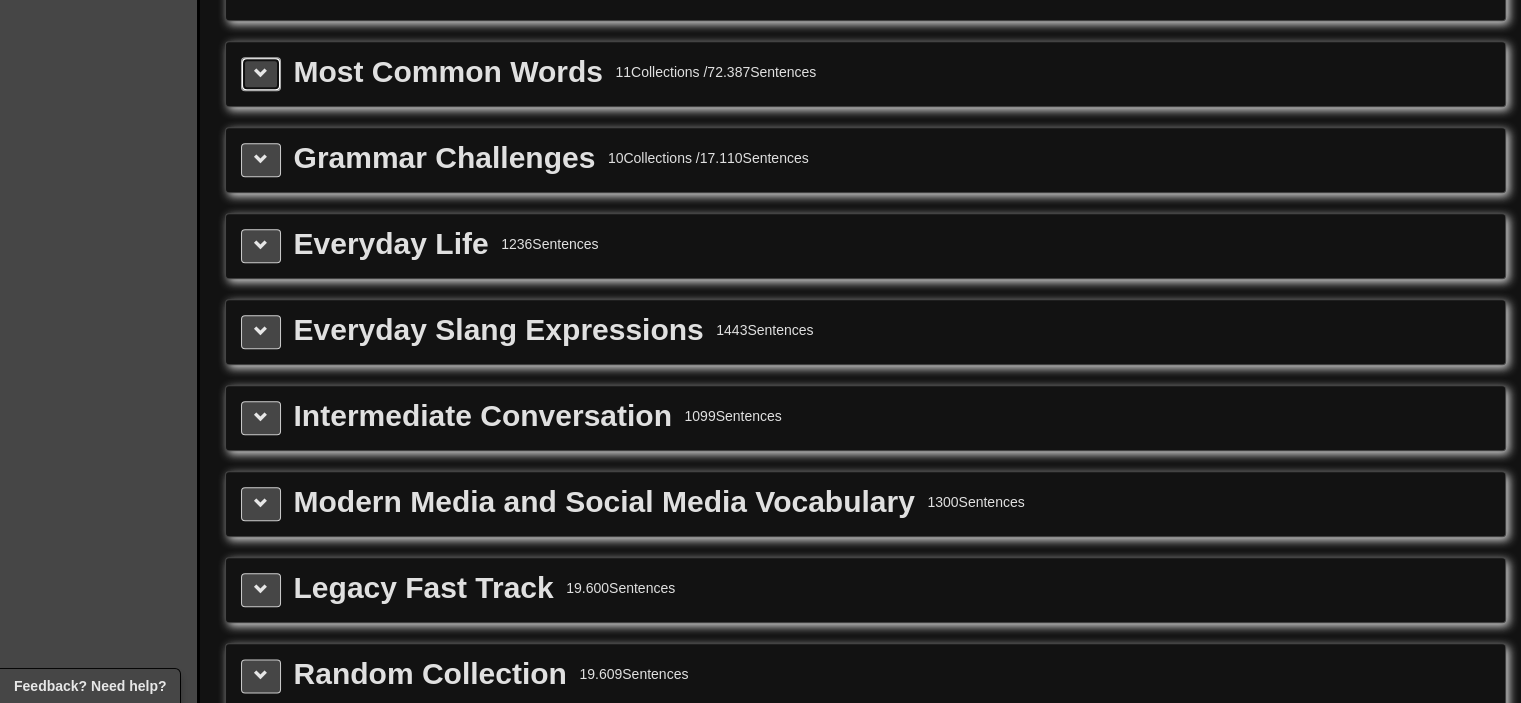 click at bounding box center [261, 74] 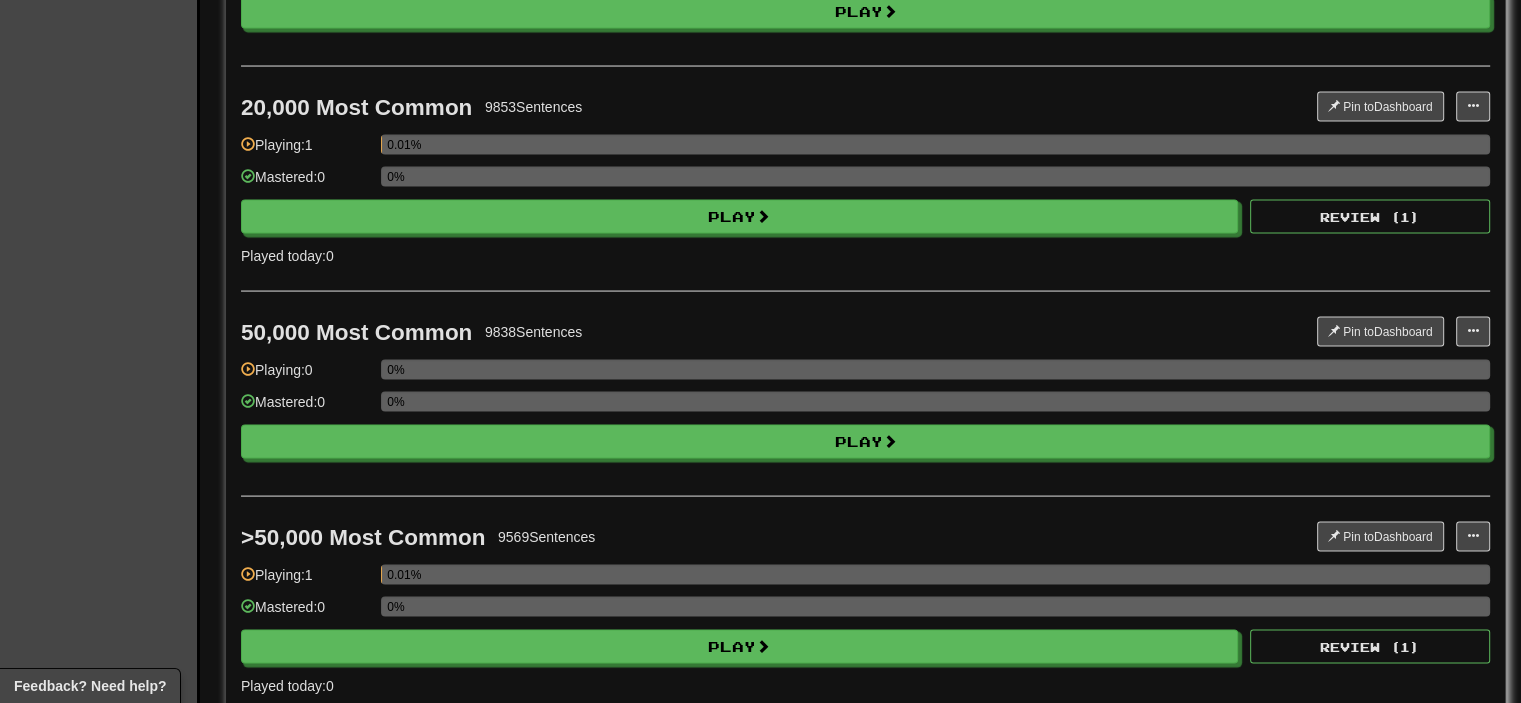 scroll, scrollTop: 4000, scrollLeft: 0, axis: vertical 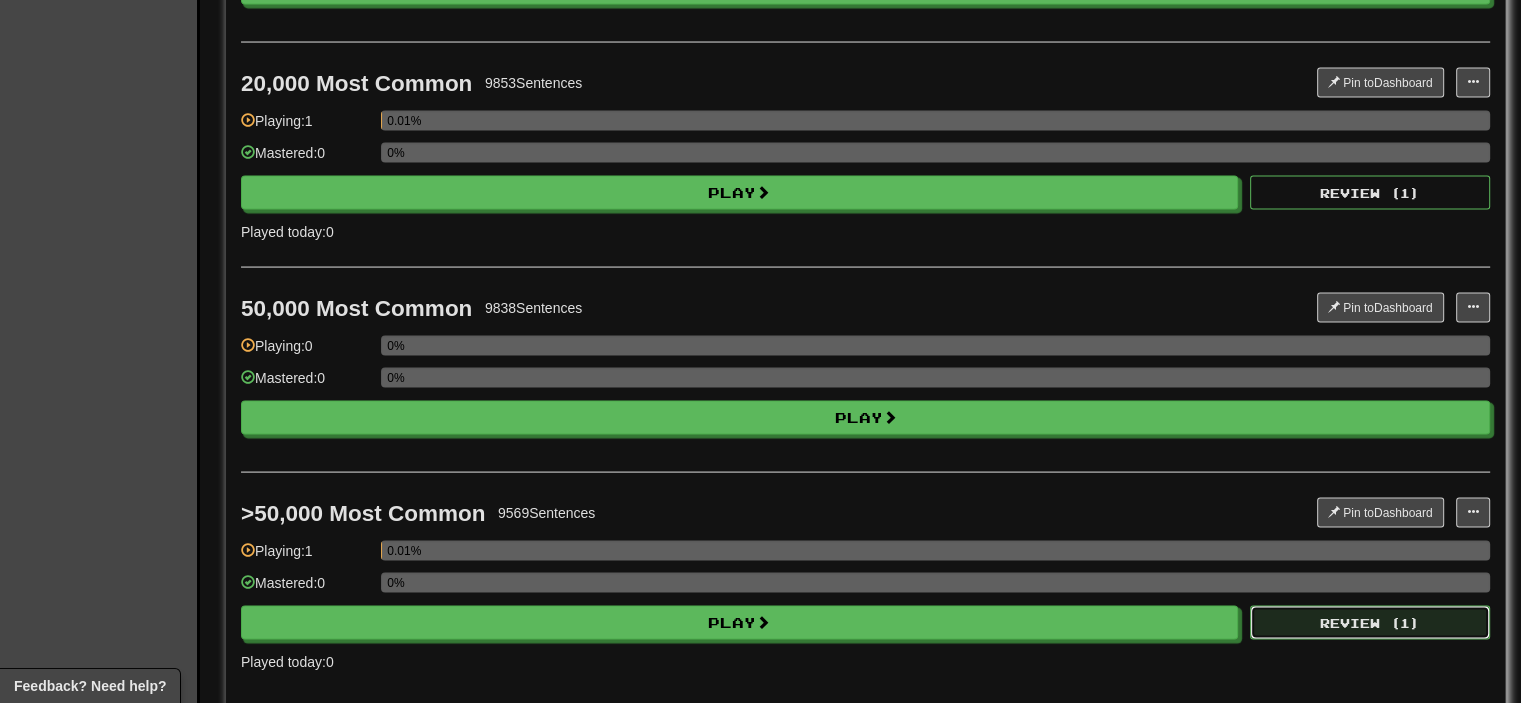 click on "Review ( 1 )" at bounding box center (1370, 623) 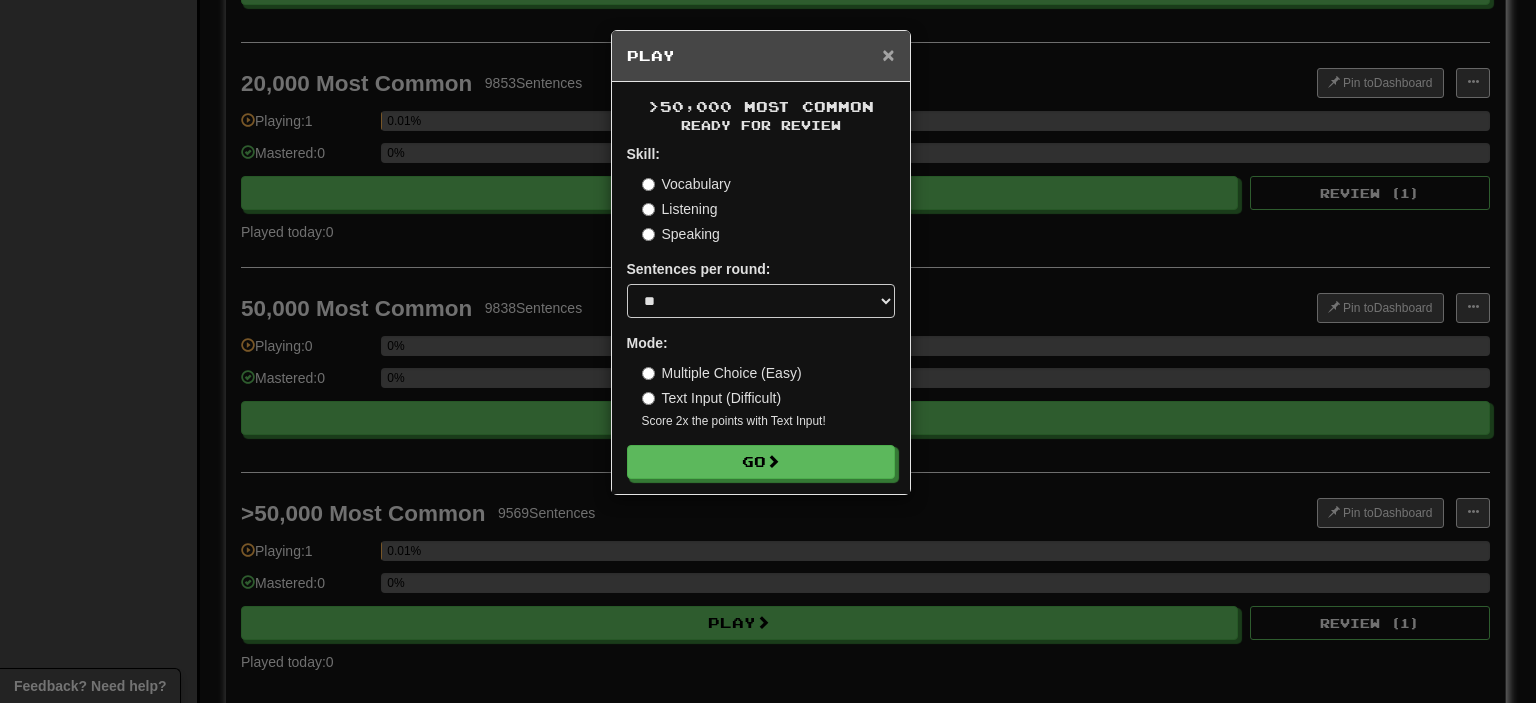 click on "×" at bounding box center (888, 54) 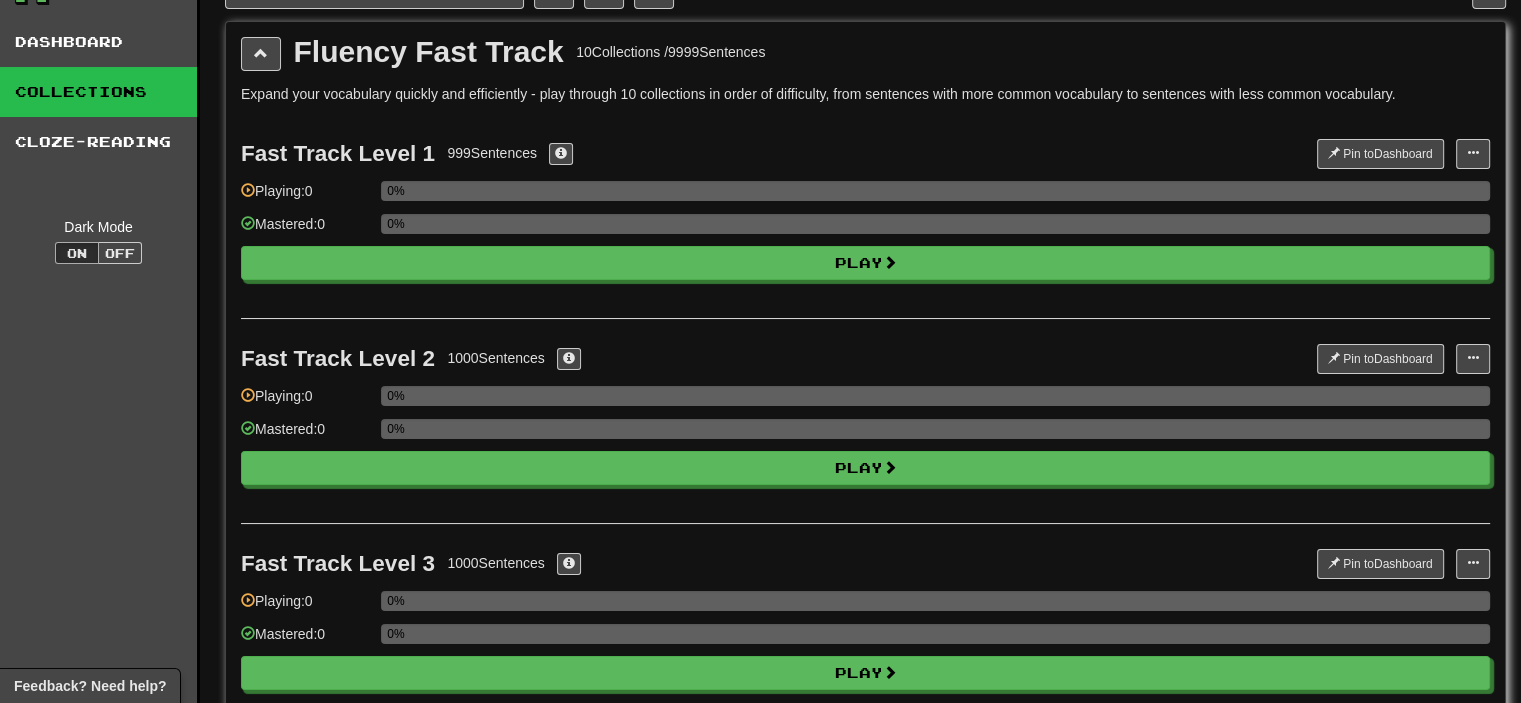 scroll, scrollTop: 0, scrollLeft: 0, axis: both 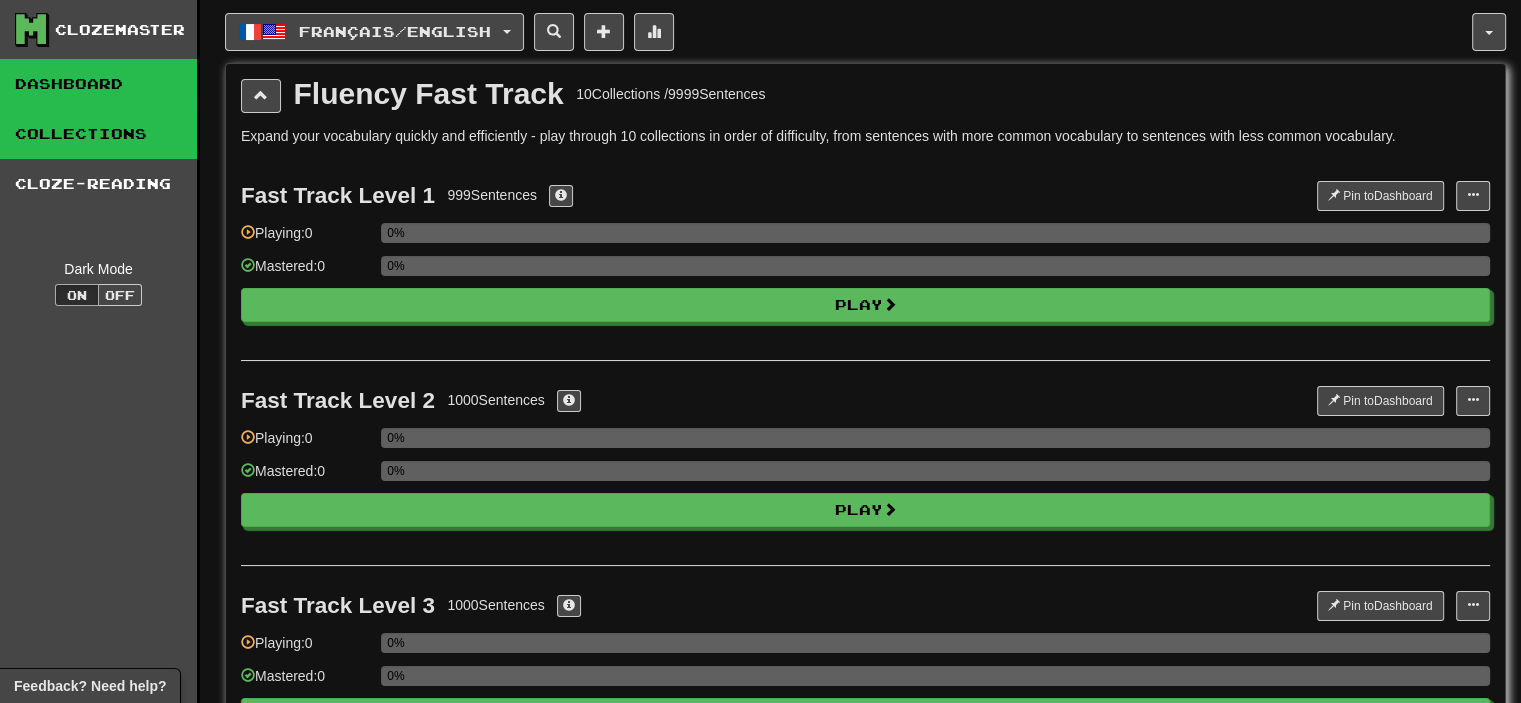 click on "Dashboard" at bounding box center (98, 84) 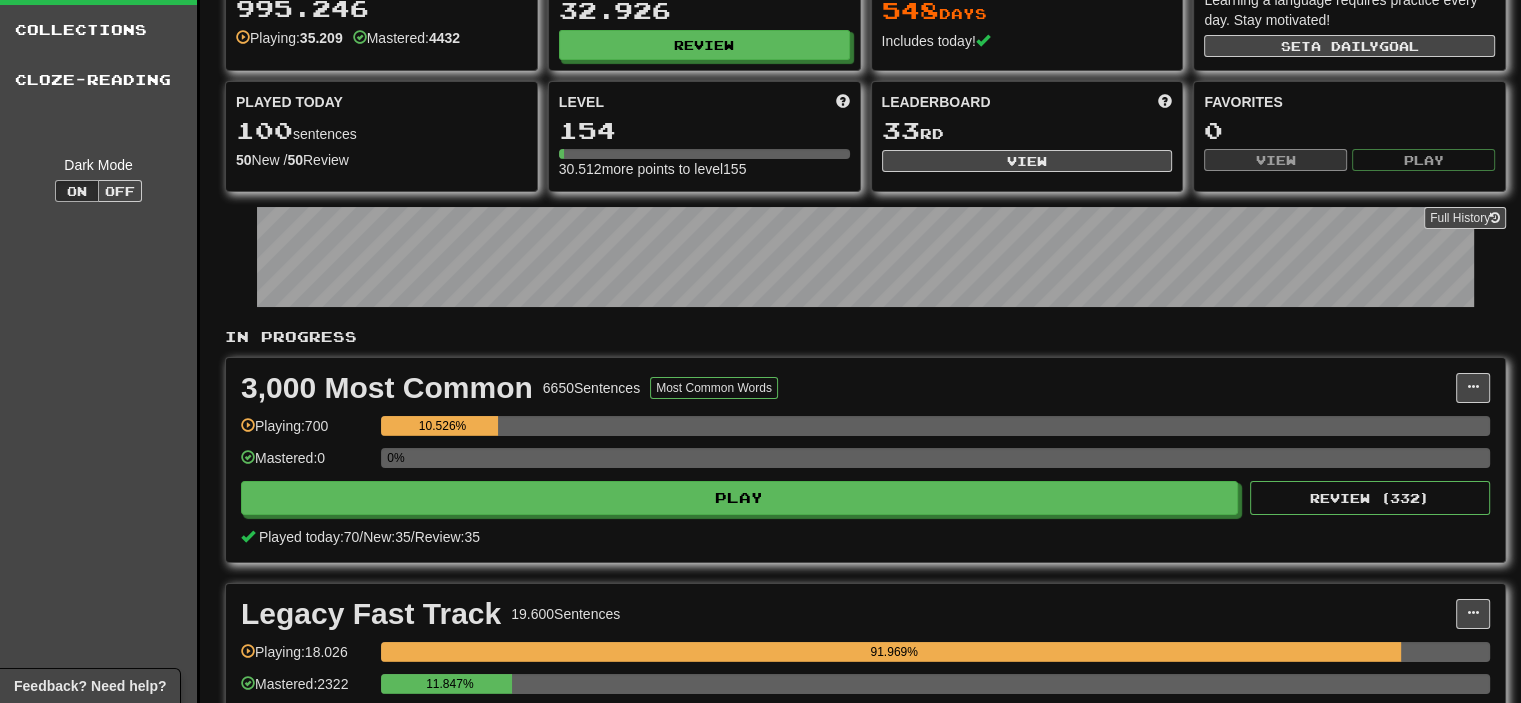 scroll, scrollTop: 100, scrollLeft: 0, axis: vertical 